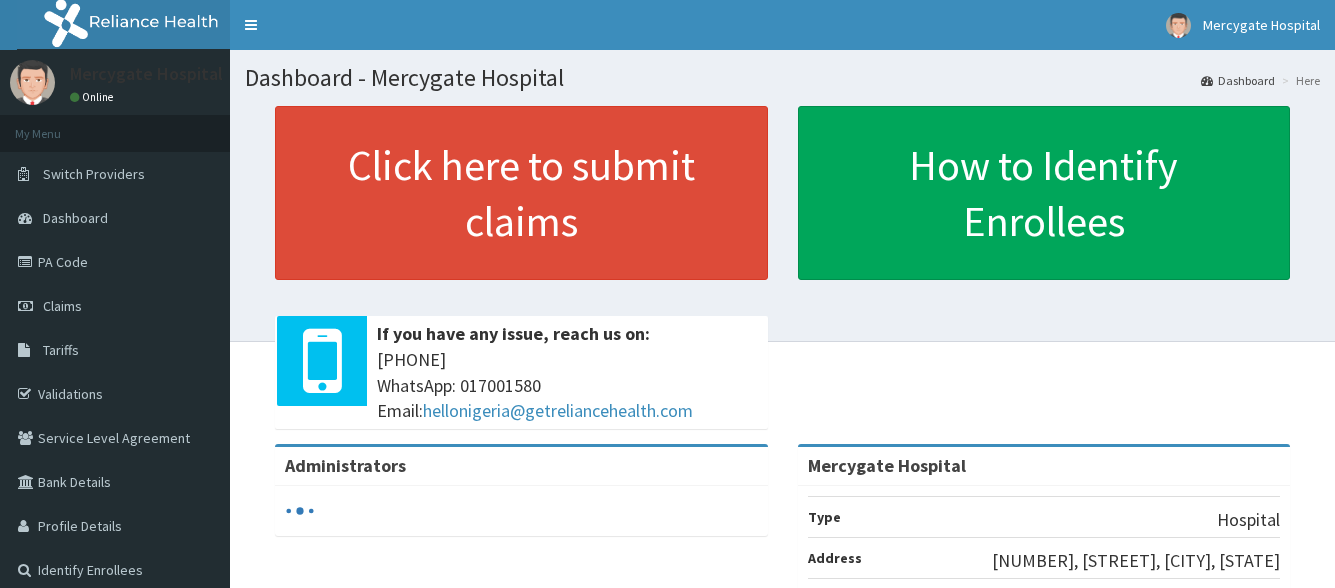 scroll, scrollTop: 0, scrollLeft: 0, axis: both 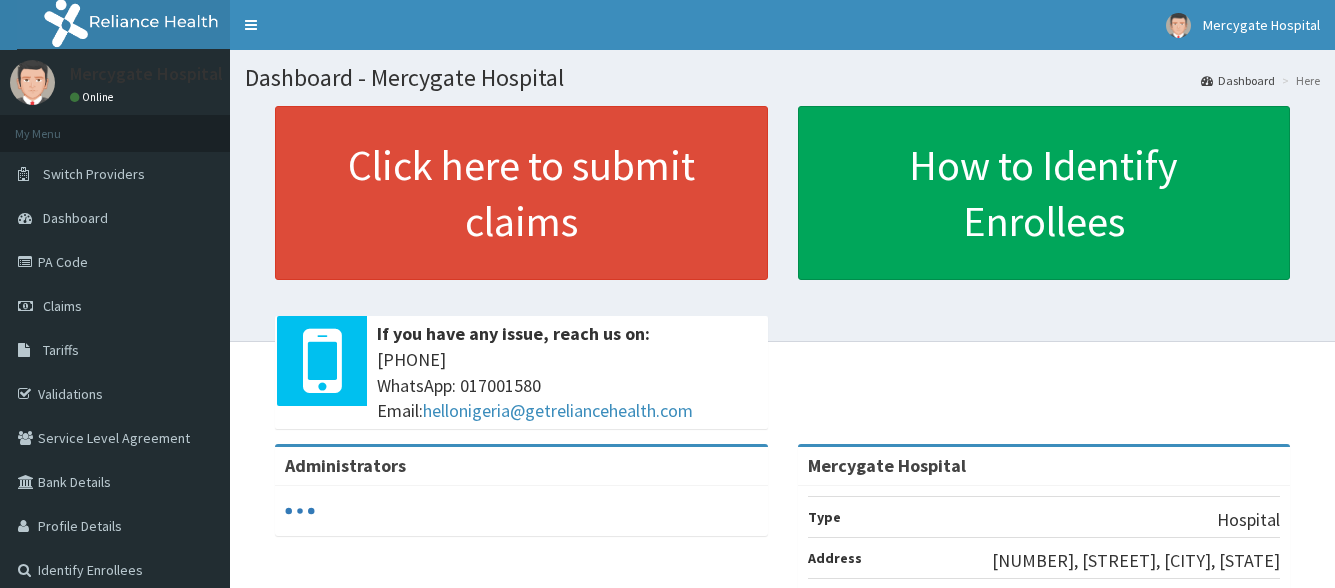 click on "Claims" at bounding box center [115, 306] 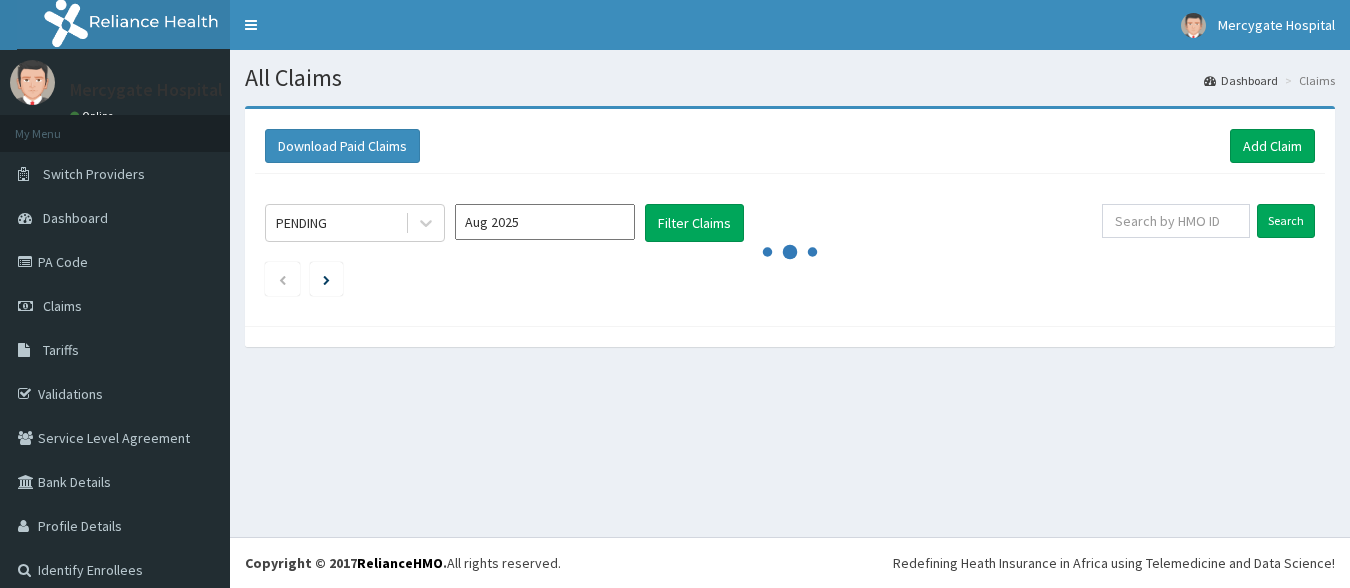 scroll, scrollTop: 0, scrollLeft: 0, axis: both 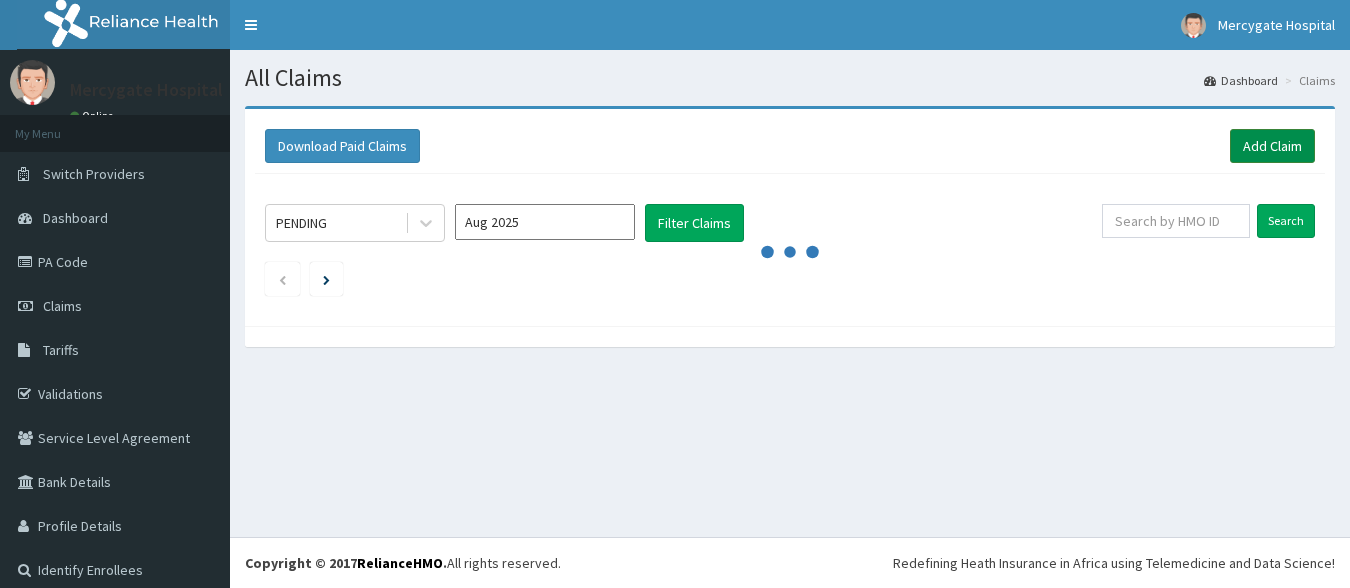 click on "Add Claim" at bounding box center [1272, 146] 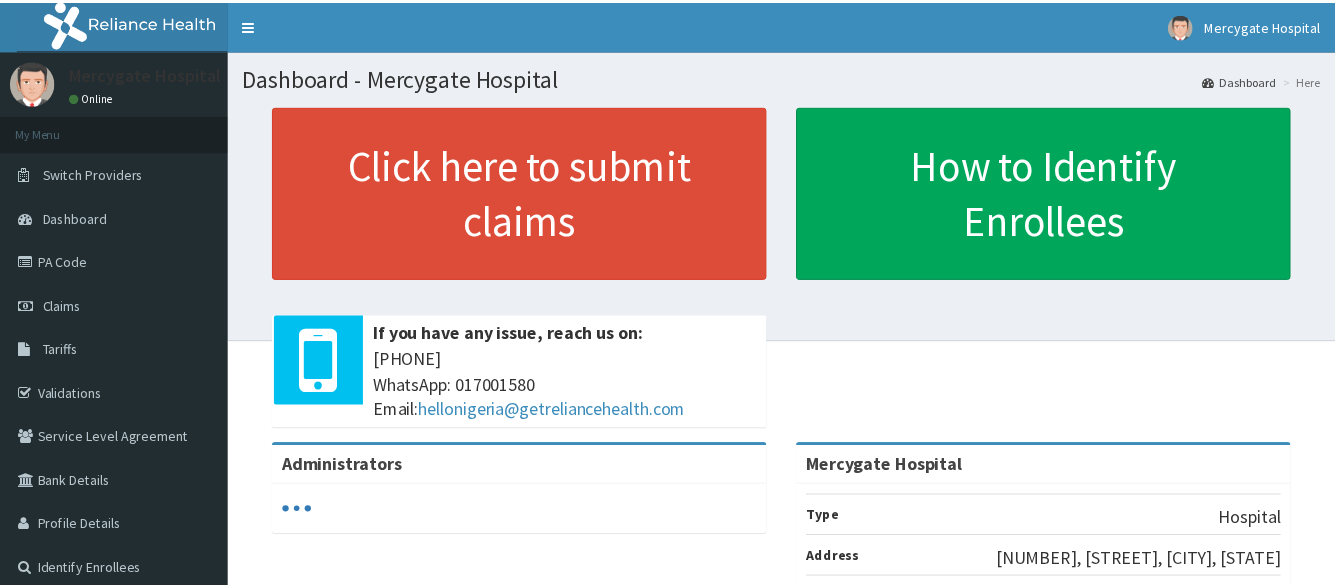 scroll, scrollTop: 0, scrollLeft: 0, axis: both 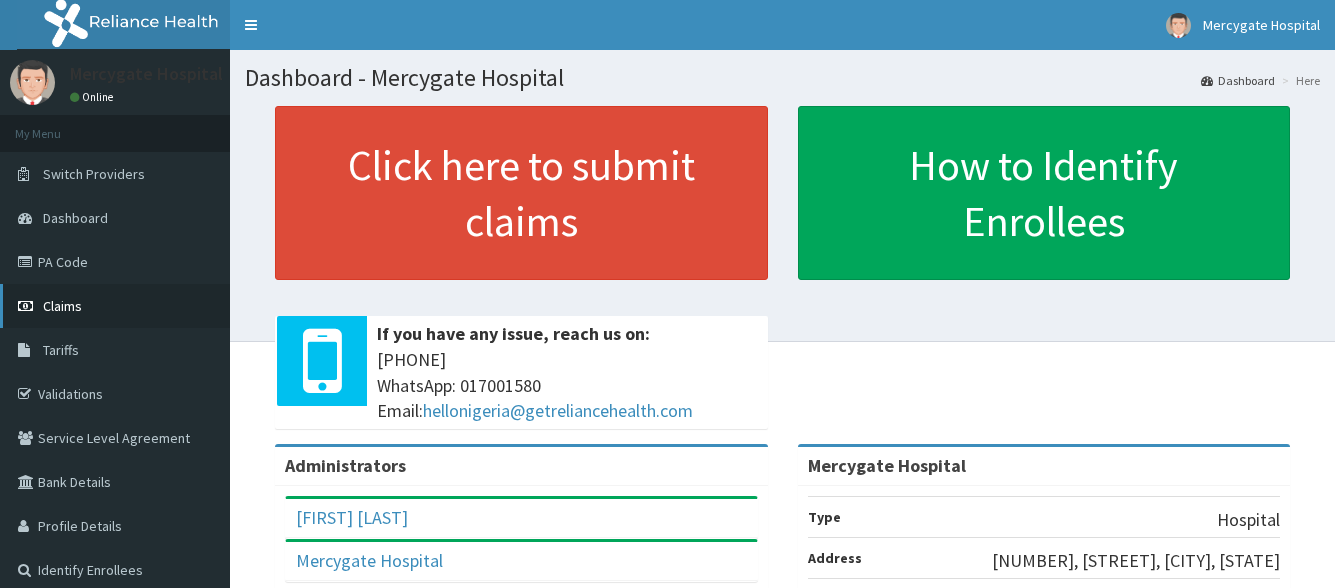 click on "Claims" at bounding box center (115, 306) 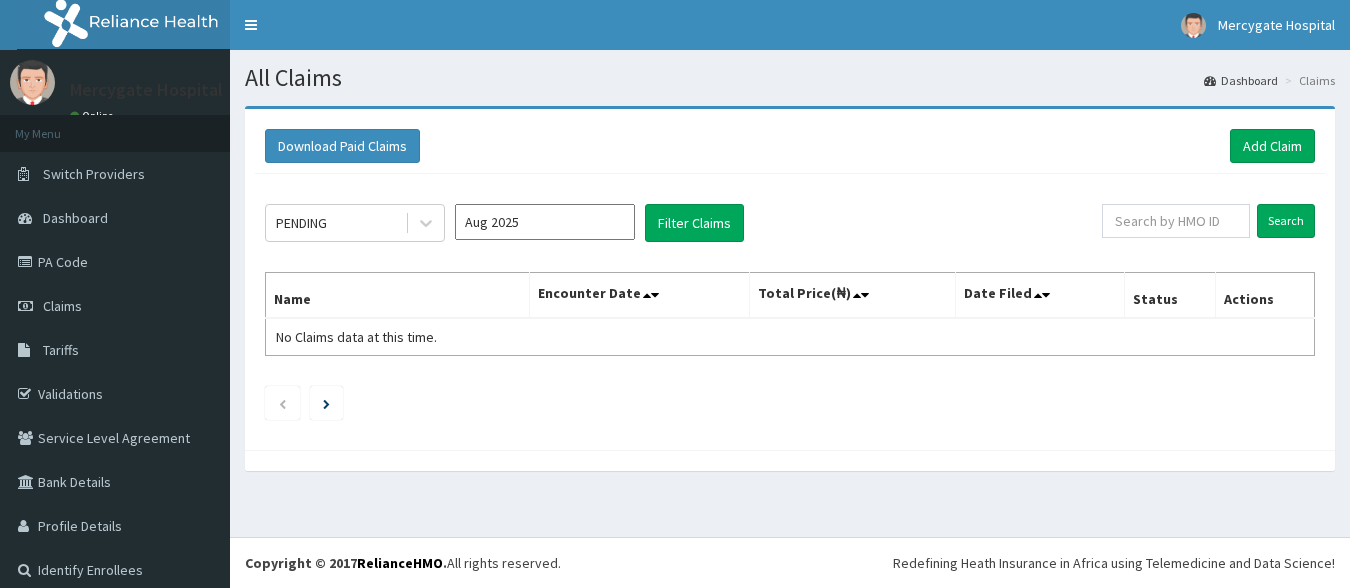 scroll, scrollTop: 0, scrollLeft: 0, axis: both 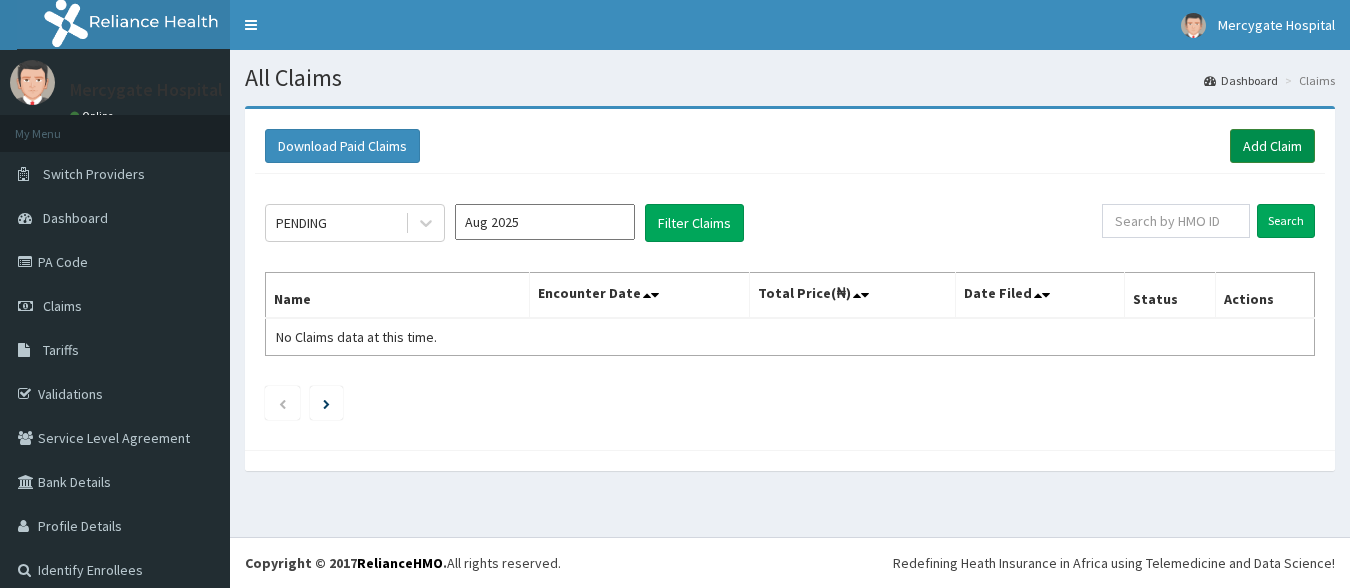 click on "Add Claim" at bounding box center [1272, 146] 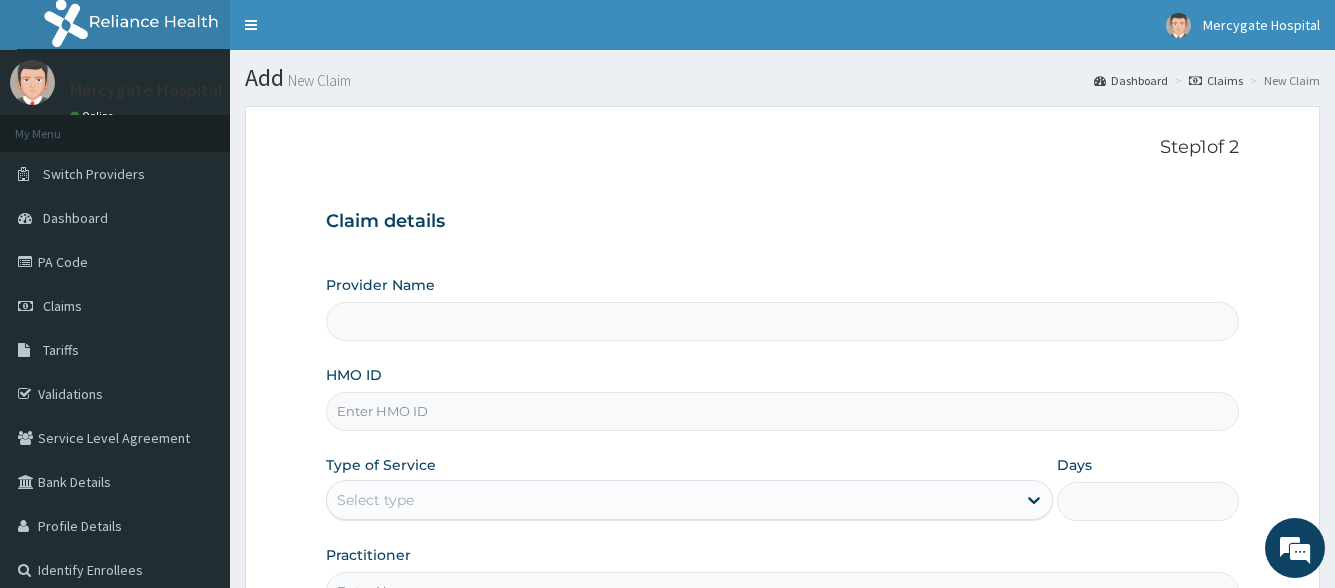 scroll, scrollTop: 0, scrollLeft: 0, axis: both 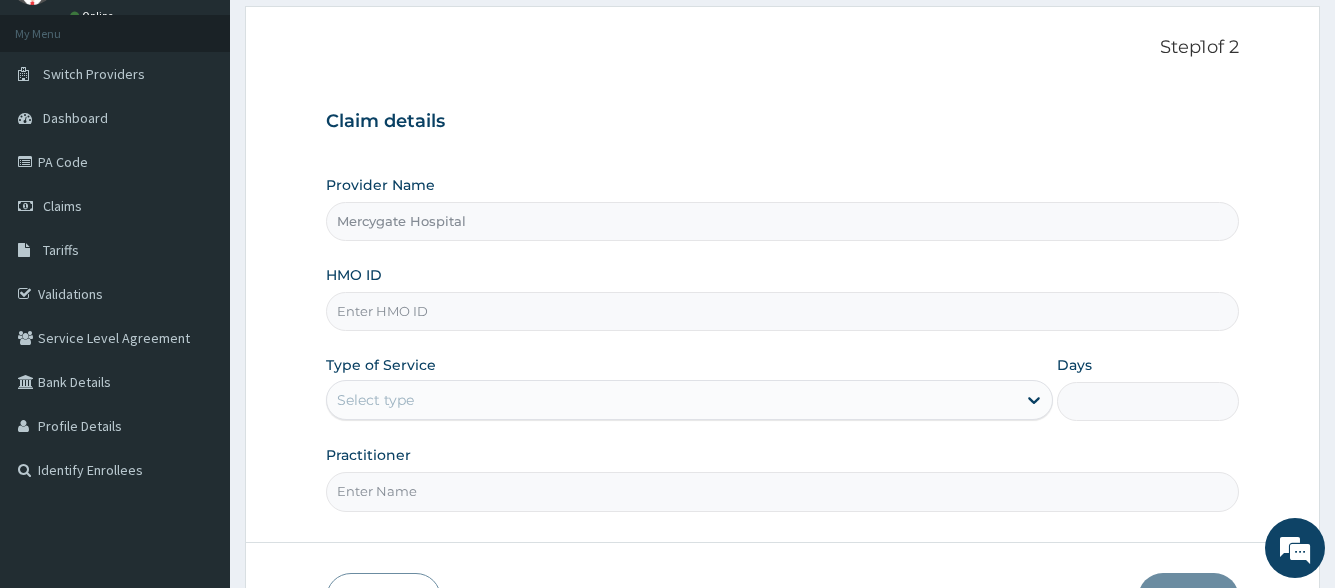 click on "HMO ID" at bounding box center (782, 311) 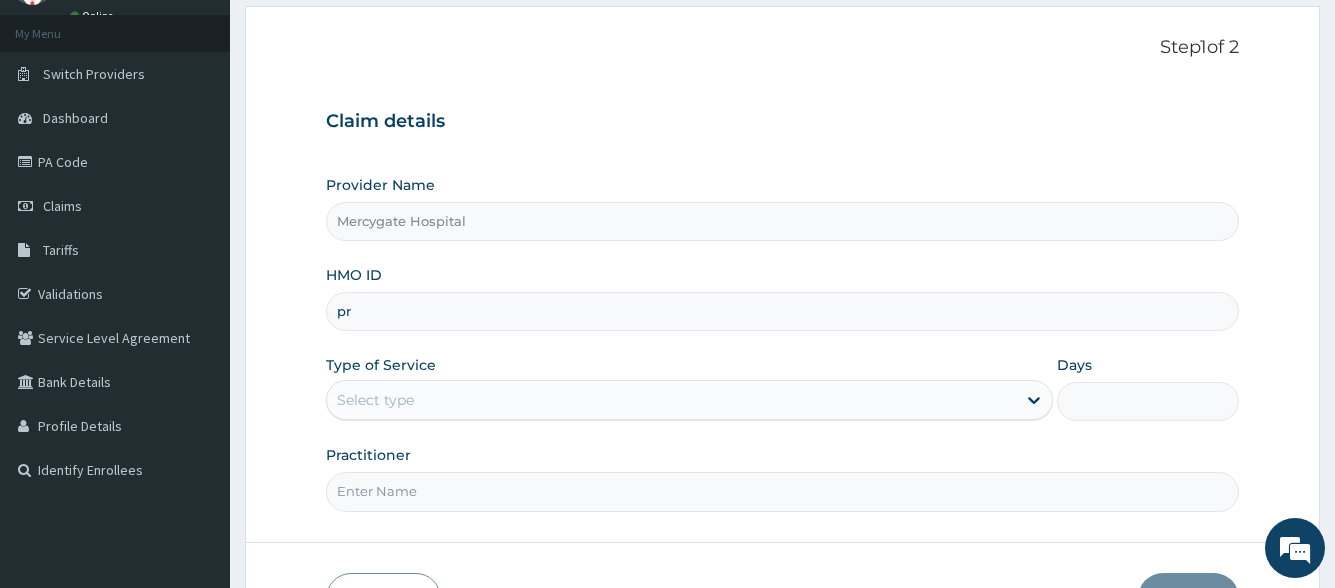 type on "p" 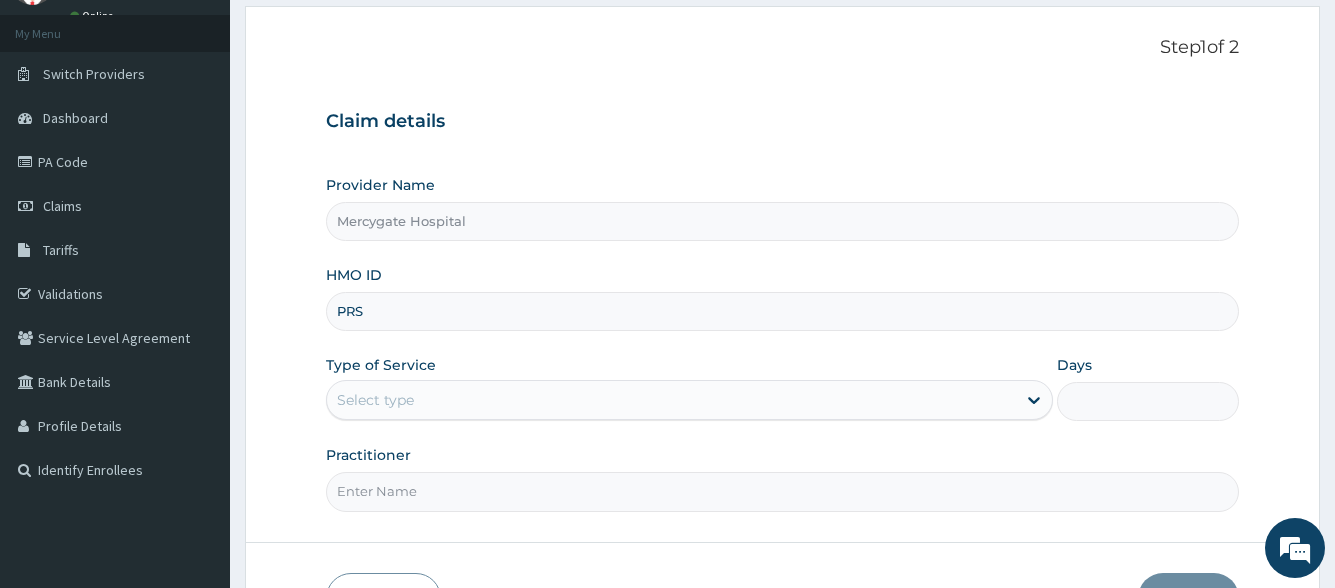 scroll, scrollTop: 0, scrollLeft: 0, axis: both 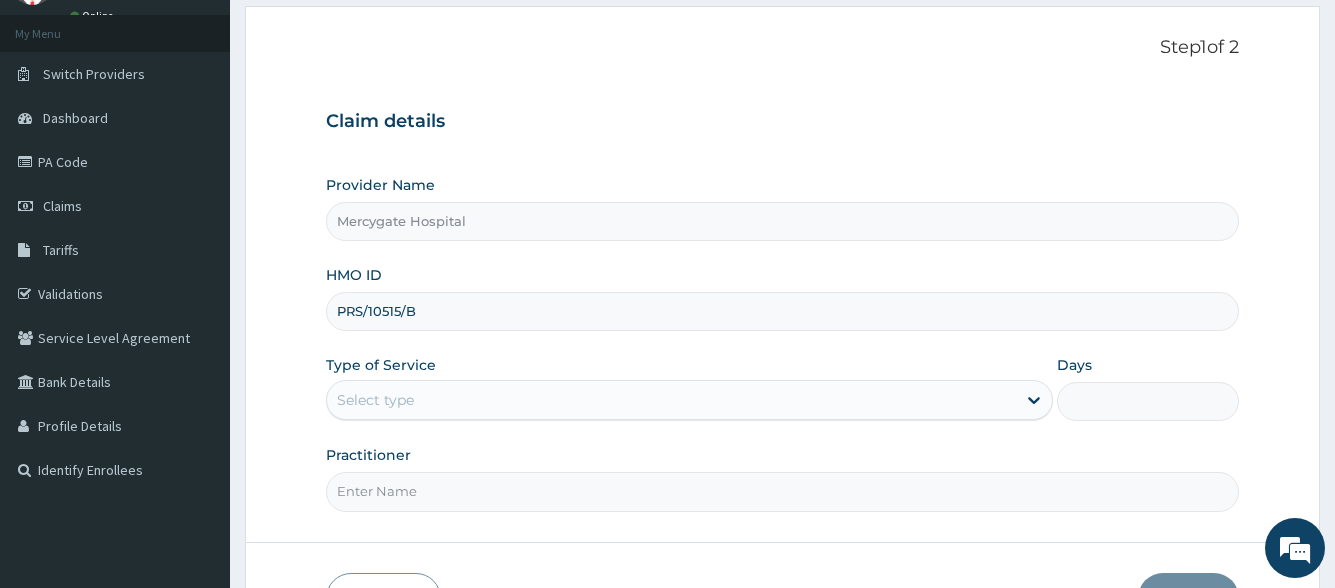 type on "PRS/10515/B" 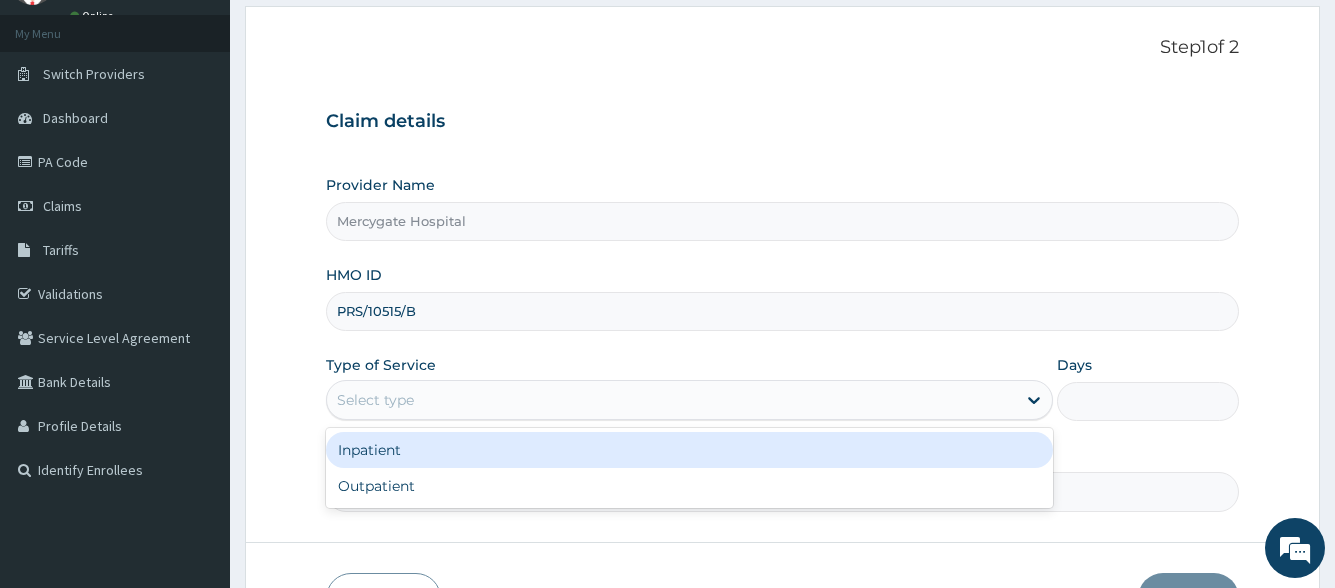 click on "Select type" at bounding box center [671, 400] 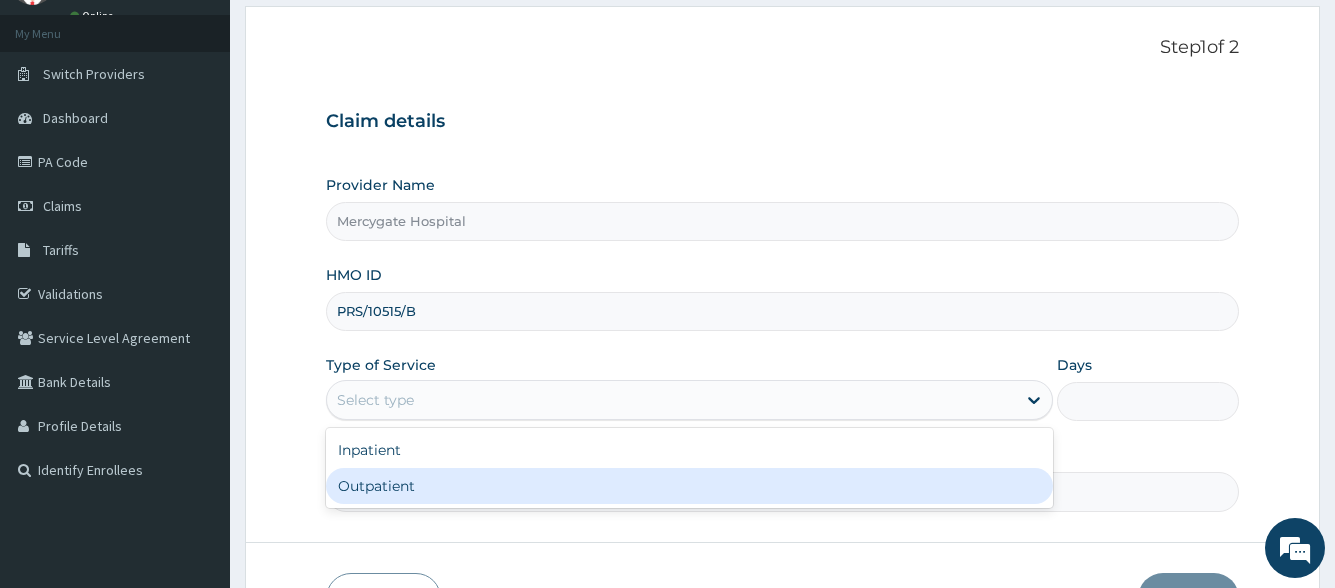 click on "Outpatient" at bounding box center (689, 486) 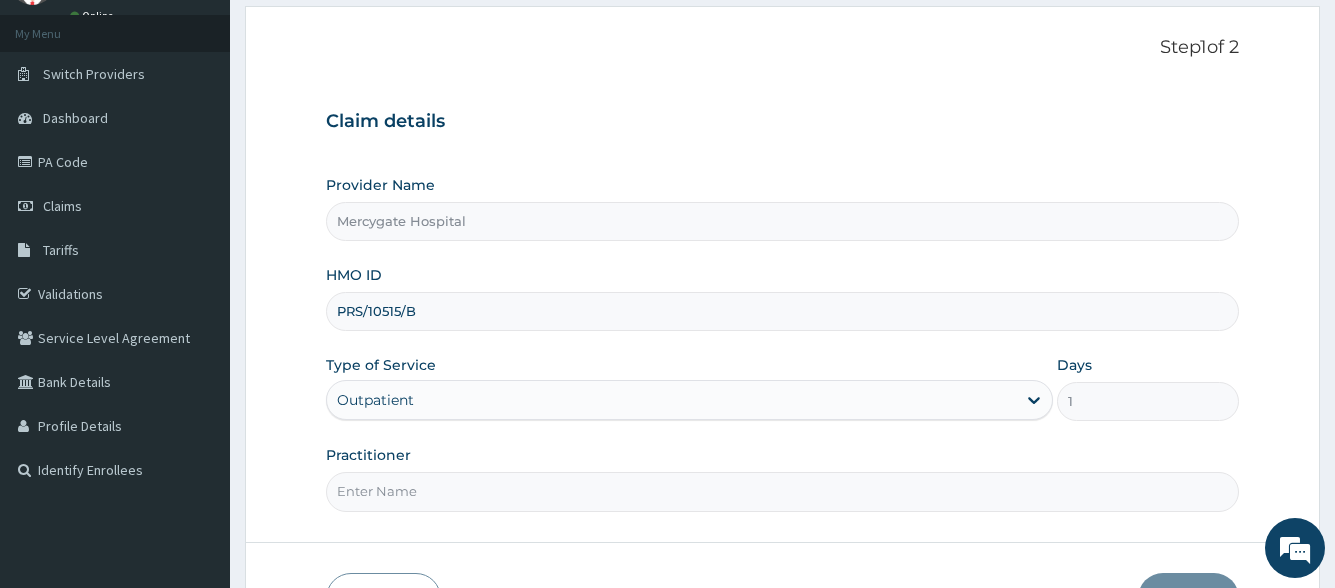 click on "Practitioner" at bounding box center [782, 491] 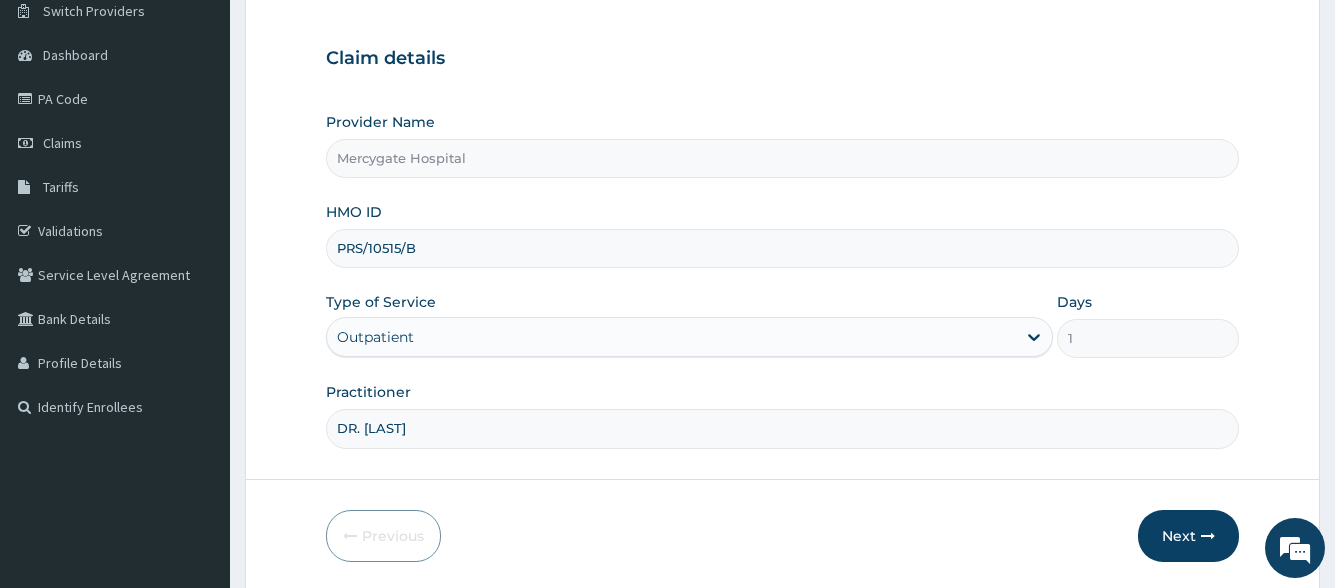scroll, scrollTop: 234, scrollLeft: 0, axis: vertical 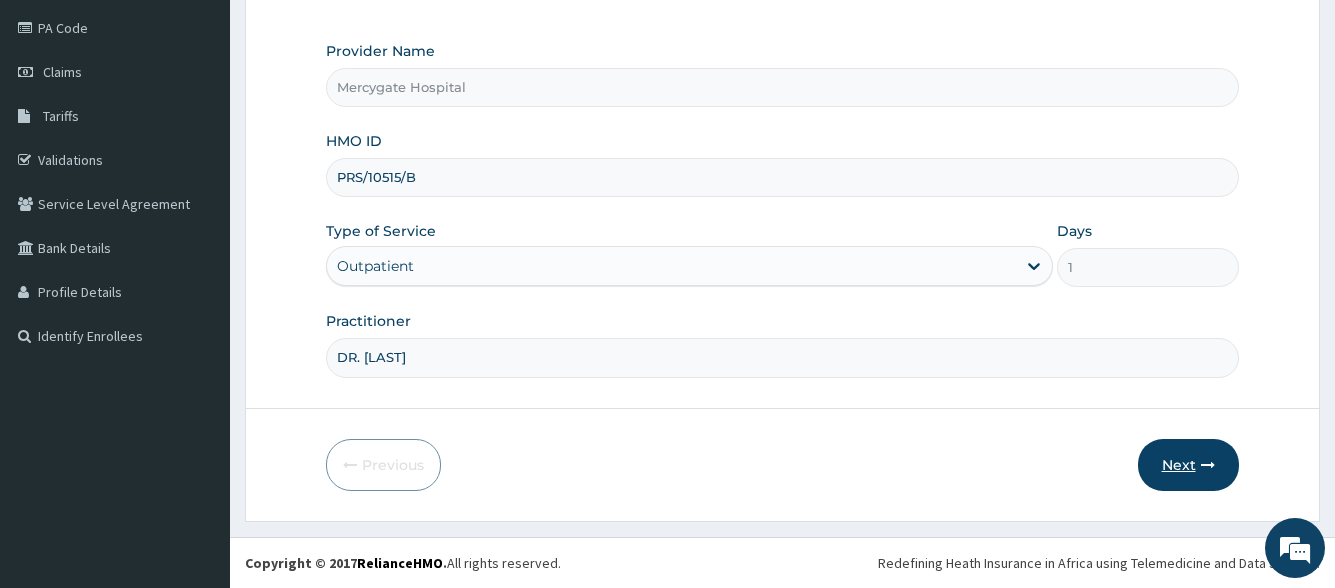 click on "Next" at bounding box center [1188, 465] 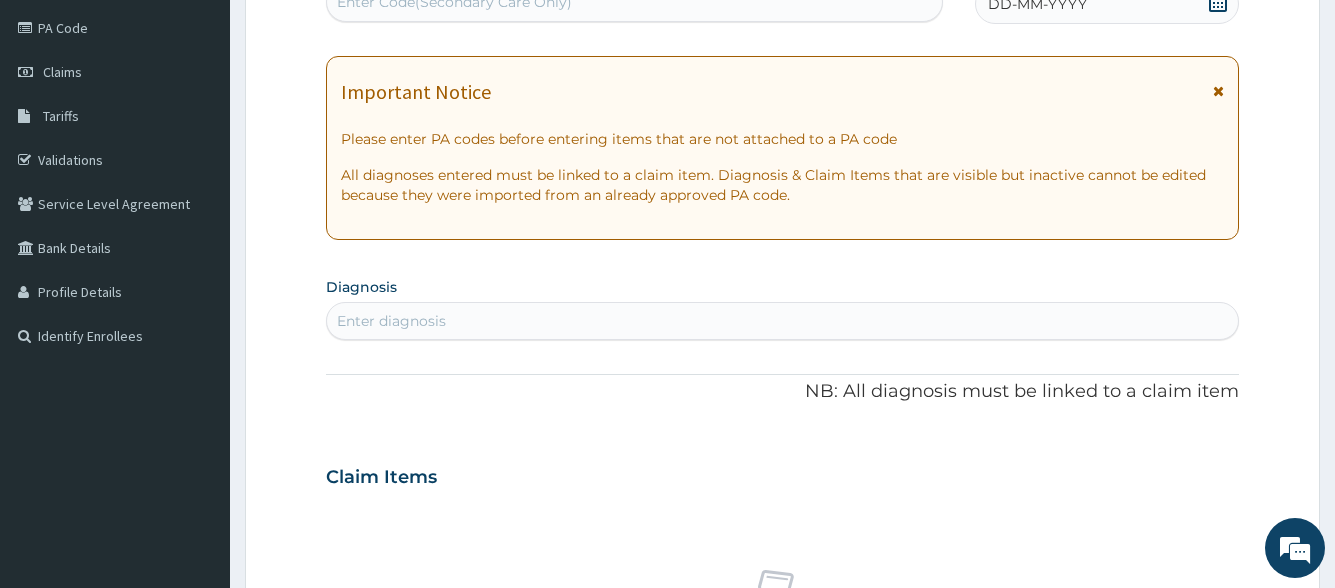 click on "DD-MM-YYYY" at bounding box center (1107, 4) 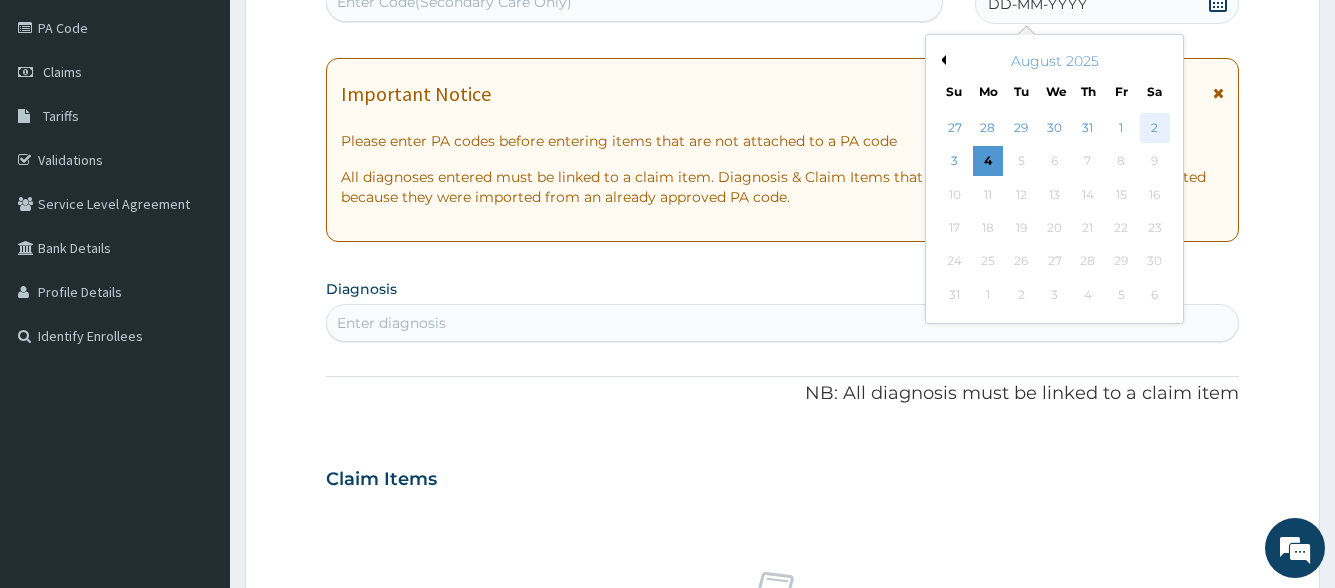 click on "2" at bounding box center [1154, 128] 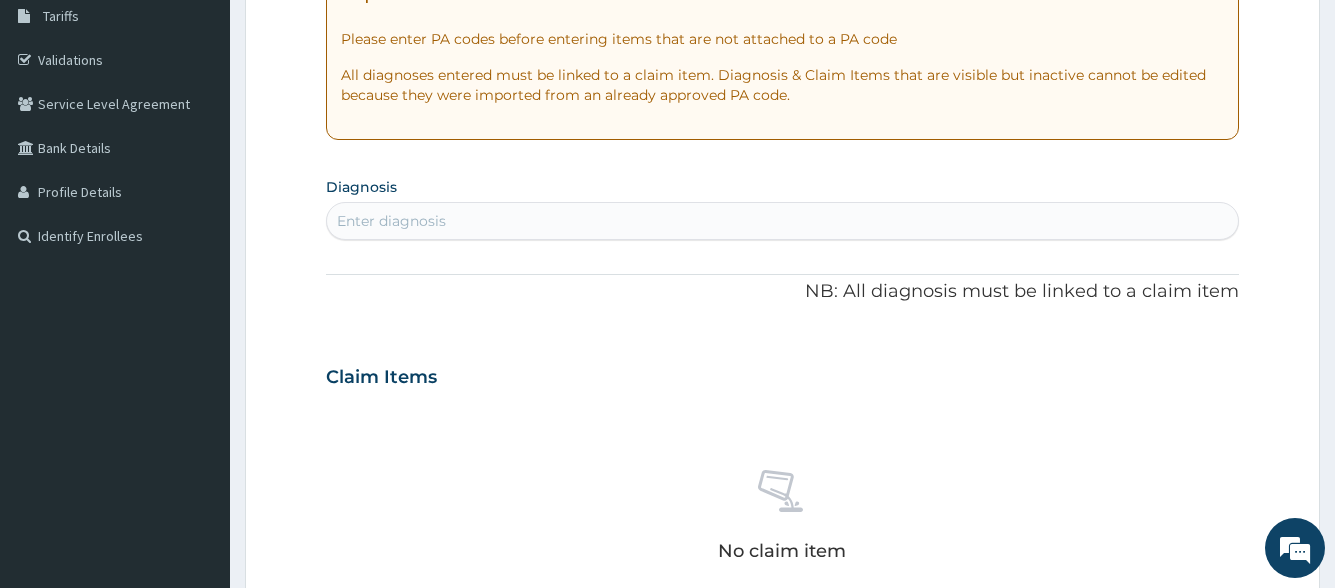 scroll, scrollTop: 434, scrollLeft: 0, axis: vertical 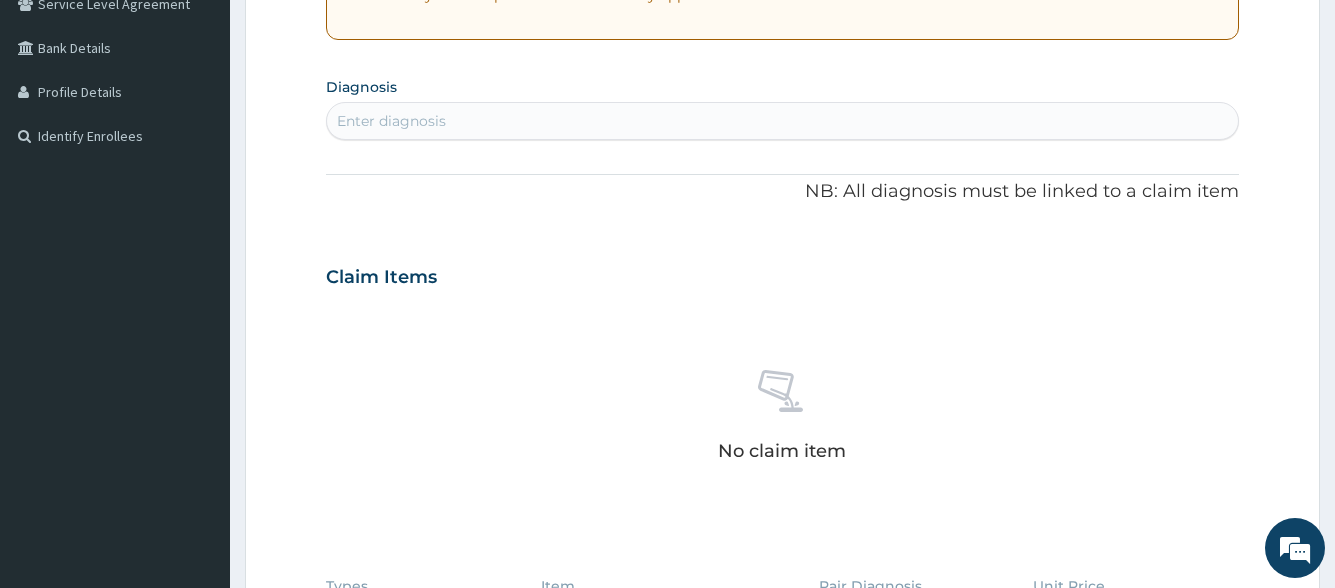 click on "Enter diagnosis" at bounding box center (782, 121) 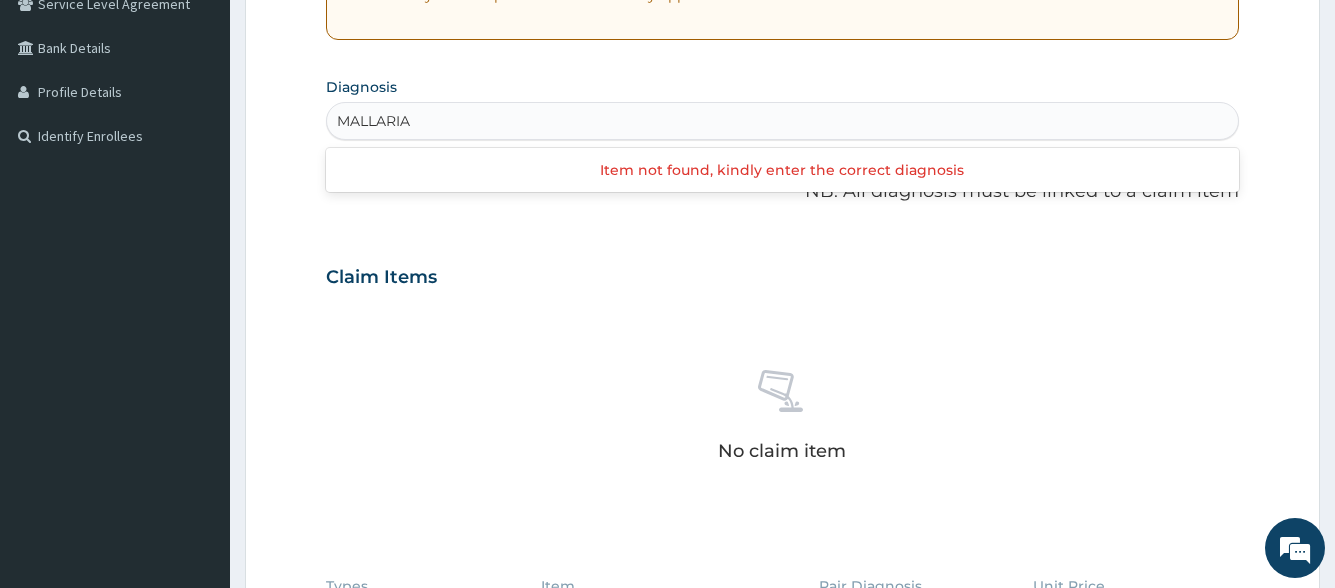click on "MALLARIA" at bounding box center [375, 121] 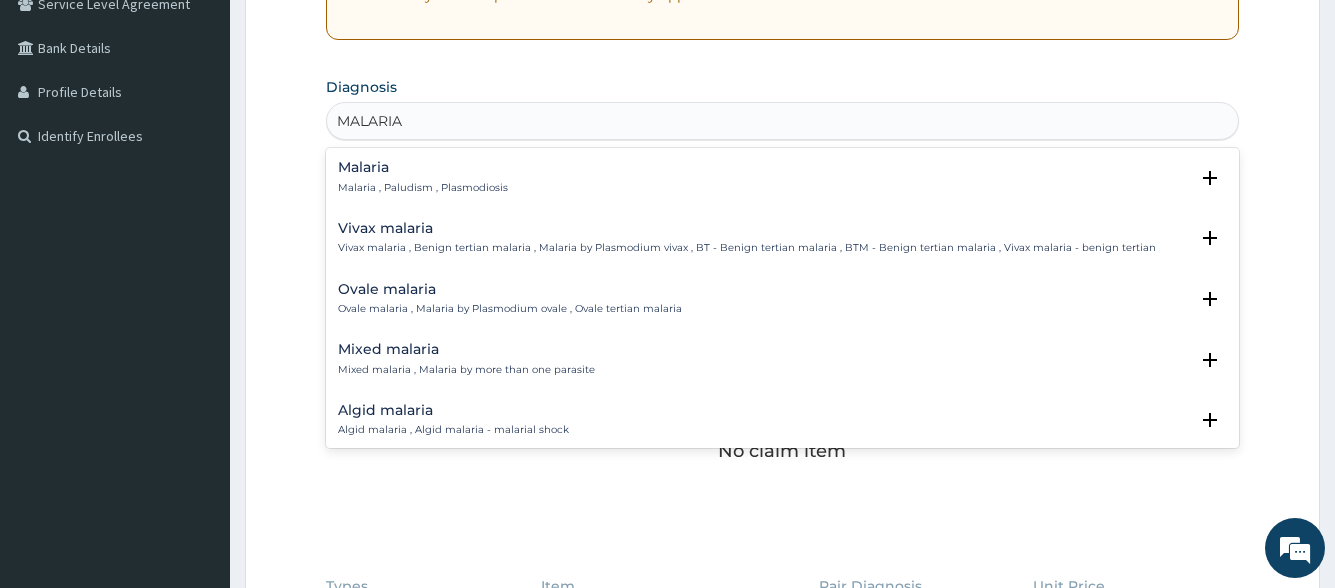 click on "Malaria Malaria , Paludism , Plasmodiosis" at bounding box center [423, 177] 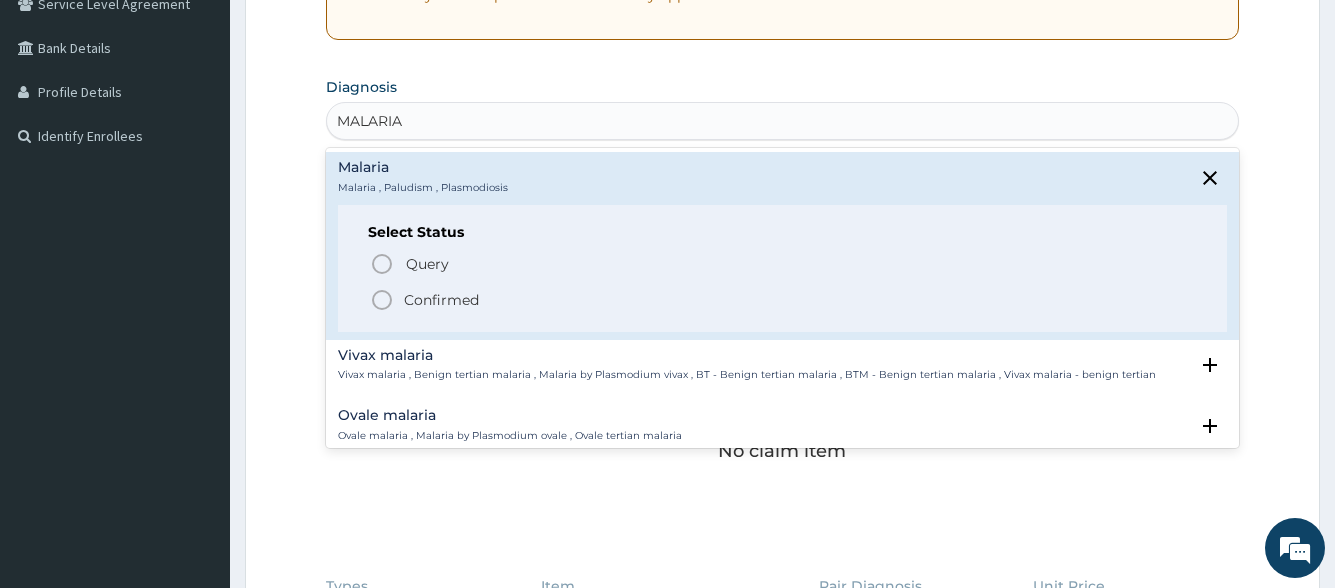 click on "Confirmed" at bounding box center (783, 300) 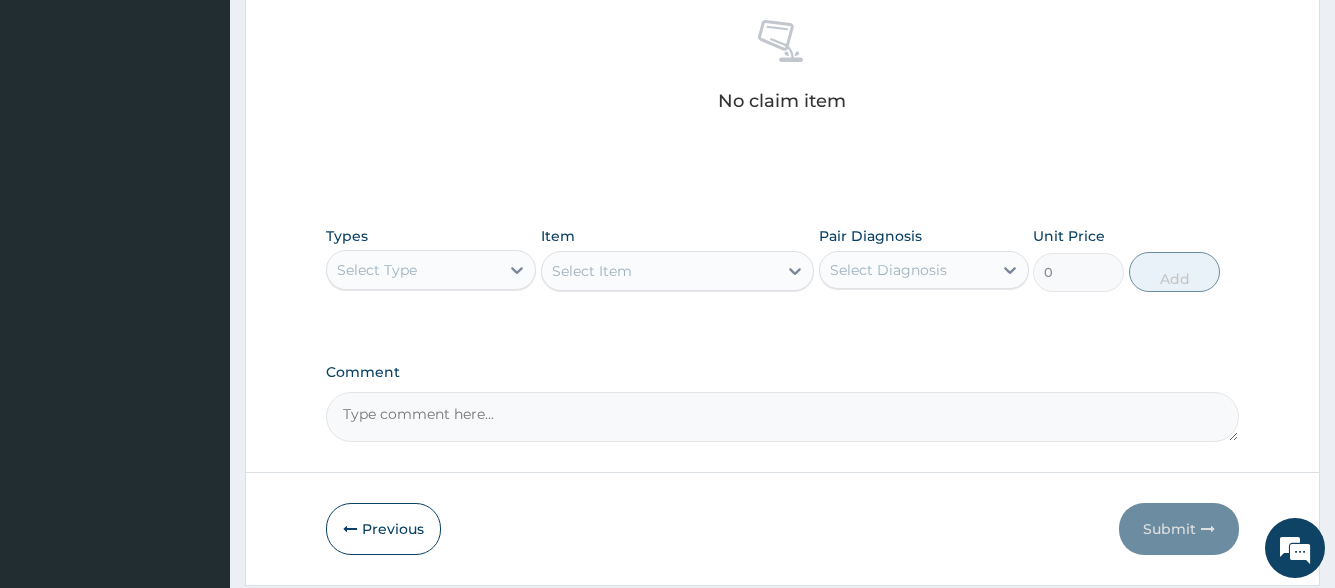 scroll, scrollTop: 834, scrollLeft: 0, axis: vertical 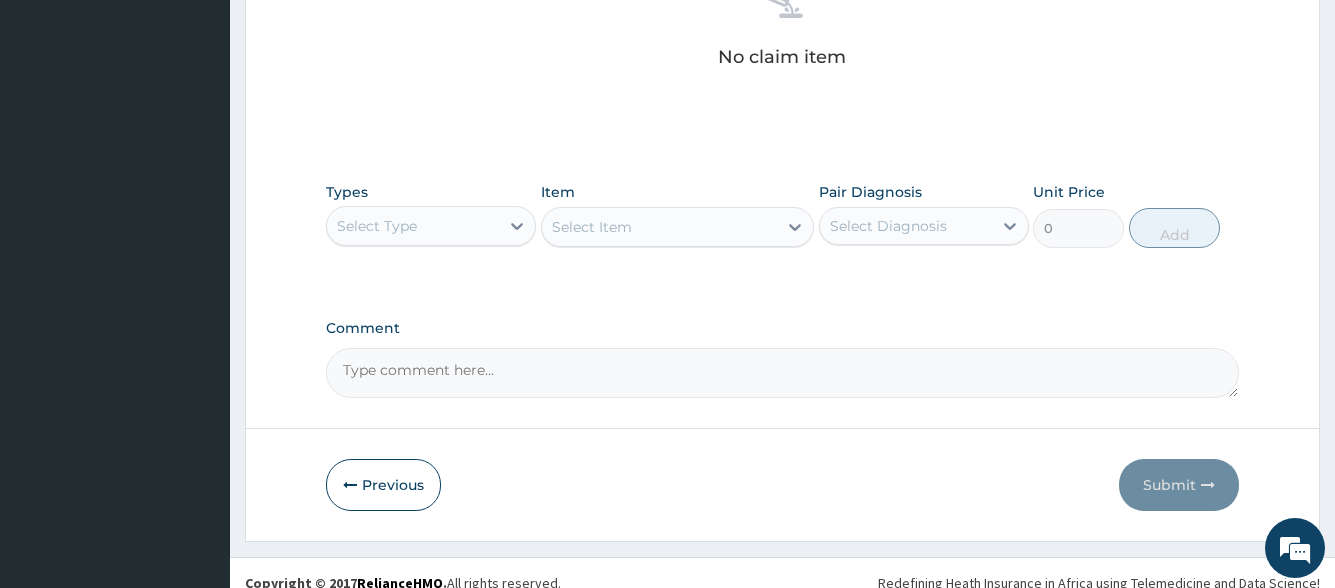 click on "Select Type" at bounding box center (377, 226) 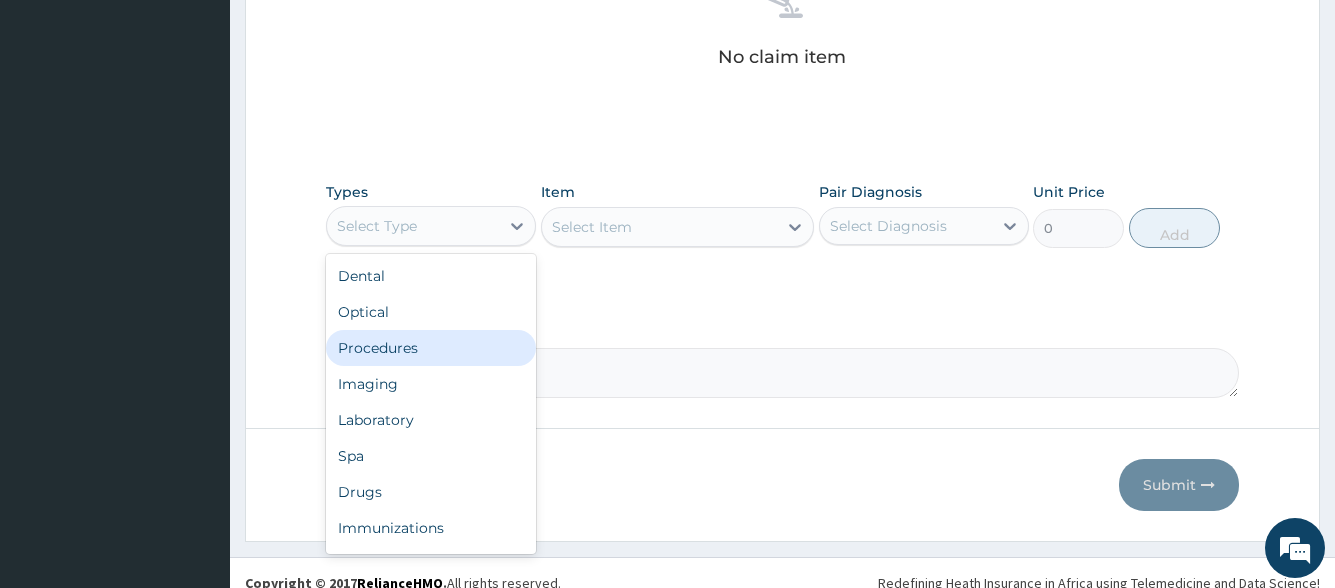 click on "Procedures" at bounding box center (431, 348) 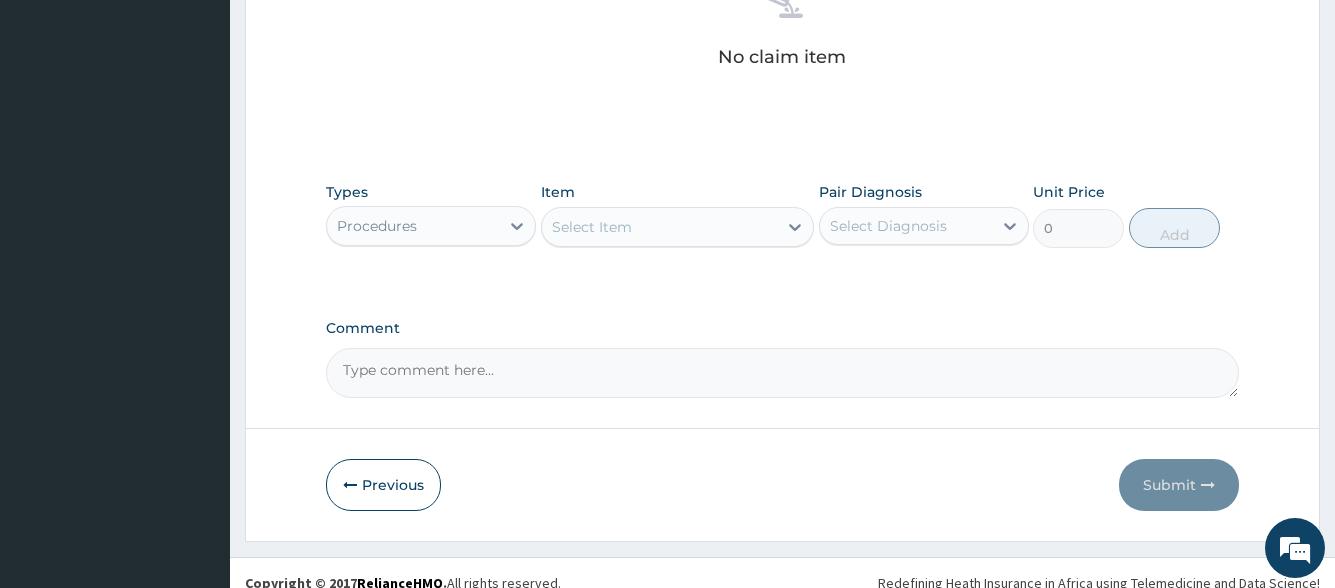 click on "Select Item" at bounding box center (592, 227) 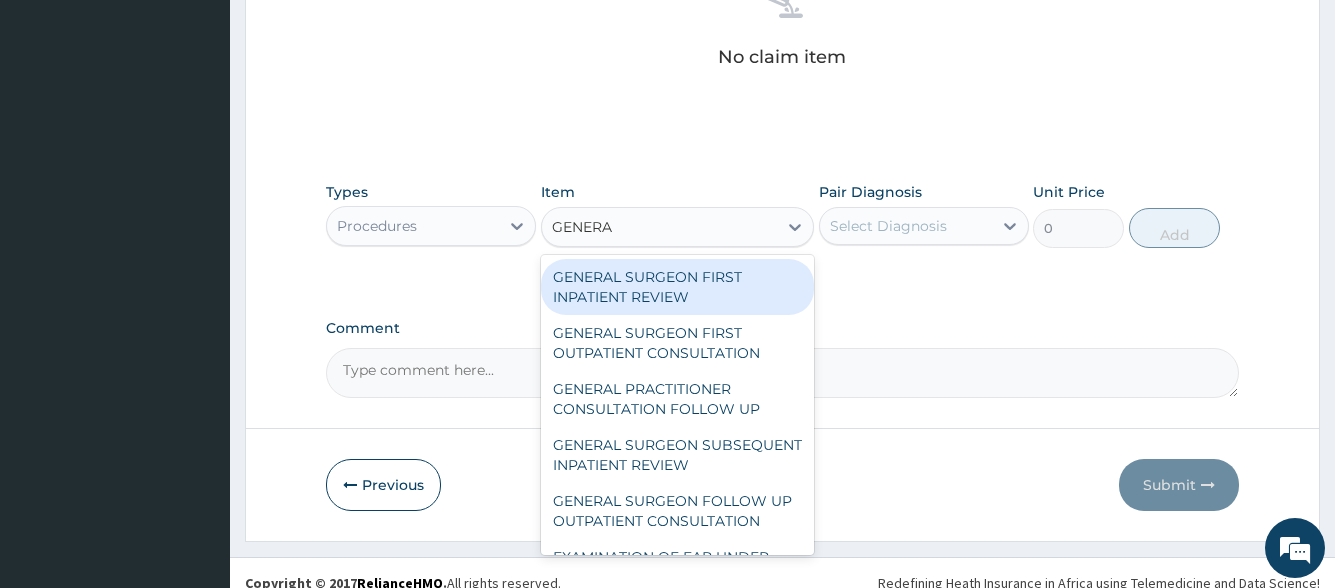 type on "GENERAL" 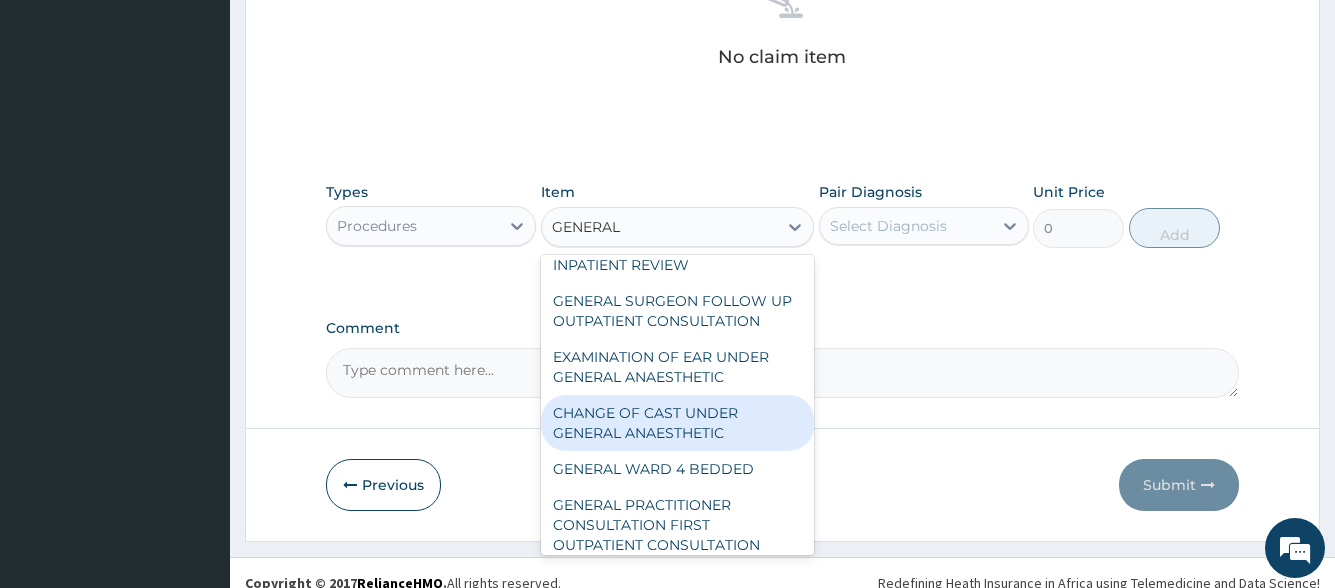 scroll, scrollTop: 288, scrollLeft: 0, axis: vertical 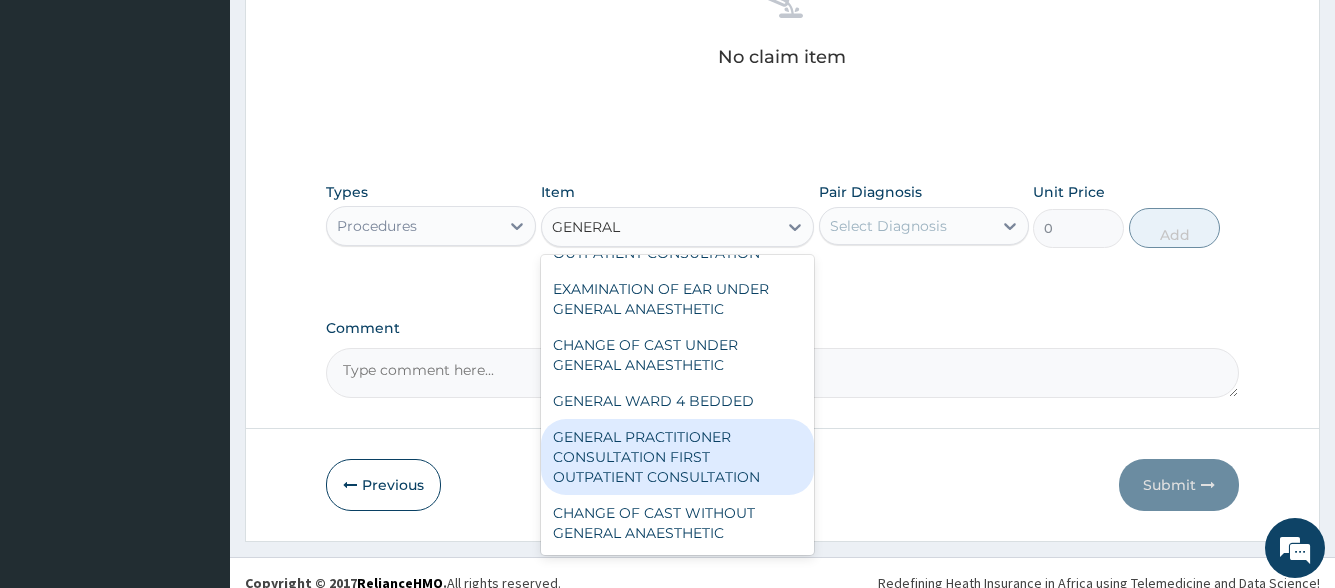 click on "GENERAL PRACTITIONER CONSULTATION FIRST OUTPATIENT CONSULTATION" at bounding box center [678, 457] 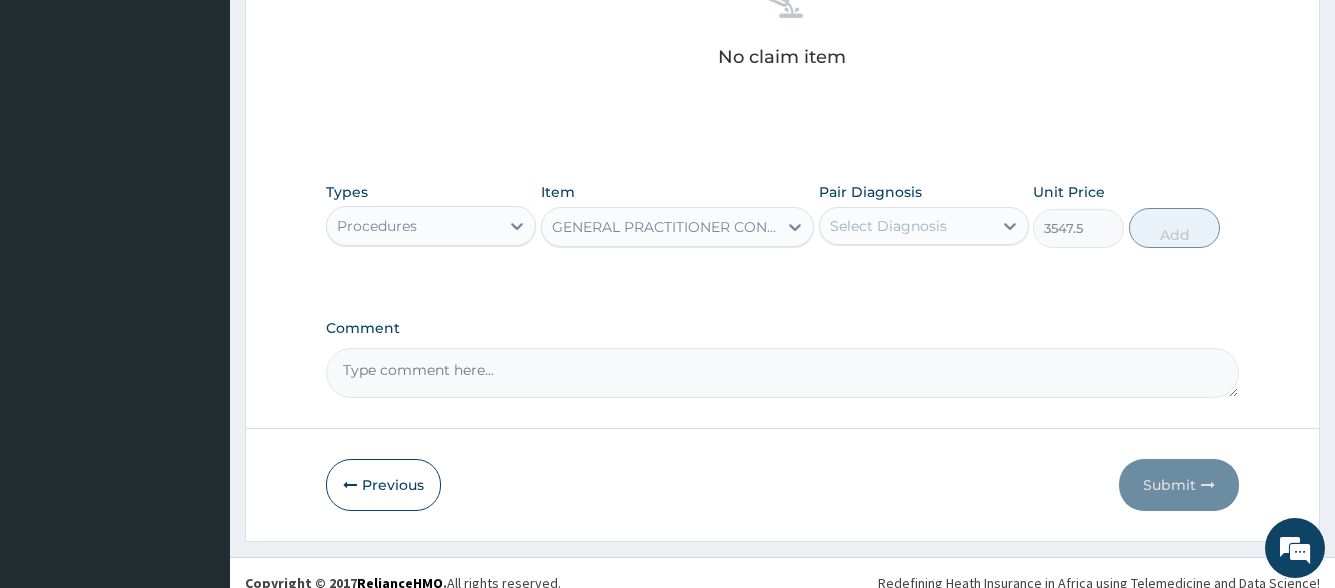 click on "Select Diagnosis" at bounding box center (888, 226) 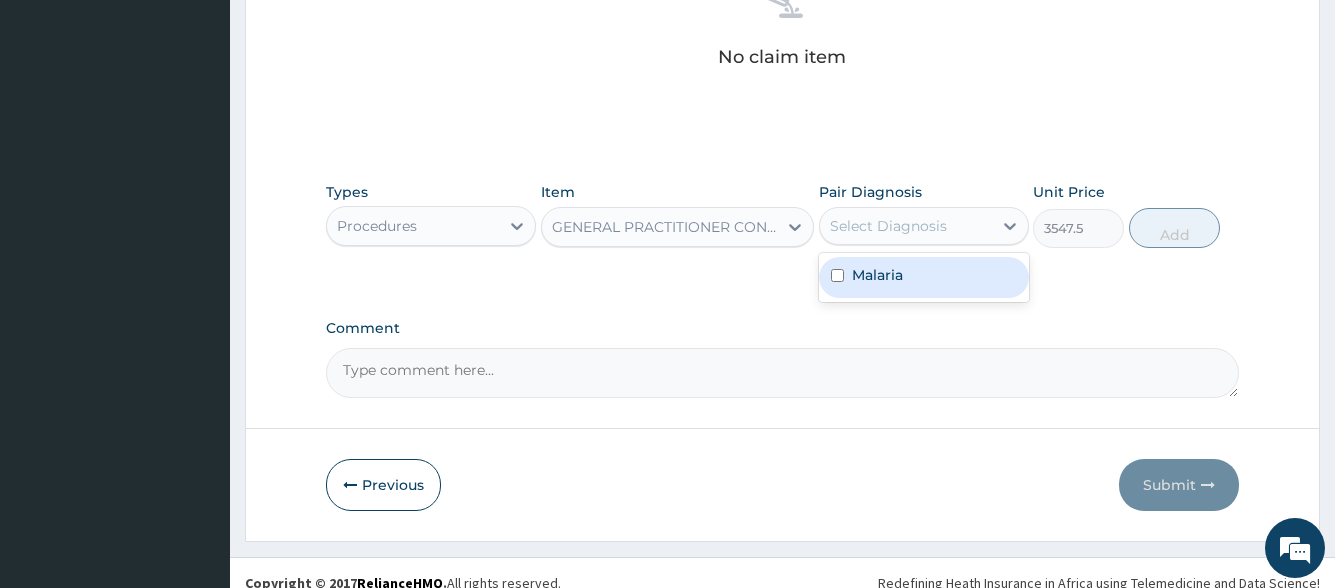 click on "Malaria" at bounding box center (924, 277) 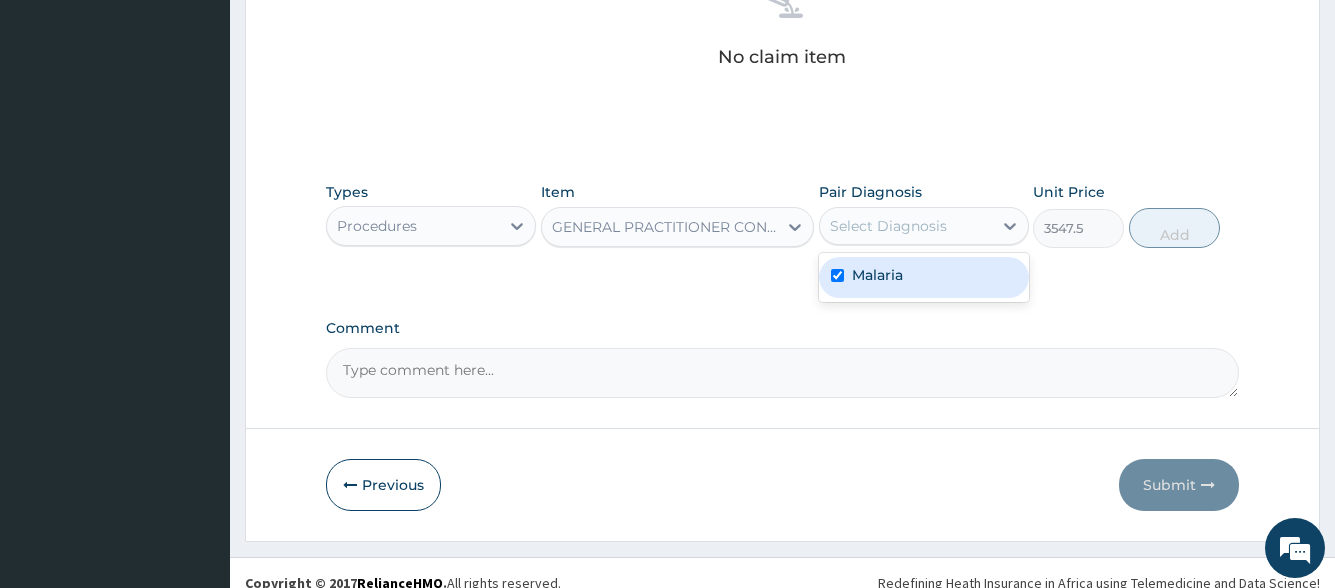 checkbox on "true" 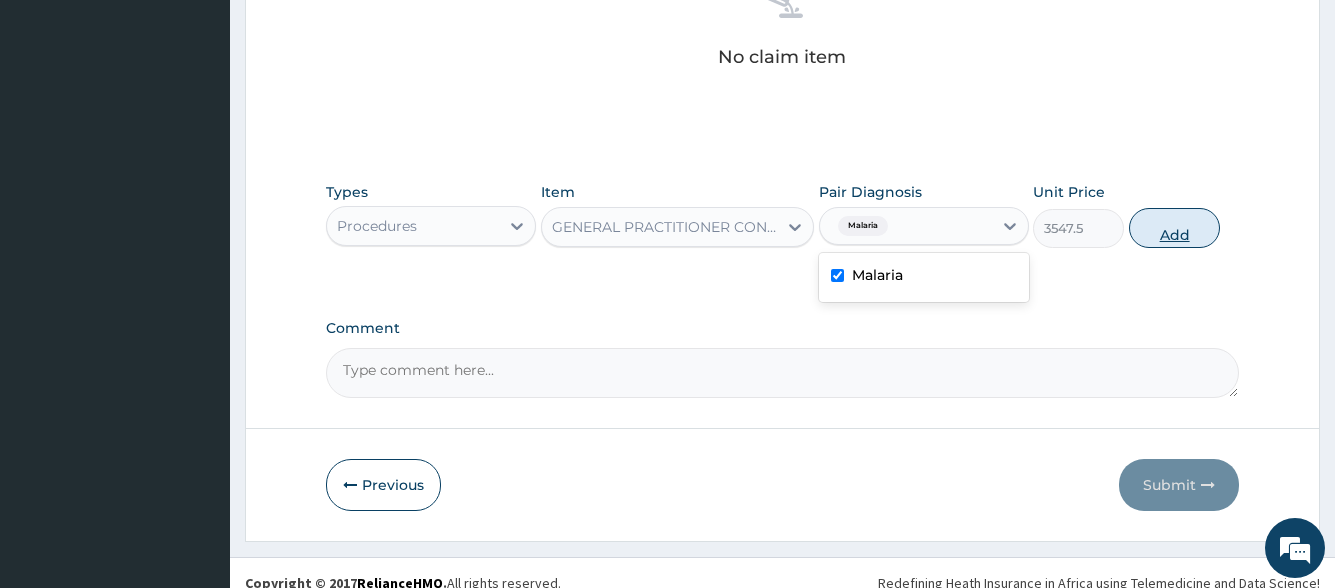 click on "Add" at bounding box center [1174, 228] 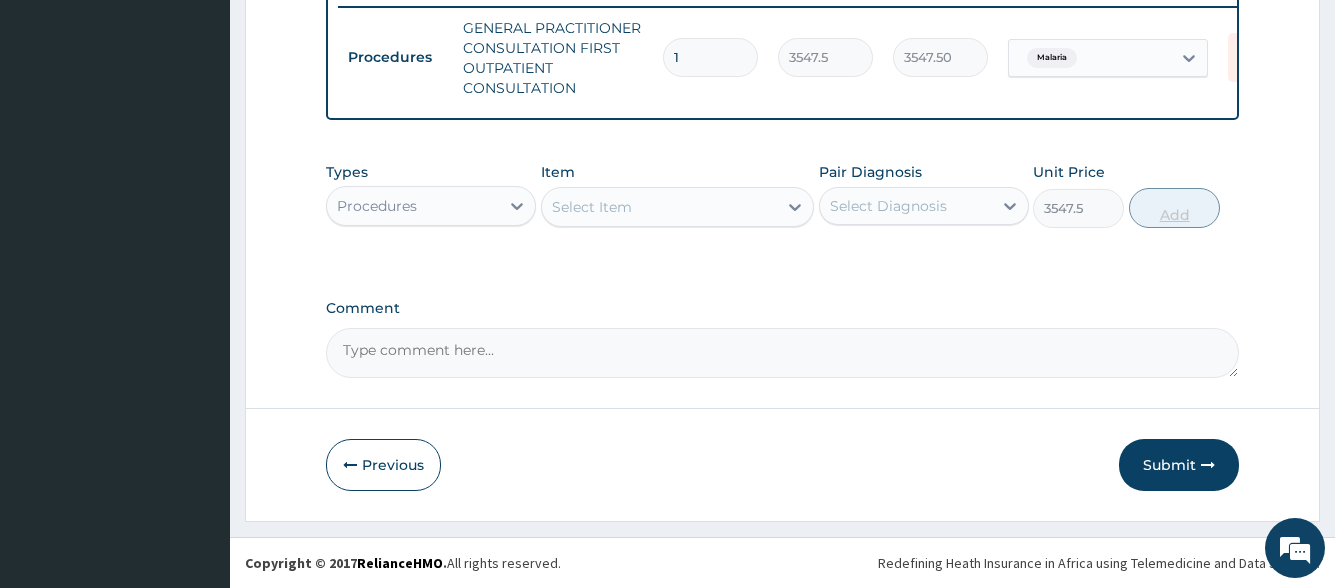 type on "0" 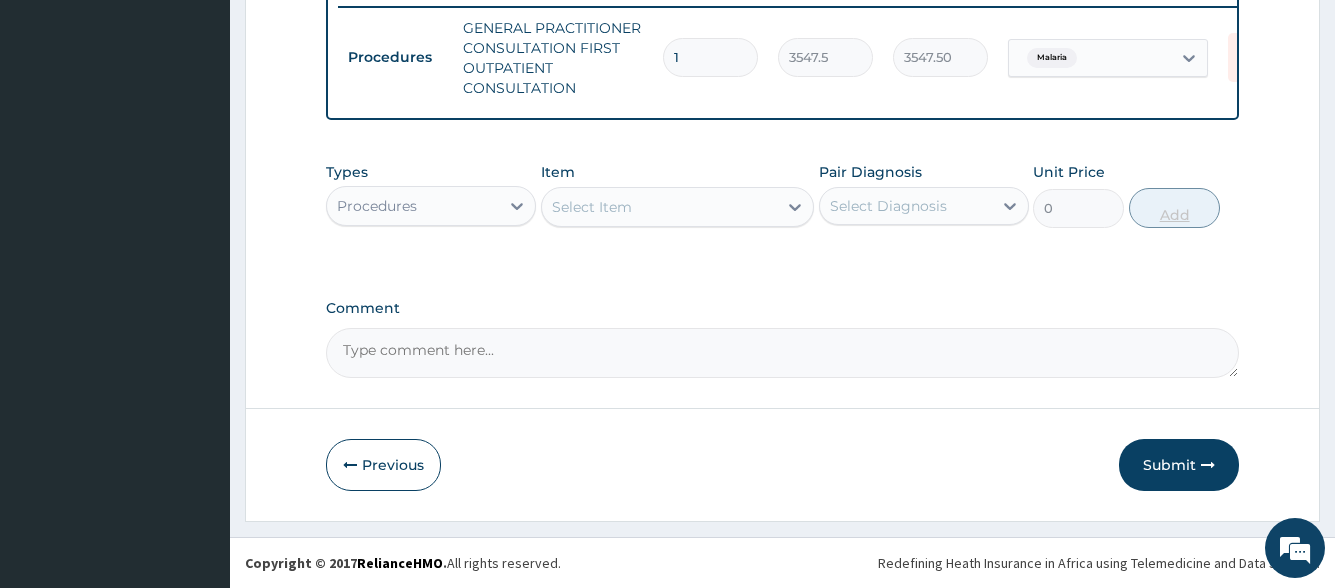 scroll, scrollTop: 805, scrollLeft: 0, axis: vertical 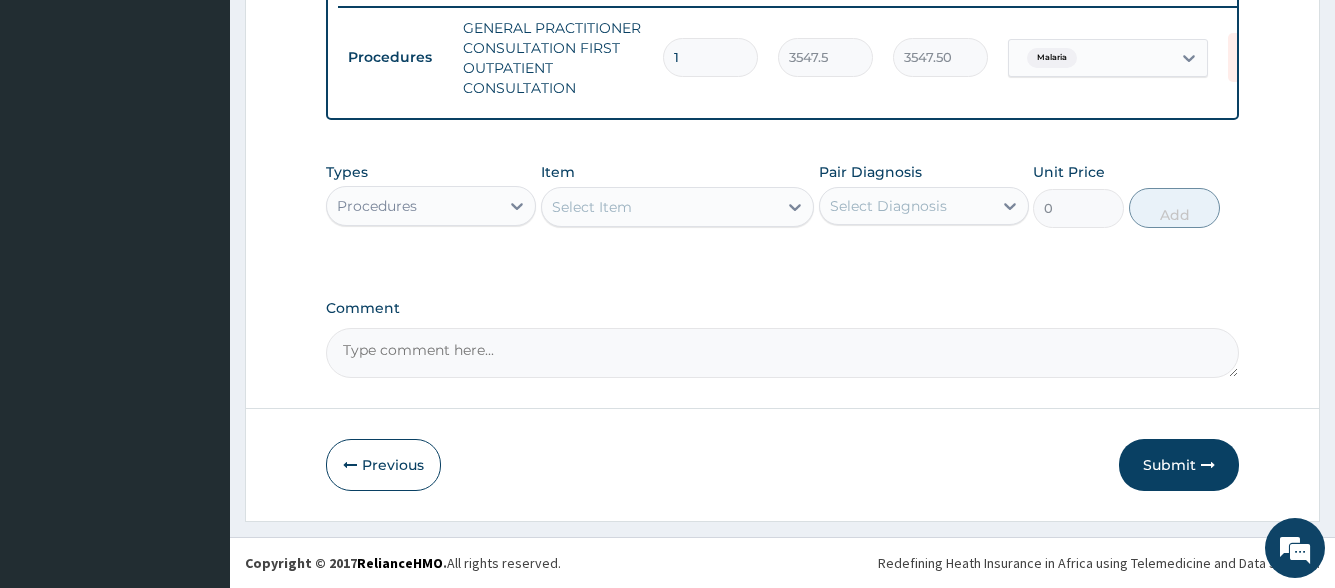 click on "Select Item" at bounding box center (592, 207) 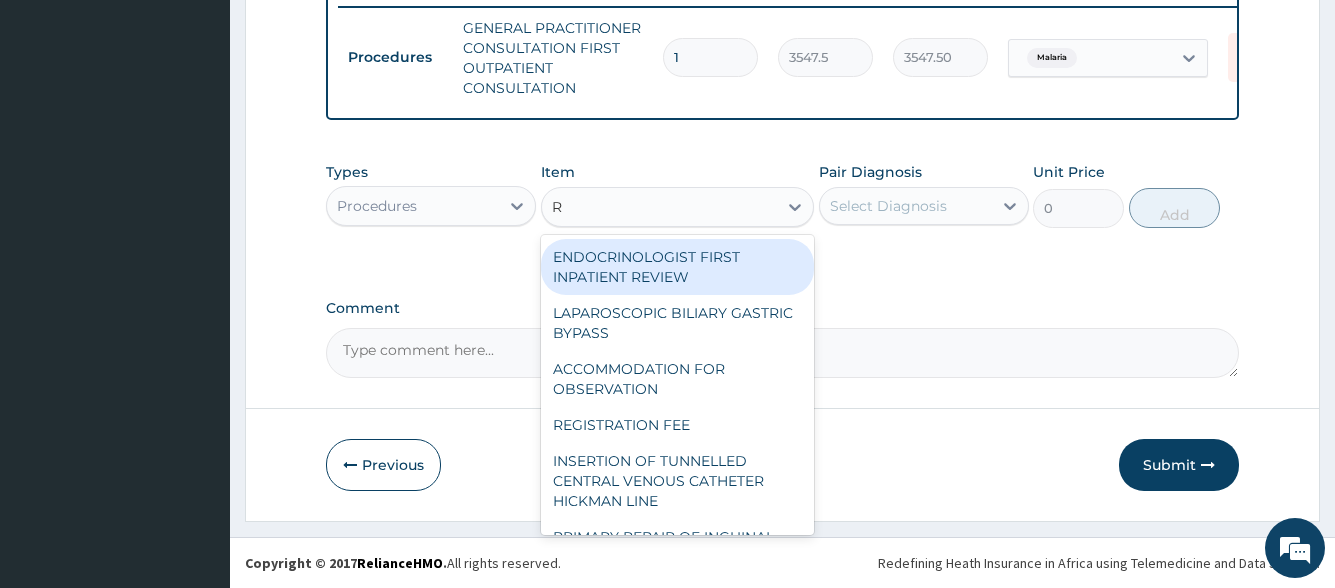 type on "RE" 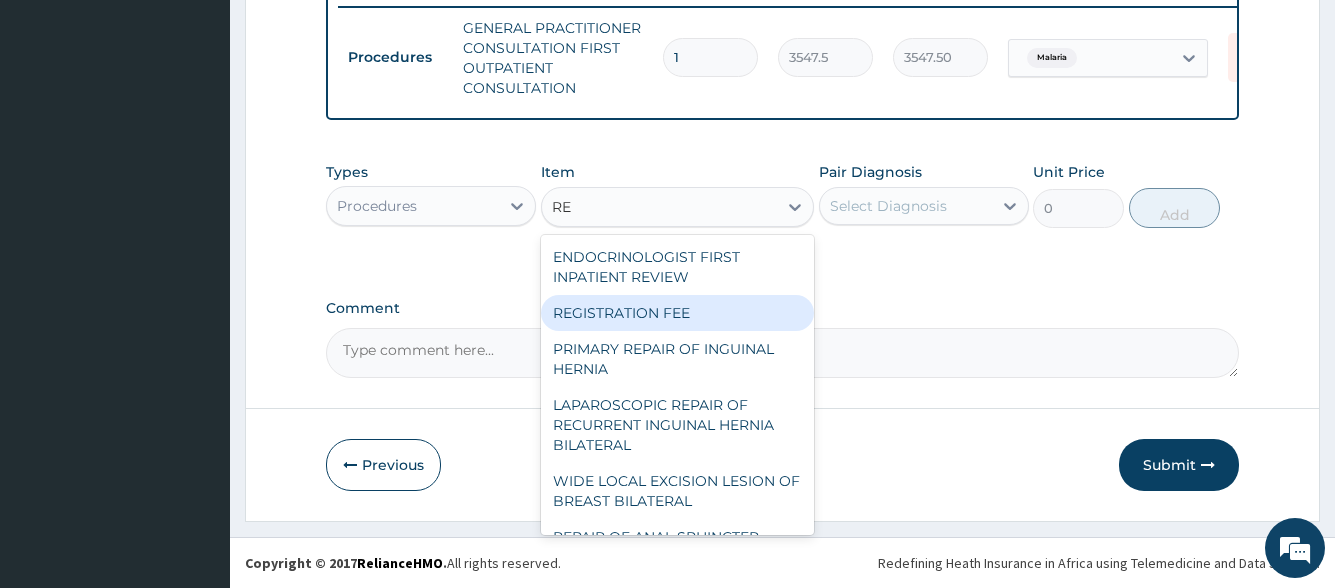 click on "REGISTRATION FEE" at bounding box center (678, 313) 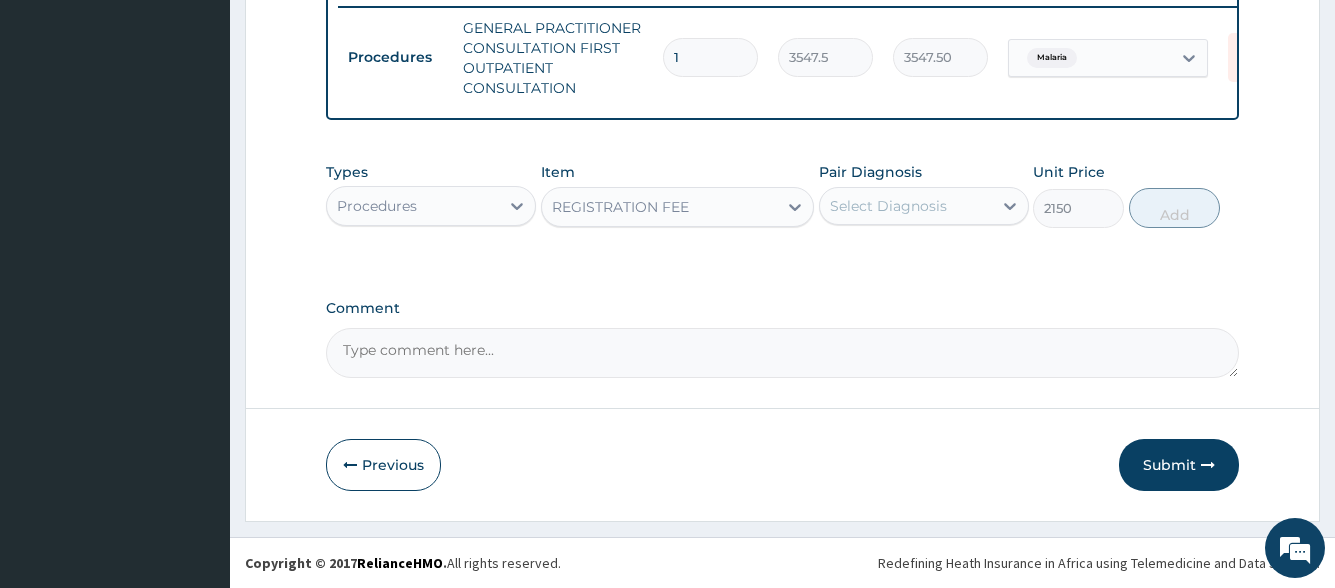 click on "Select Diagnosis" at bounding box center (888, 206) 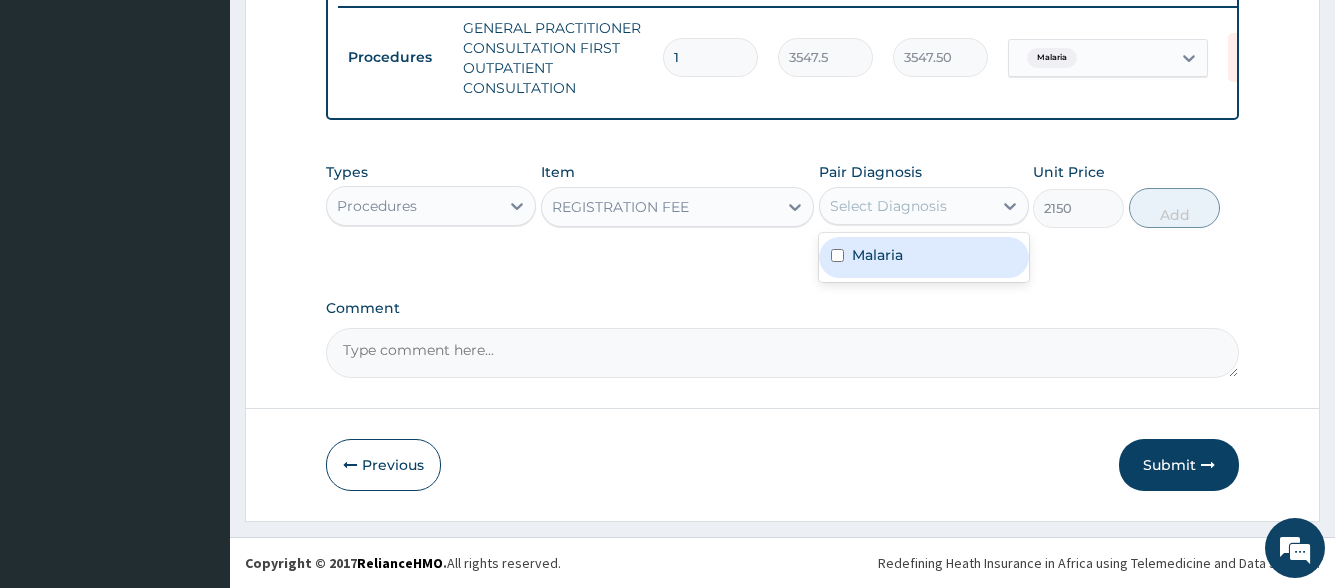 click on "Malaria" at bounding box center (877, 255) 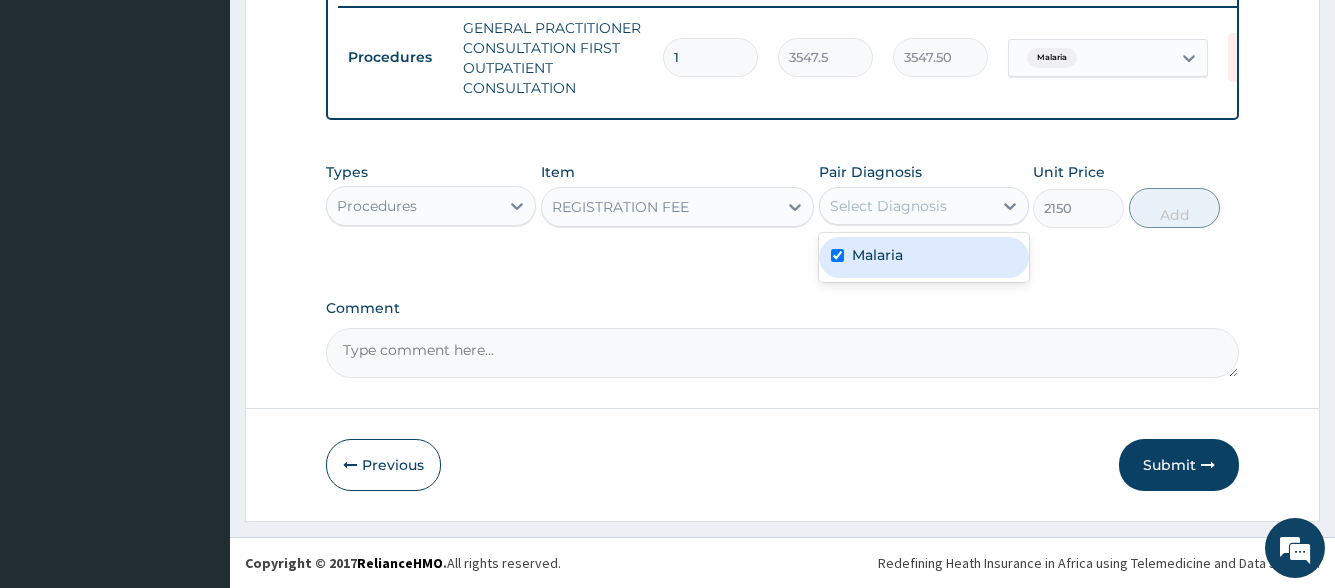 checkbox on "true" 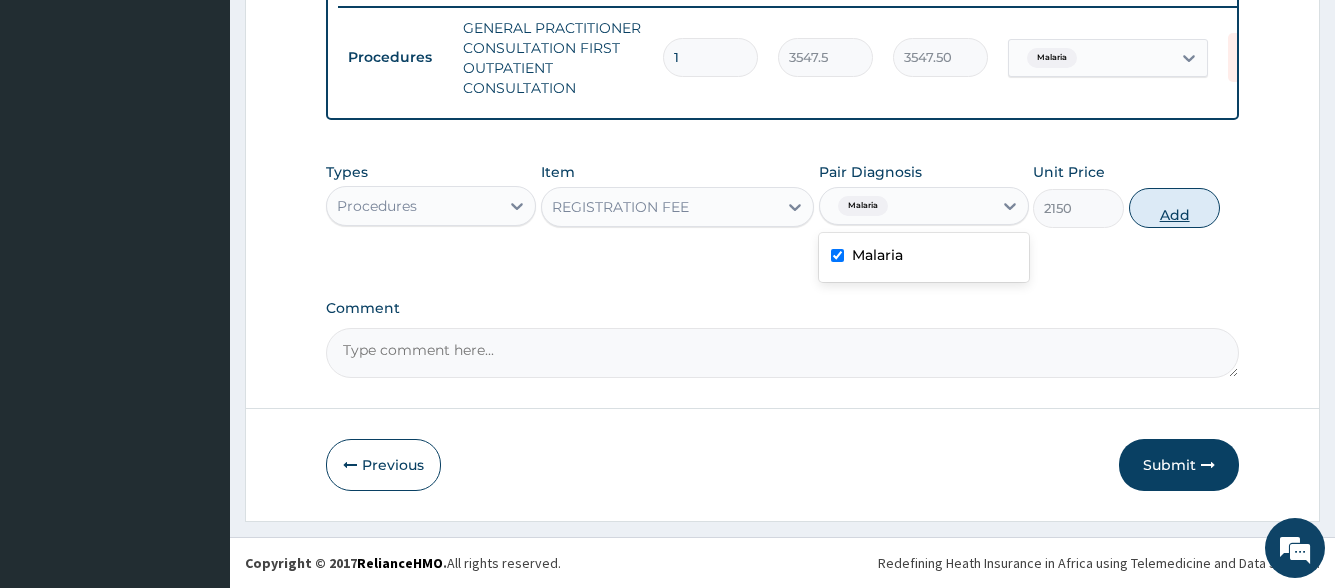 click on "Add" at bounding box center (1174, 208) 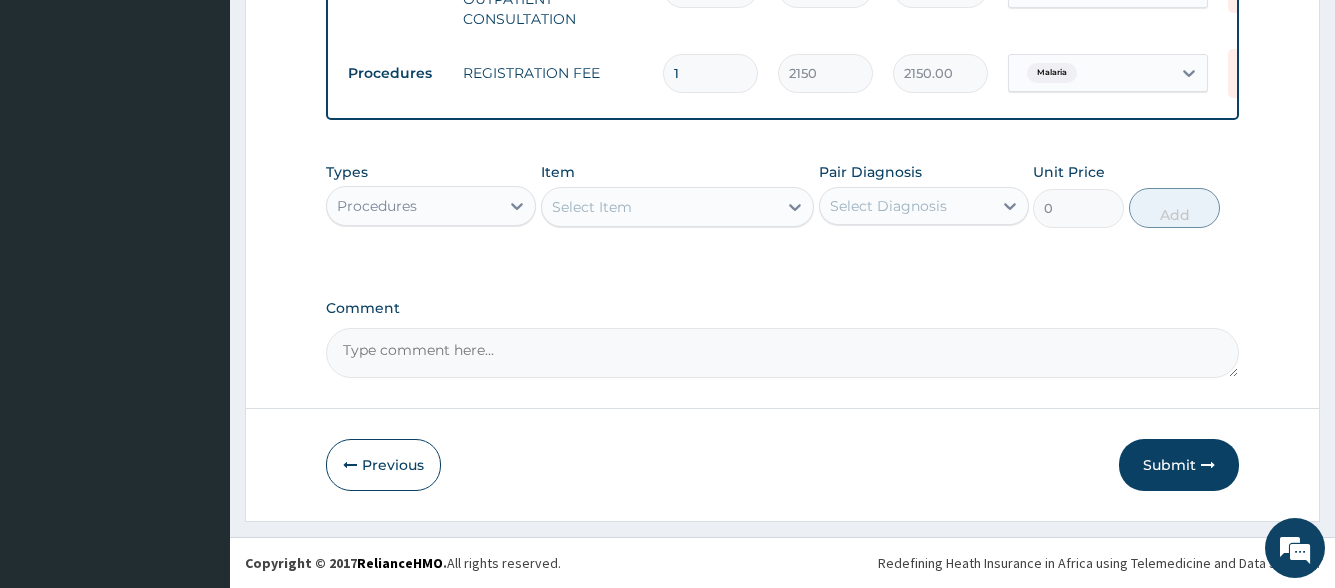 scroll, scrollTop: 874, scrollLeft: 0, axis: vertical 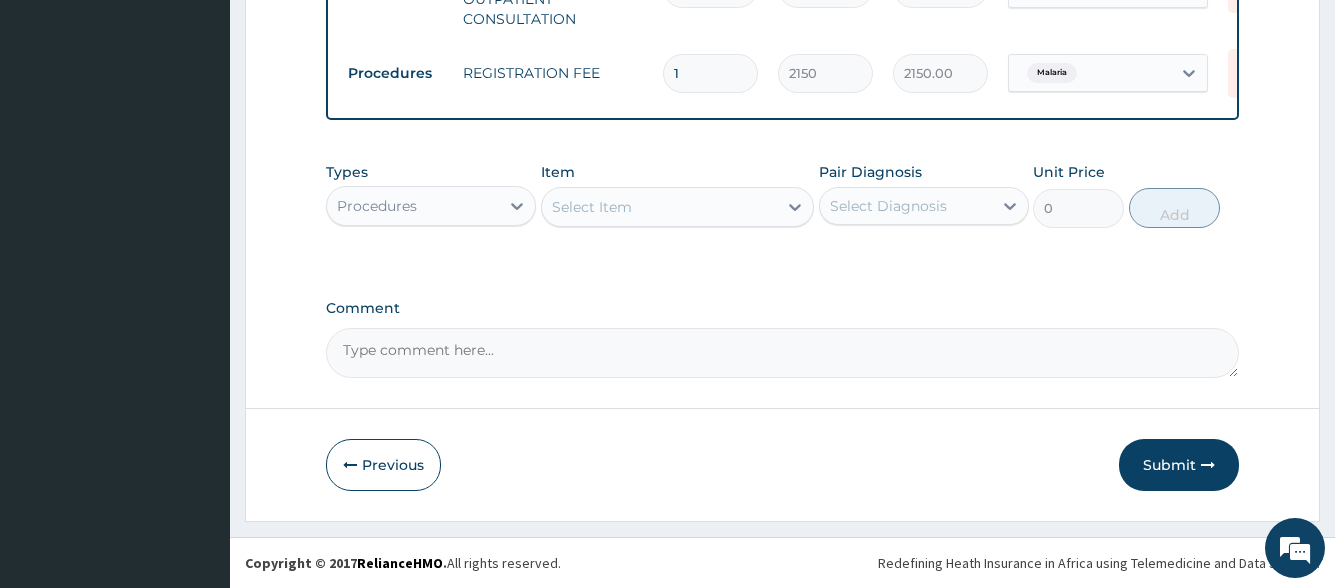 click on "Procedures" at bounding box center [413, 206] 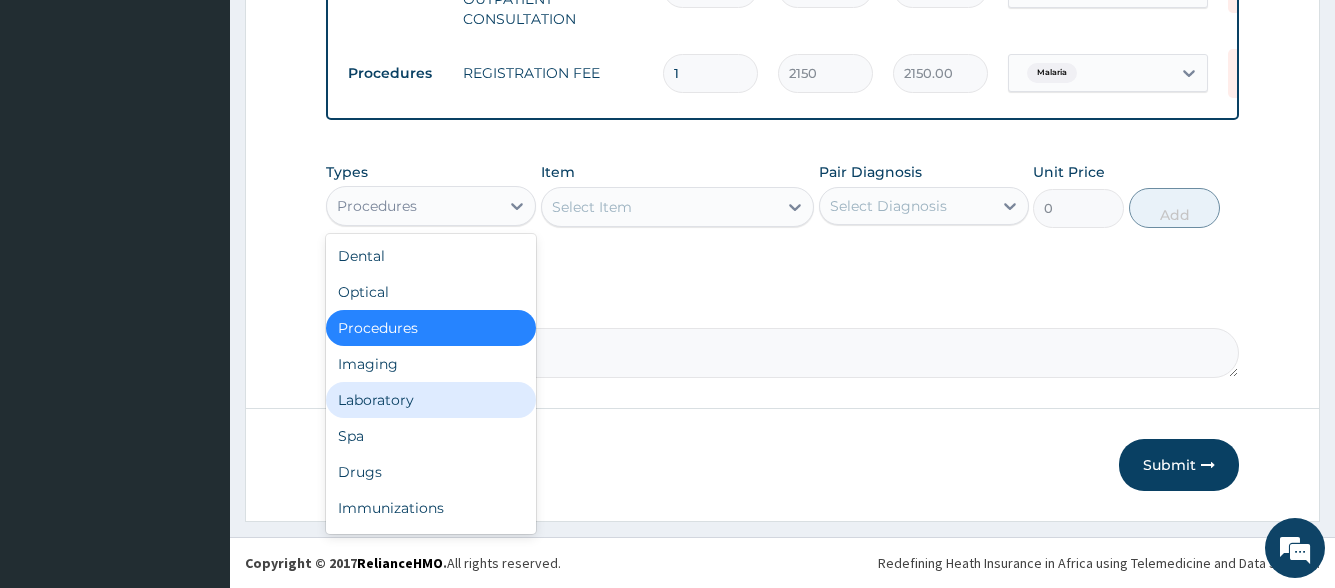 click on "Laboratory" at bounding box center [431, 400] 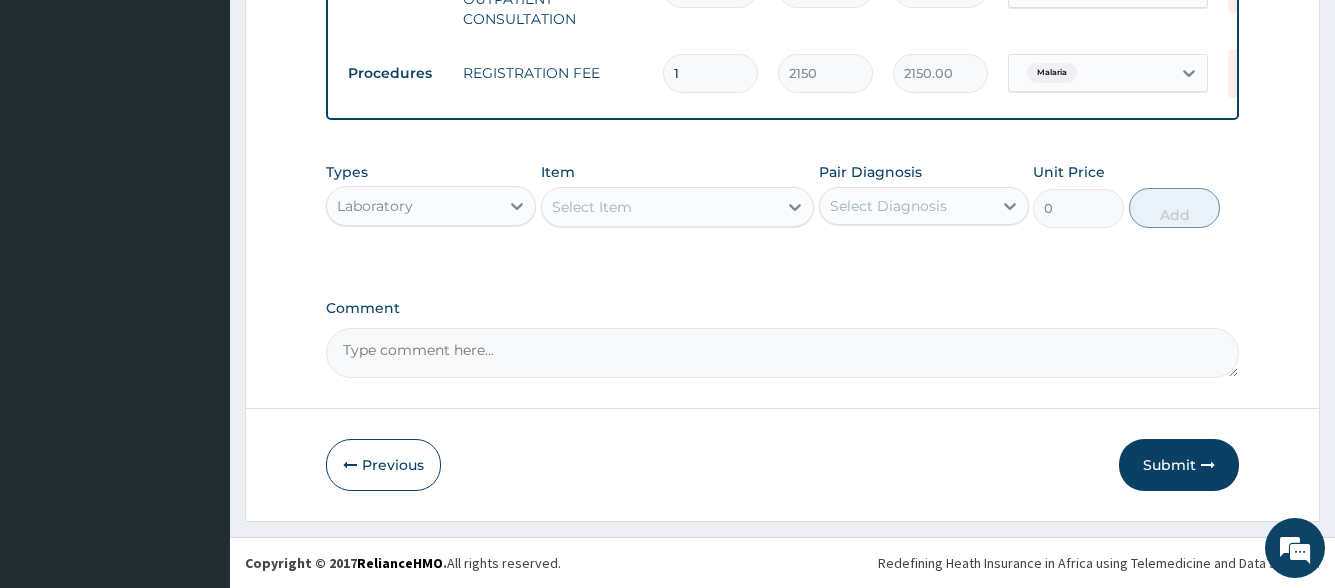 click on "Select Item" at bounding box center (660, 207) 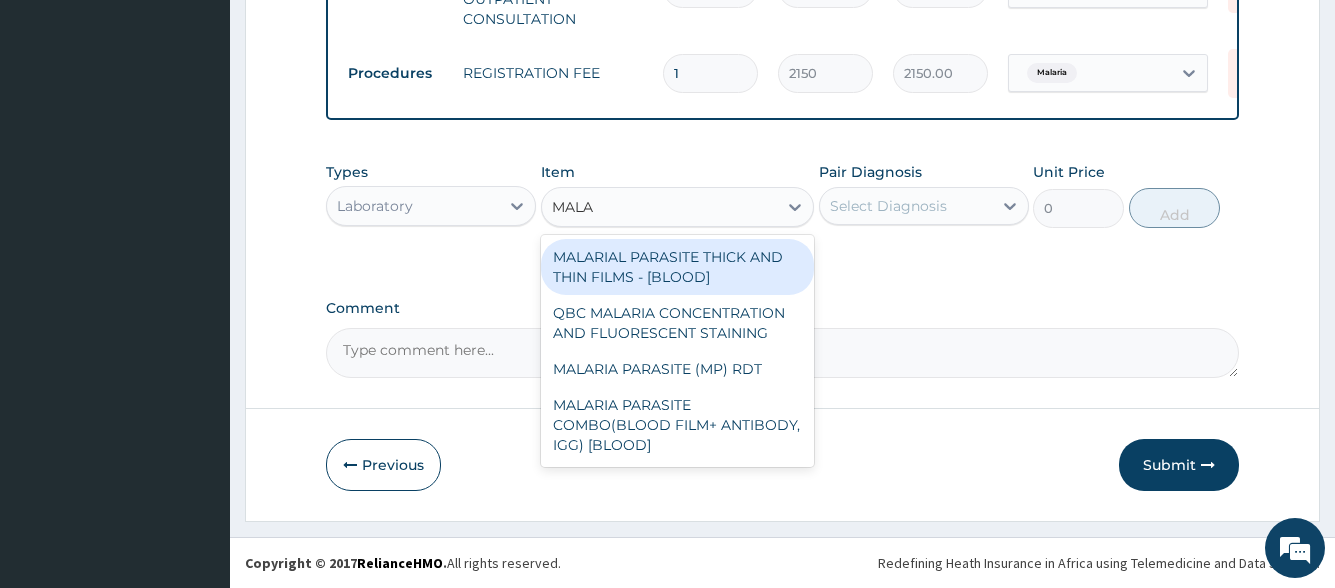type on "MALAR" 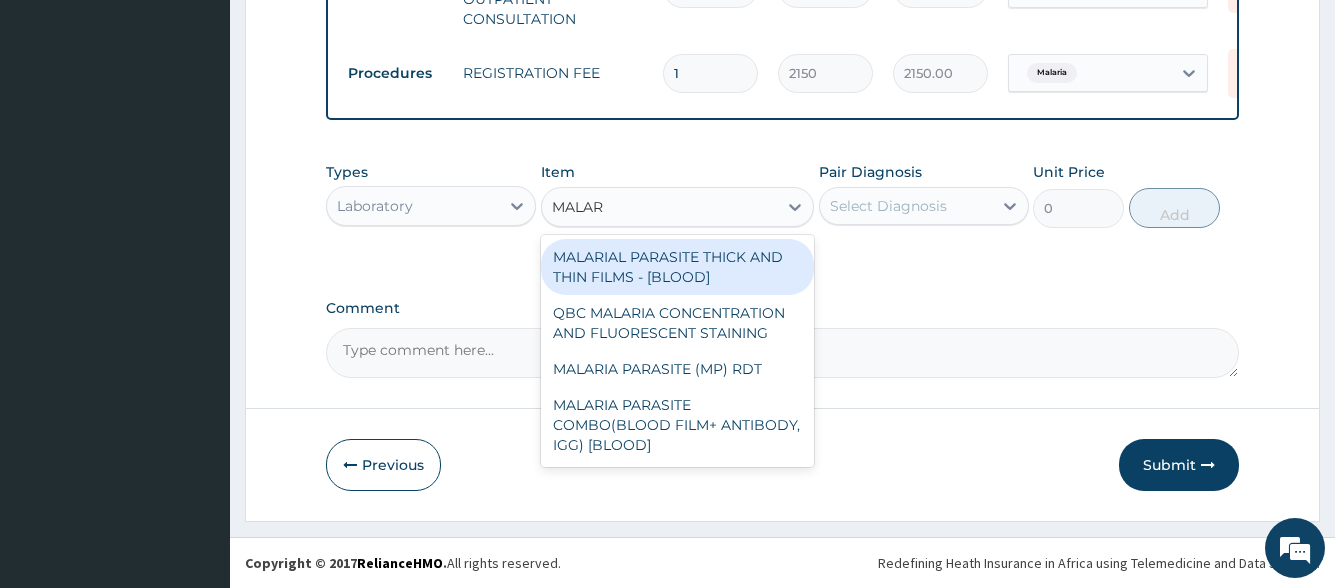 click on "MALARIAL PARASITE THICK AND THIN FILMS - [BLOOD]" at bounding box center [678, 267] 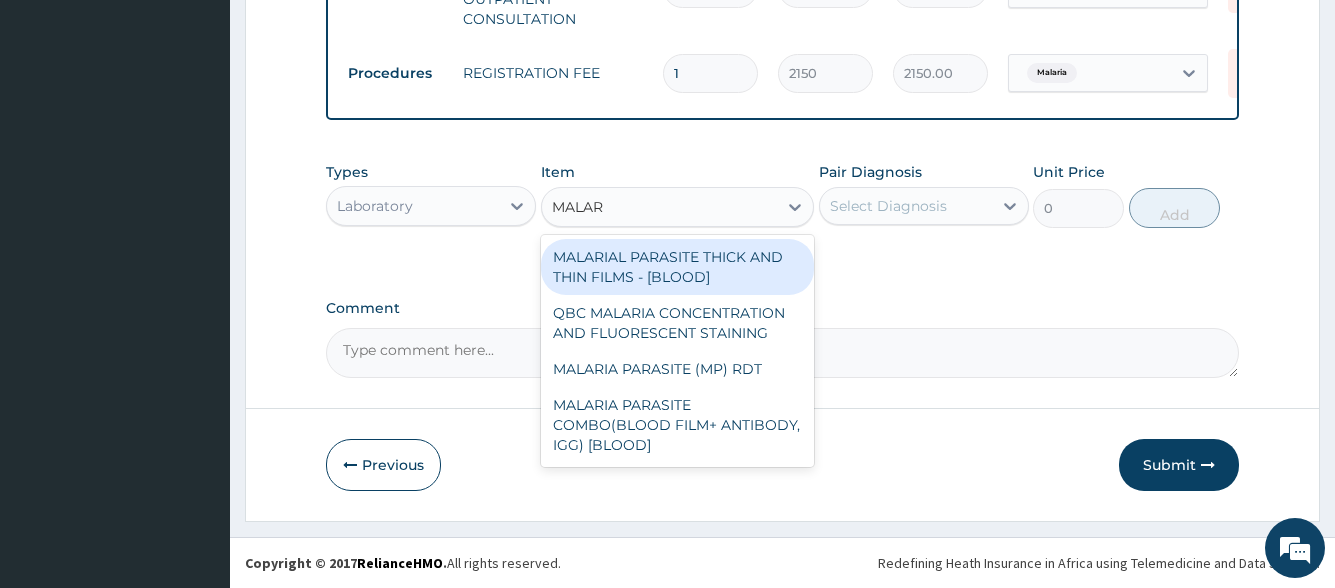 type 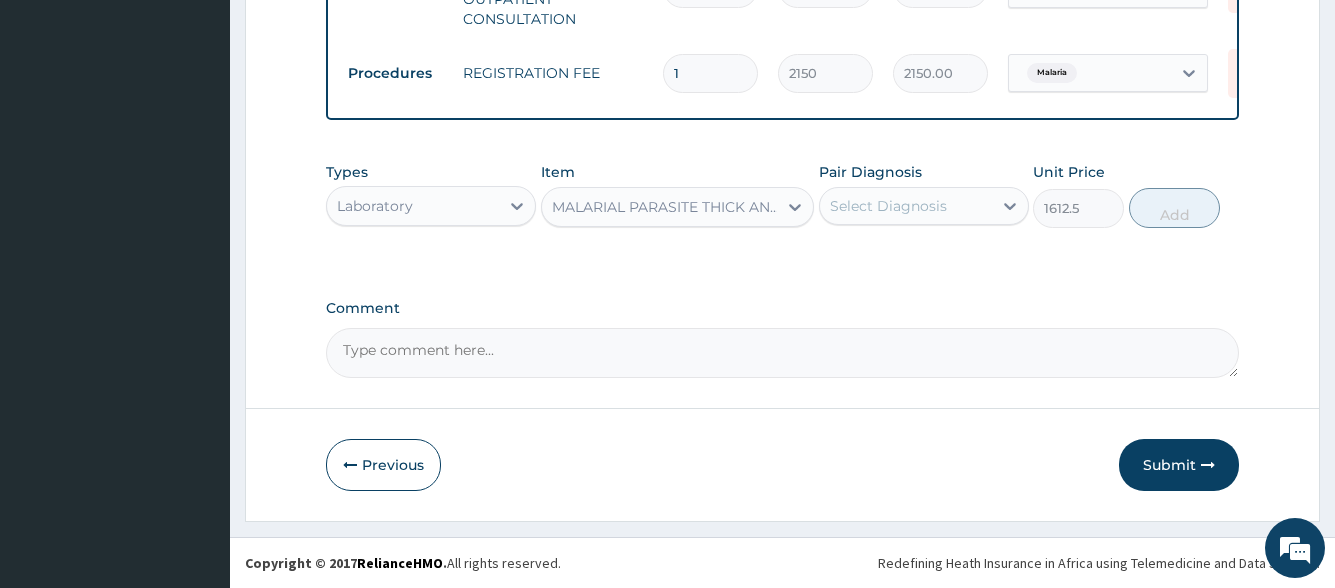 click on "Select Diagnosis" at bounding box center [888, 206] 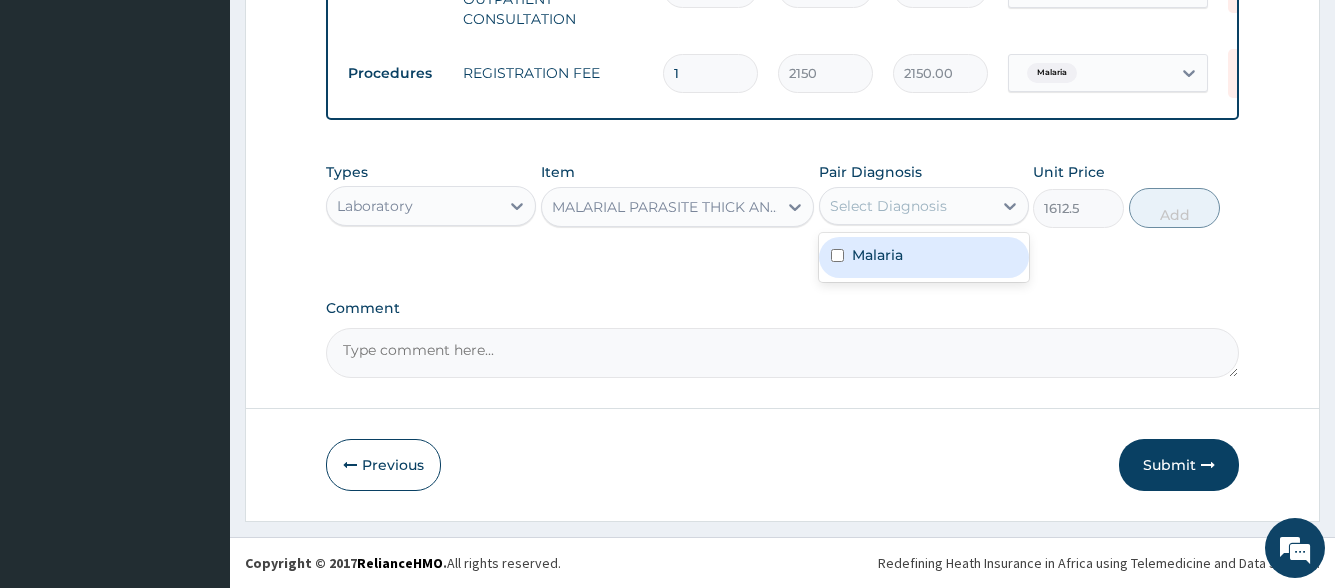 click on "Malaria" at bounding box center (924, 257) 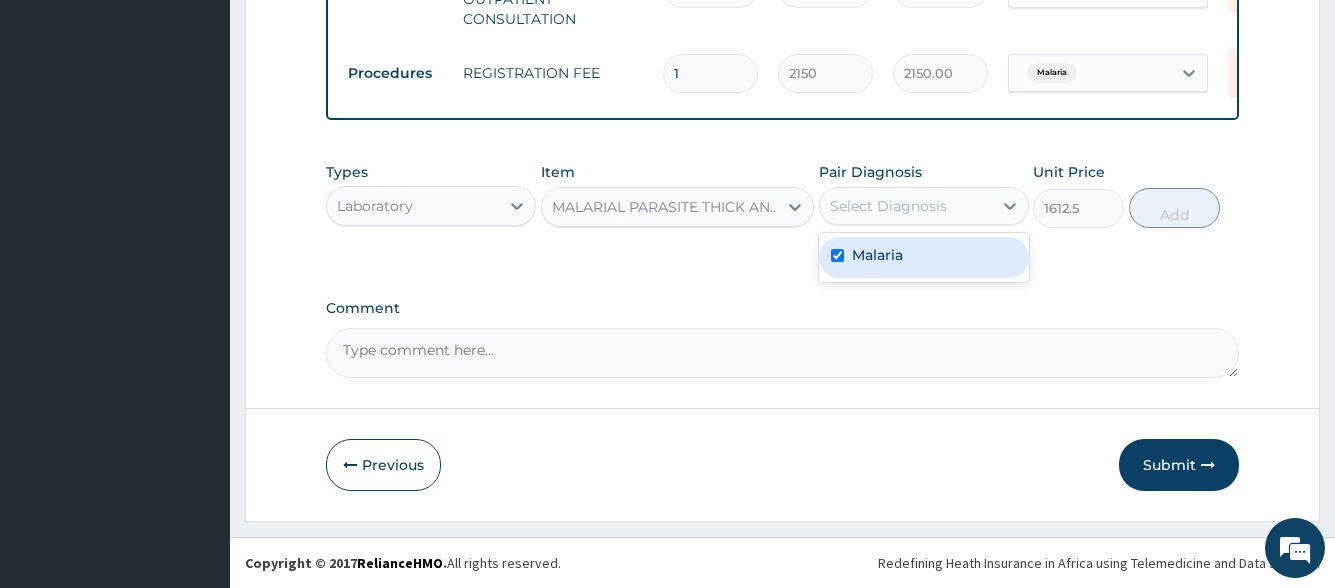 checkbox on "true" 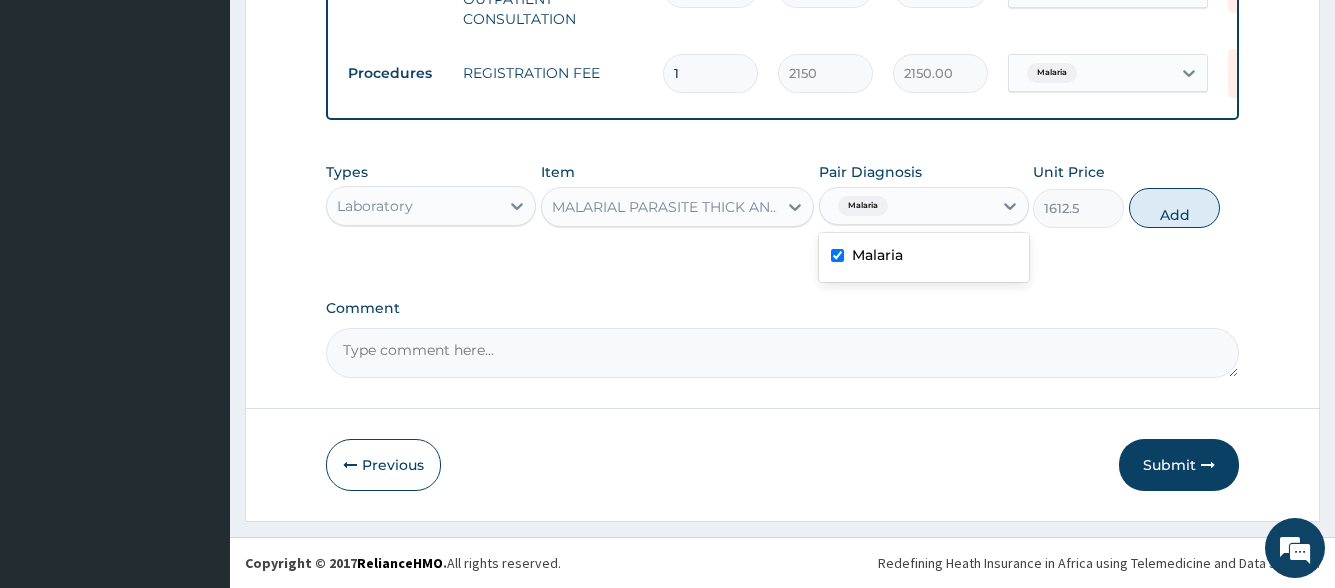click on "Add" at bounding box center (1174, 208) 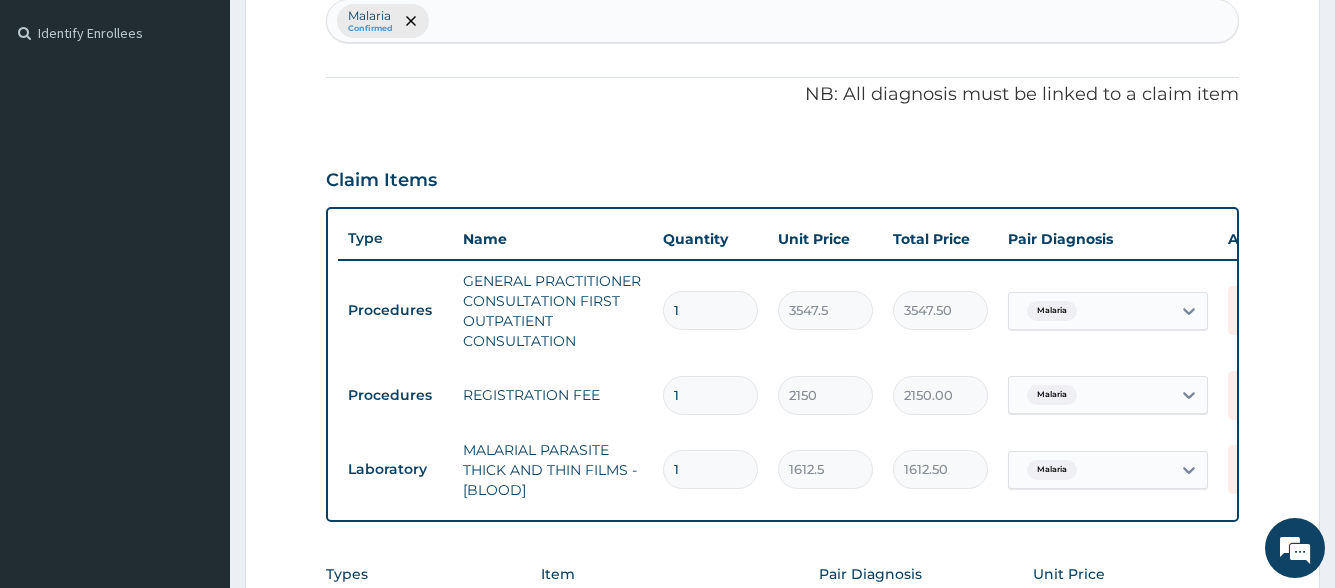 scroll, scrollTop: 474, scrollLeft: 0, axis: vertical 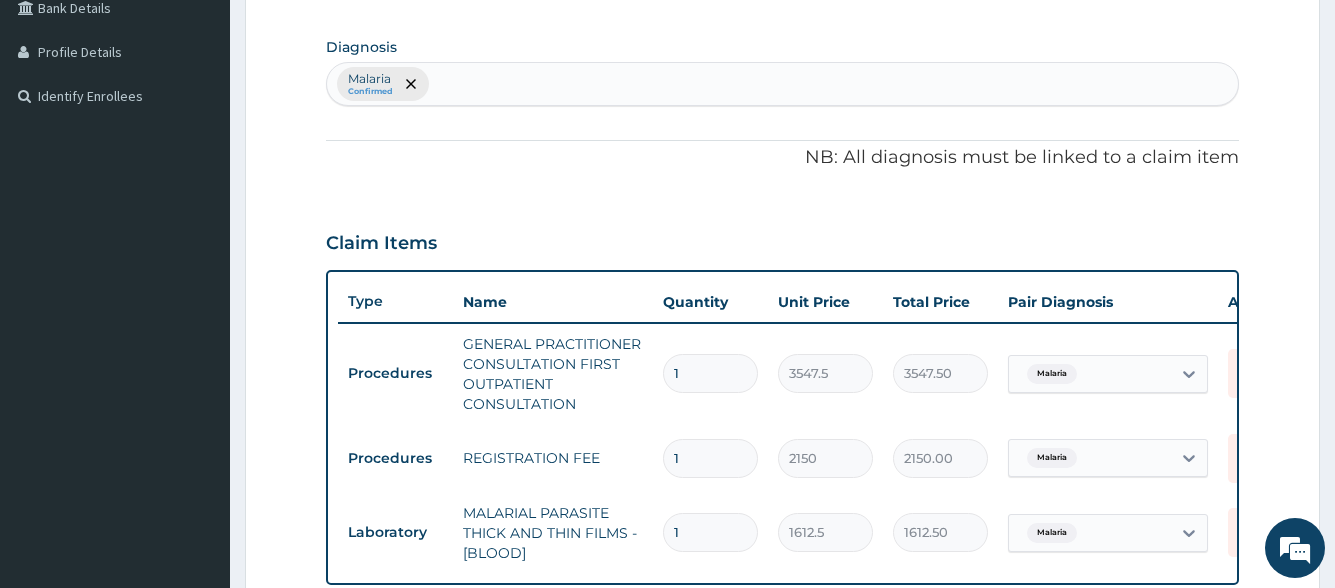 click on "Malaria Confirmed" at bounding box center [782, 84] 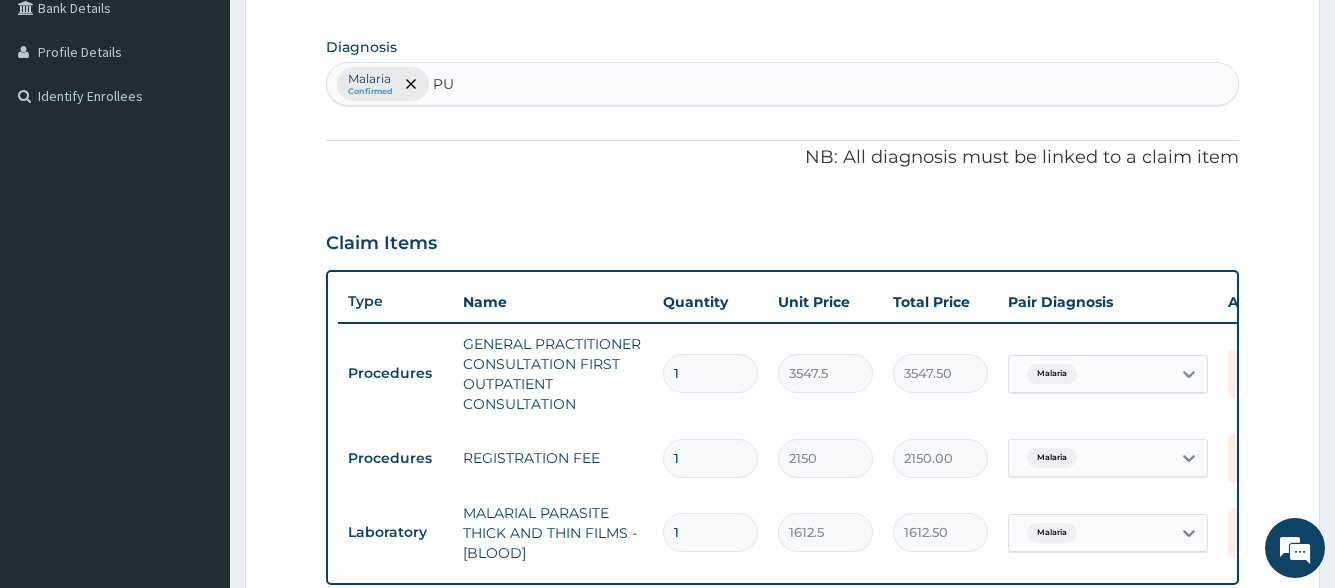 type on "PUD" 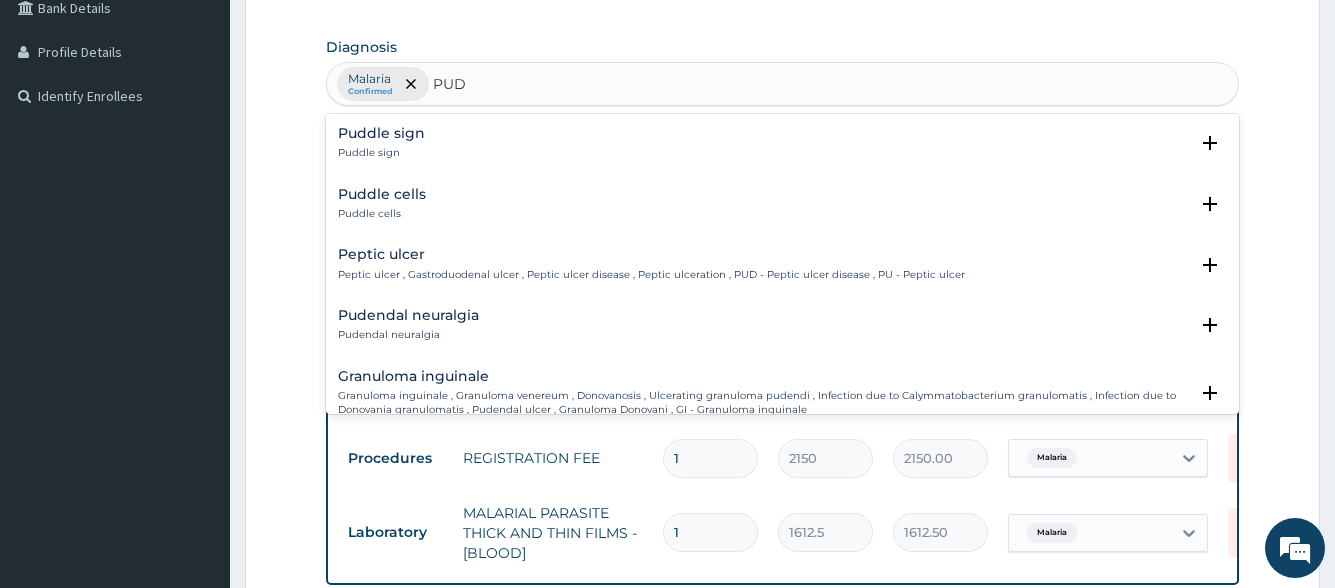 click on "Peptic ulcer" at bounding box center [651, 254] 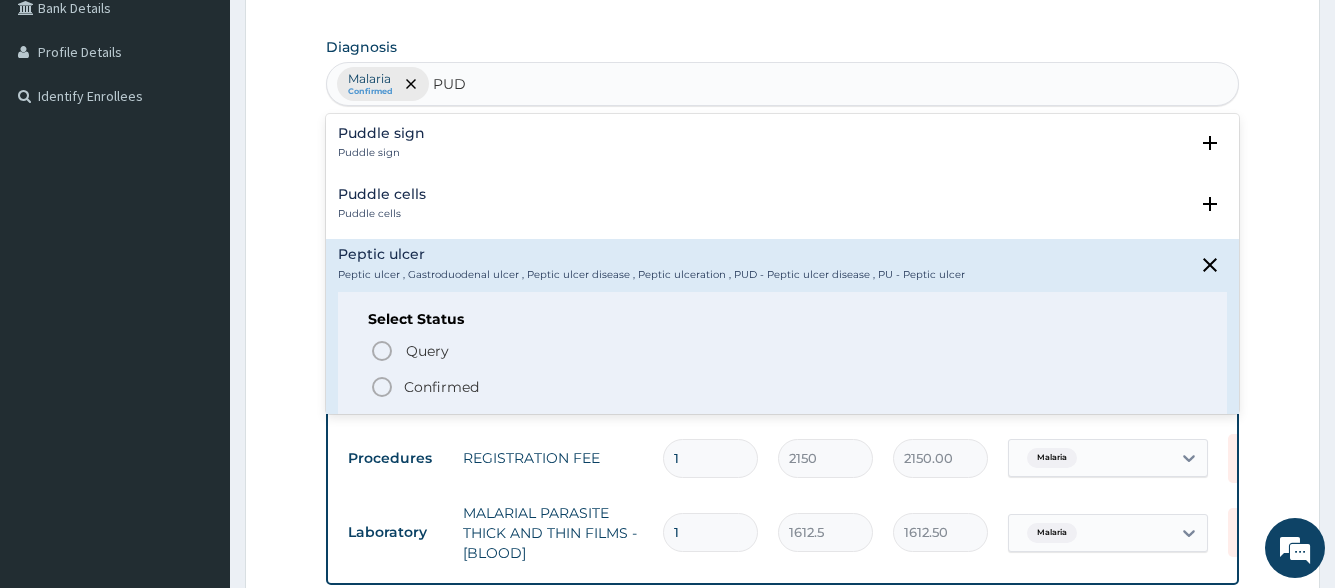 click on "Confirmed" at bounding box center [441, 387] 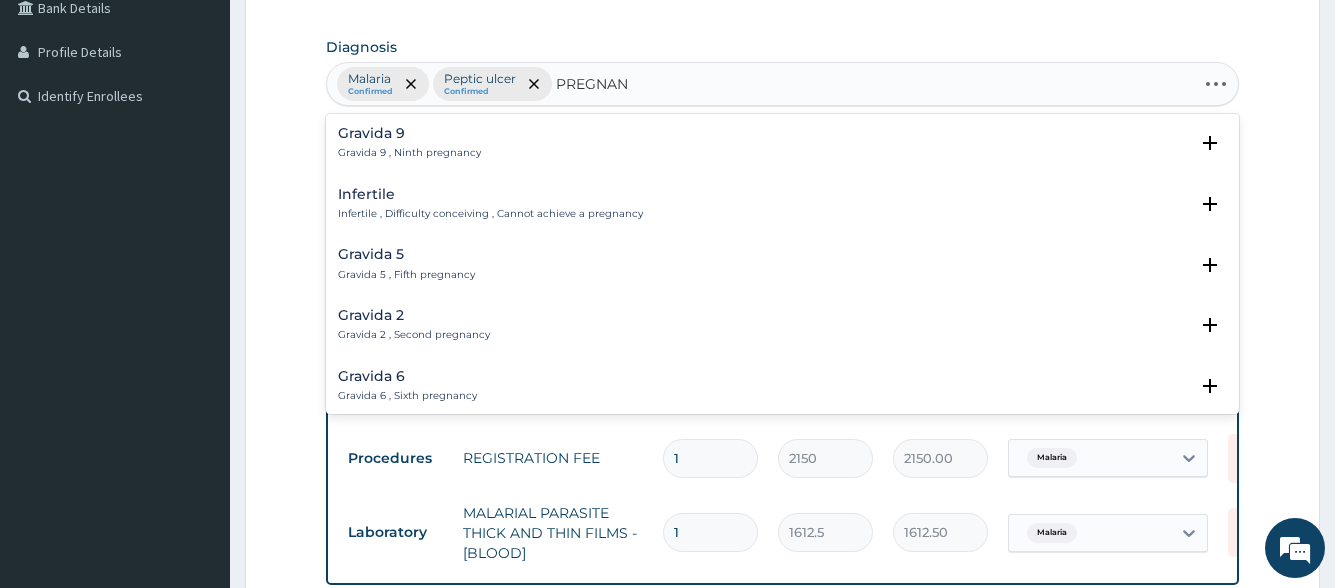 type on "PREGNANT" 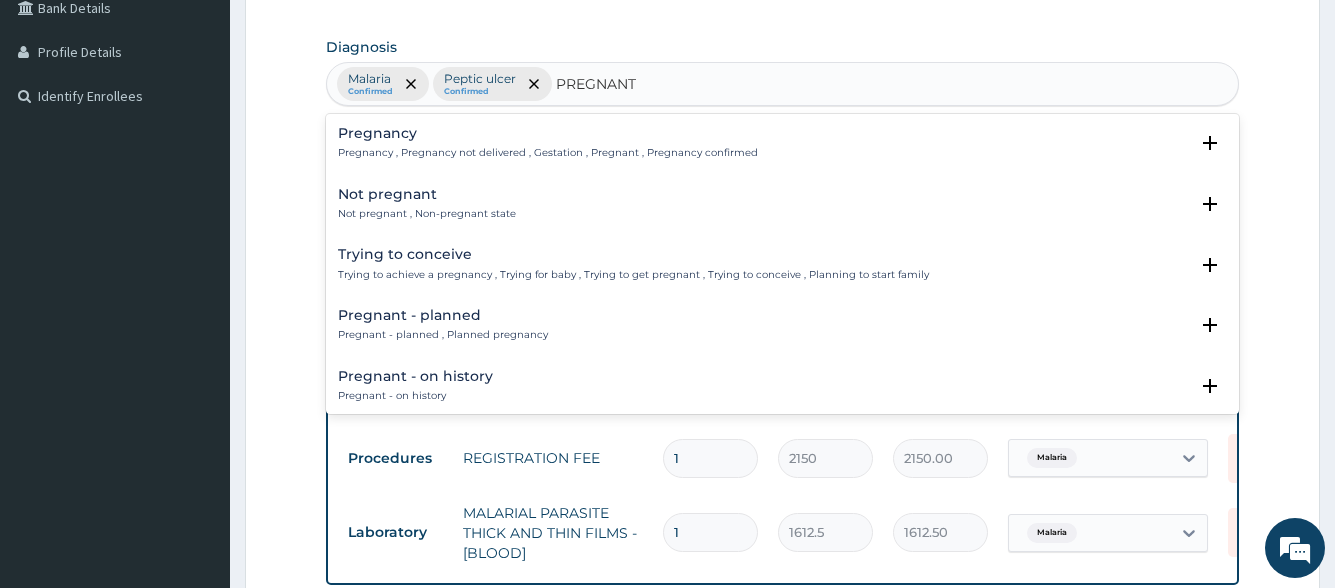 click on "Pregnancy" at bounding box center (548, 133) 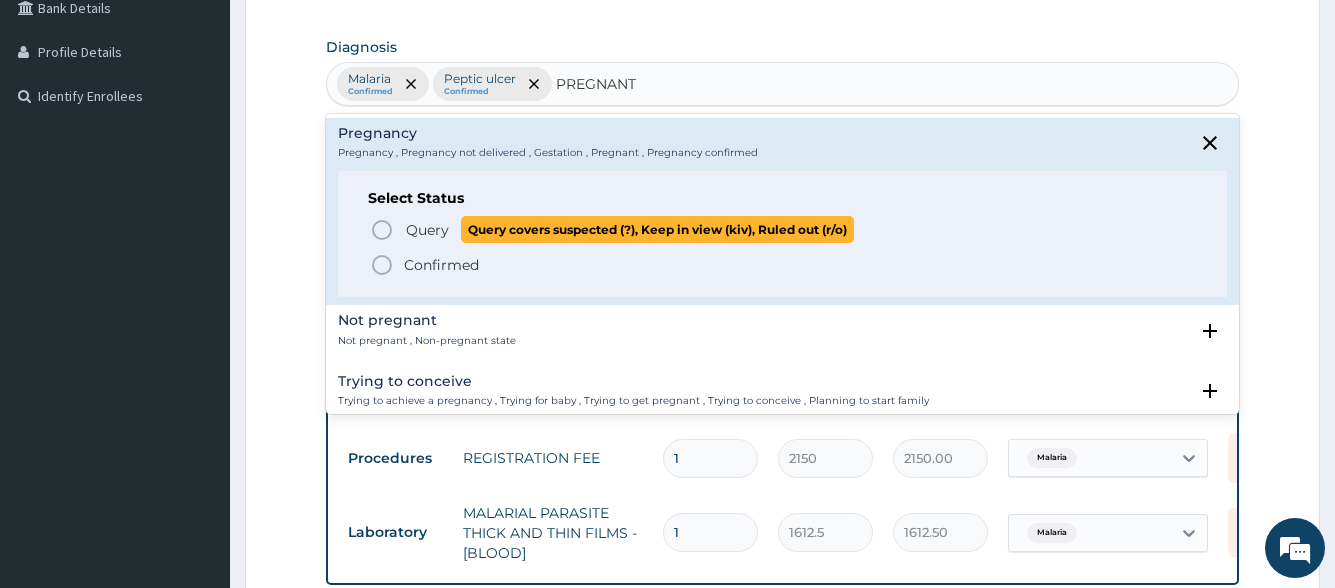 click on "Query" at bounding box center [427, 230] 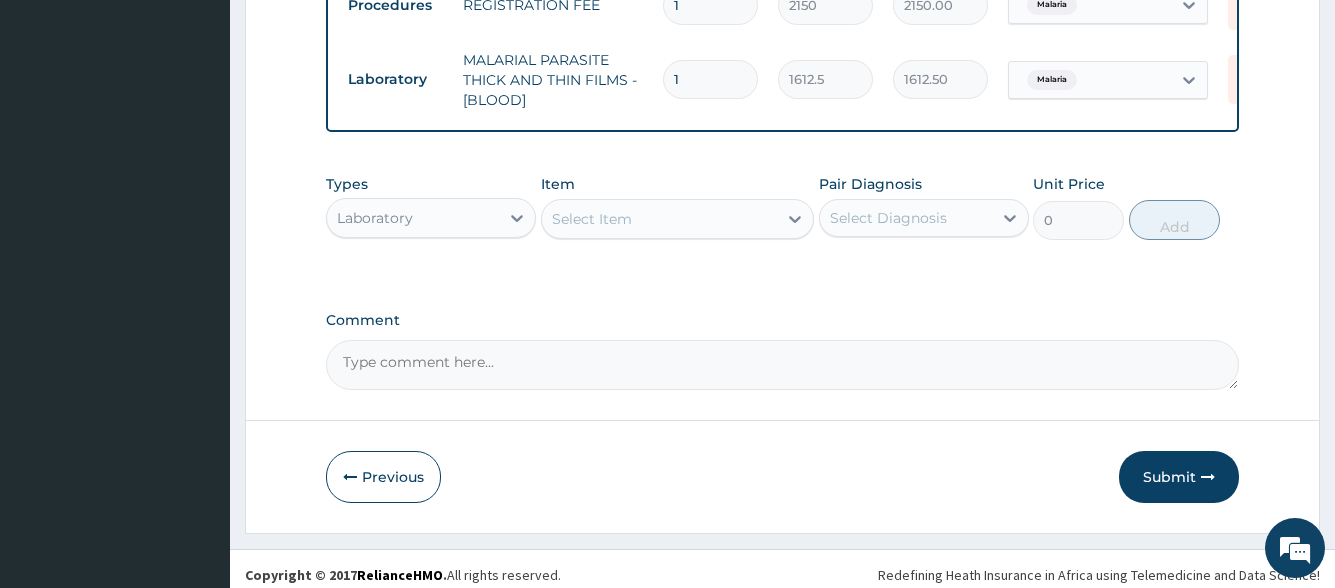 scroll, scrollTop: 954, scrollLeft: 0, axis: vertical 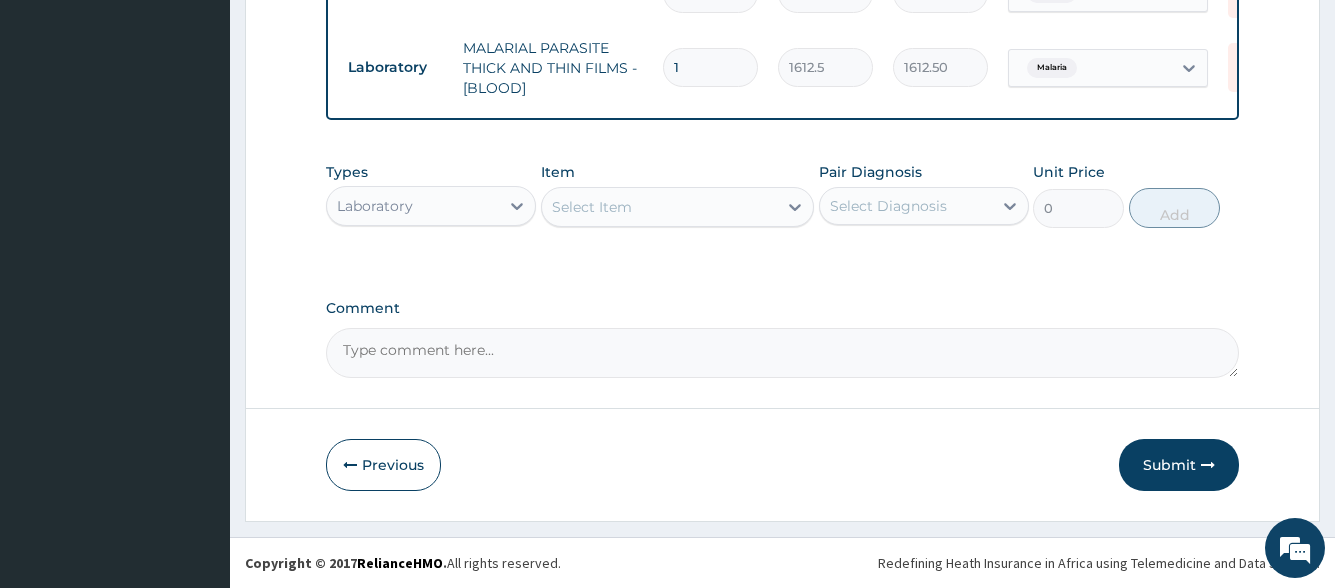 click on "Select Item" at bounding box center (660, 207) 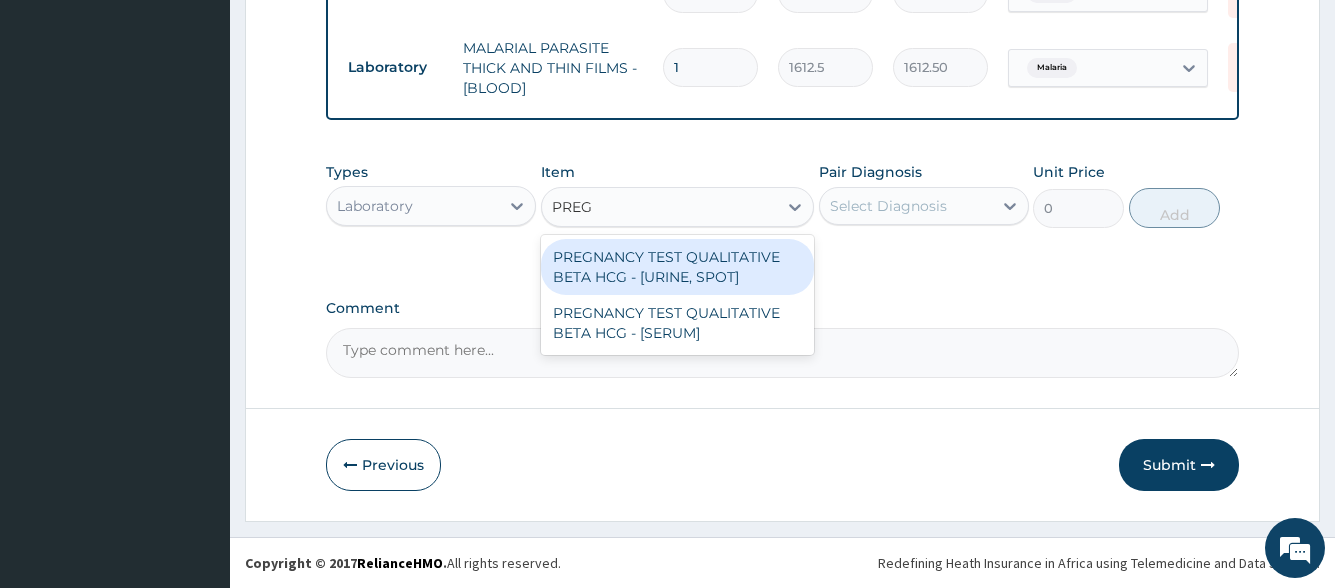 type on "PREGN" 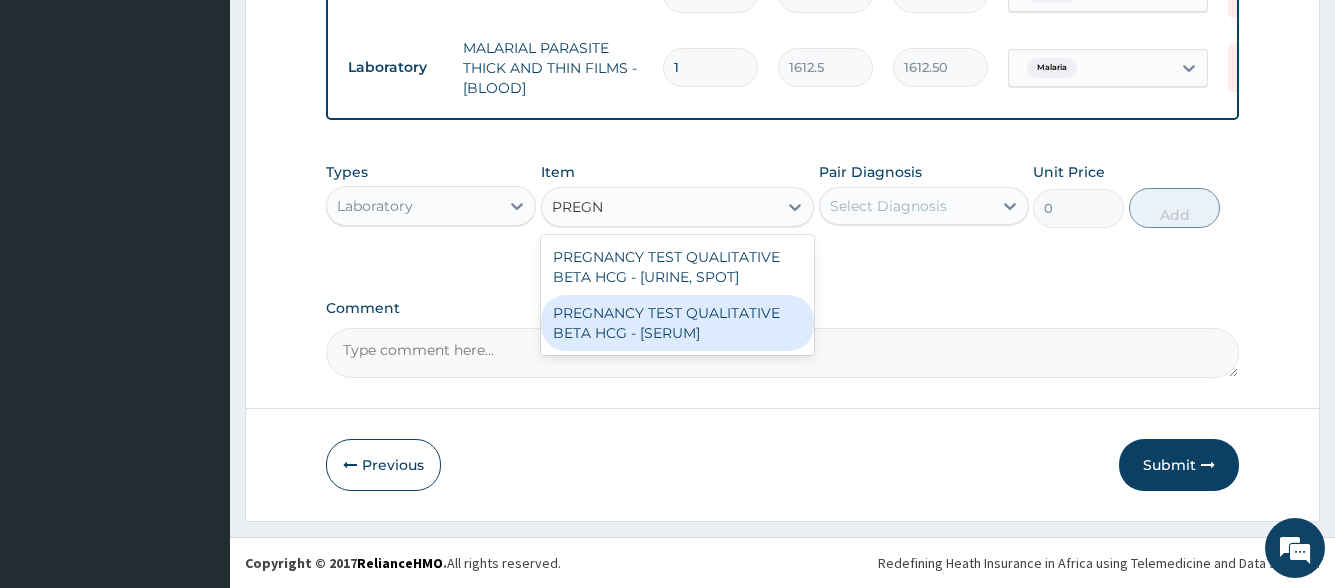 click on "PREGNANCY TEST QUALITATIVE BETA HCG - [SERUM]" at bounding box center (678, 323) 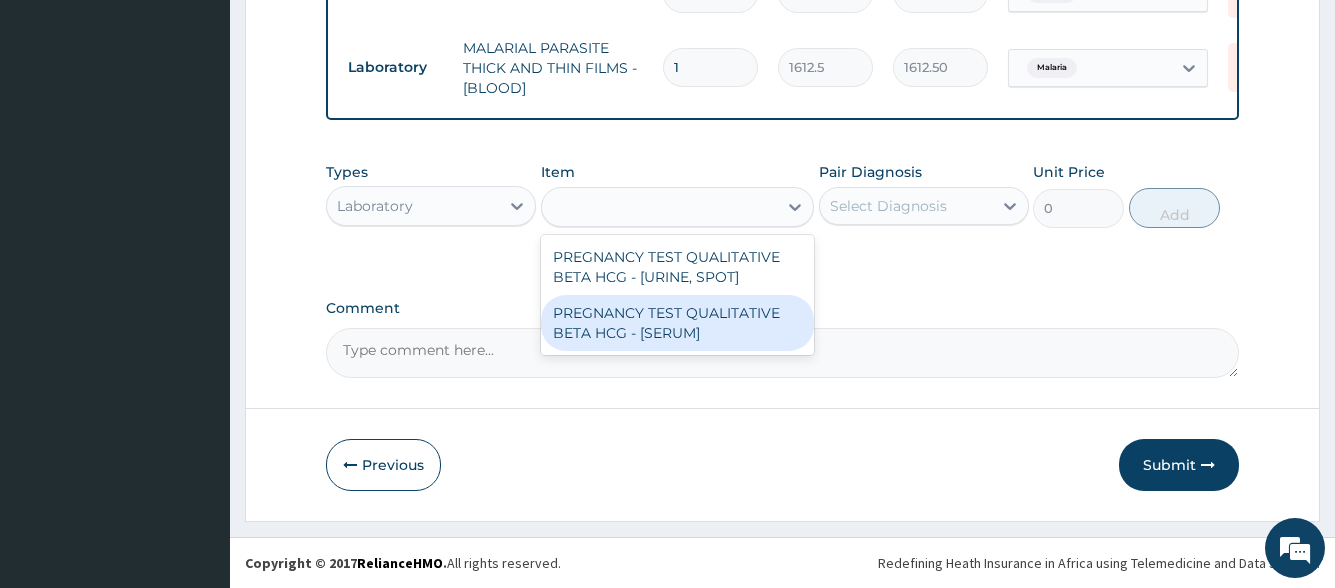 type on "1290" 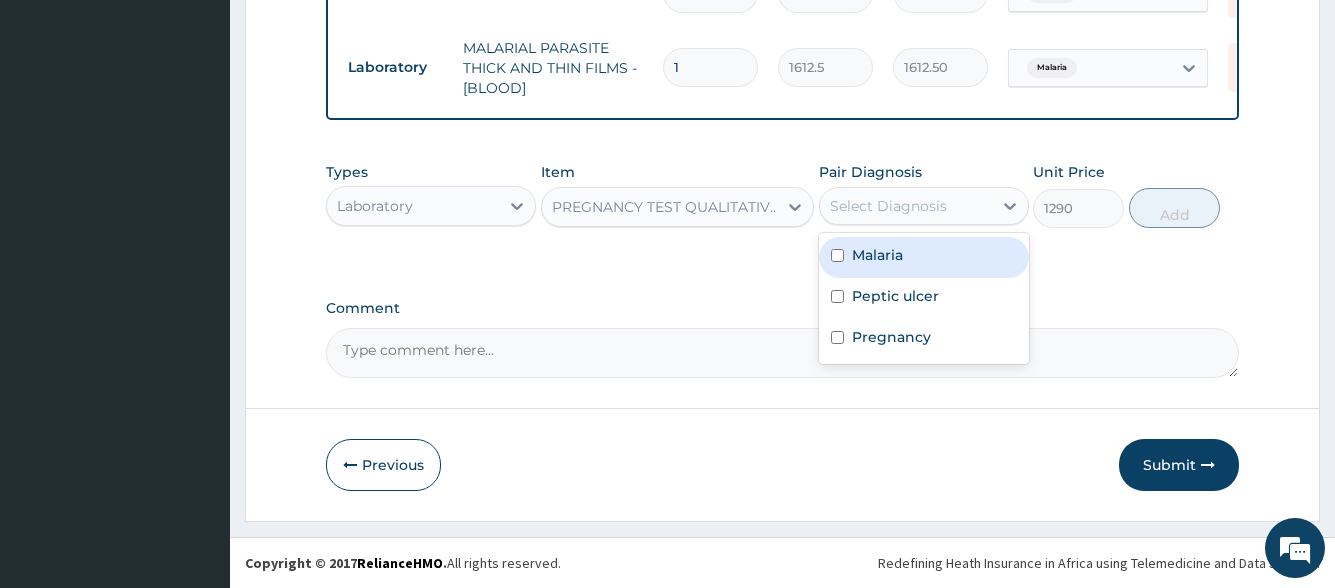 click on "Select Diagnosis" at bounding box center (906, 206) 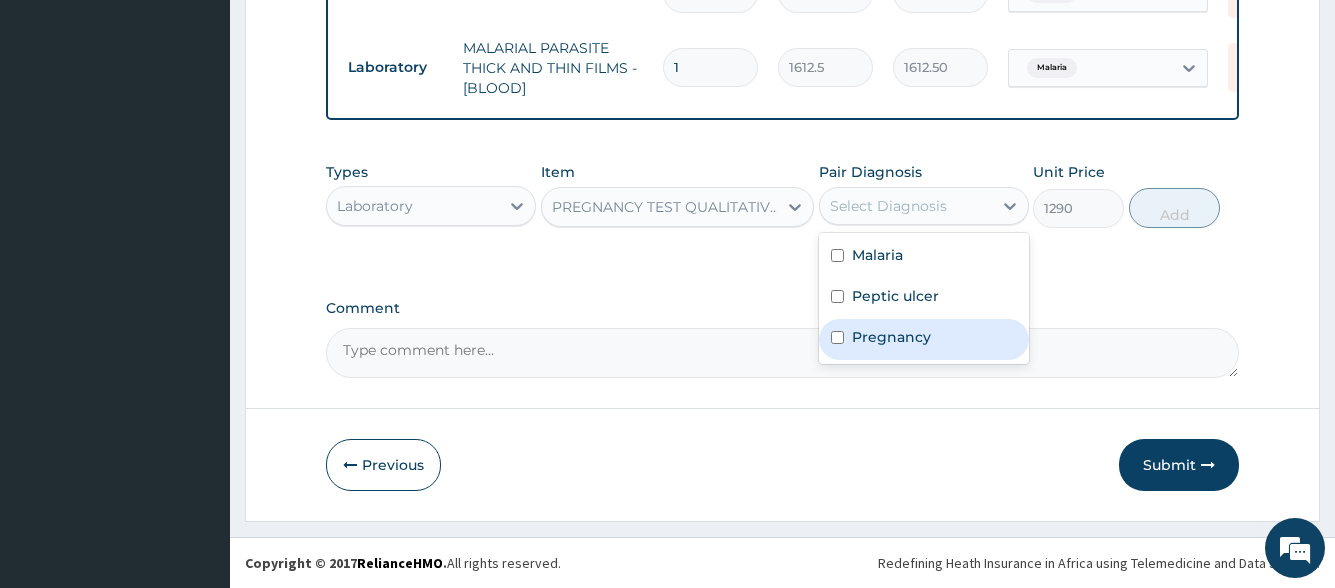 drag, startPoint x: 931, startPoint y: 353, endPoint x: 934, endPoint y: 342, distance: 11.401754 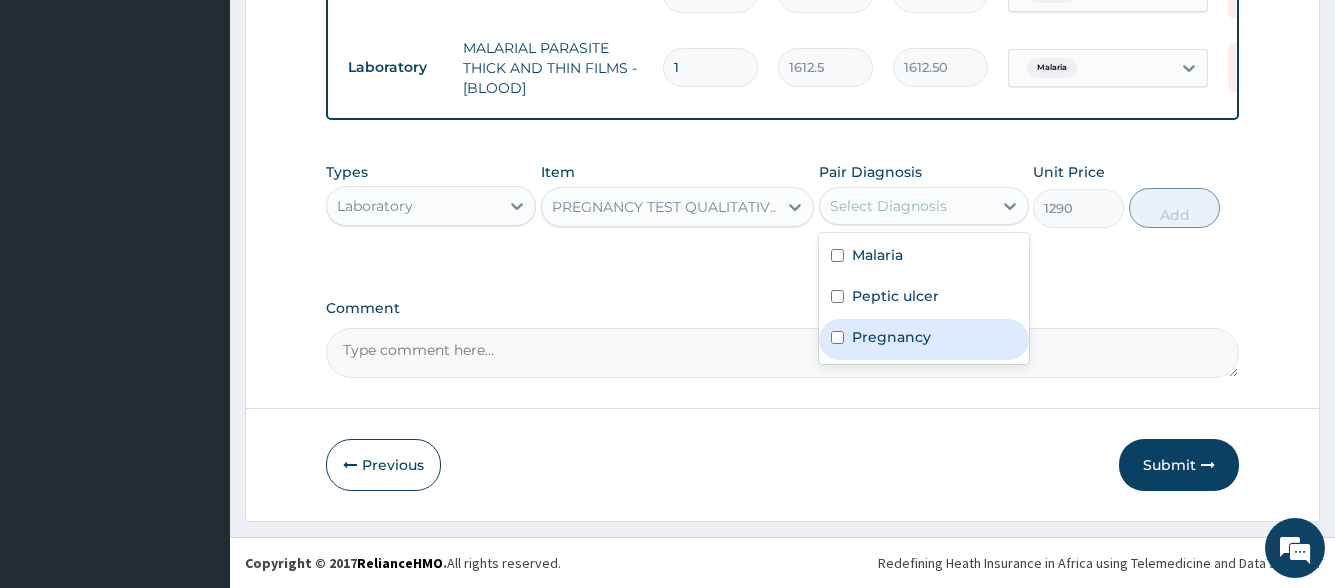 click on "Pregnancy" at bounding box center (924, 339) 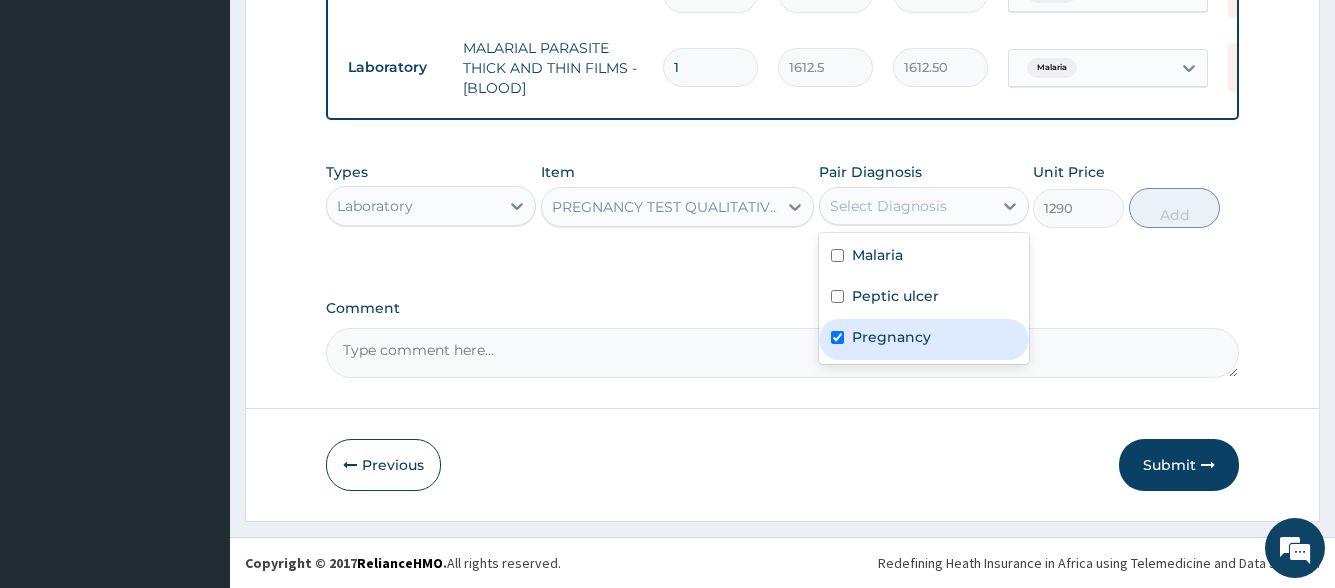 checkbox on "true" 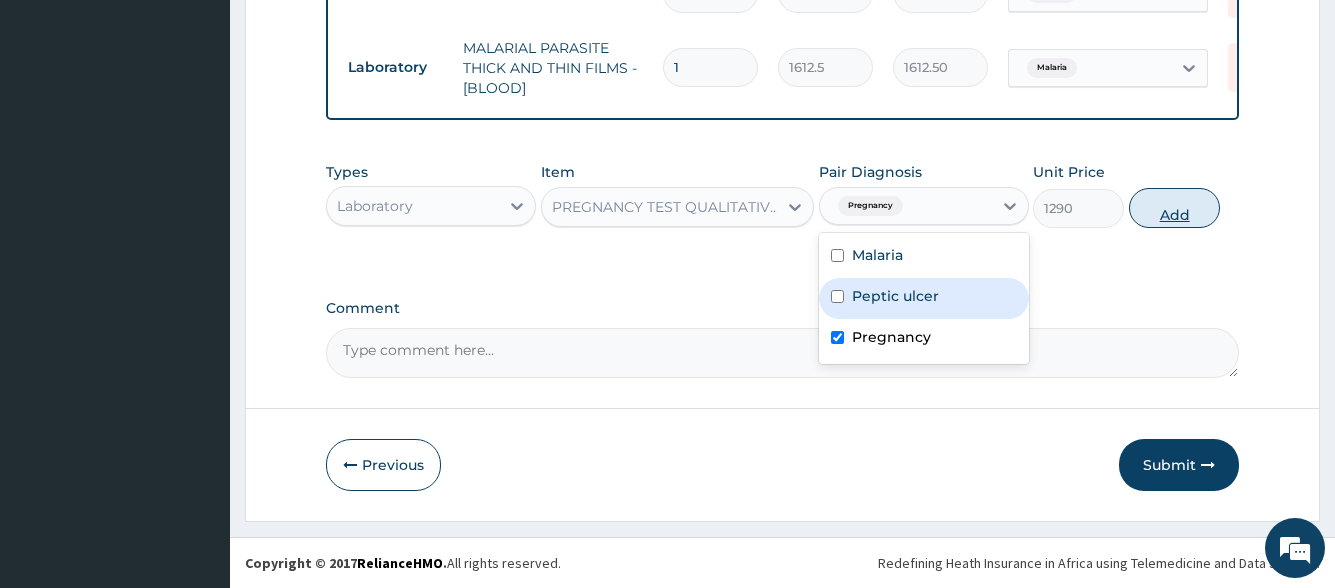click on "Add" at bounding box center [1174, 208] 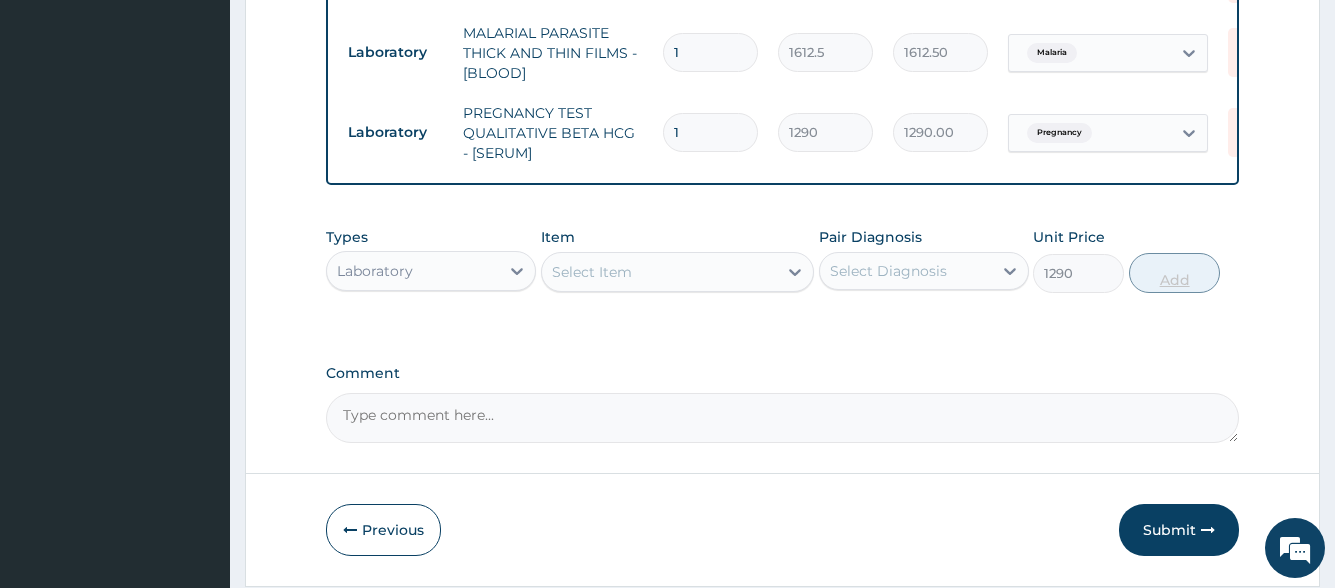 type on "0" 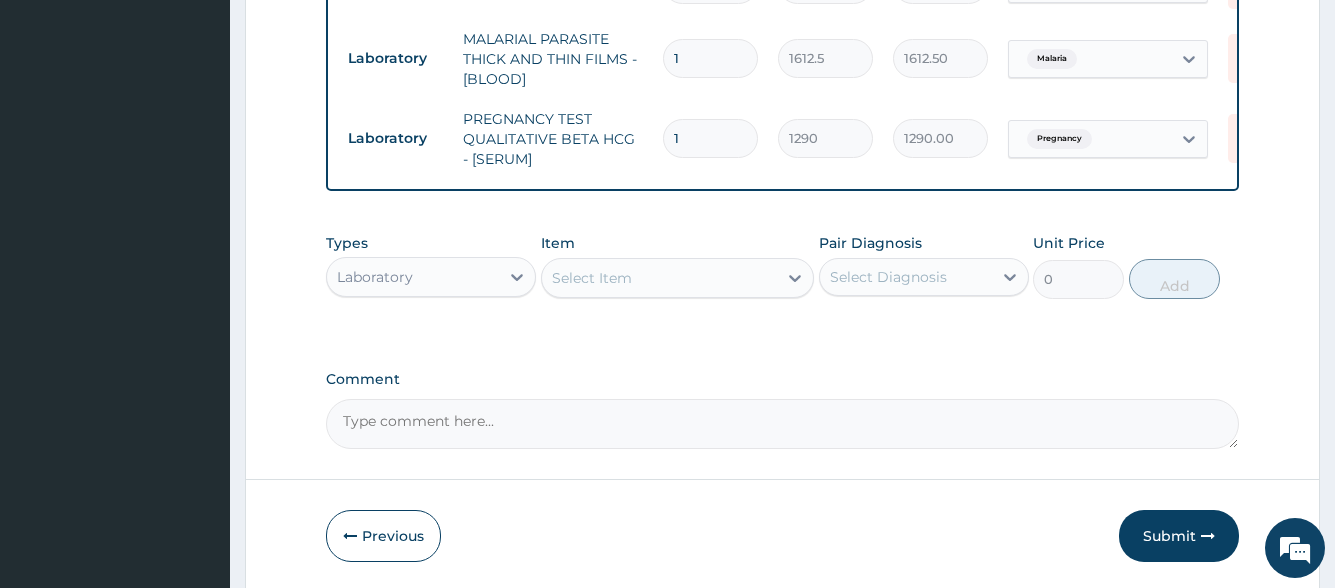 scroll, scrollTop: 954, scrollLeft: 0, axis: vertical 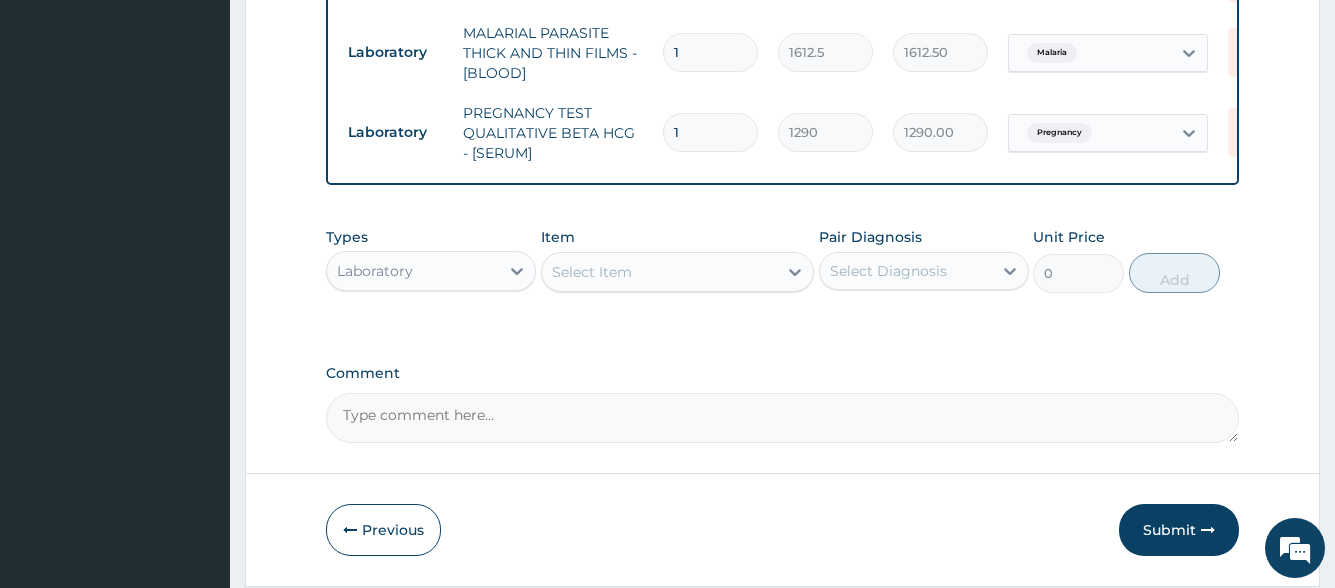 click on "Laboratory" at bounding box center (375, 271) 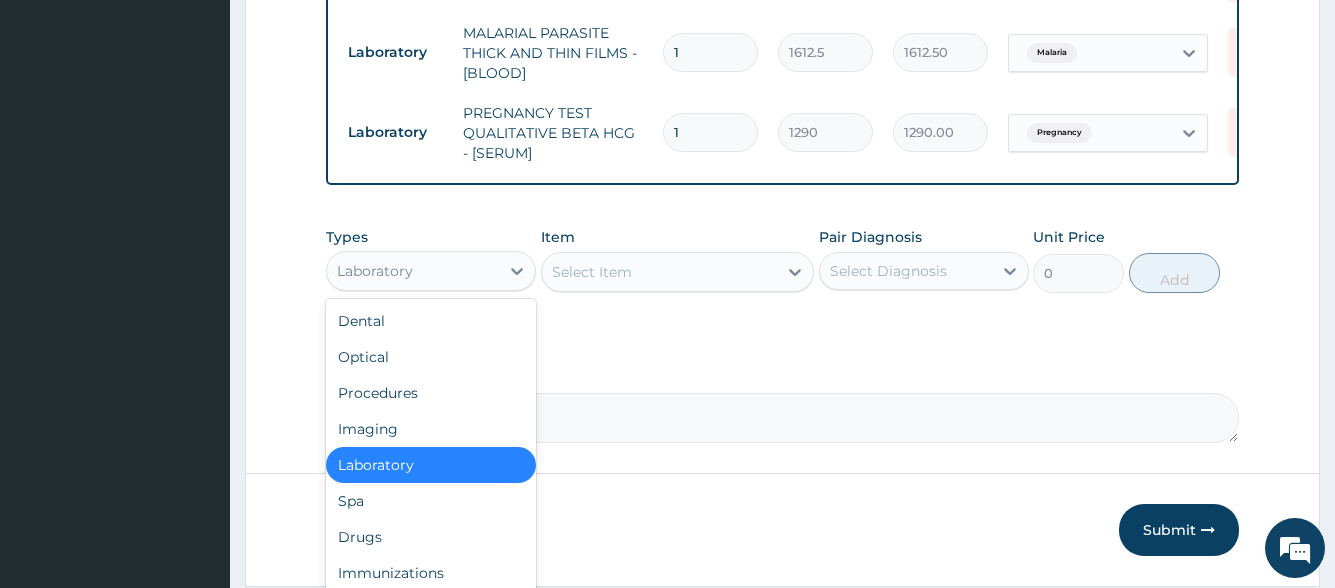 scroll, scrollTop: 68, scrollLeft: 0, axis: vertical 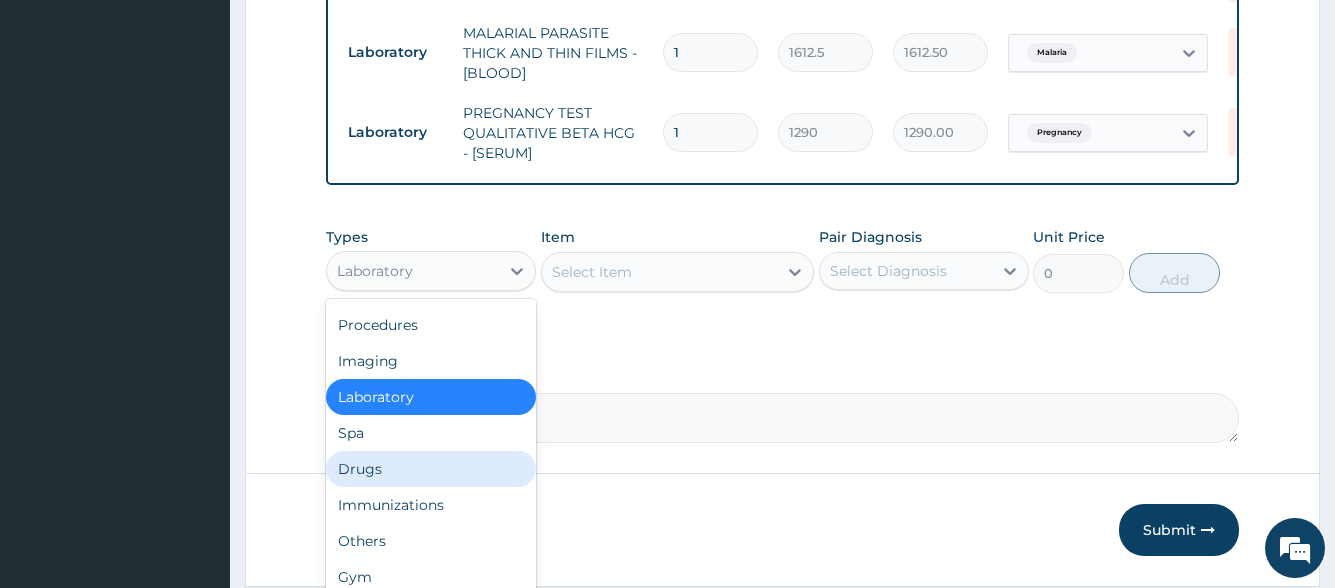 click on "Drugs" at bounding box center (431, 469) 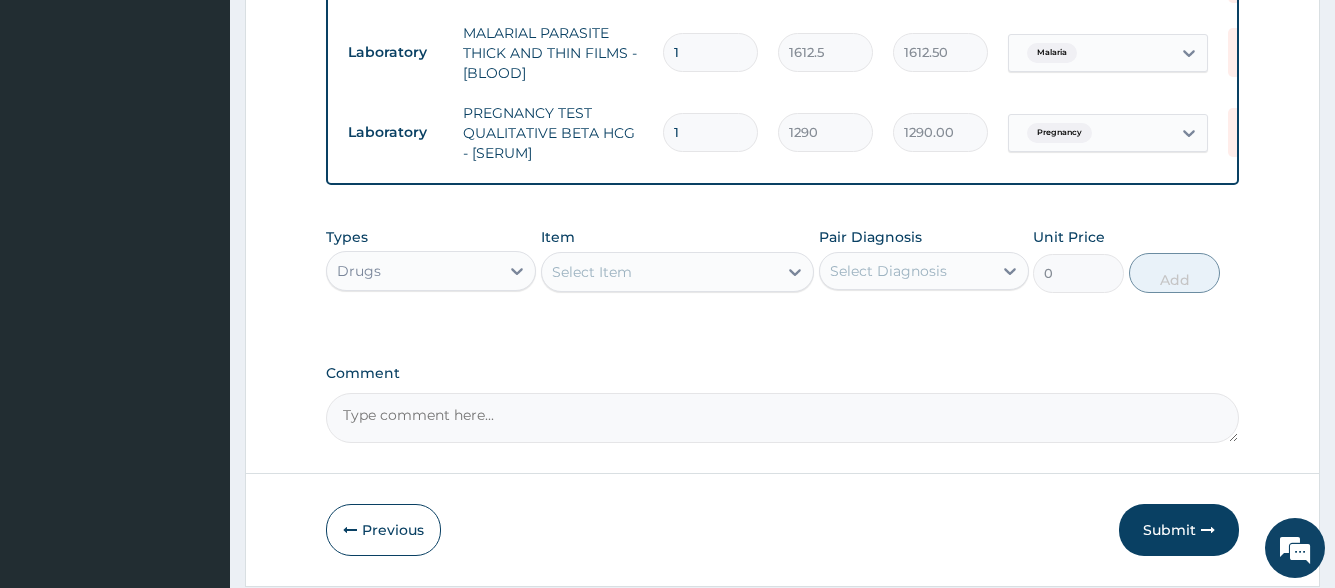 click on "Select Item" at bounding box center [660, 272] 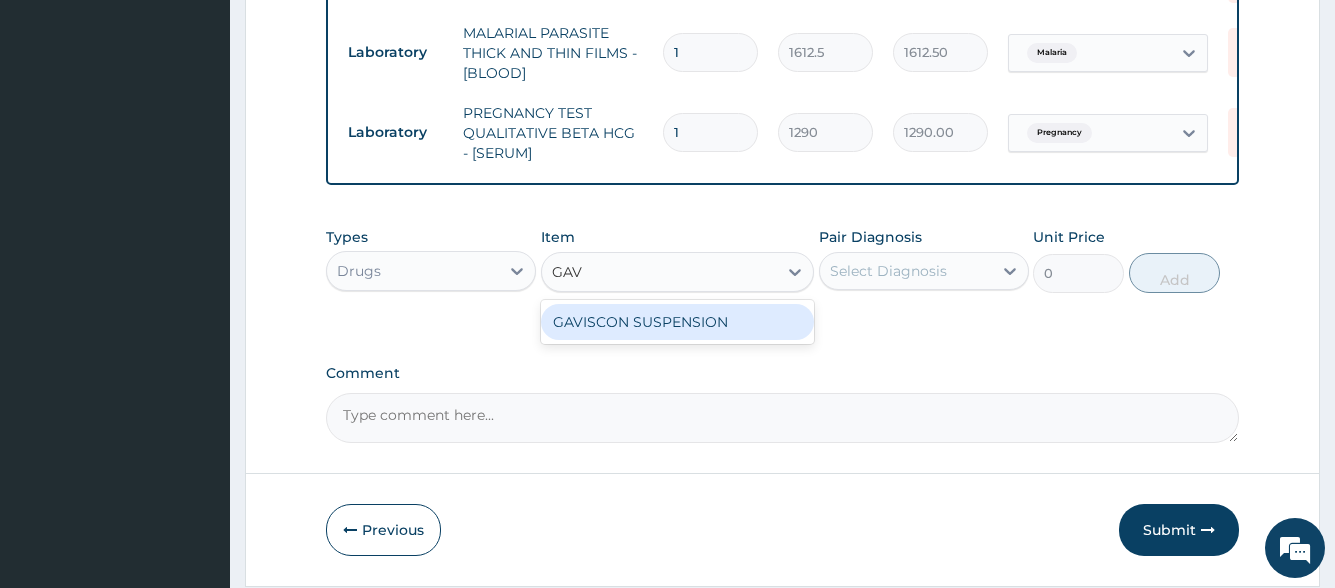 type on "GAVI" 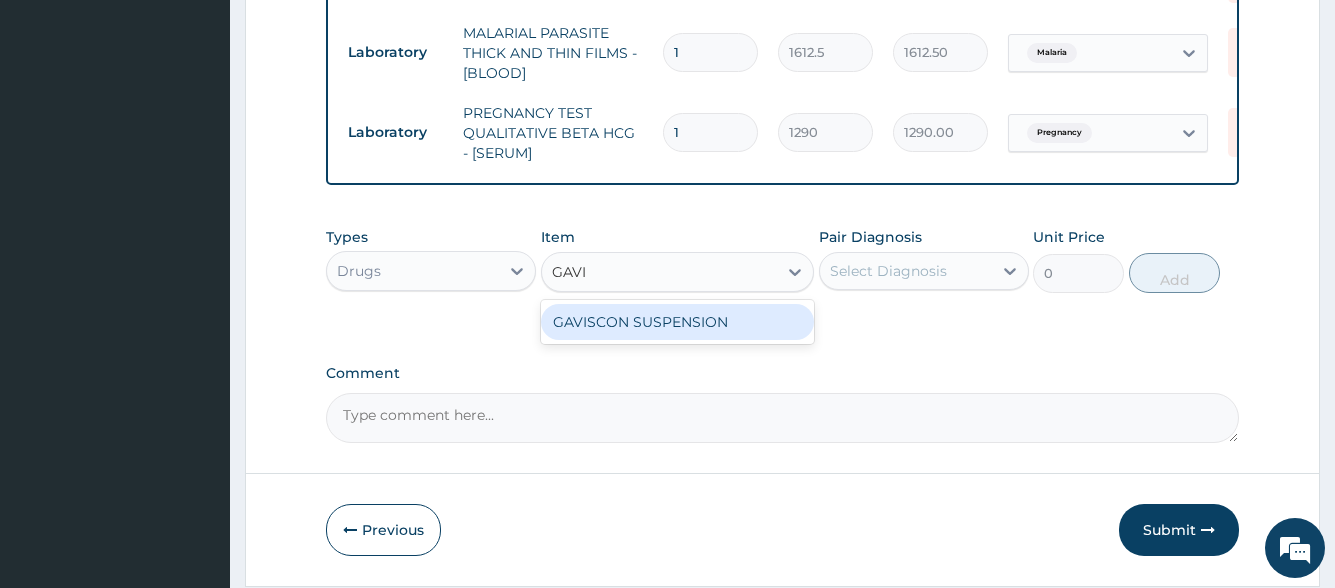 click on "GAVISCON SUSPENSION" at bounding box center [678, 322] 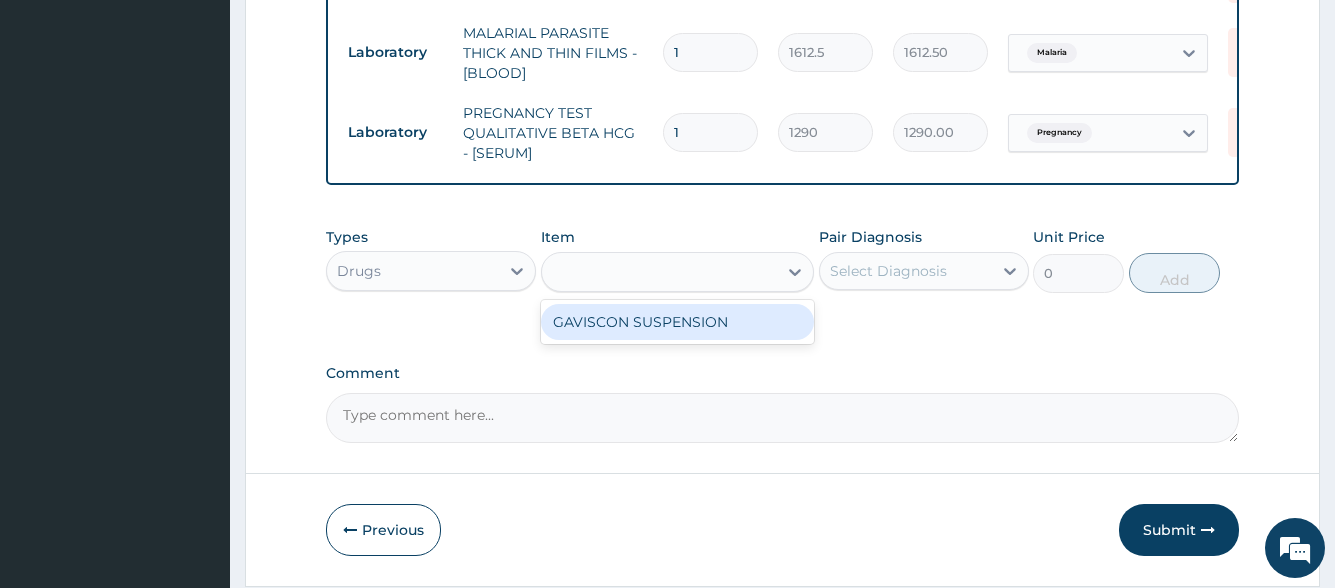 type on "8514" 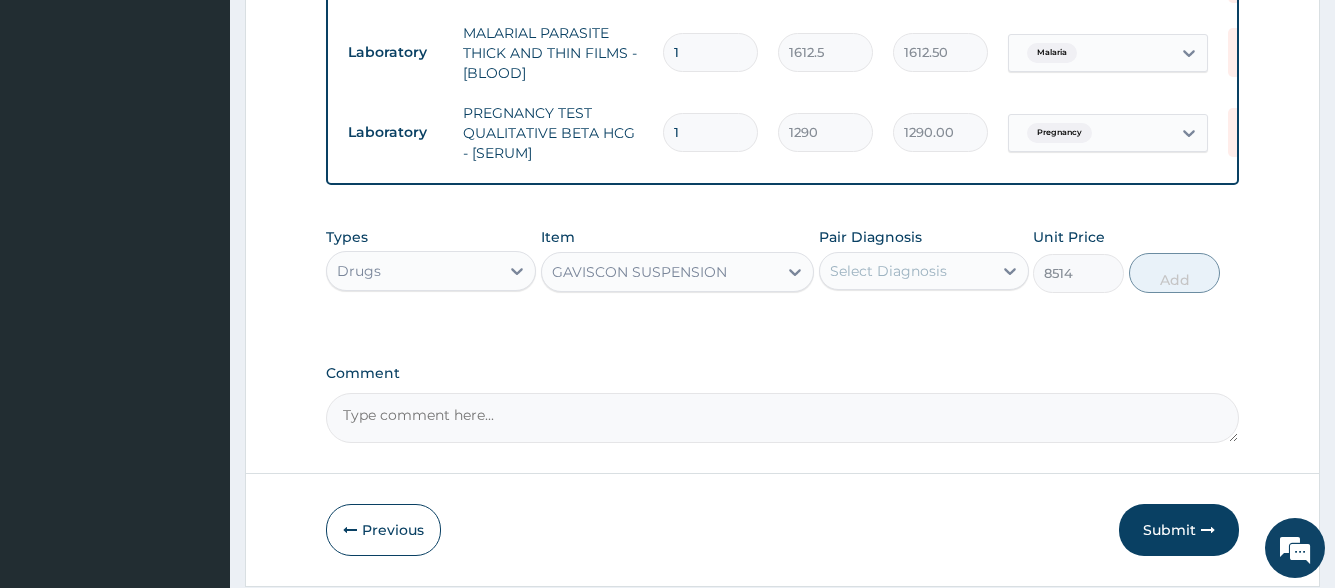 click on "Select Diagnosis" at bounding box center (924, 271) 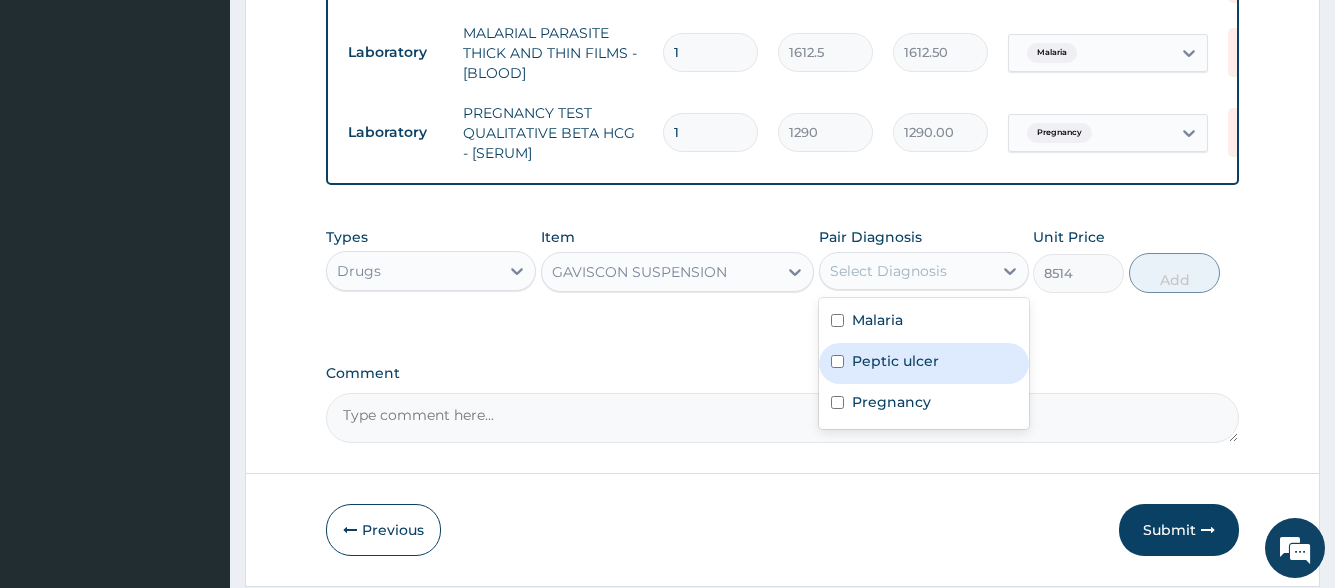 click on "Peptic ulcer" at bounding box center (895, 361) 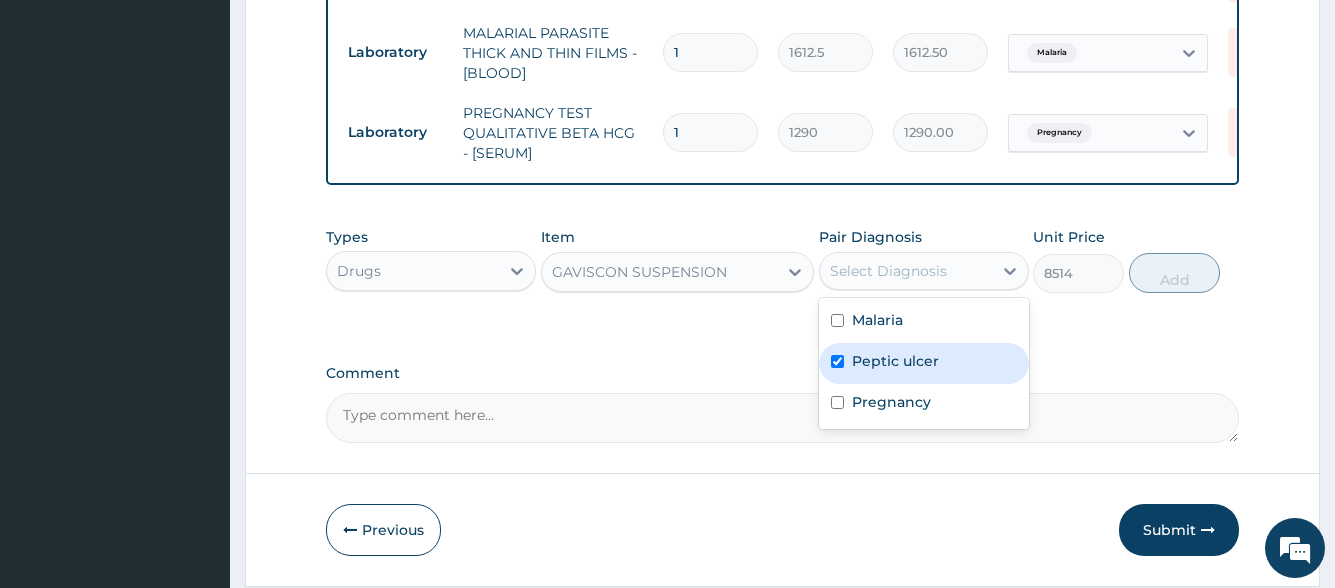 checkbox on "true" 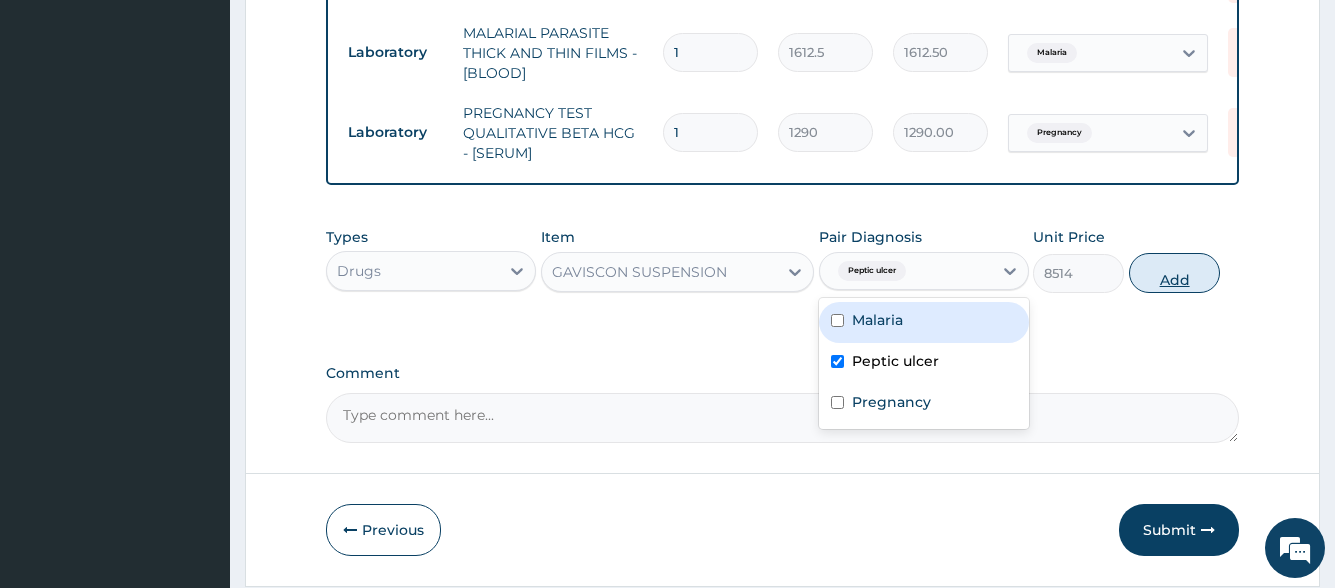 click on "Add" at bounding box center [1174, 273] 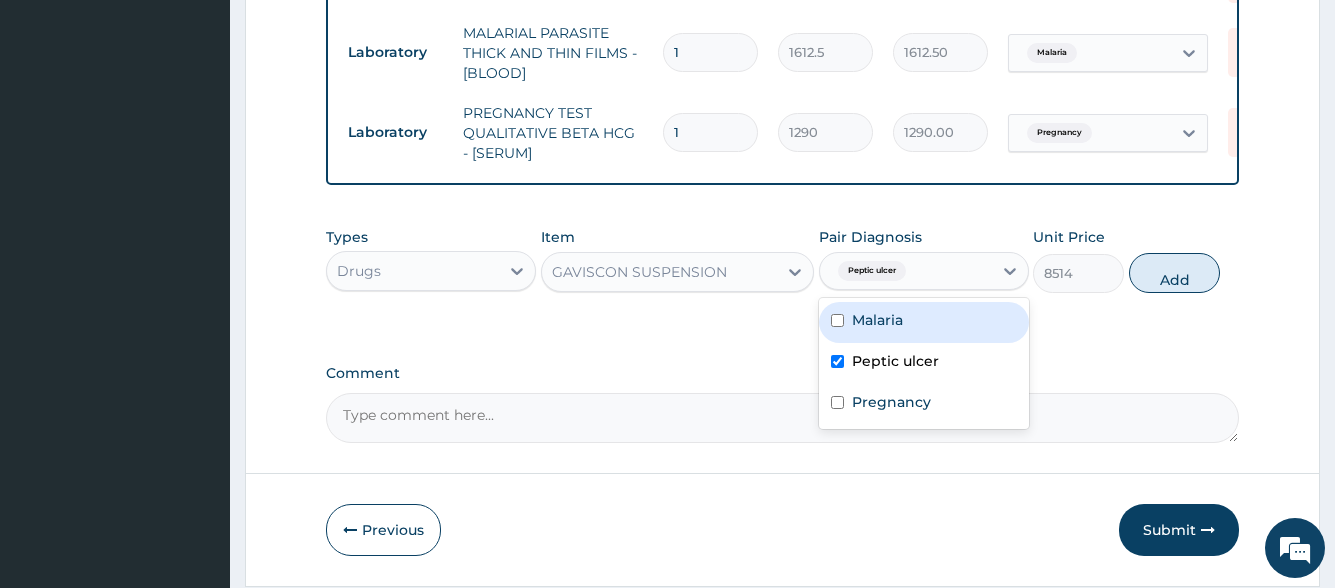 type on "0" 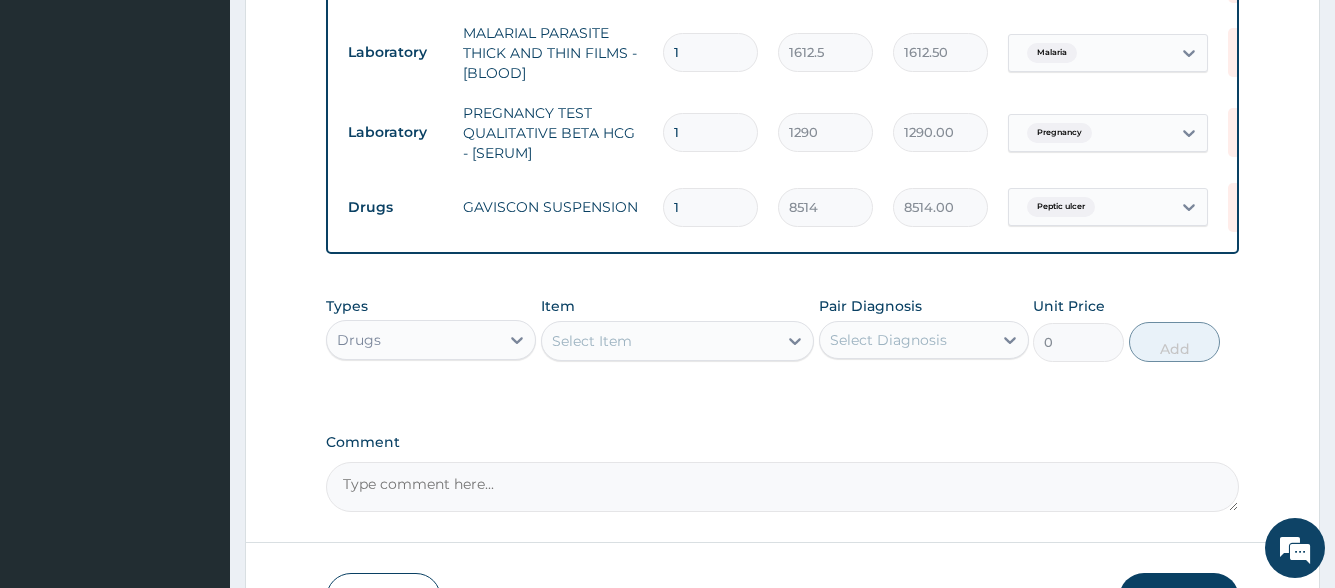 click on "Select Item" at bounding box center [592, 341] 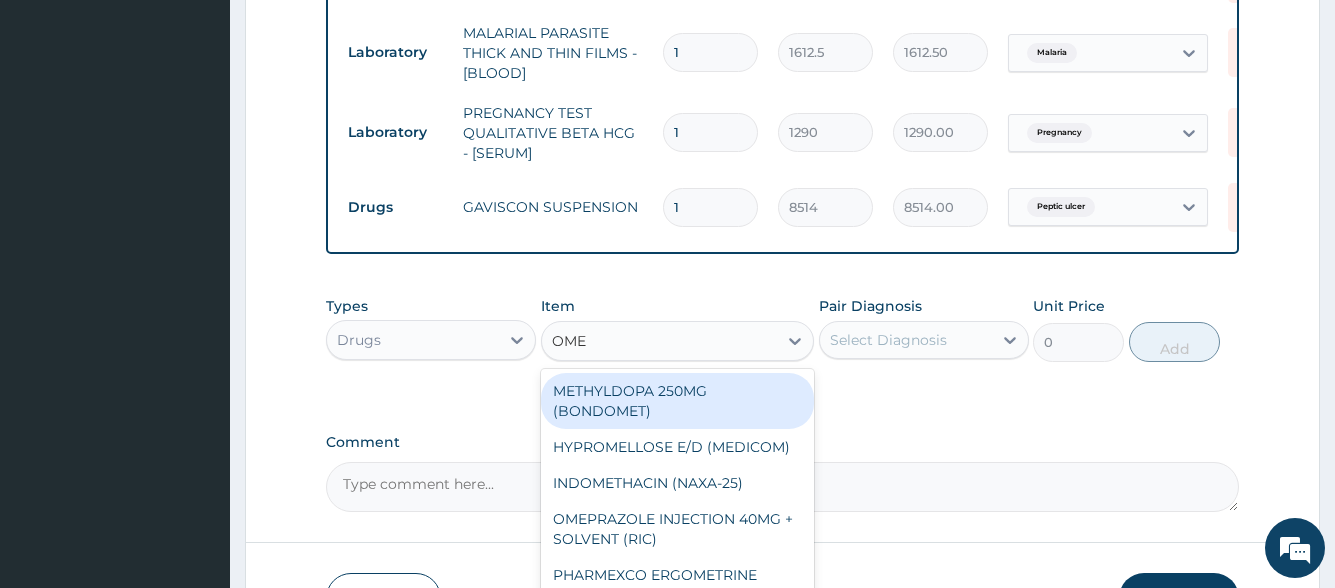 type on "OMEP" 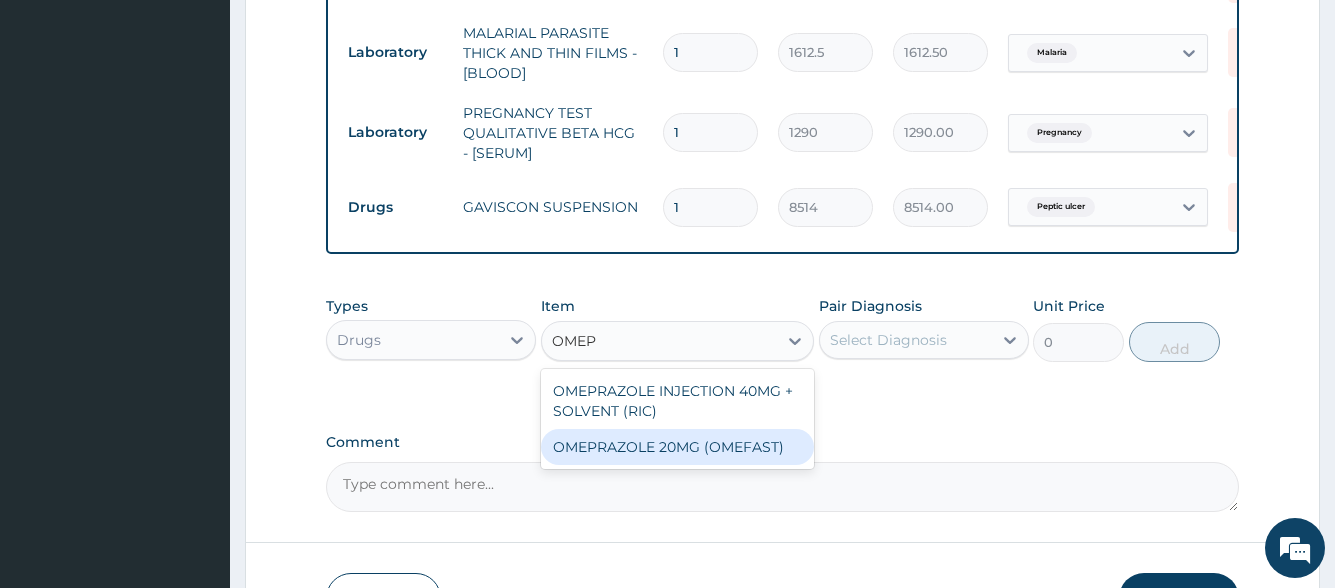 click on "OMEPRAZOLE 20MG (OMEFAST)" at bounding box center [678, 447] 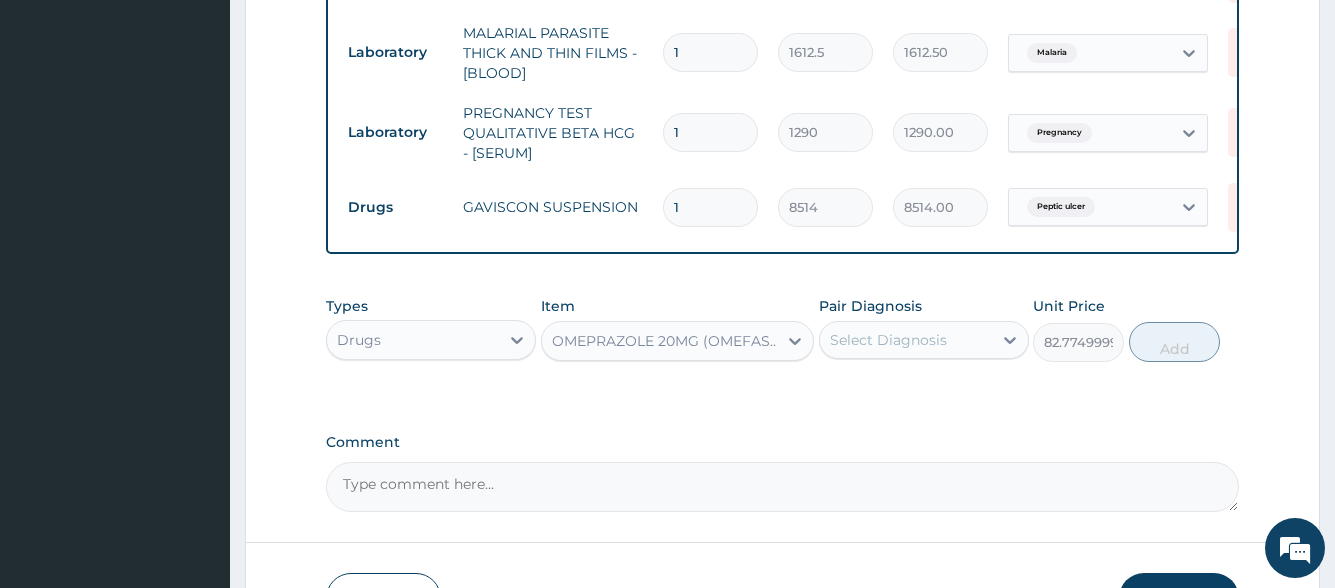click on "Select Diagnosis" at bounding box center (888, 340) 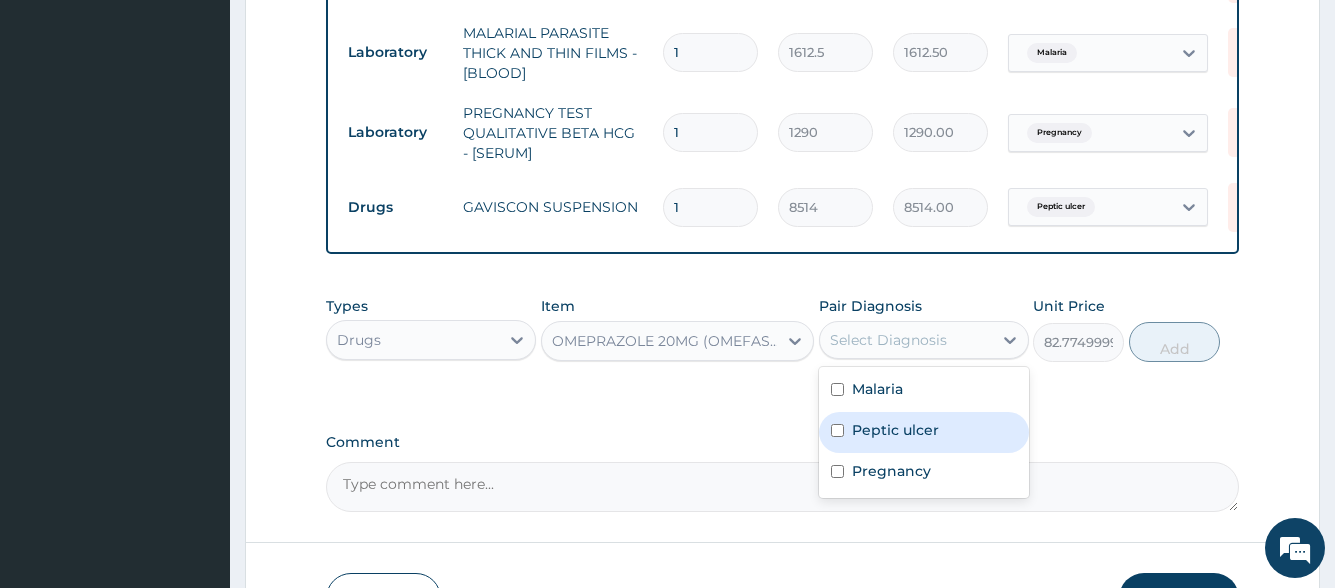 click on "Peptic ulcer" at bounding box center (895, 430) 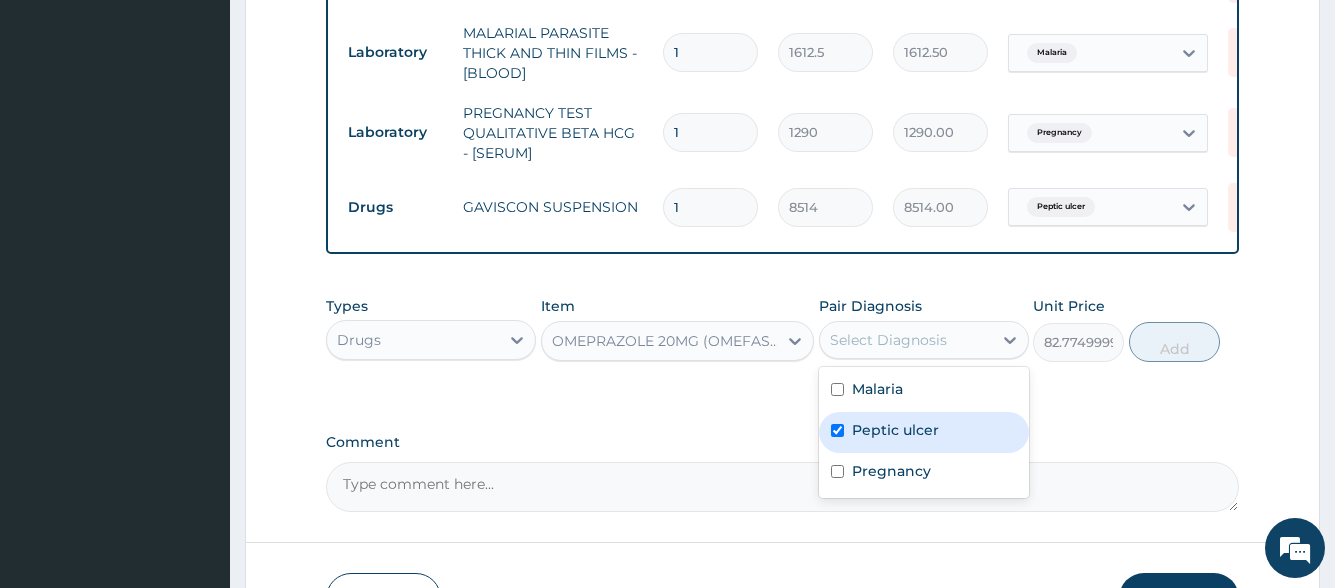 checkbox on "true" 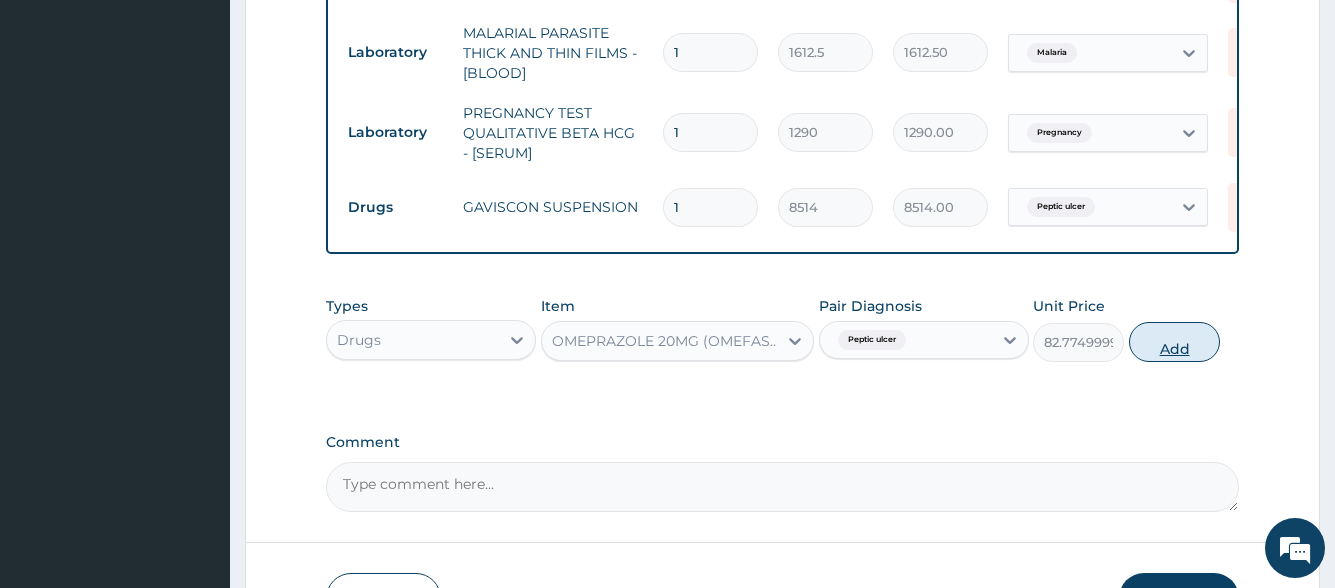 click on "Add" at bounding box center (1174, 342) 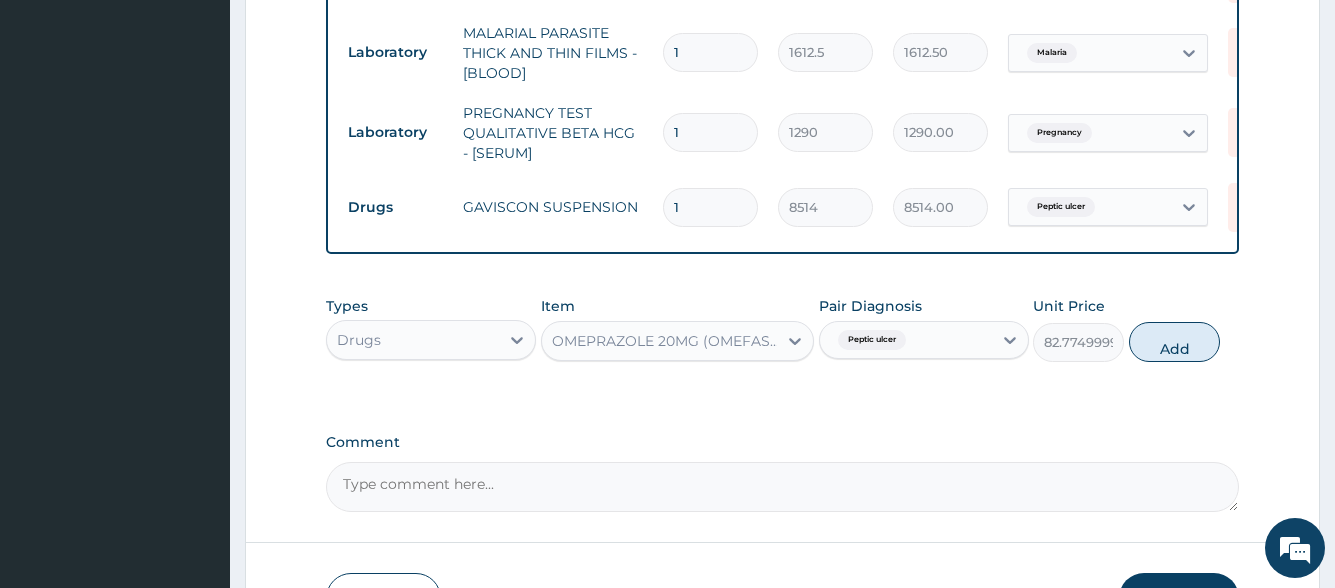 type on "0" 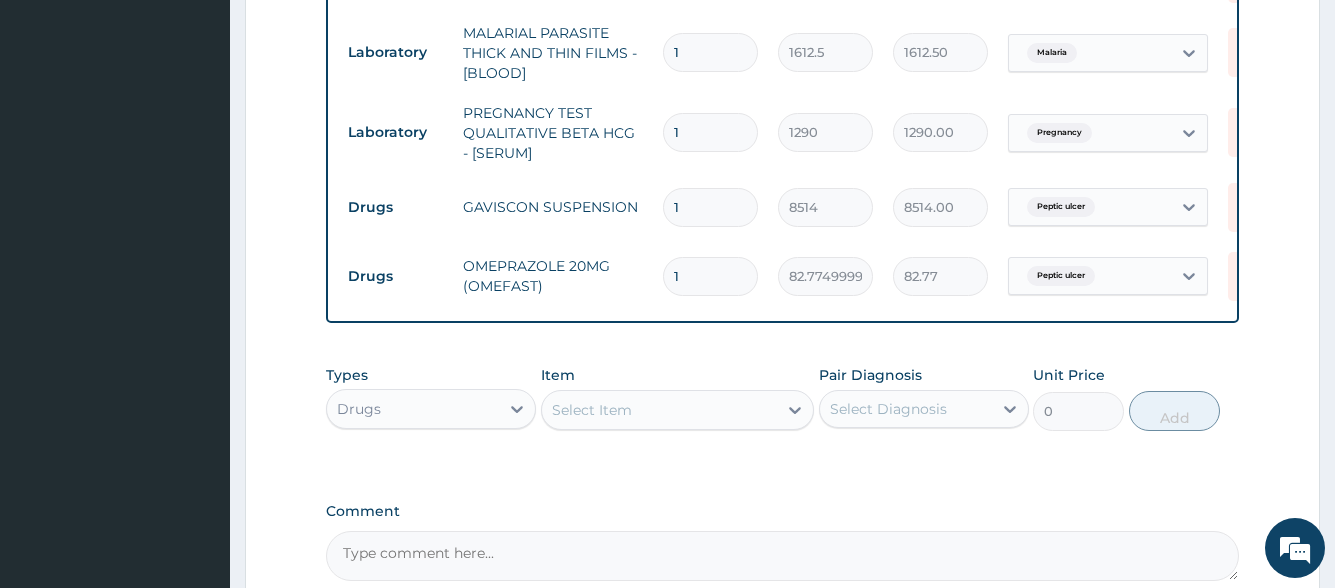 type on "10" 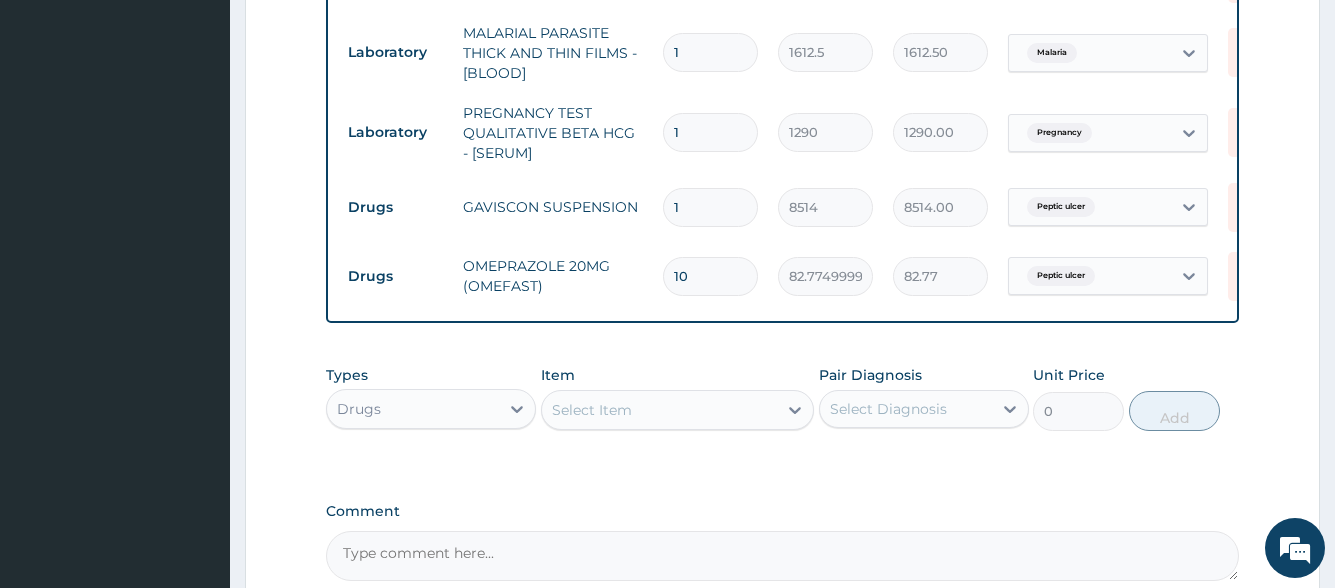 type on "827.75" 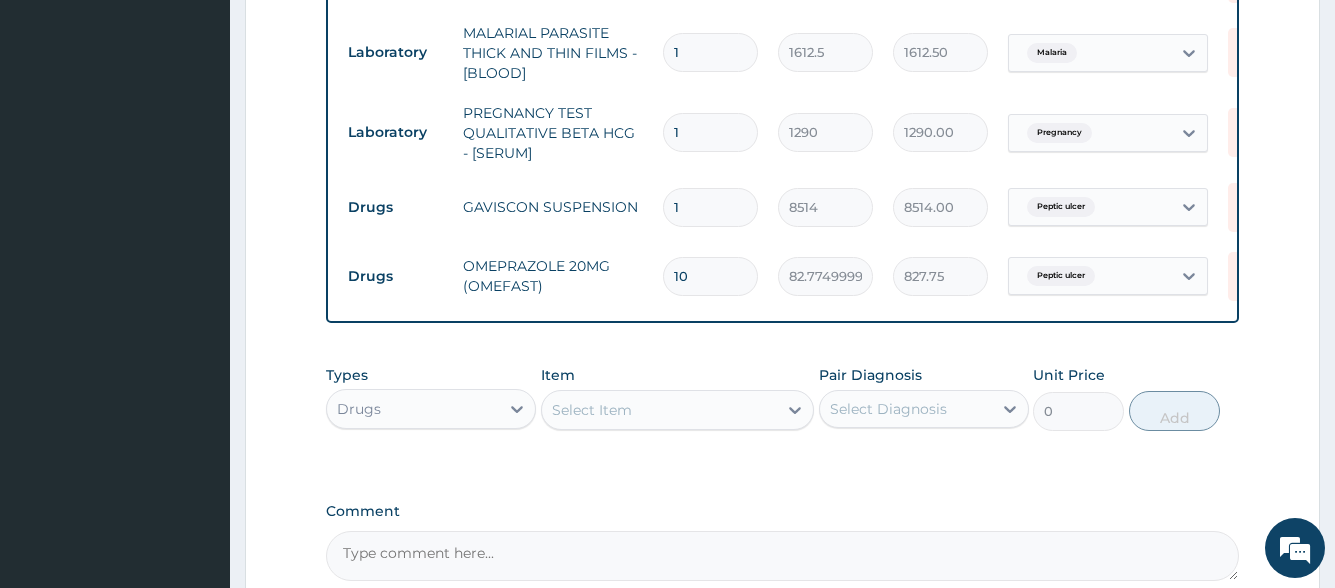 type on "10" 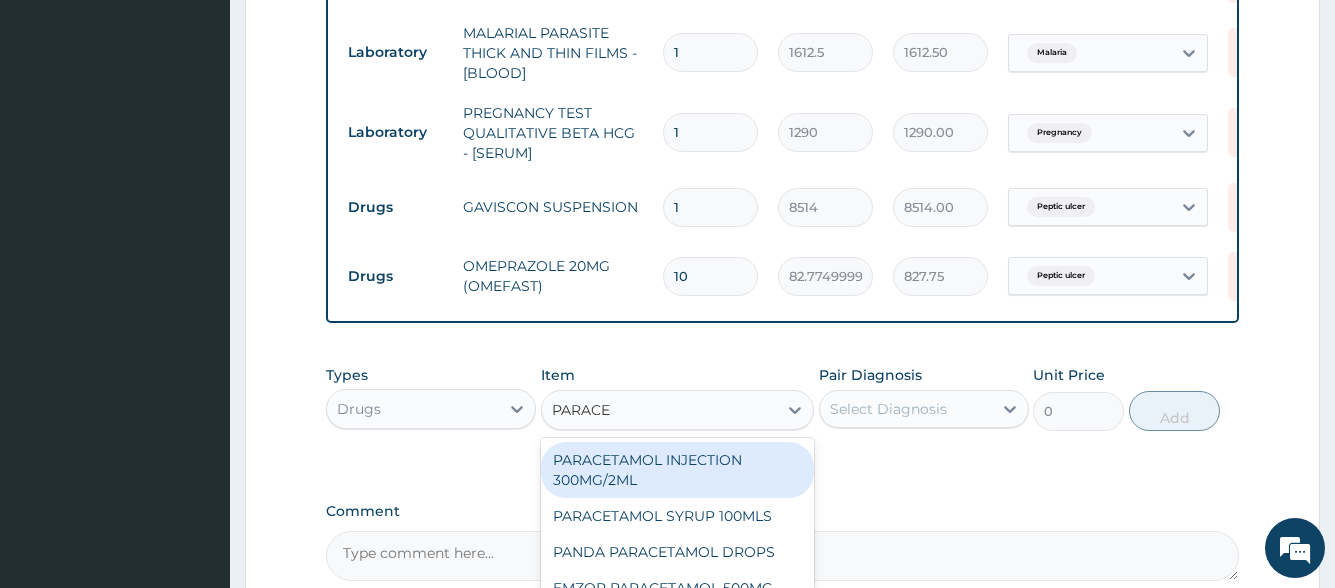 type on "PARACET" 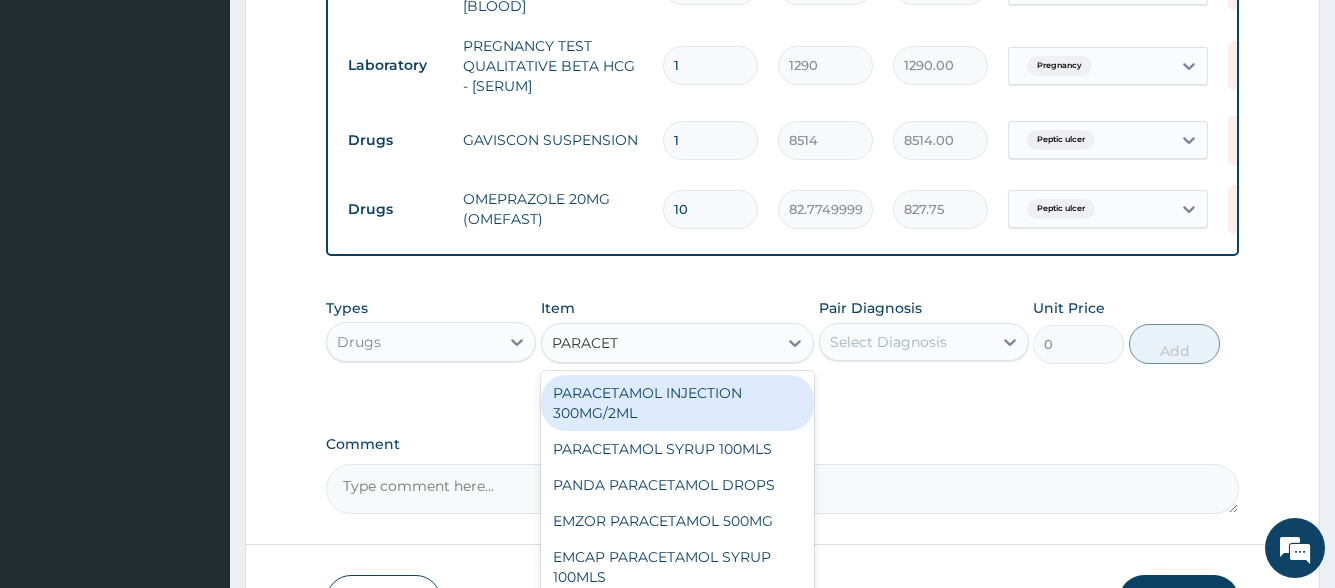 scroll, scrollTop: 1054, scrollLeft: 0, axis: vertical 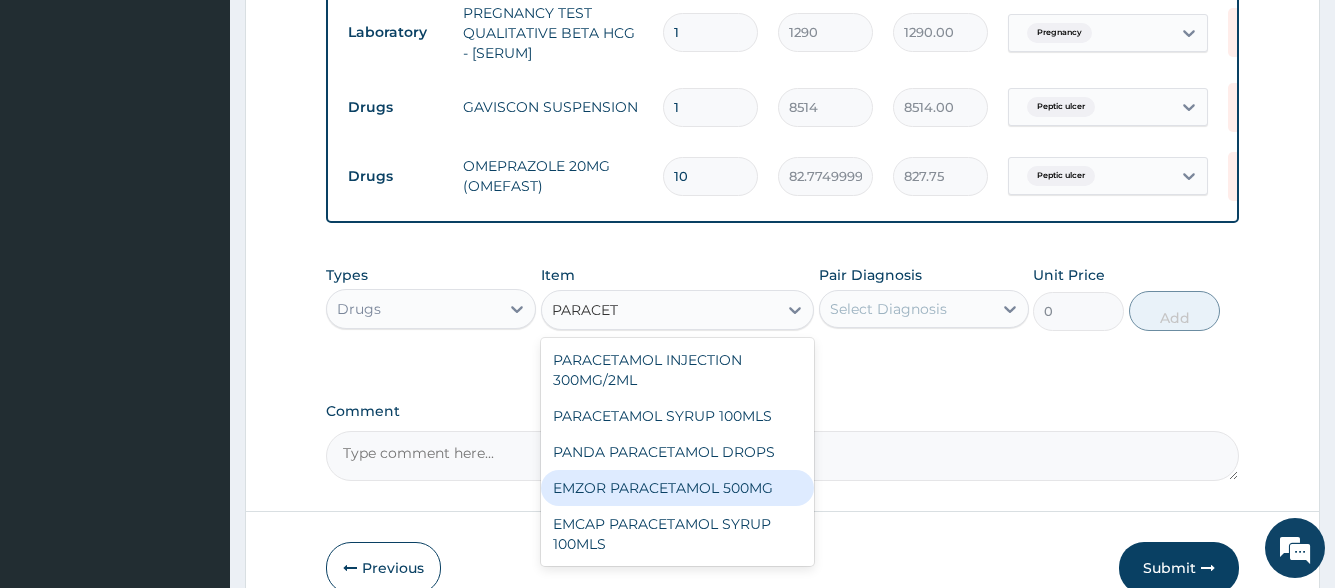 drag, startPoint x: 680, startPoint y: 505, endPoint x: 737, endPoint y: 429, distance: 95 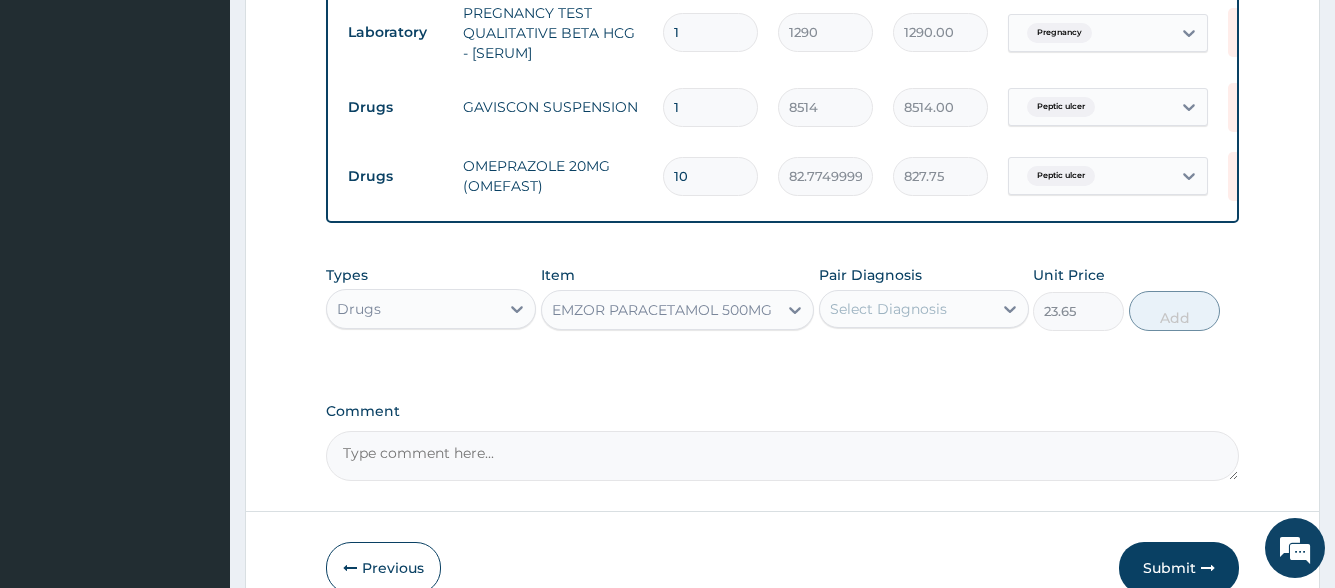 click on "Select Diagnosis" at bounding box center (888, 309) 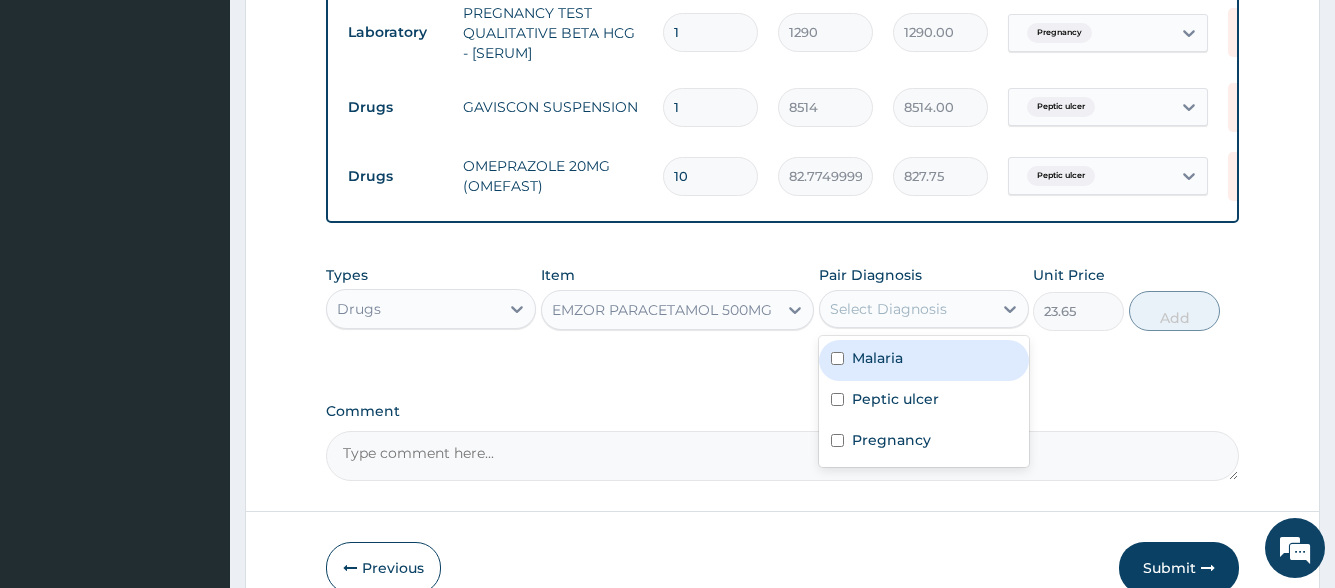 click on "Malaria" at bounding box center [877, 358] 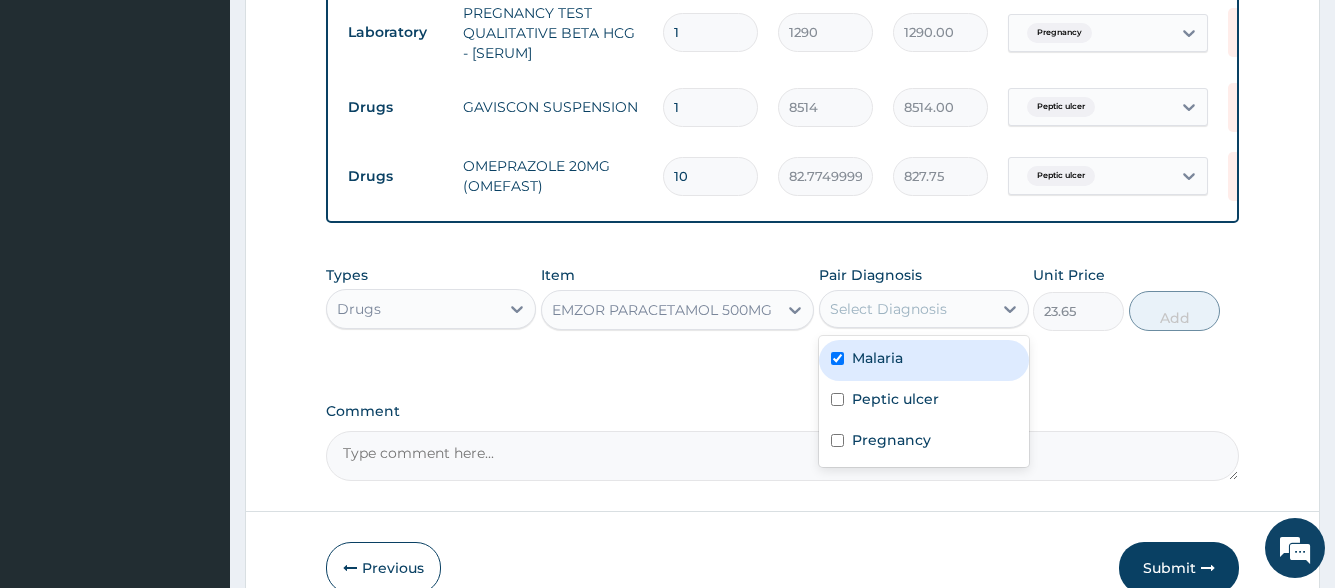 checkbox on "true" 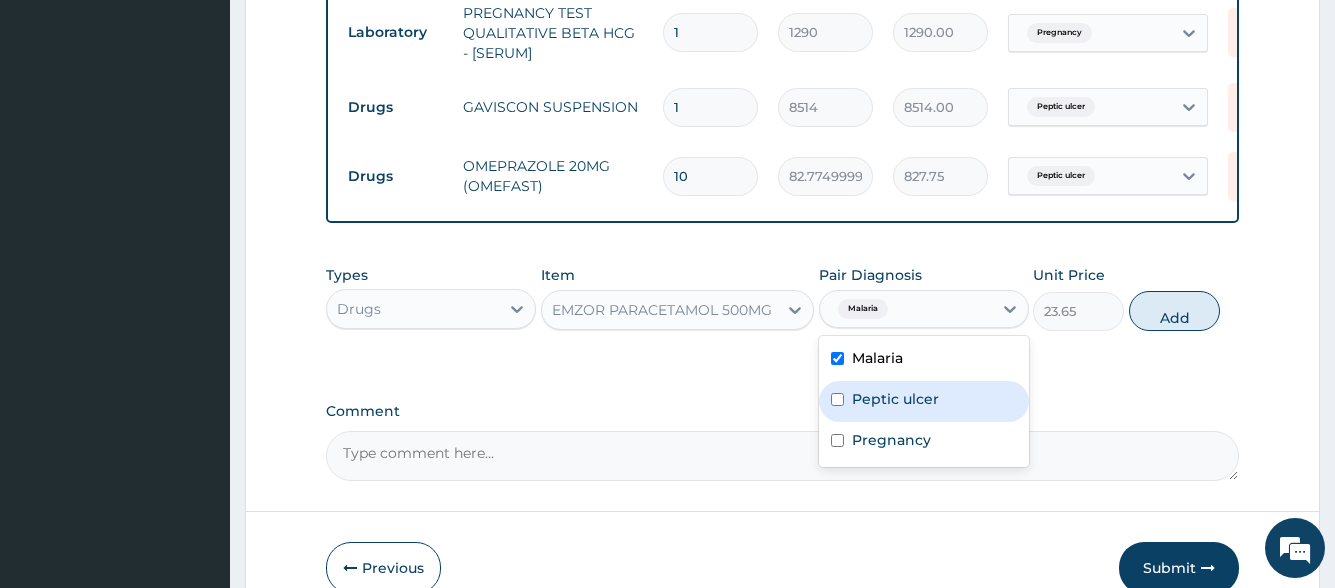 click on "Peptic ulcer" at bounding box center (895, 399) 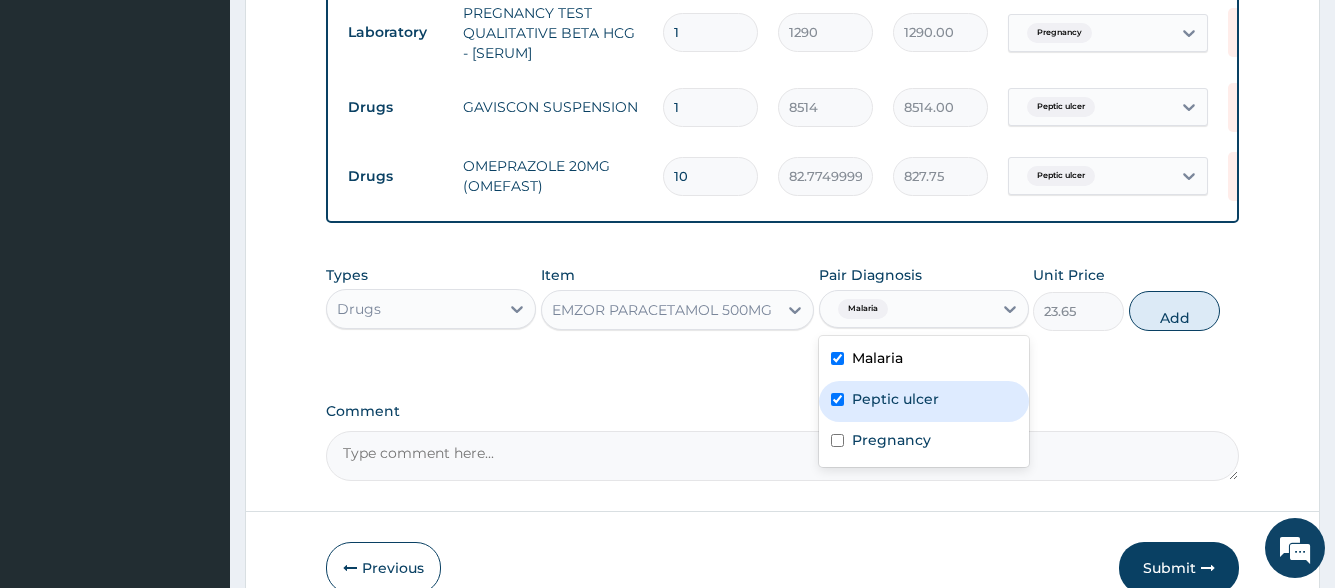 checkbox on "true" 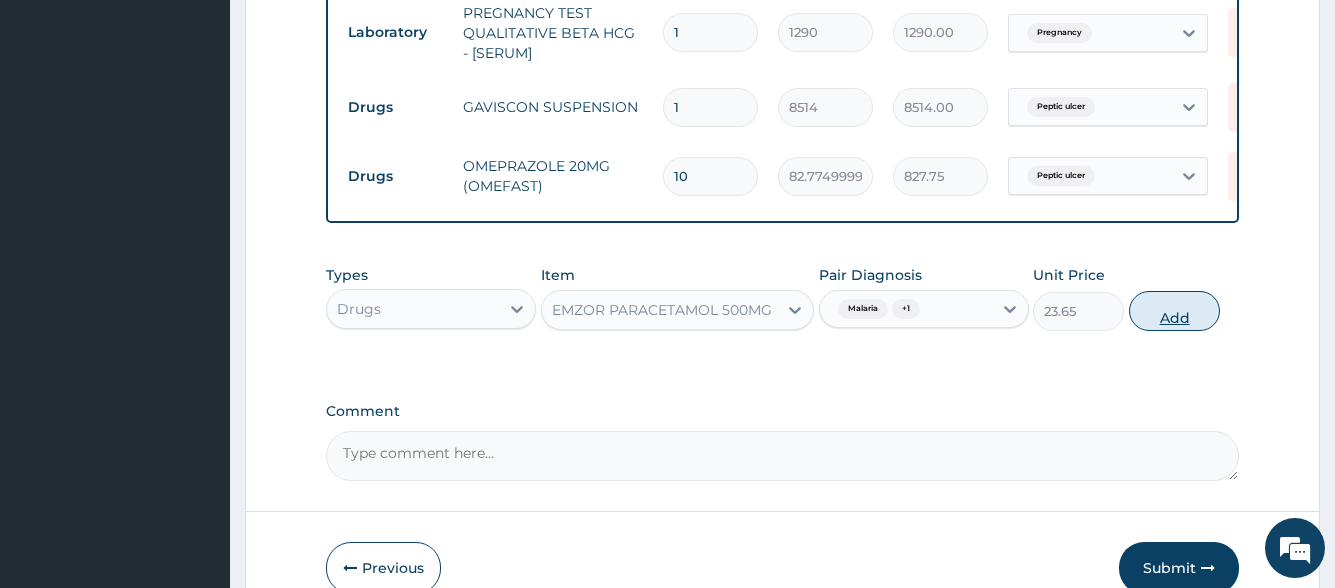 click on "Add" at bounding box center [1174, 311] 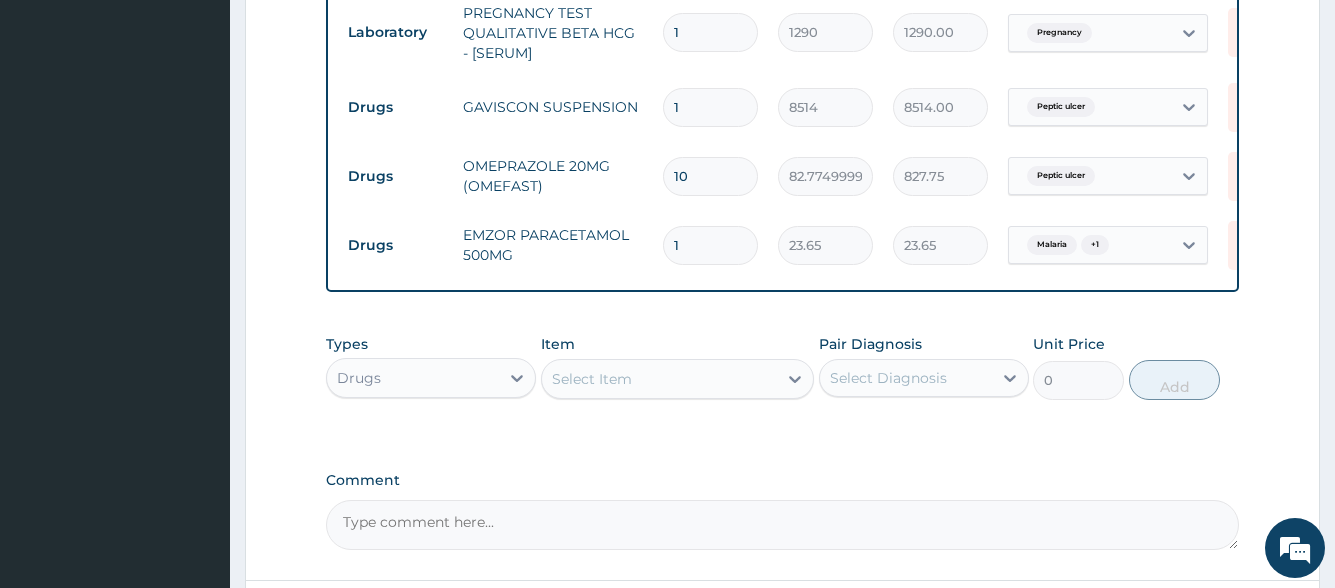 scroll, scrollTop: 1154, scrollLeft: 0, axis: vertical 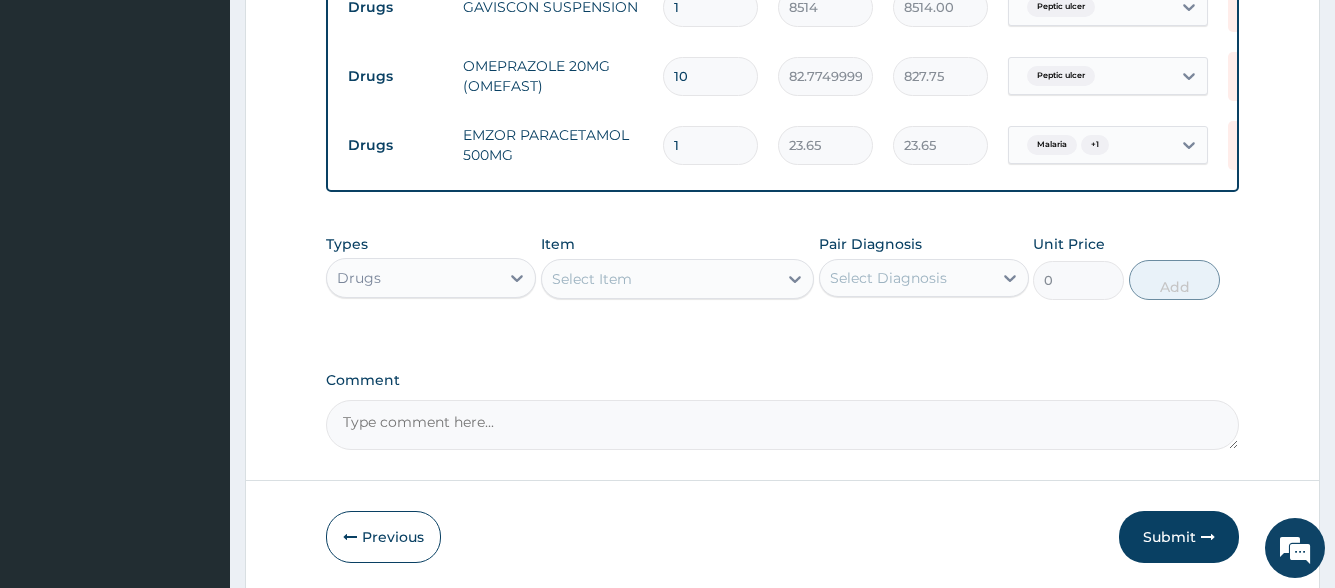 click on "Select Item" at bounding box center (660, 279) 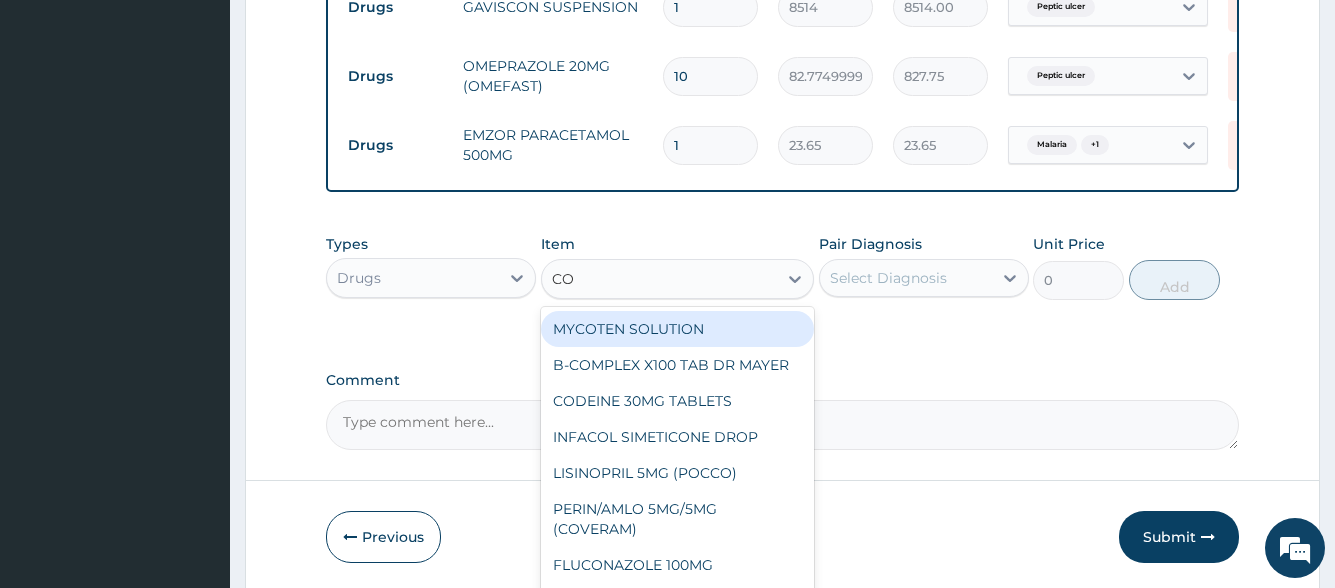 type on "COA" 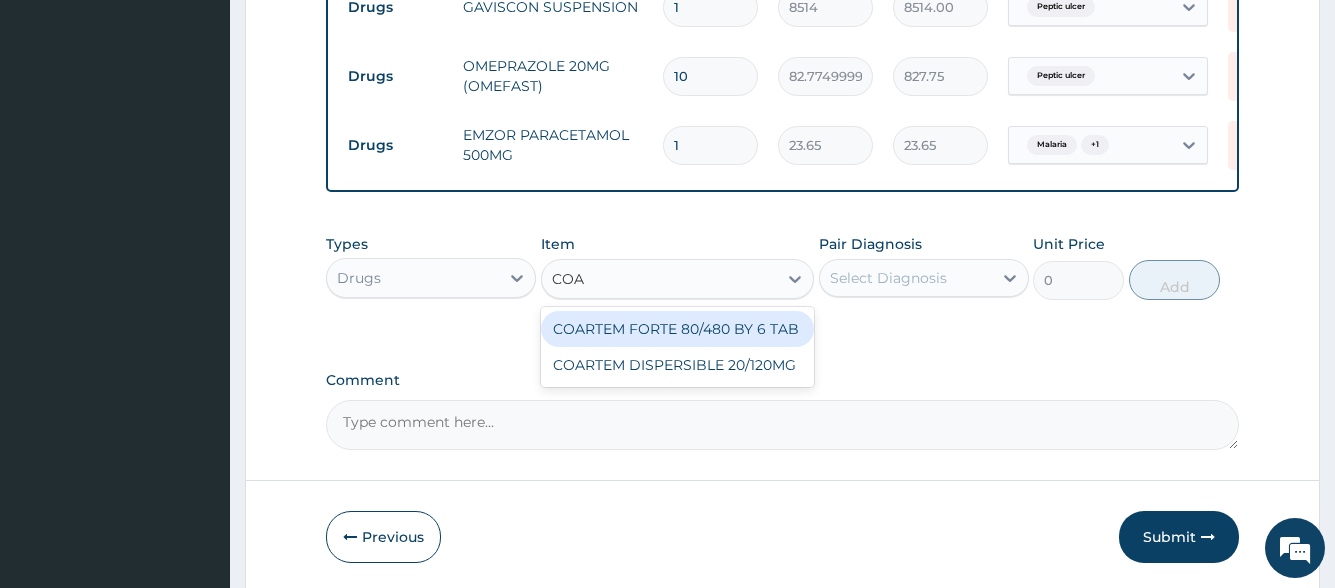 click on "COARTEM FORTE 80/480 BY 6 TAB" at bounding box center (678, 329) 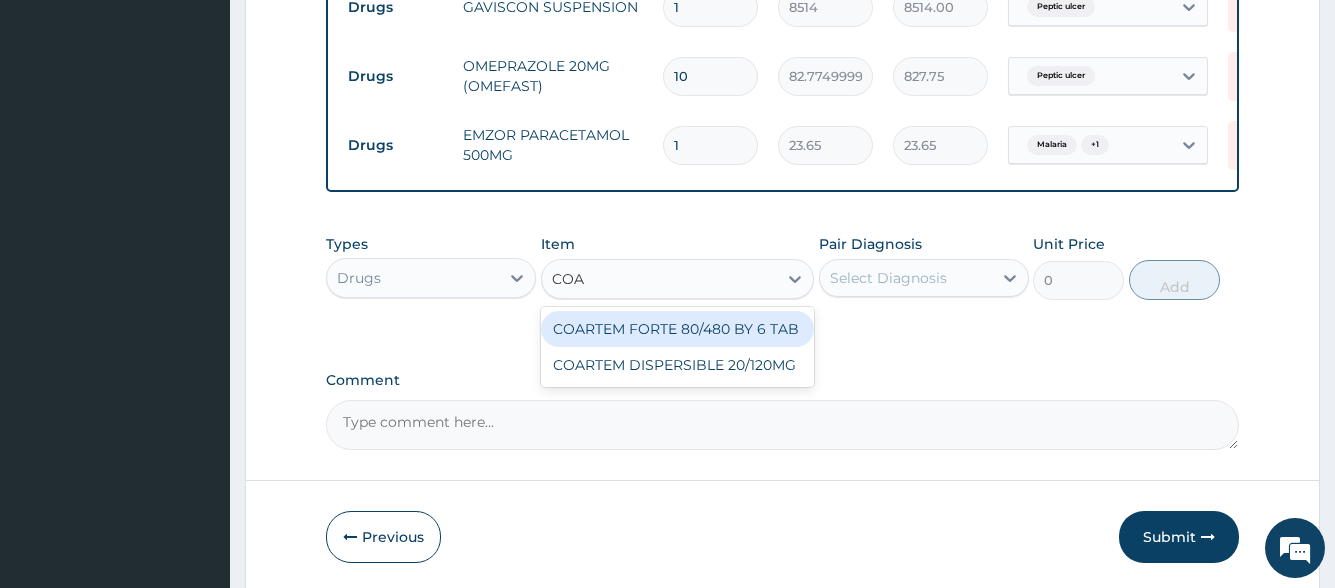 type 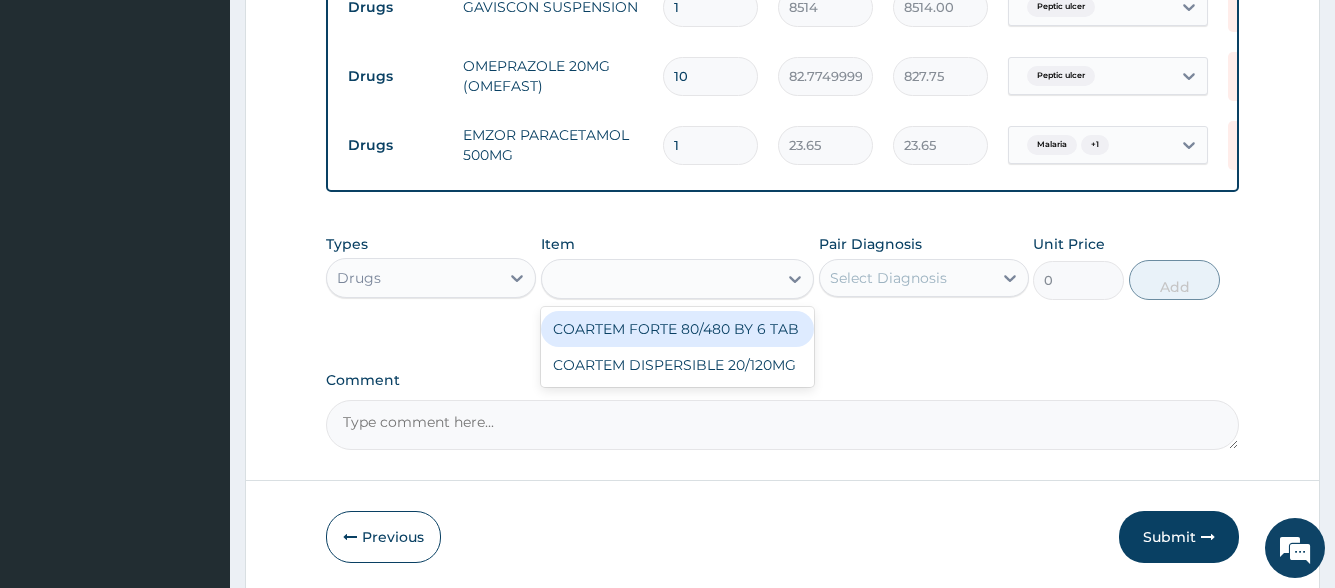 type on "449.35" 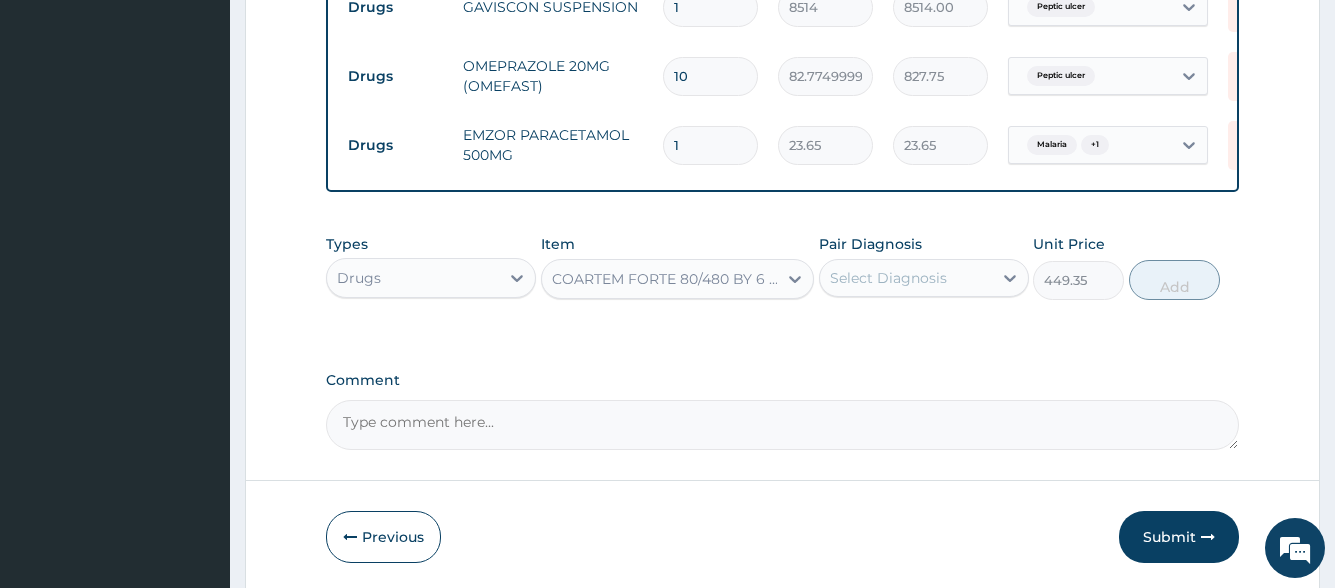 click on "Select Diagnosis" at bounding box center [888, 278] 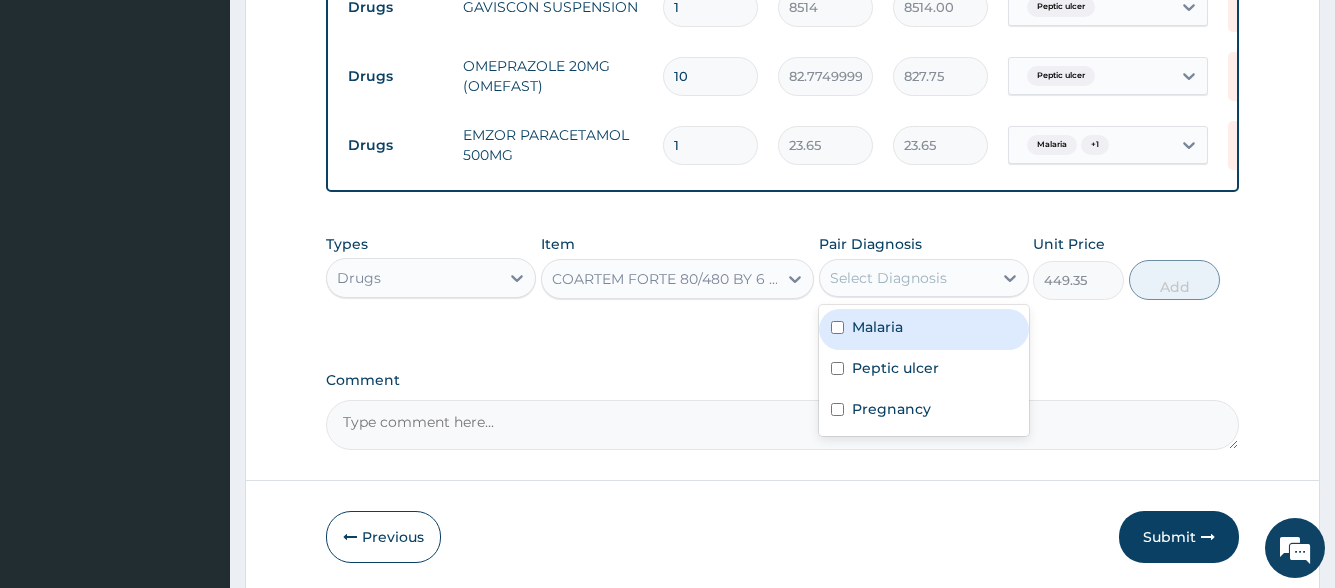click on "Malaria" at bounding box center (924, 329) 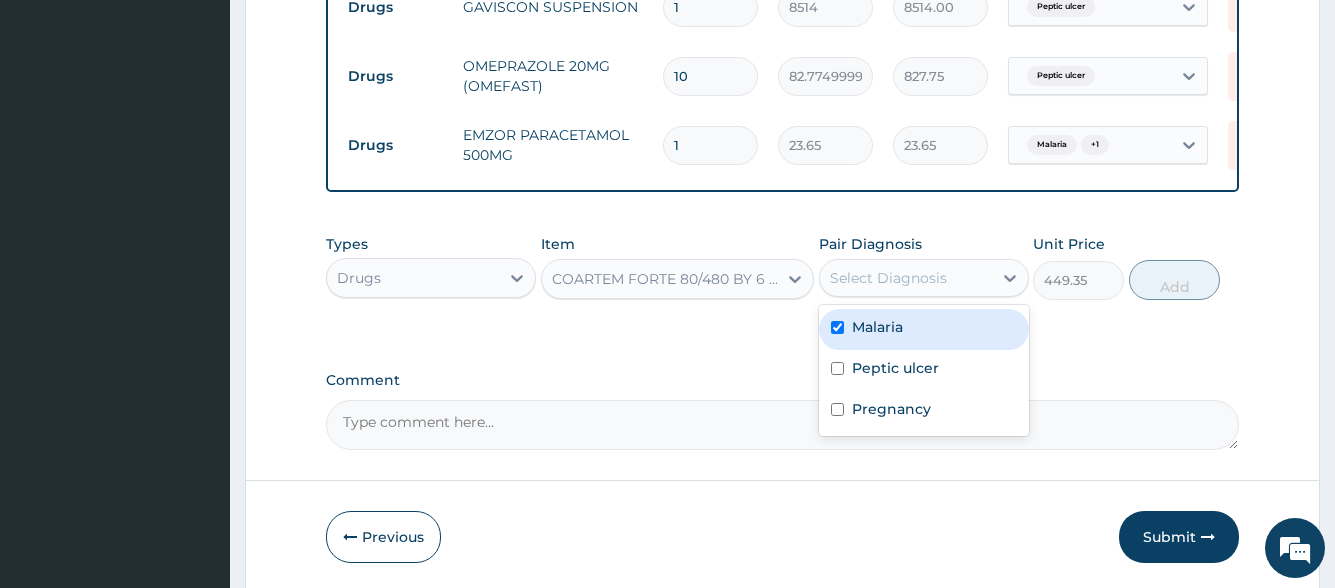 checkbox on "true" 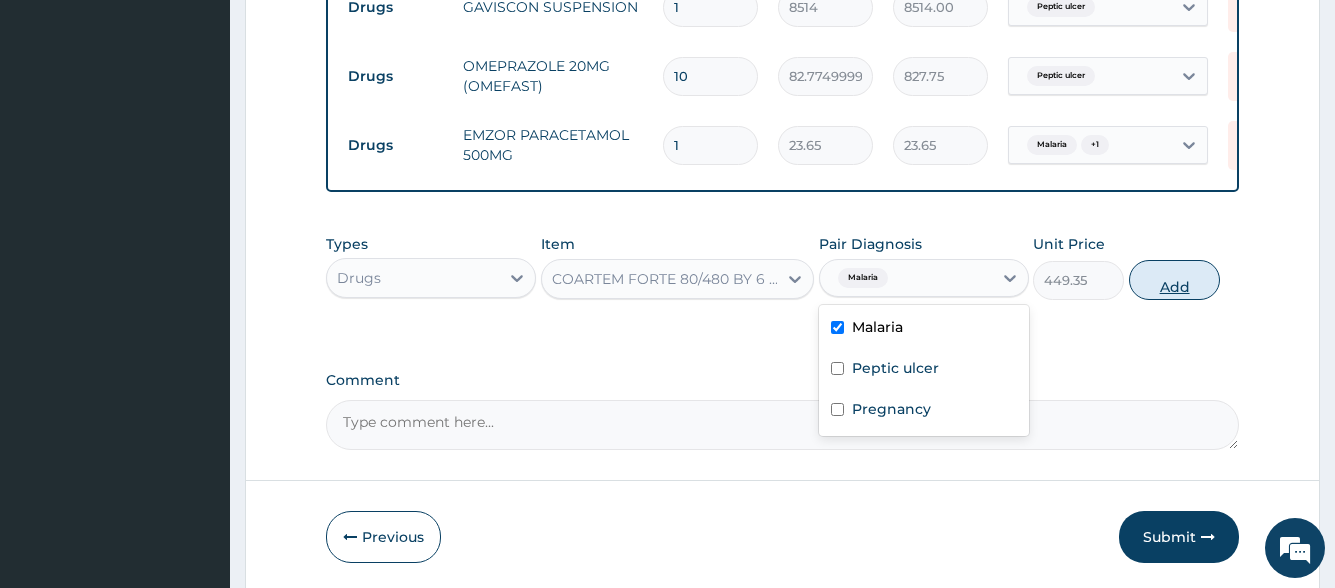 click on "Add" at bounding box center (1174, 280) 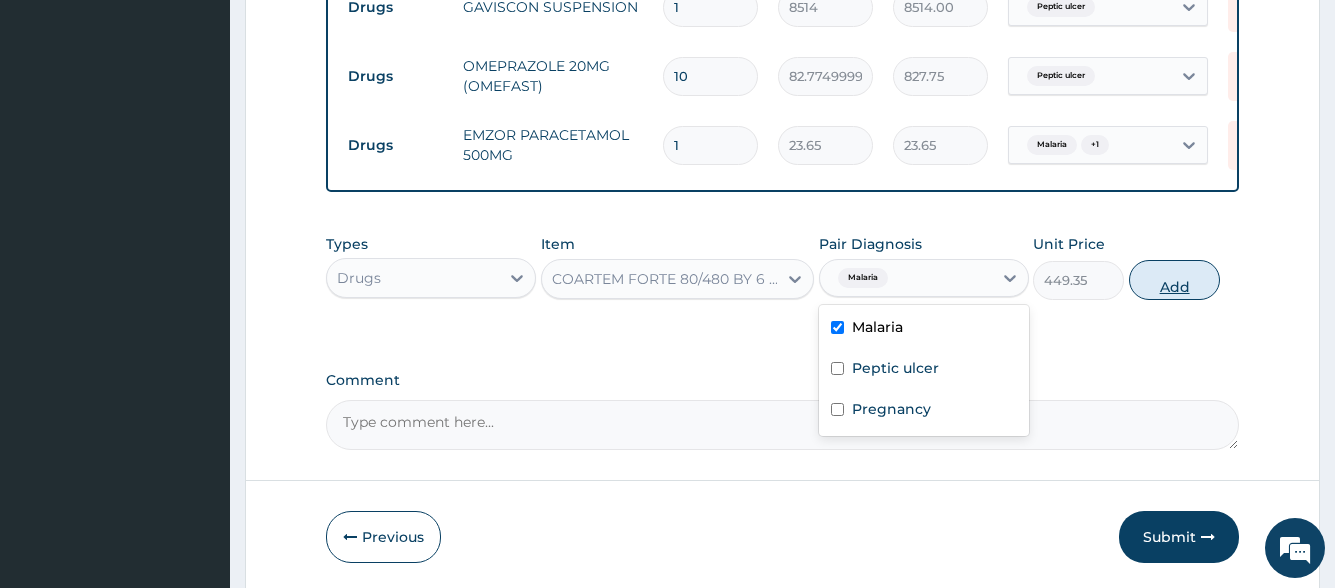 type on "0" 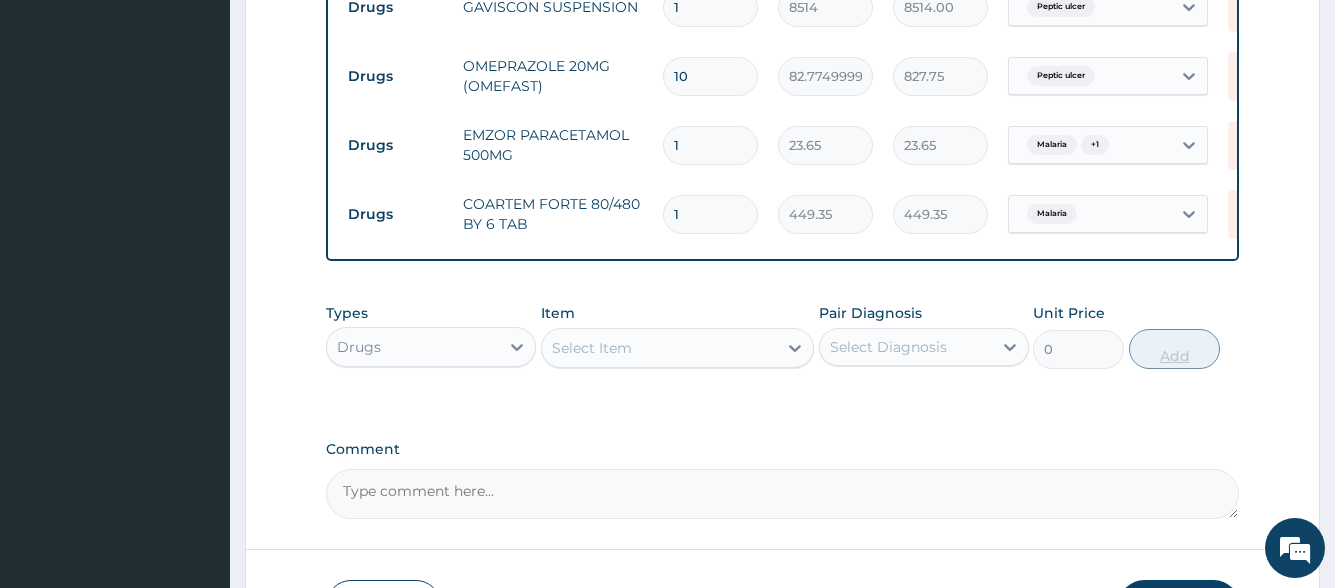 type 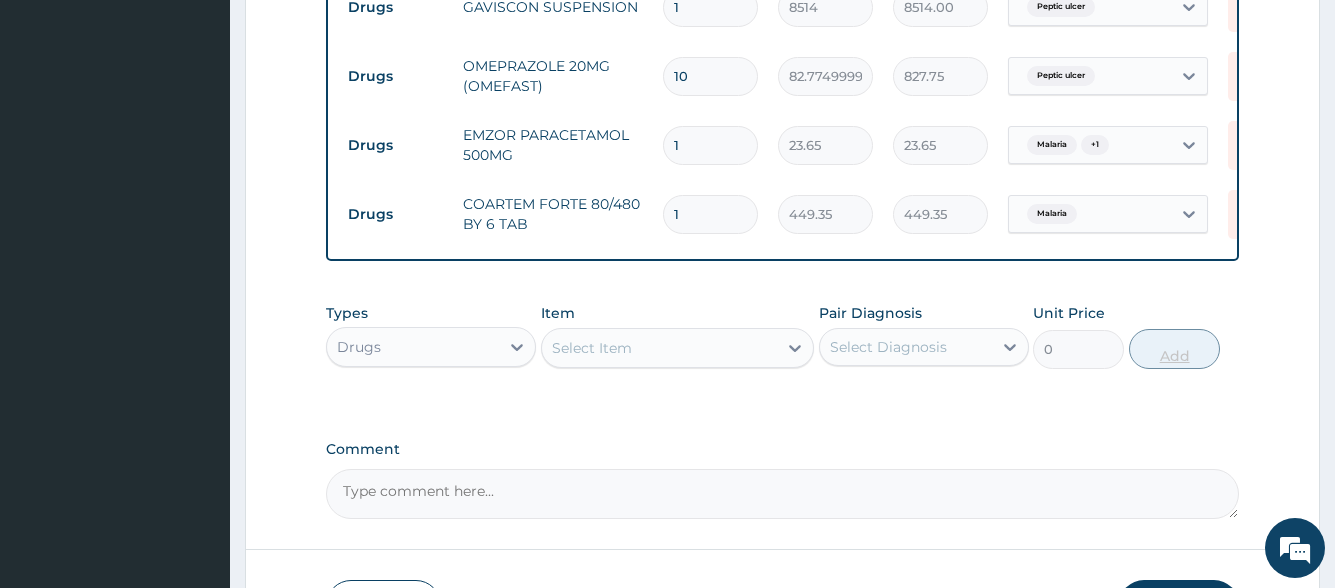 type on "0.00" 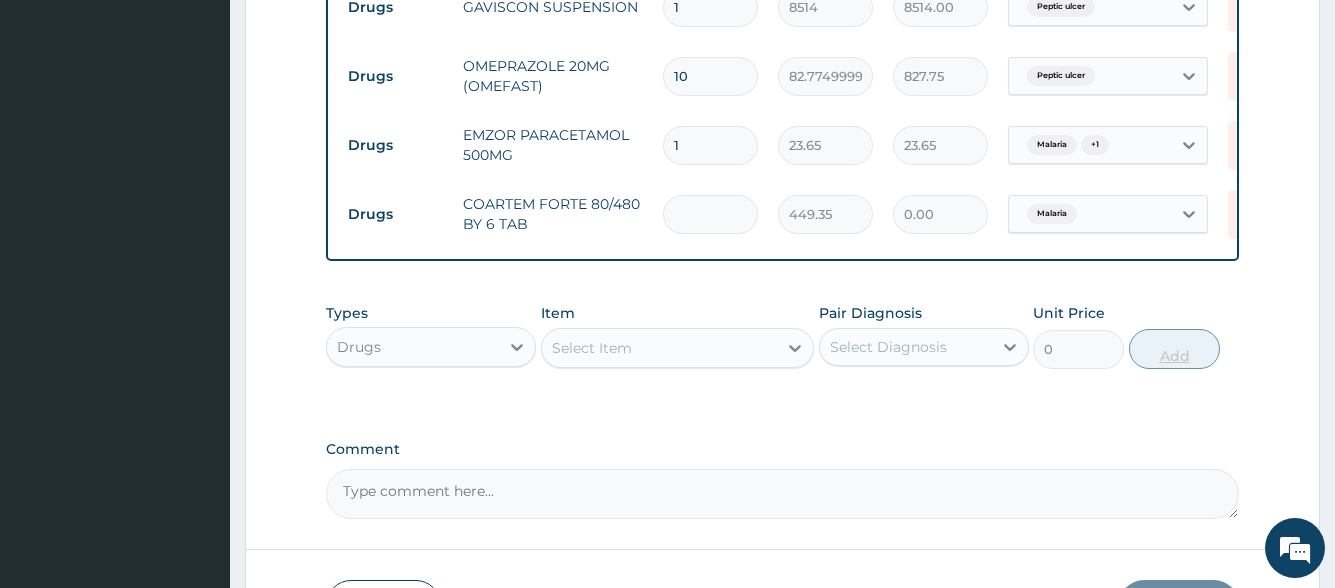 type on "6" 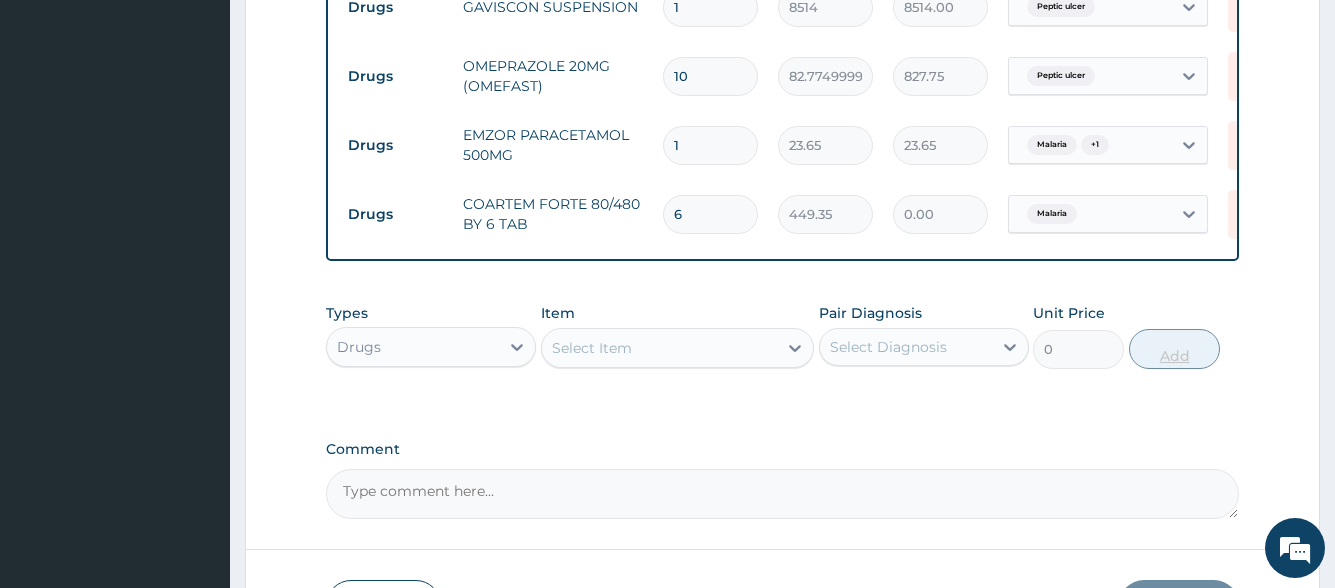 type on "2696.10" 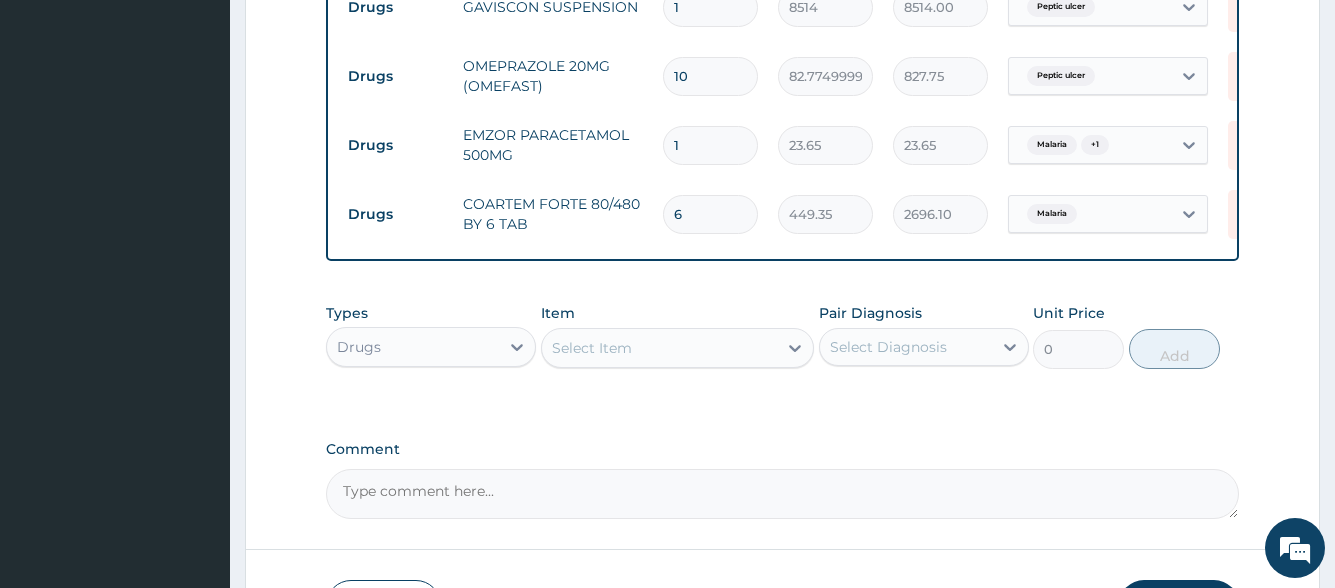 type on "6" 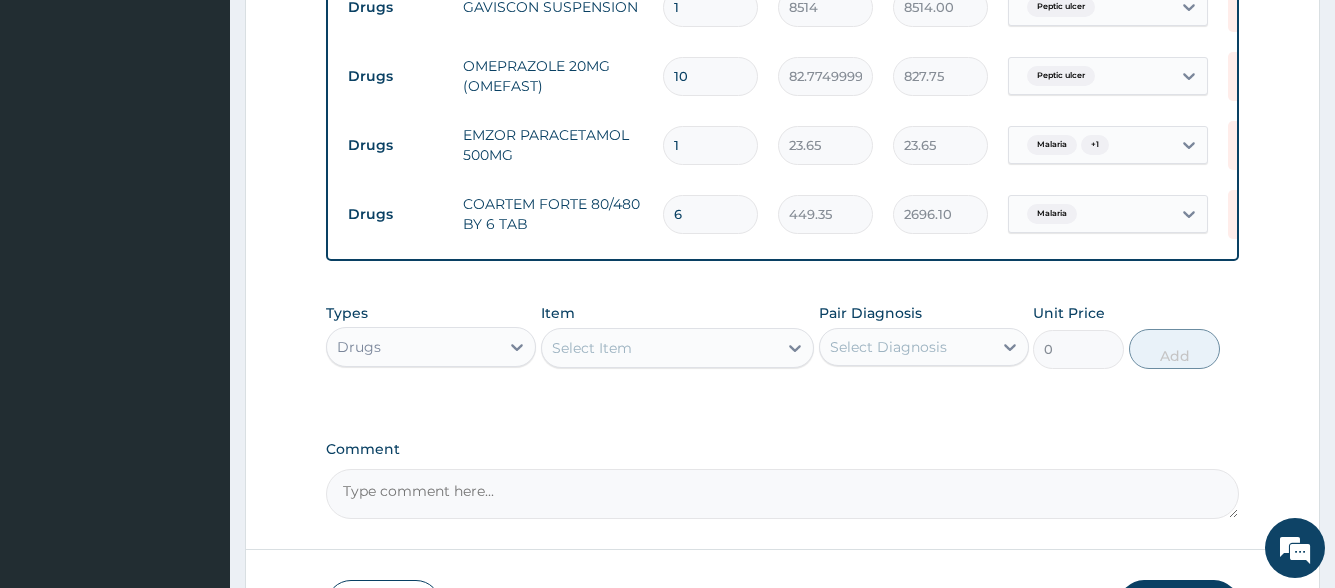 click on "Select Item" at bounding box center (660, 348) 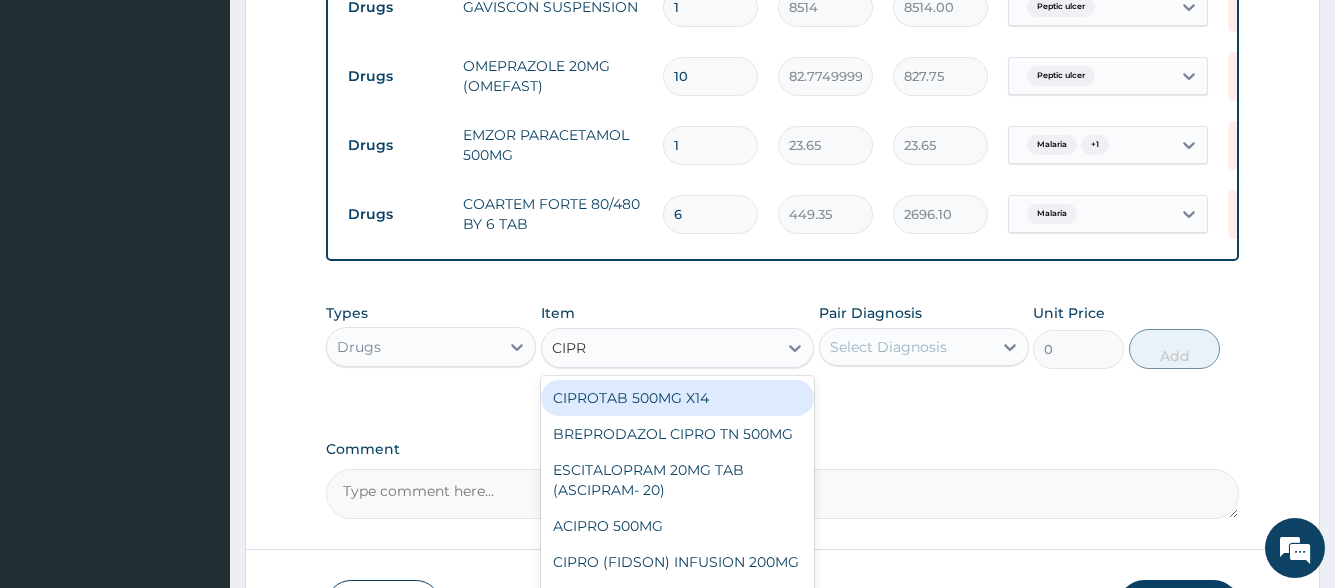 type on "CIPRO" 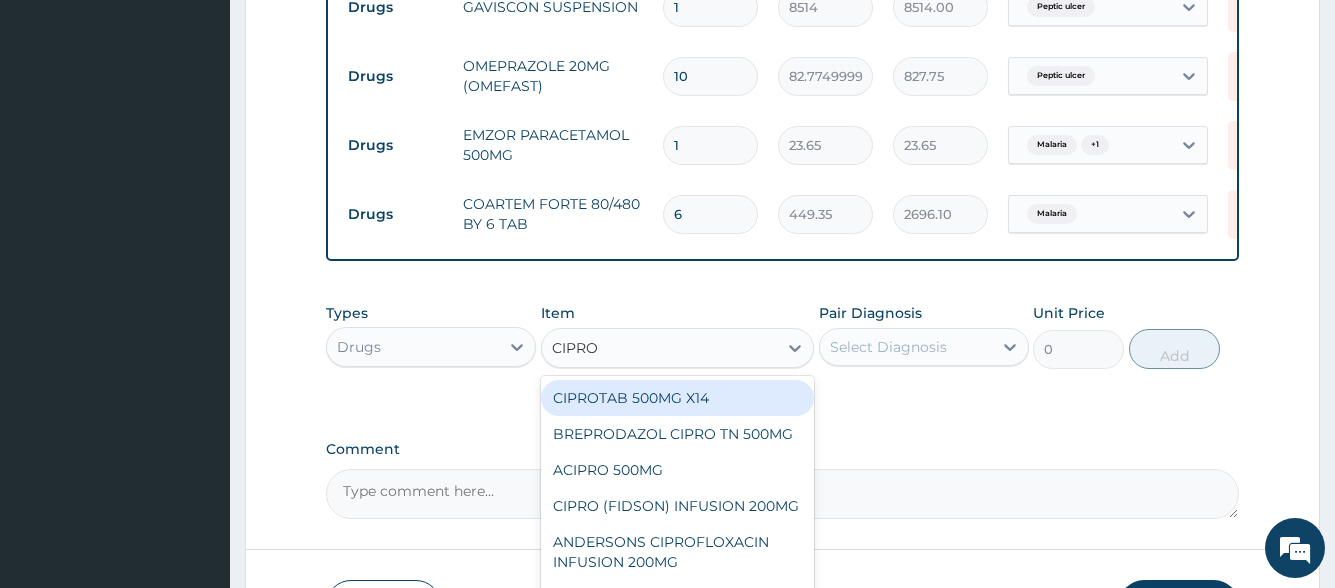 click on "CIPROTAB 500MG X14" at bounding box center (678, 398) 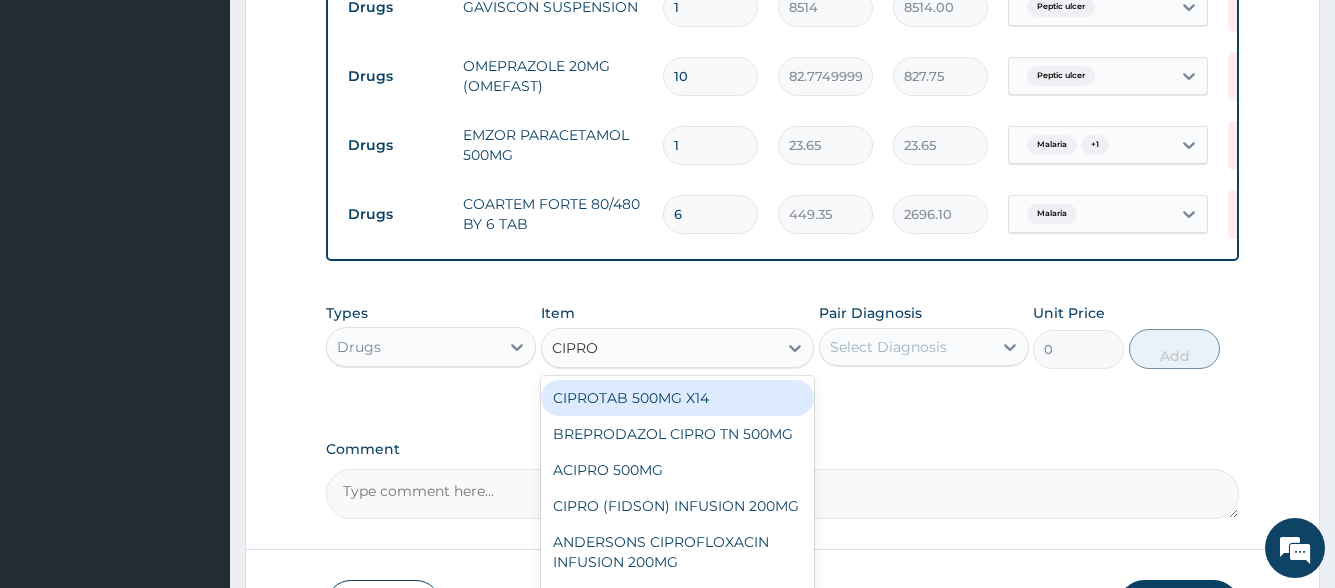 type 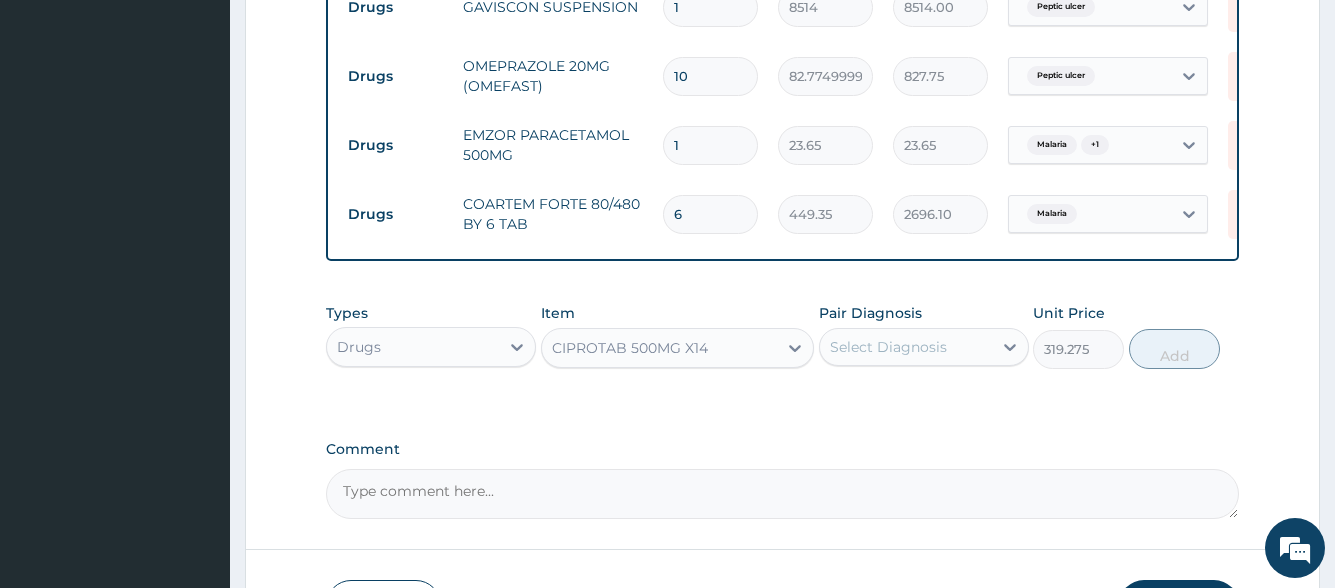 click on "Select Diagnosis" at bounding box center (888, 347) 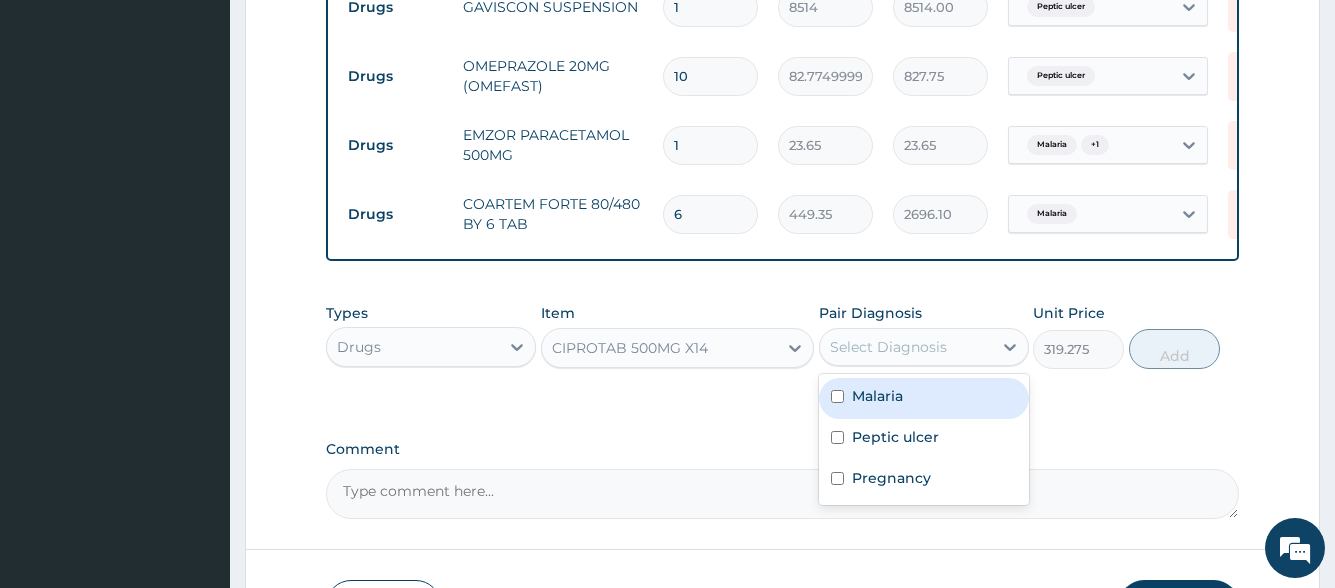 click on "Malaria" at bounding box center (924, 398) 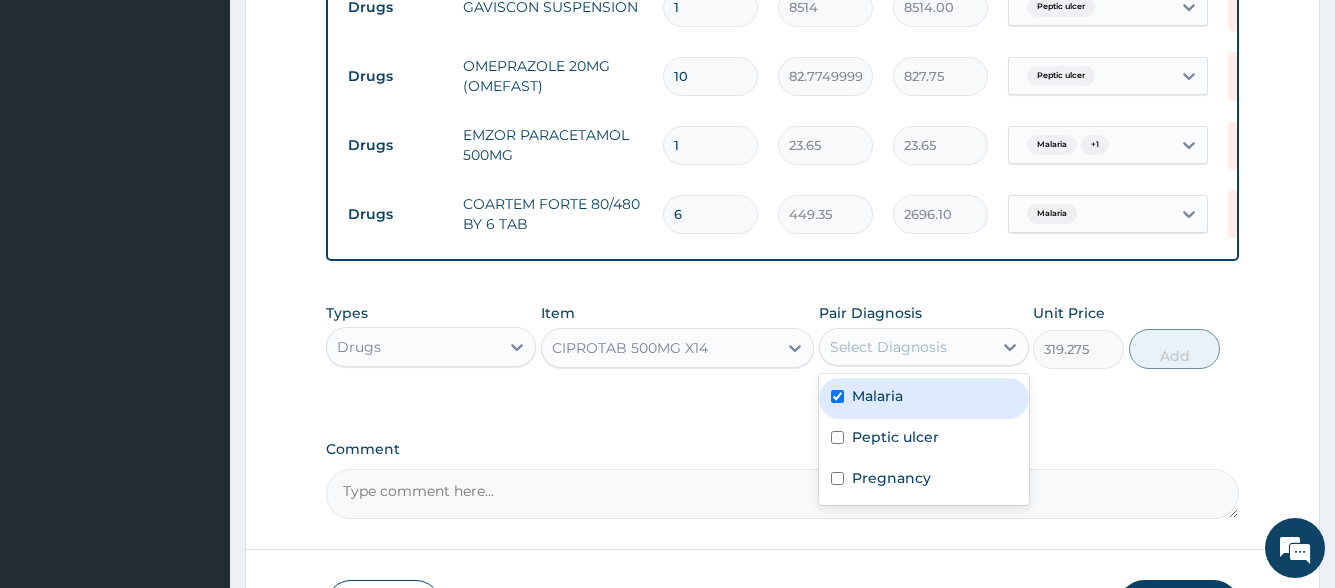 checkbox on "true" 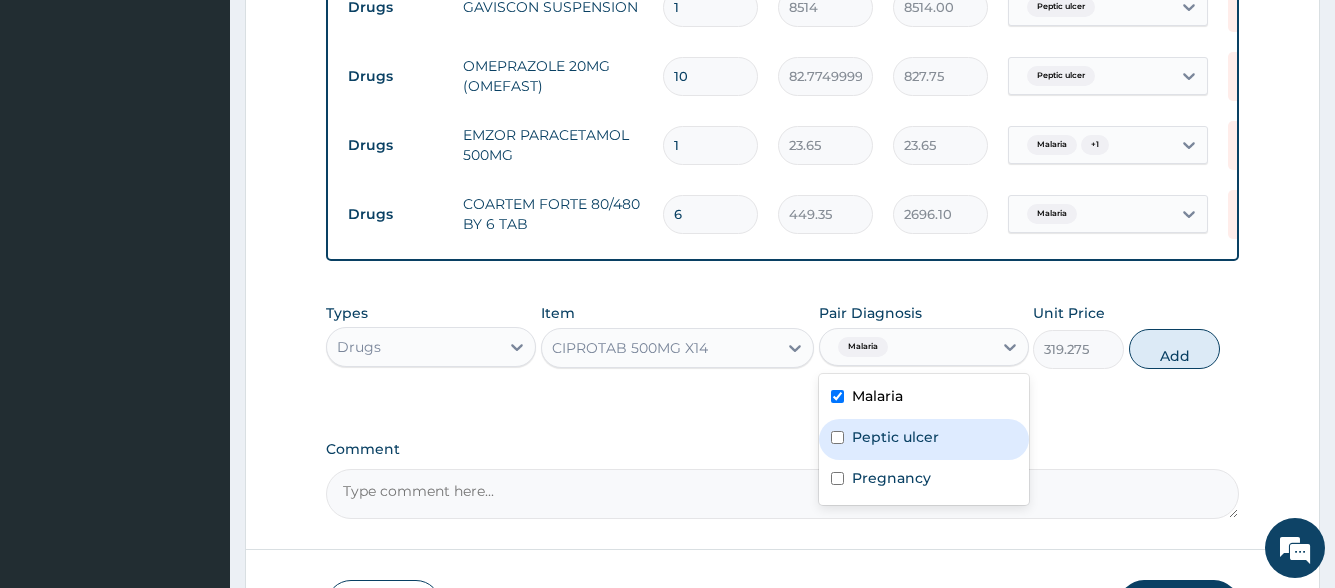 drag, startPoint x: 918, startPoint y: 449, endPoint x: 964, endPoint y: 425, distance: 51.884487 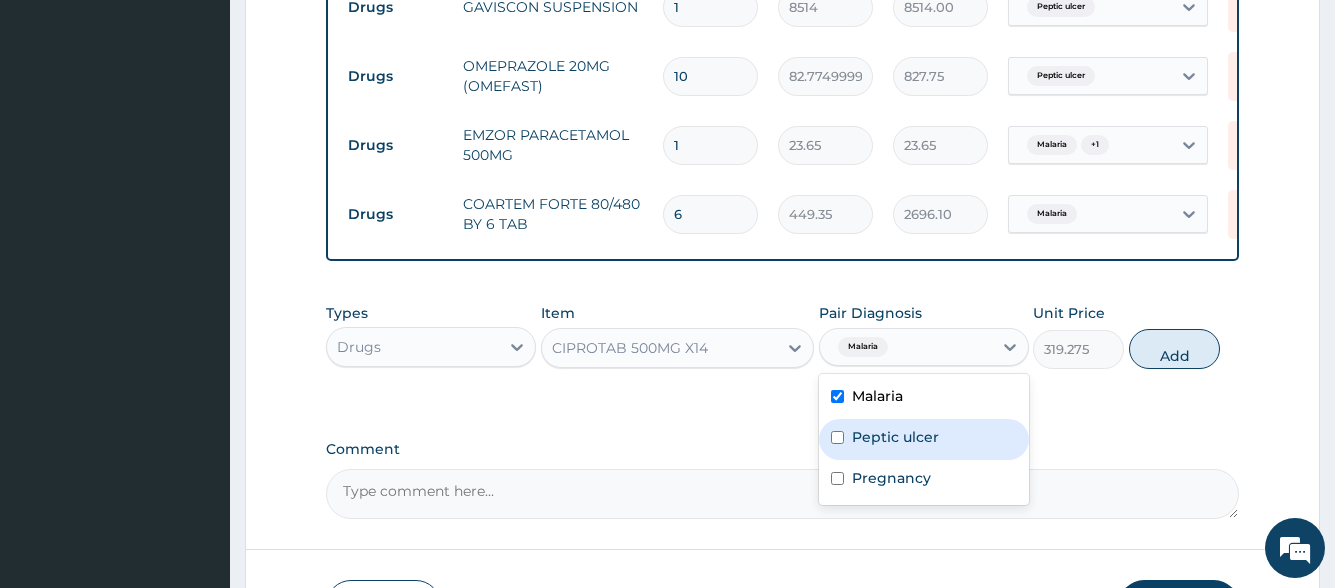 click on "Peptic ulcer" at bounding box center [895, 437] 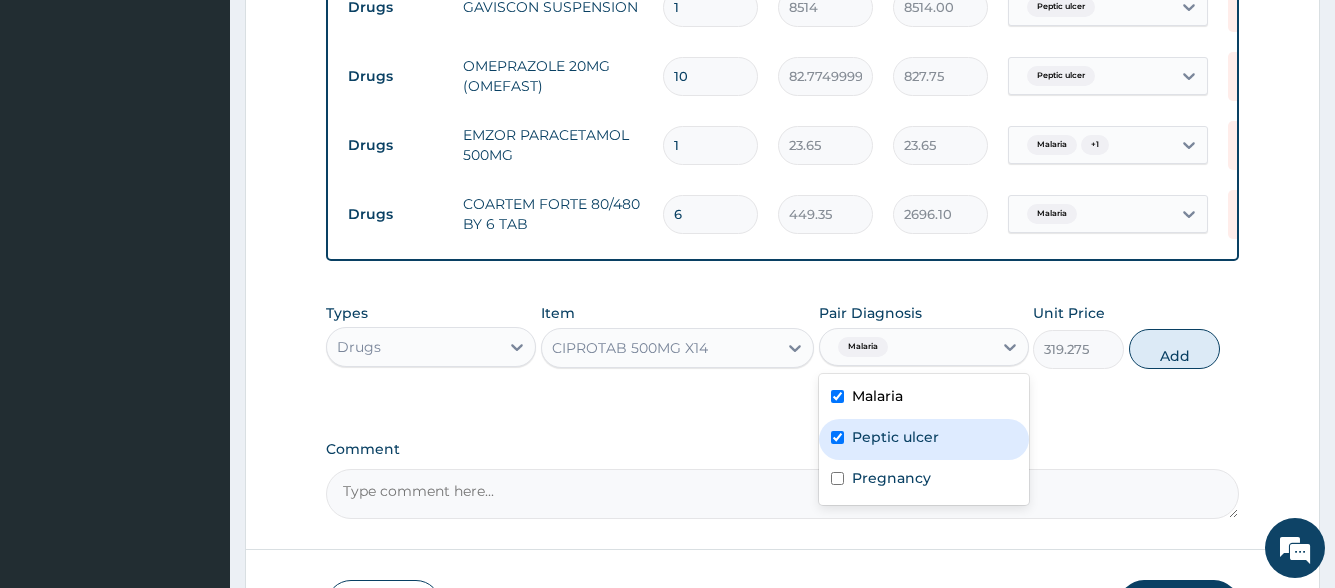 checkbox on "true" 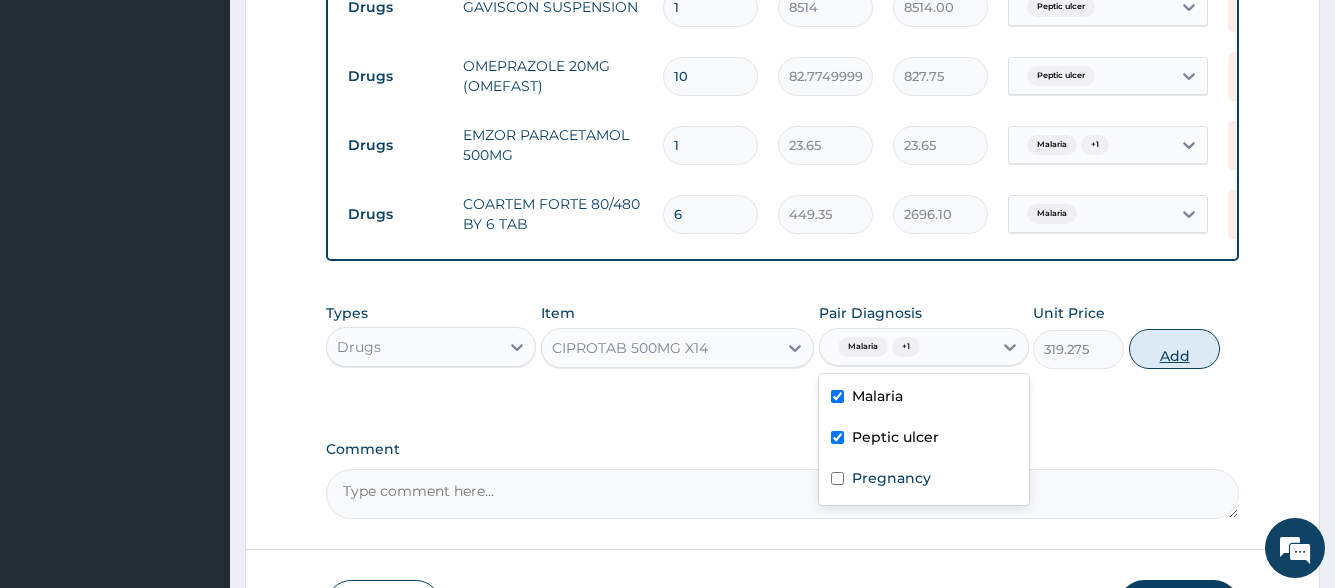 click on "Add" at bounding box center [1174, 349] 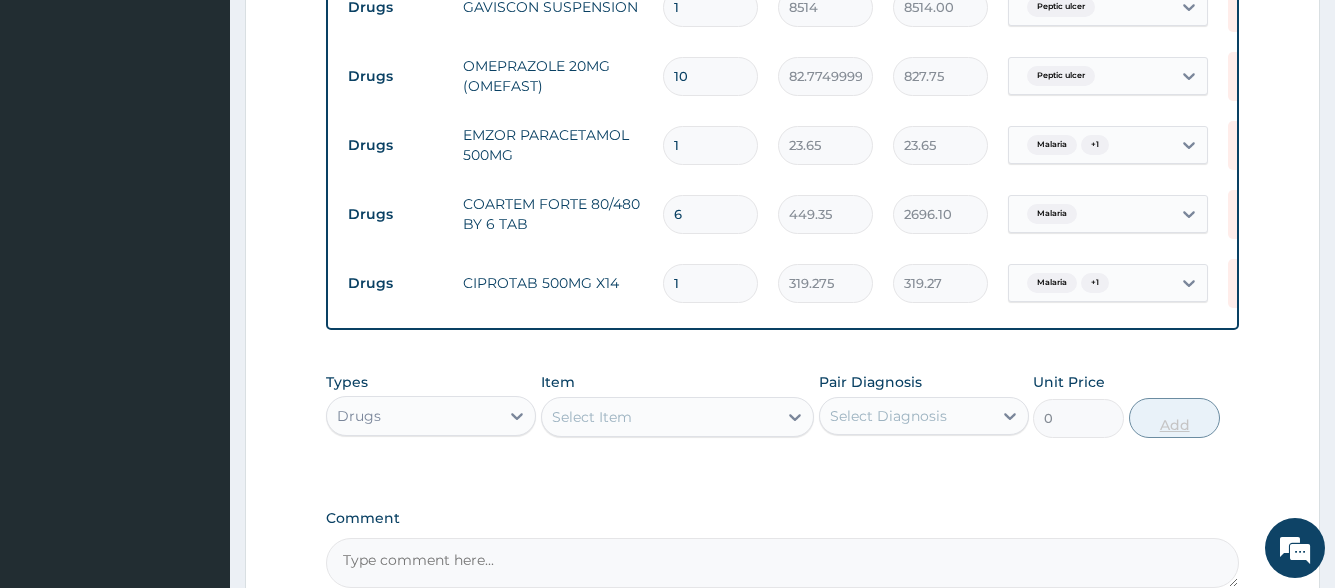 type on "10" 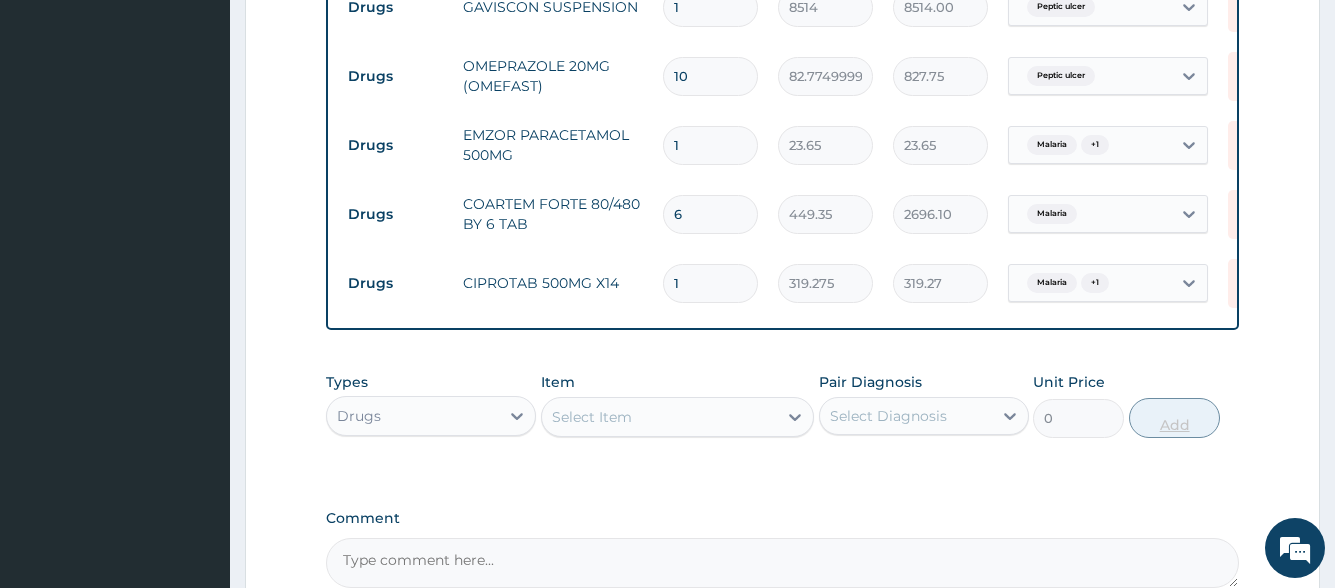 type on "3192.75" 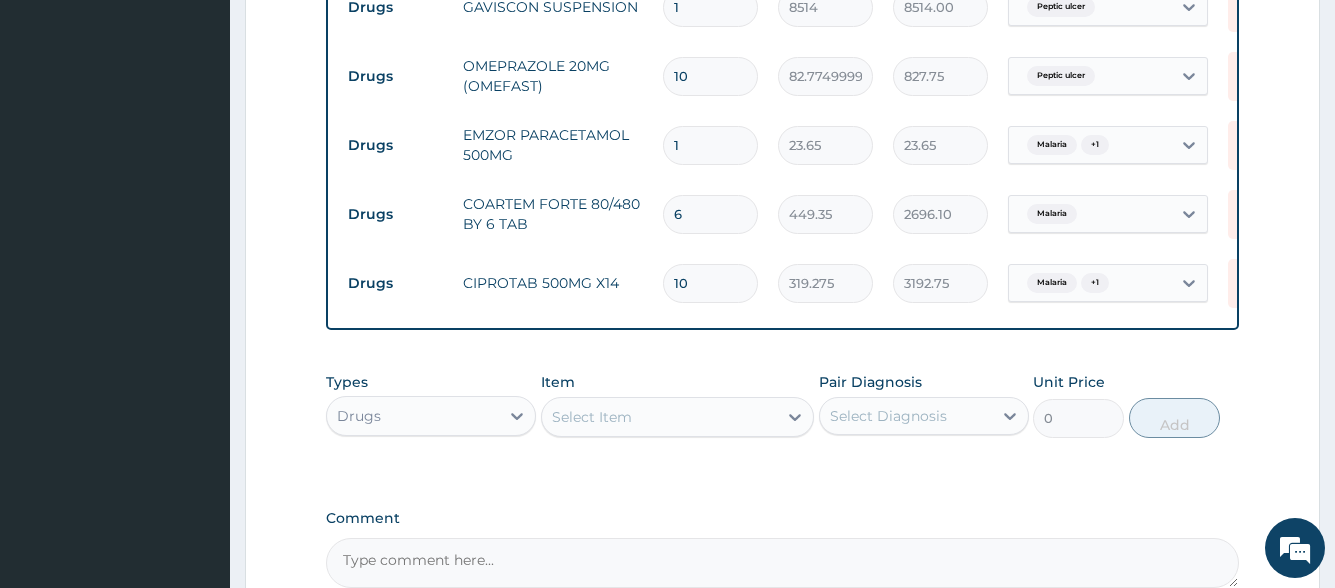 type on "10" 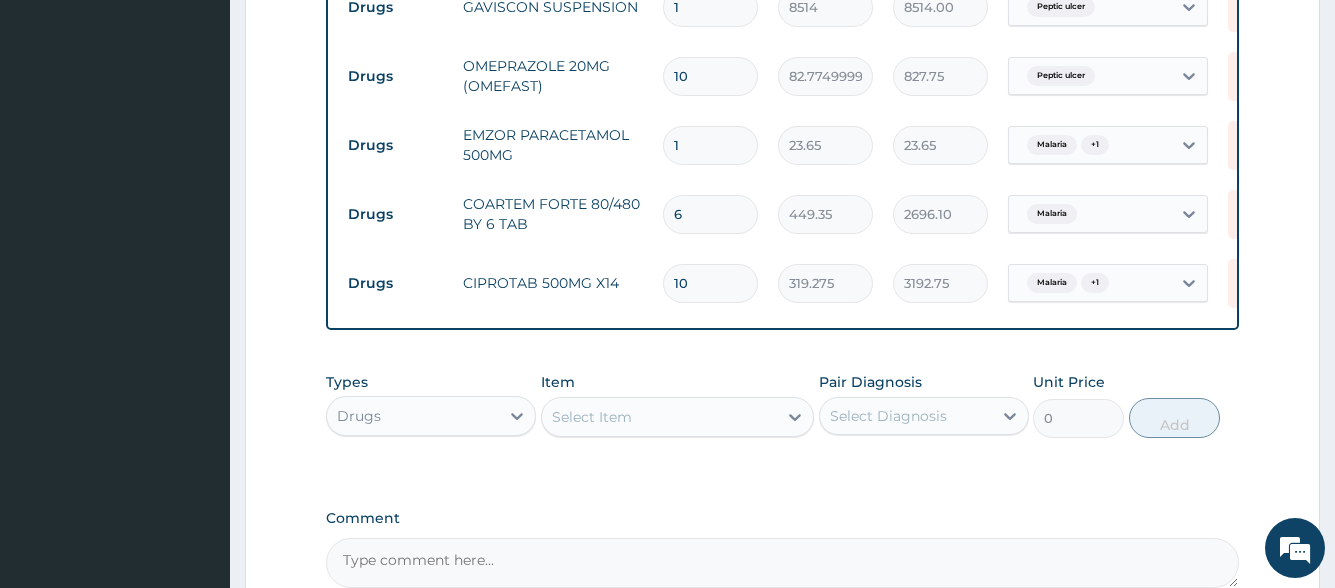 click on "Select Item" at bounding box center (660, 417) 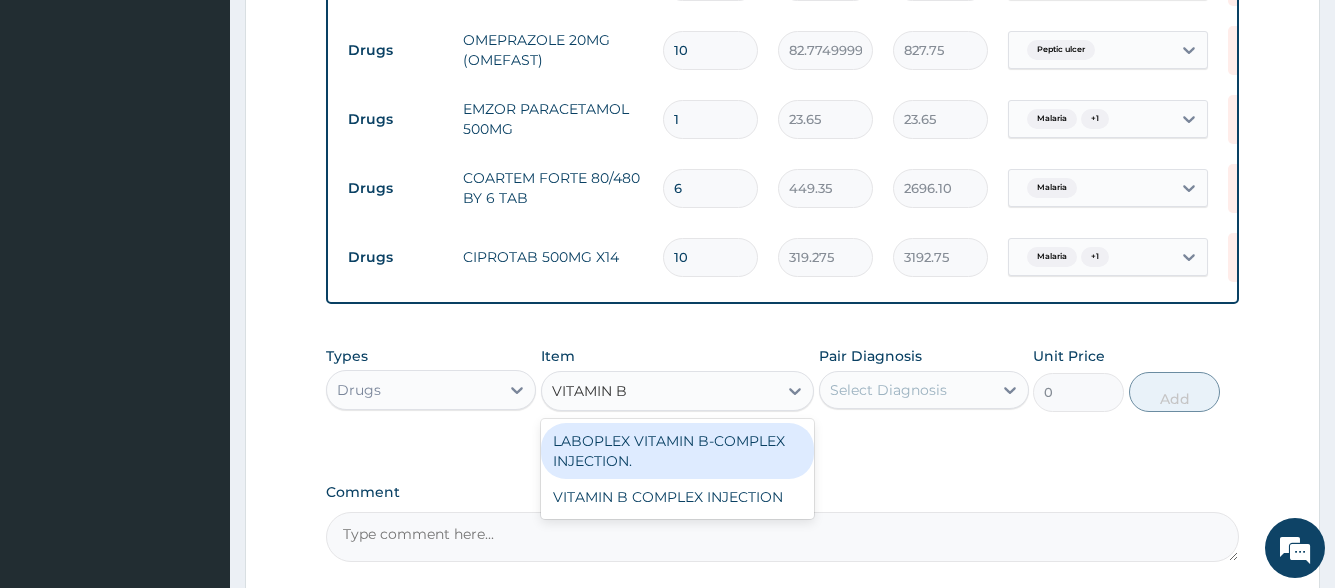 scroll, scrollTop: 1254, scrollLeft: 0, axis: vertical 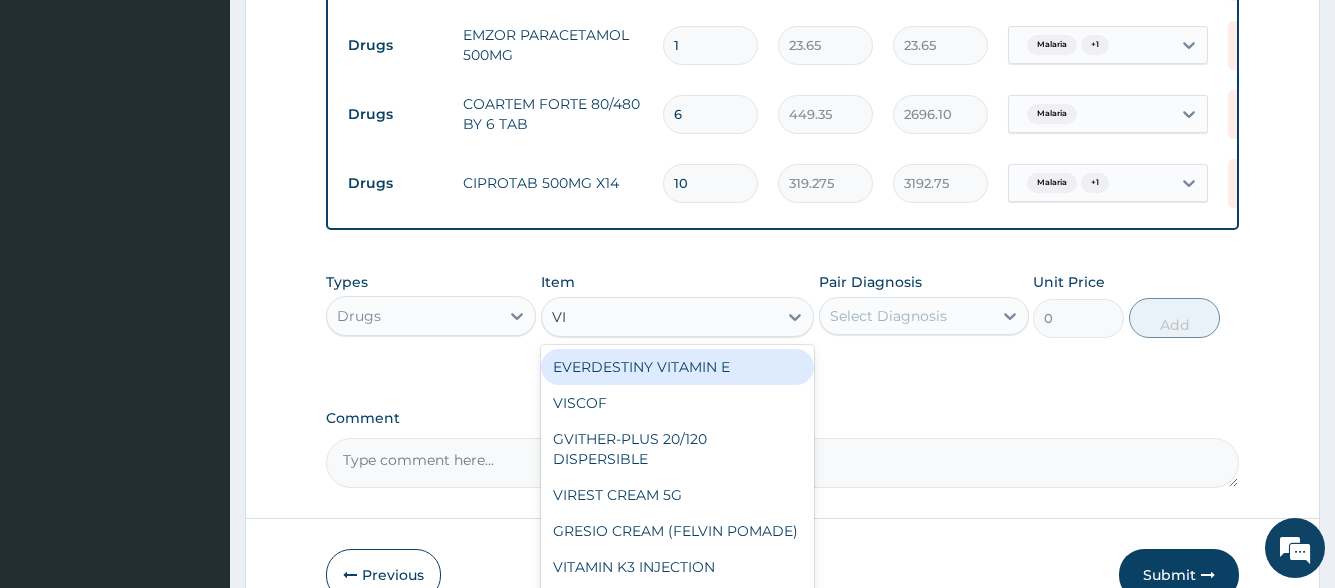 type on "V" 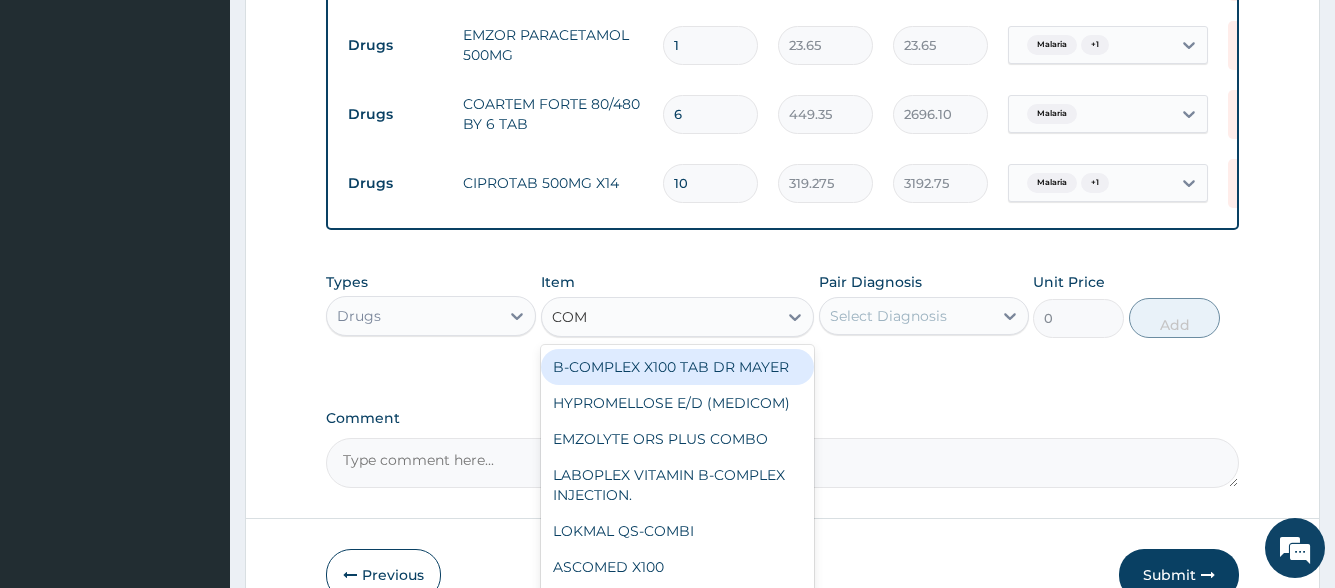 type on "COMP" 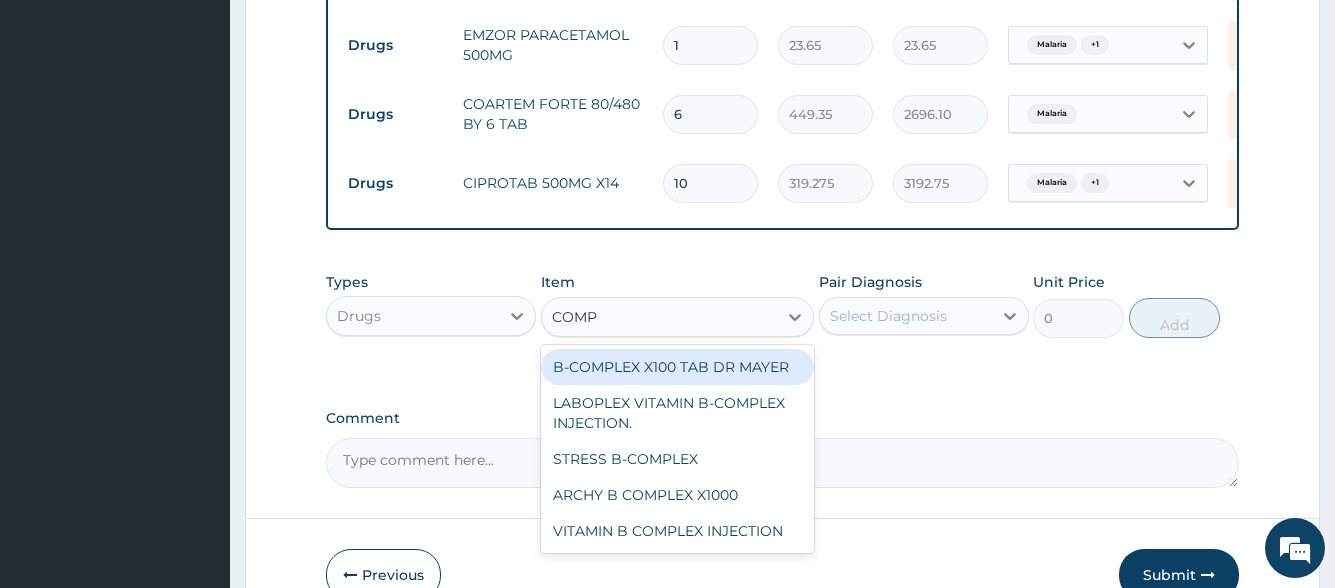 click on "B-COMPLEX X100 TAB DR MAYER" at bounding box center [678, 367] 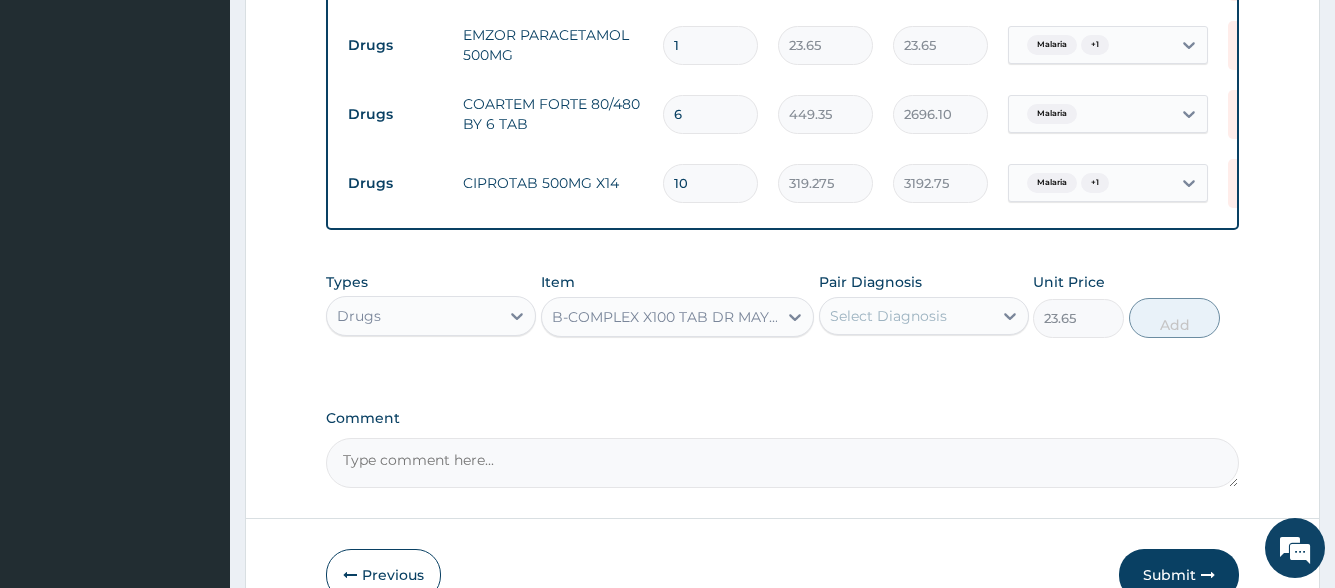 click on "Select Diagnosis" at bounding box center (888, 316) 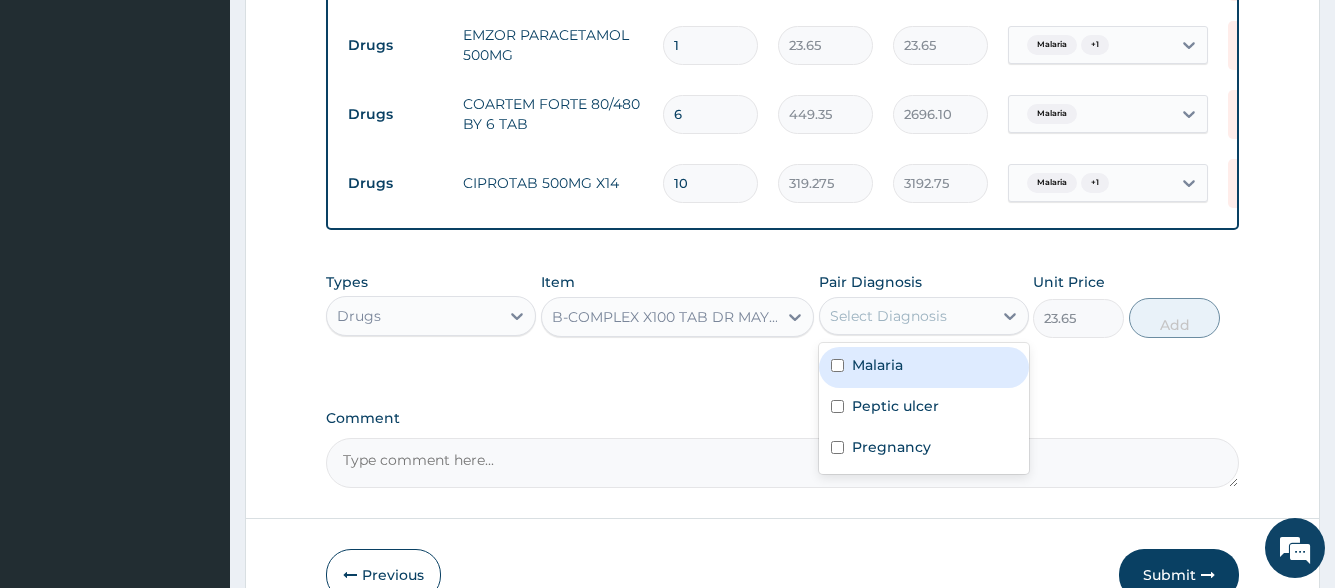 click on "Malaria" at bounding box center (877, 365) 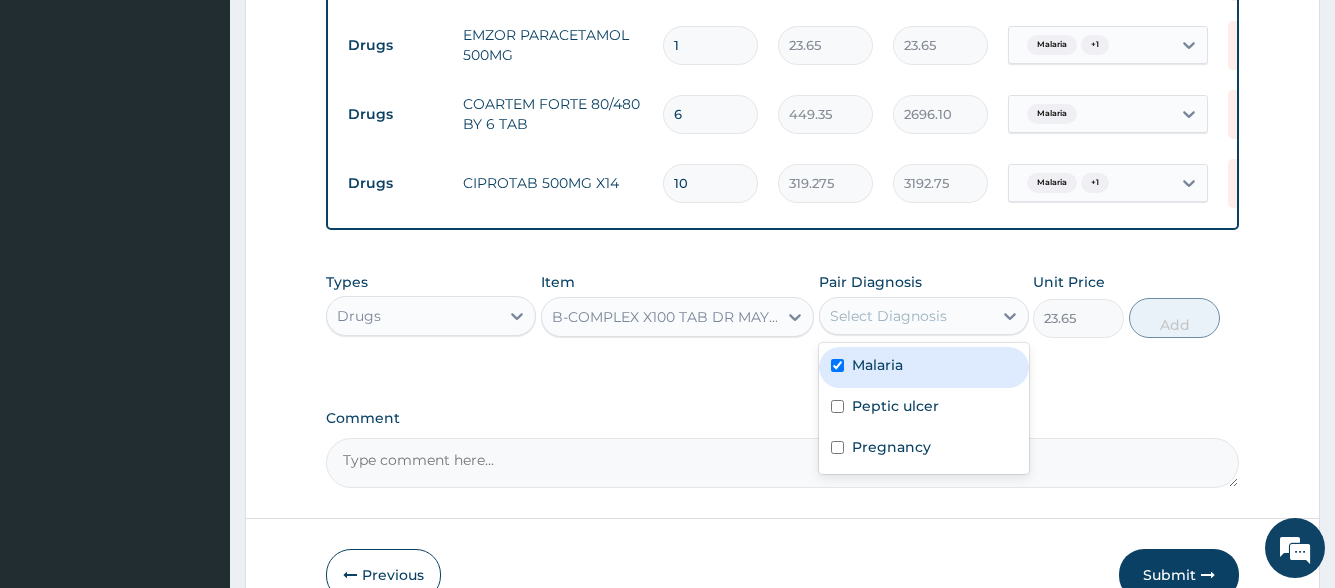 checkbox on "true" 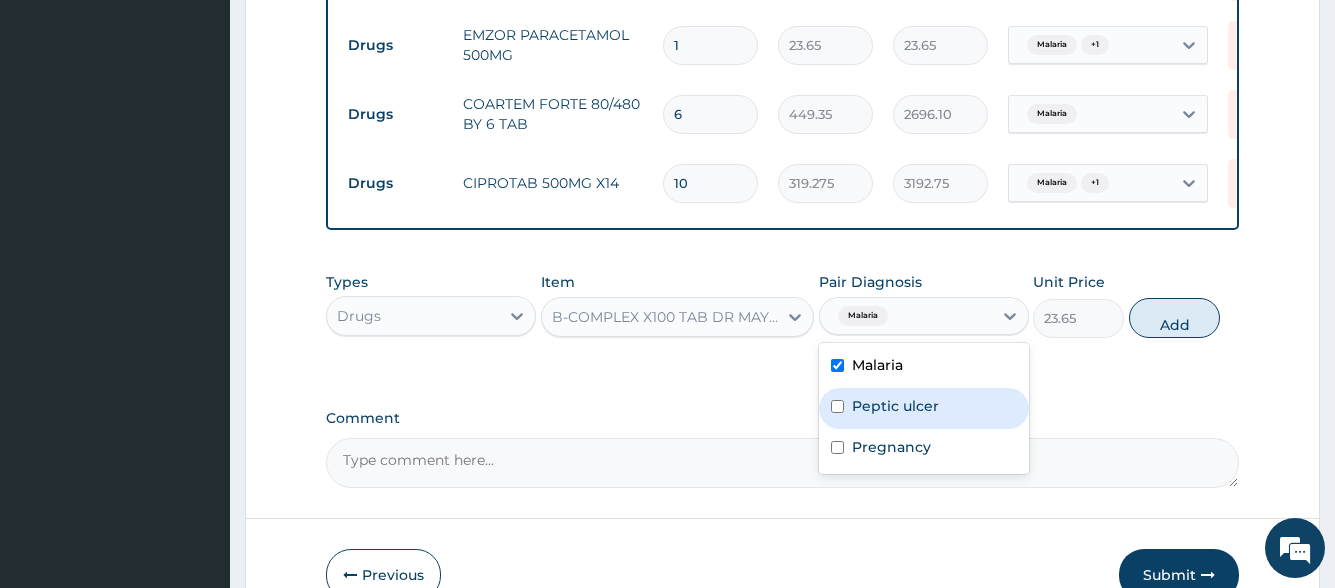 click on "Peptic ulcer" at bounding box center (895, 406) 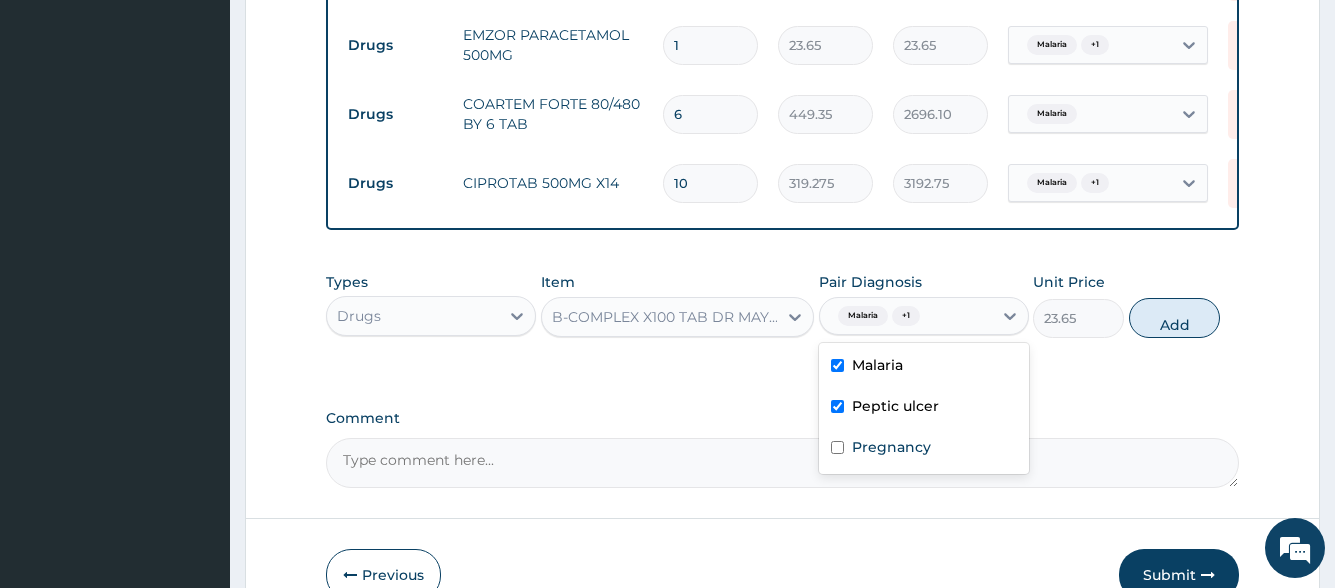 click on "Peptic ulcer" at bounding box center (924, 408) 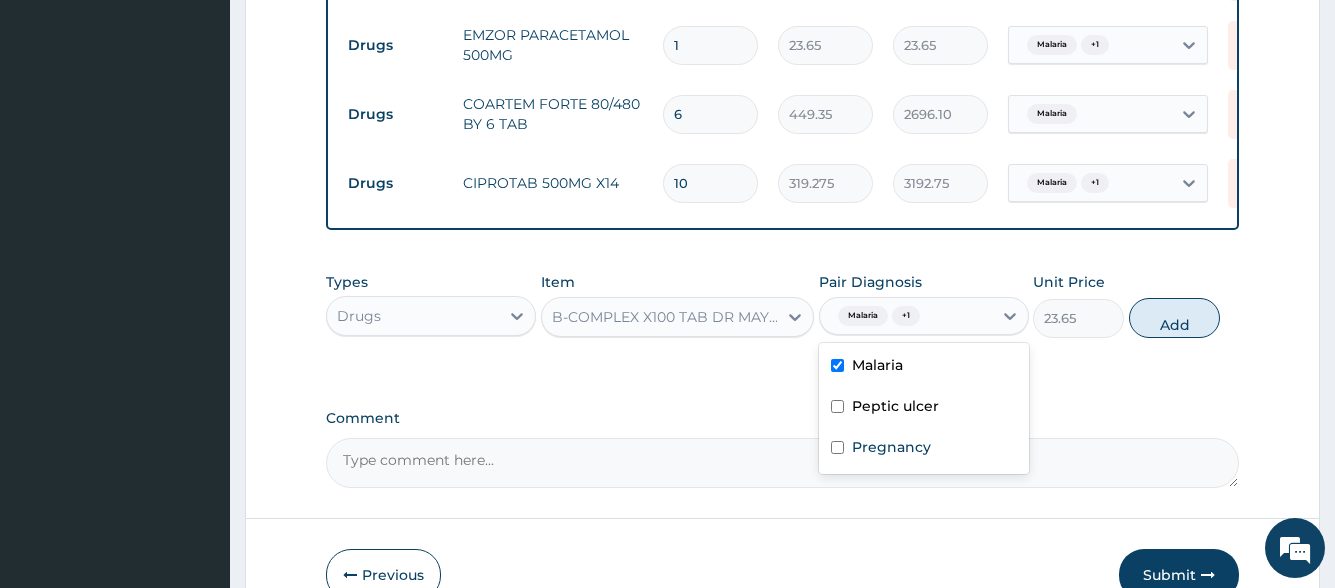 checkbox on "false" 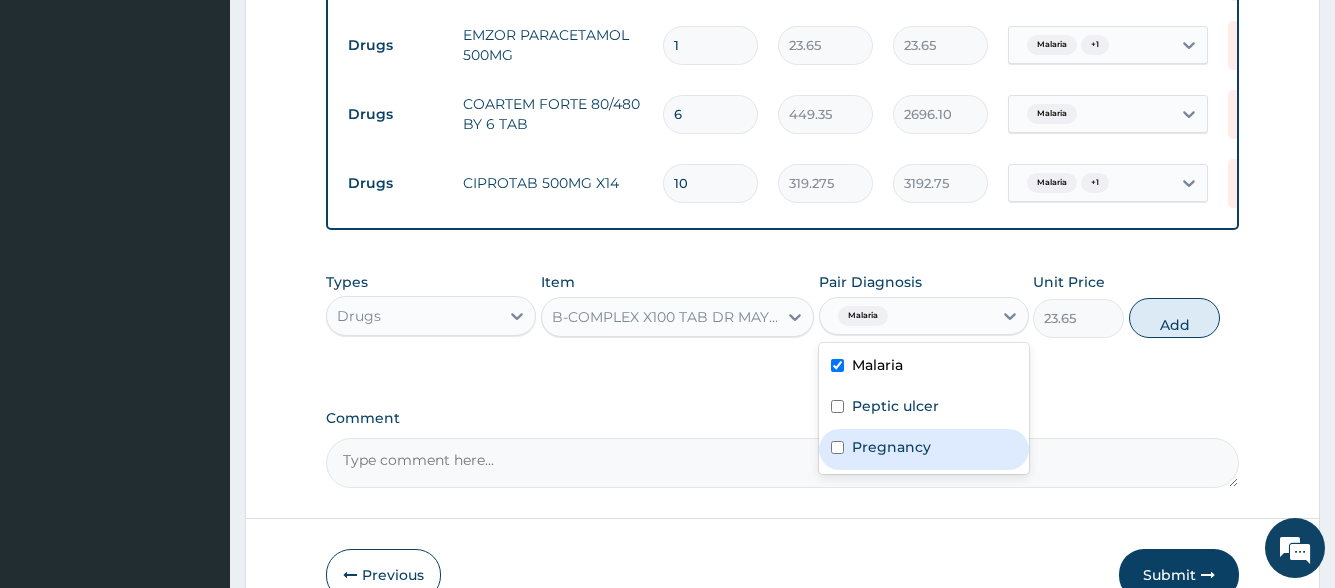 click on "Pregnancy" at bounding box center (924, 449) 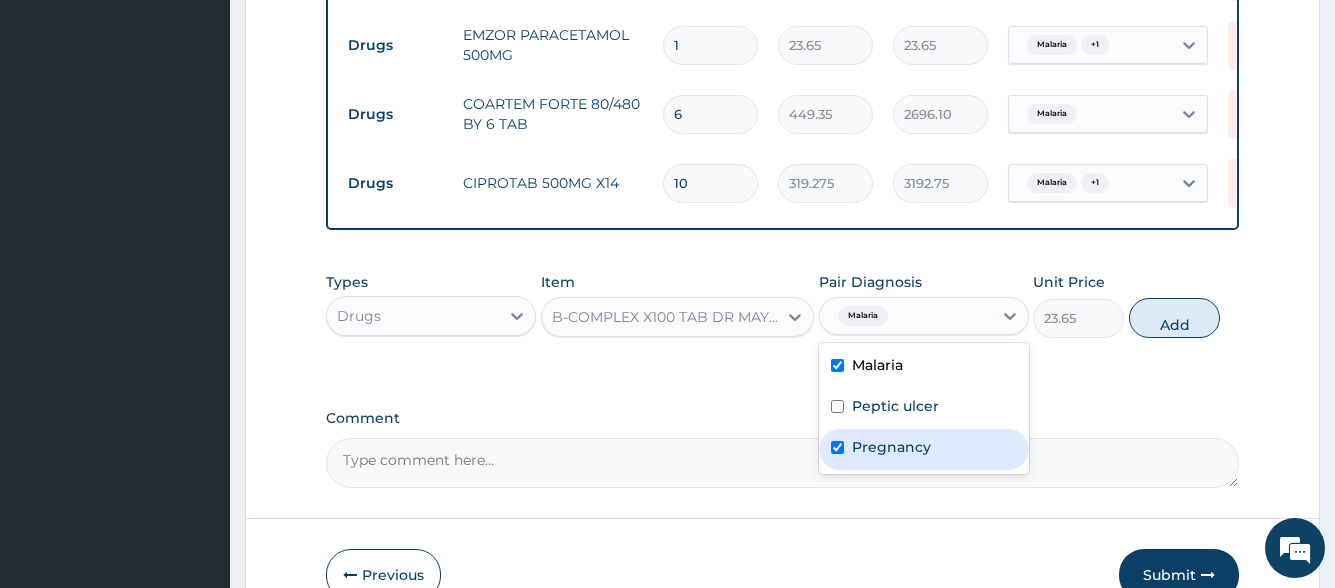 checkbox on "true" 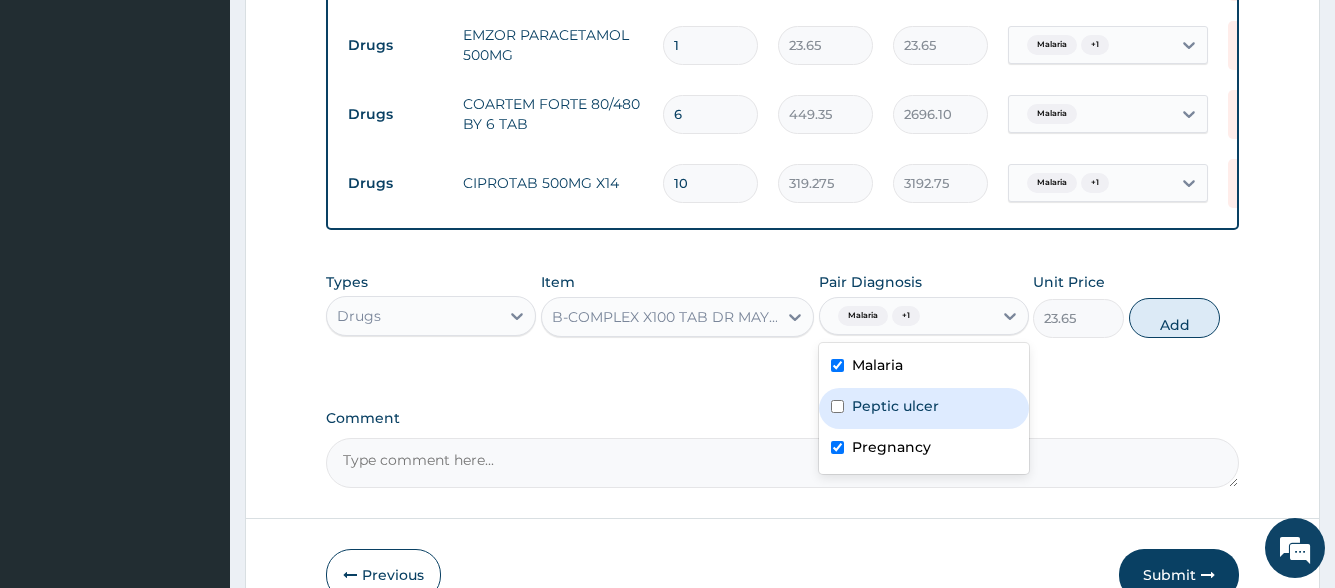 click on "Peptic ulcer" at bounding box center (895, 406) 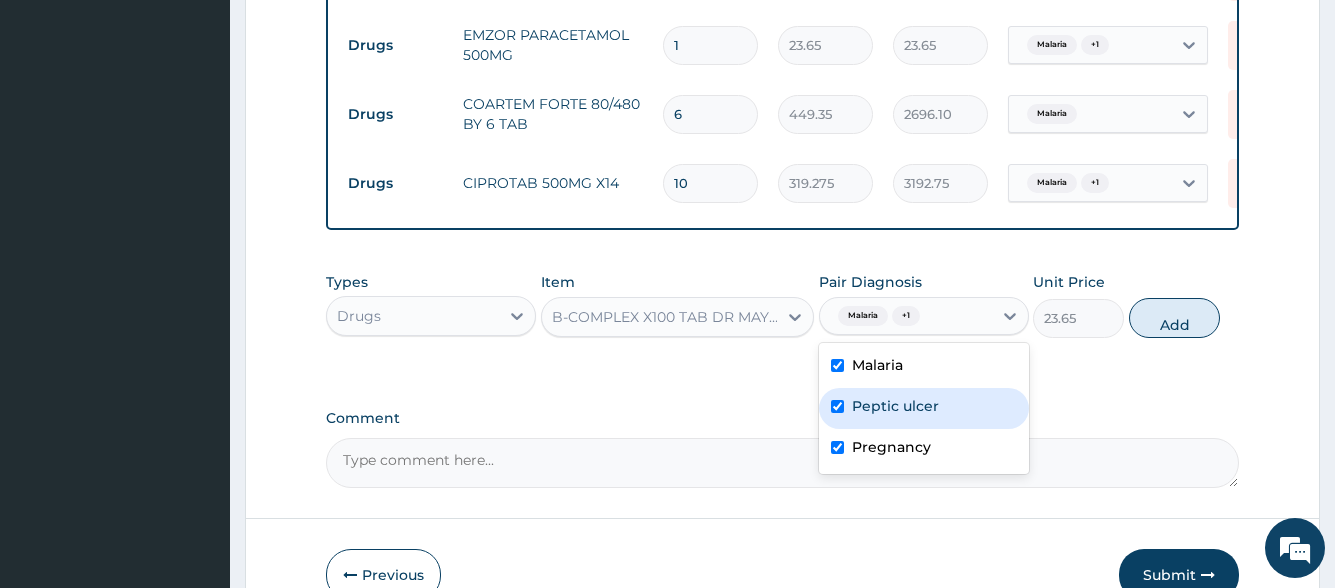 checkbox on "true" 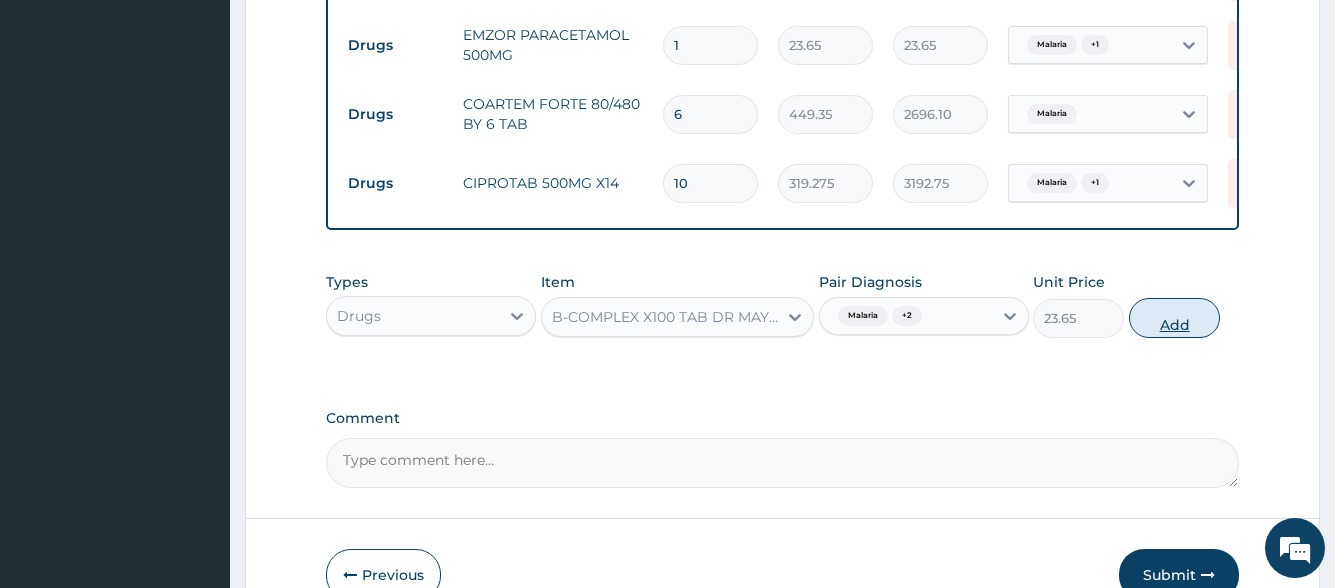 click on "Add" at bounding box center (1174, 318) 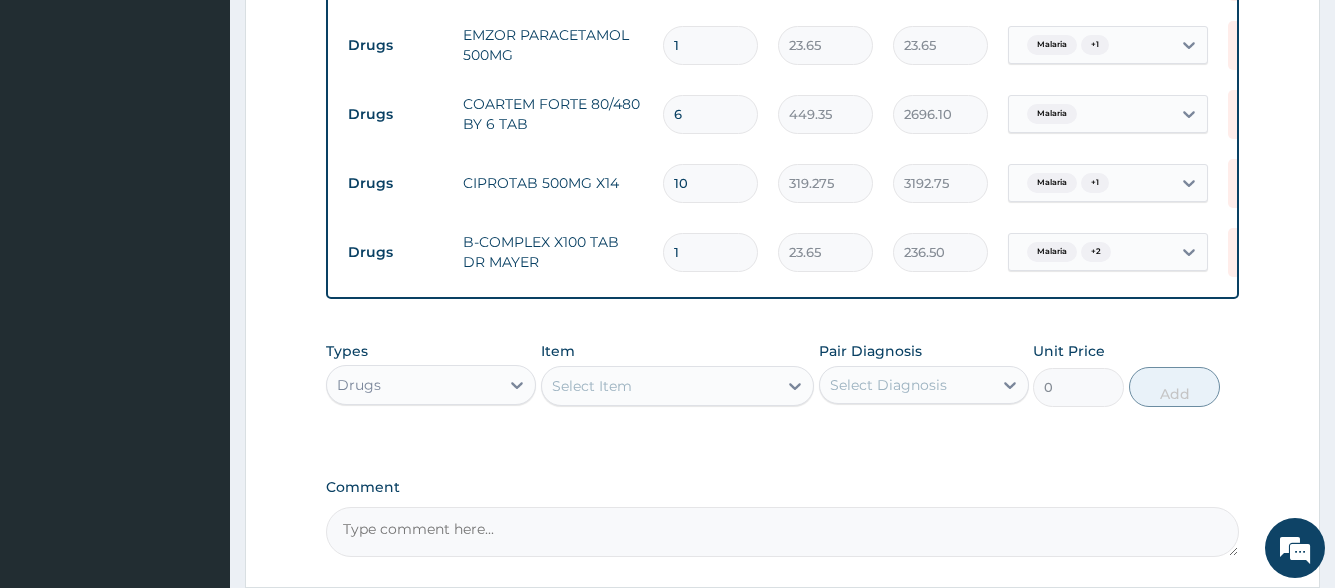 type on "10" 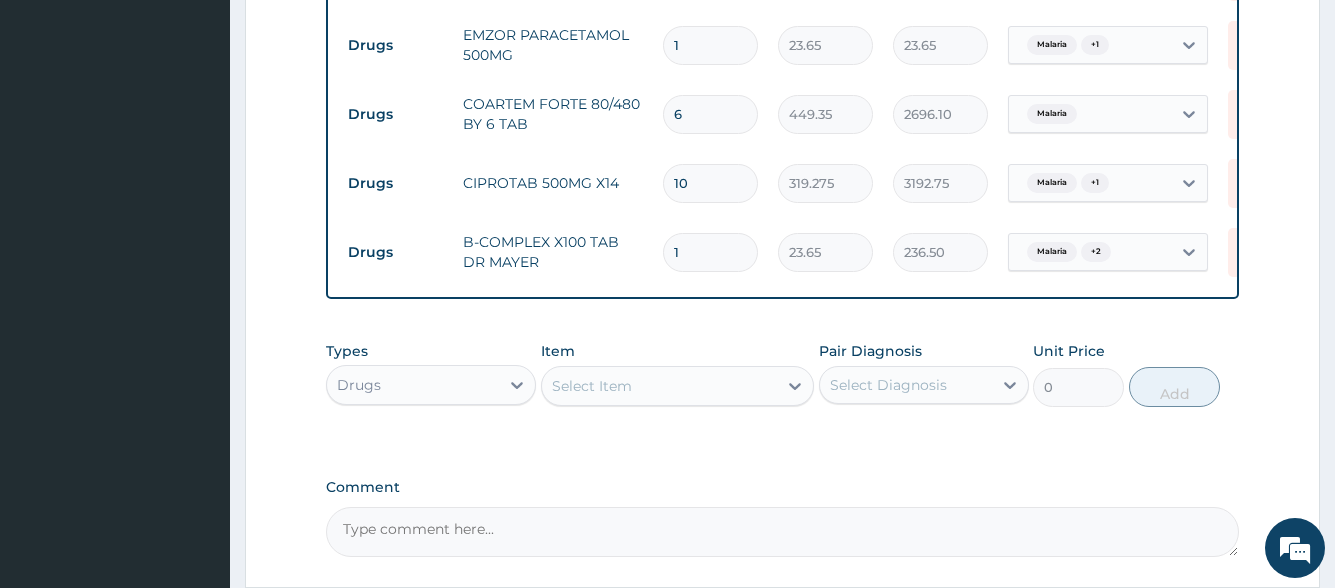 type on "236.50" 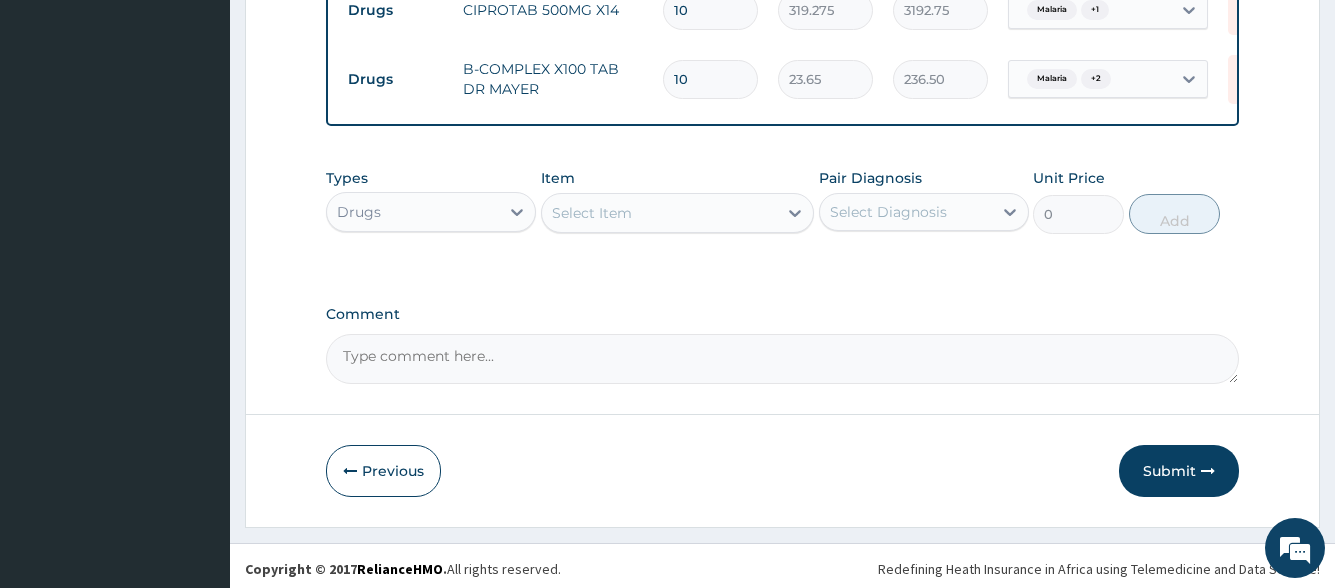 scroll, scrollTop: 1448, scrollLeft: 0, axis: vertical 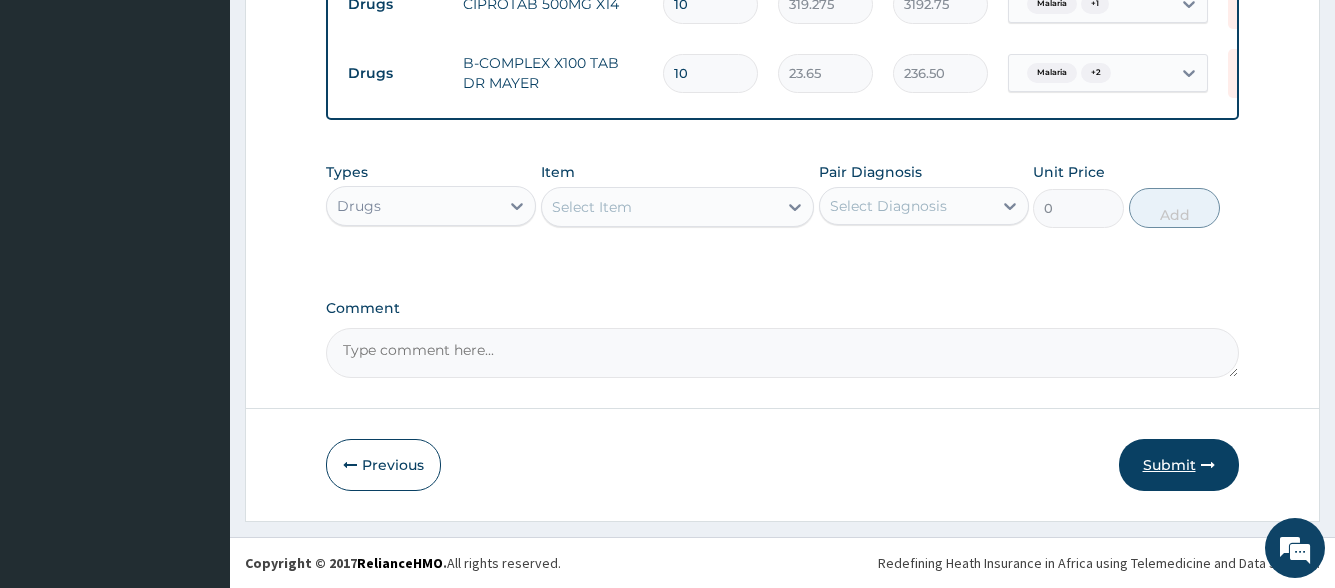 type on "10" 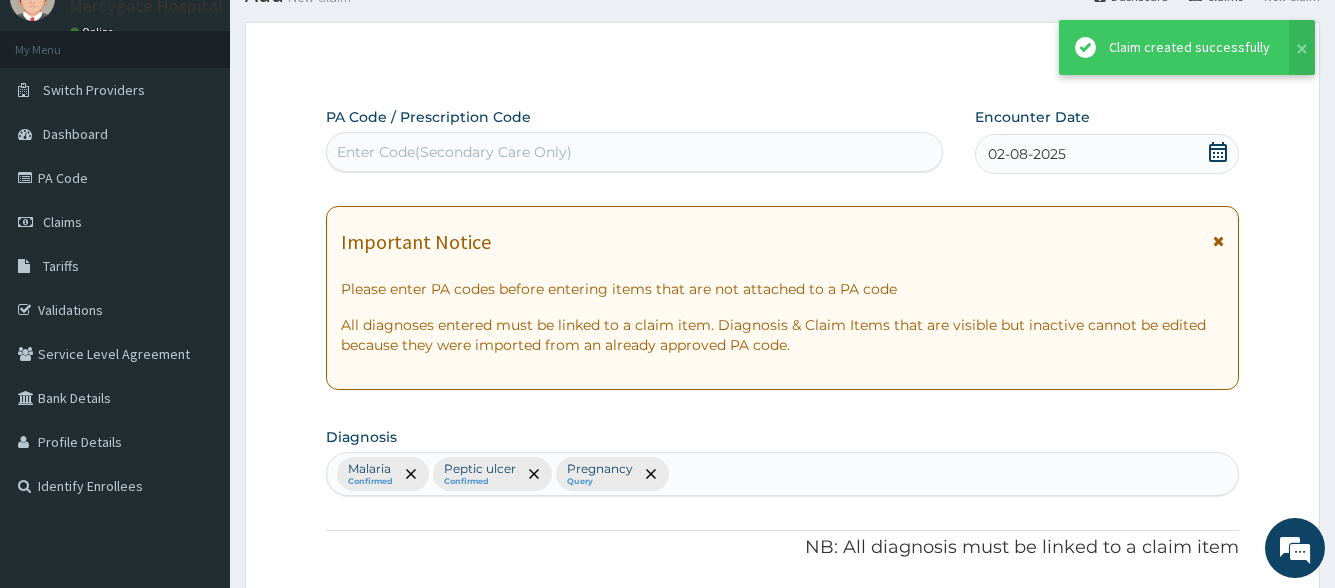 scroll, scrollTop: 1448, scrollLeft: 0, axis: vertical 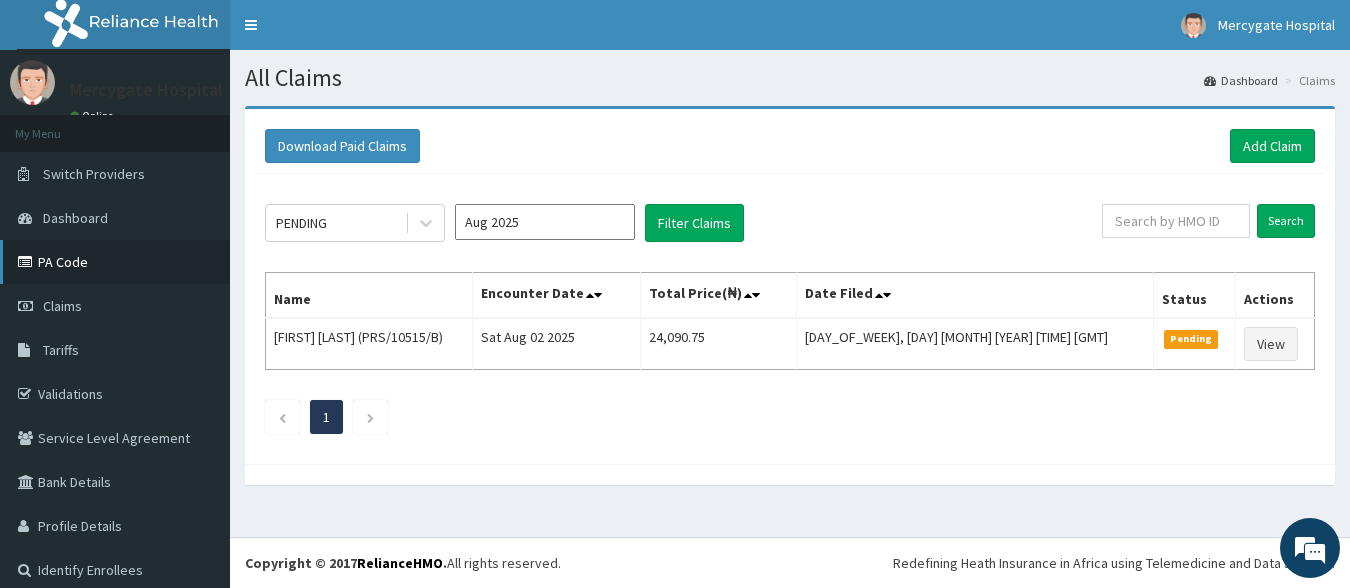 click on "PA Code" at bounding box center [115, 262] 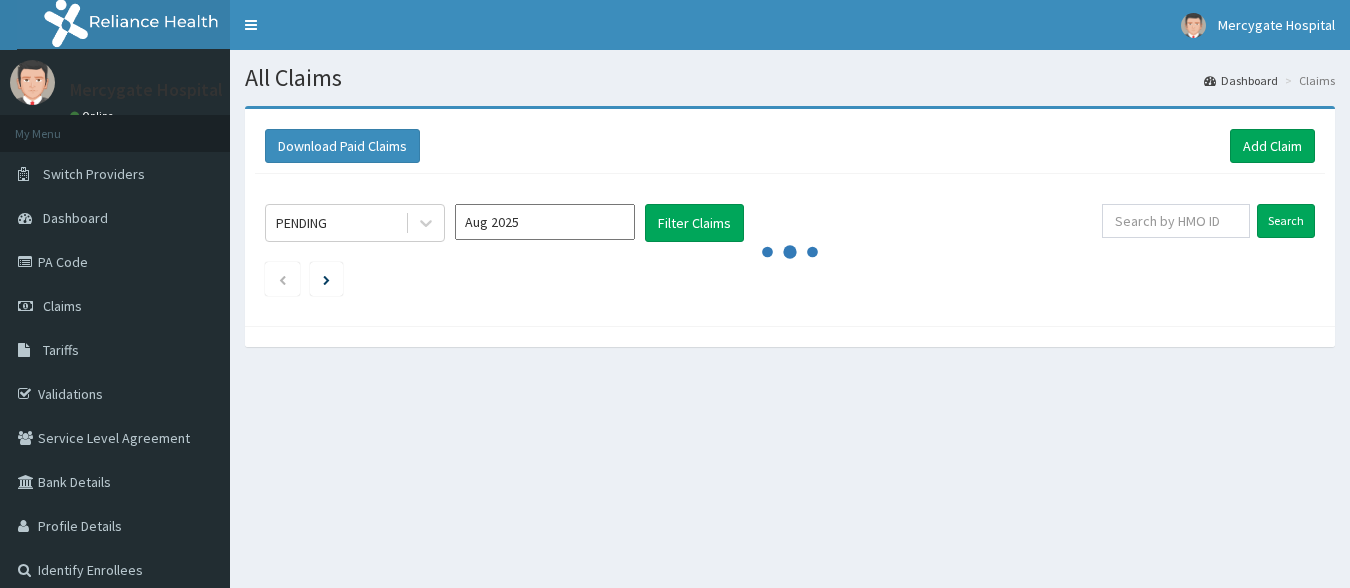 scroll, scrollTop: 0, scrollLeft: 0, axis: both 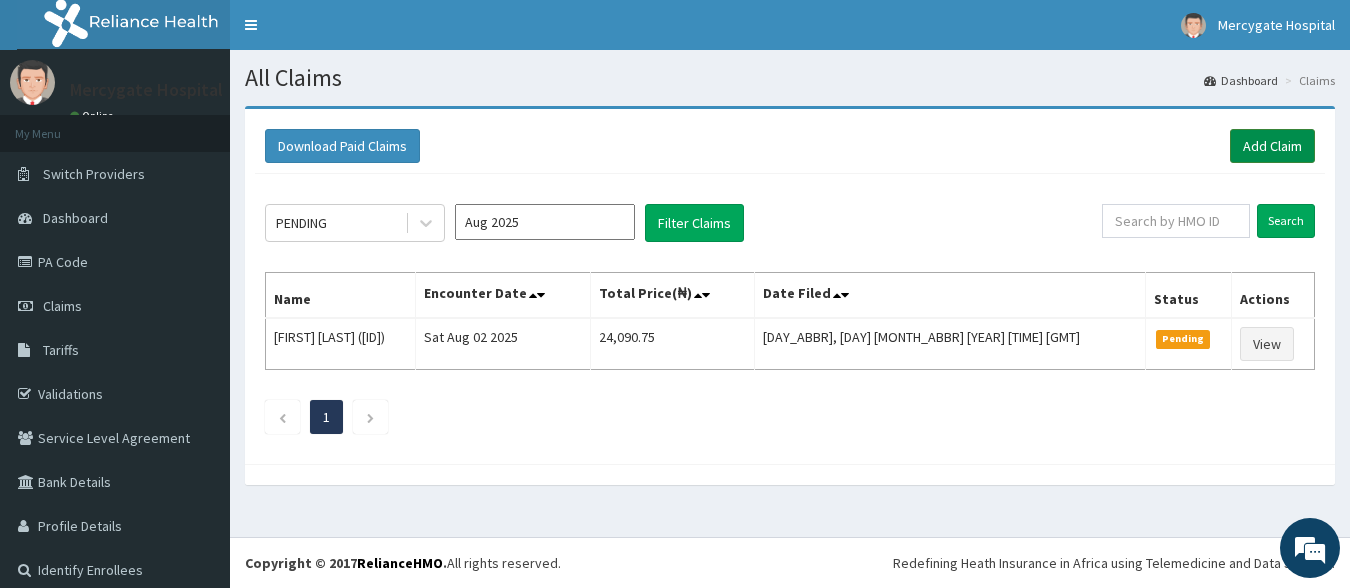 click on "Add Claim" at bounding box center [1272, 146] 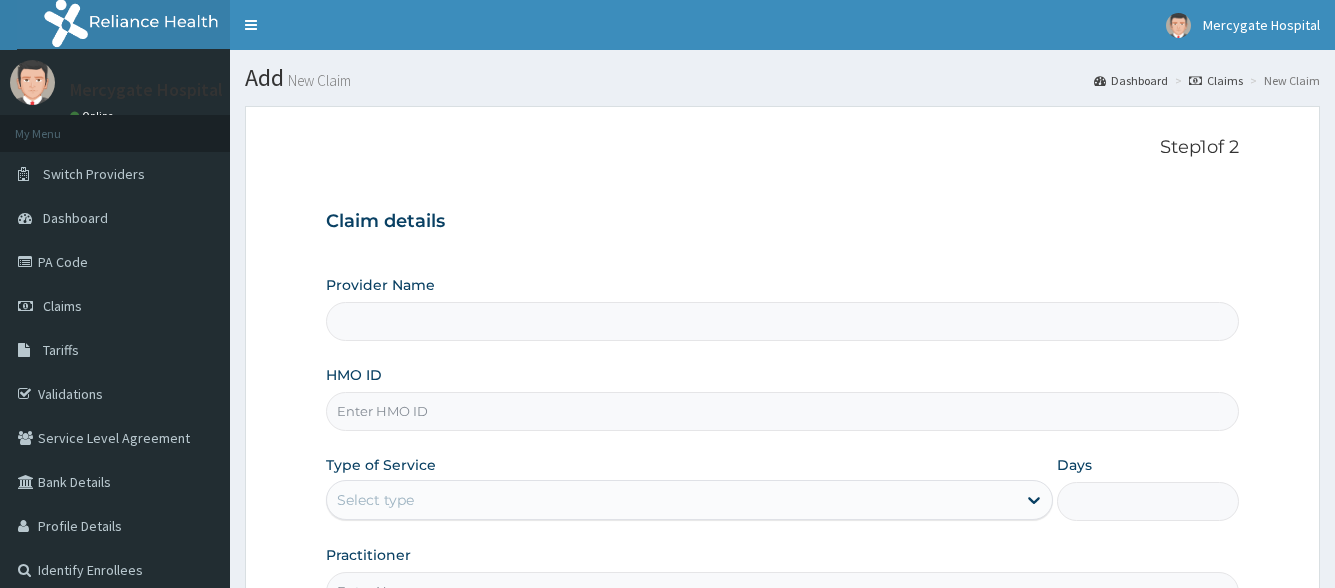 scroll, scrollTop: 0, scrollLeft: 0, axis: both 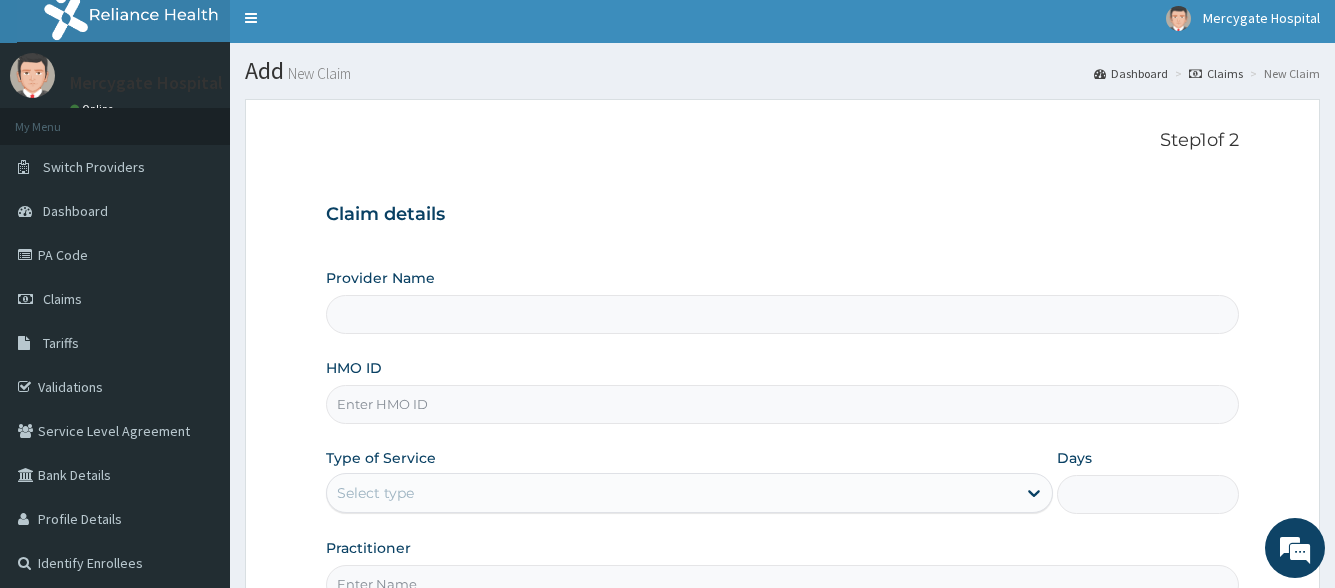 type on "Mercygate Hospital" 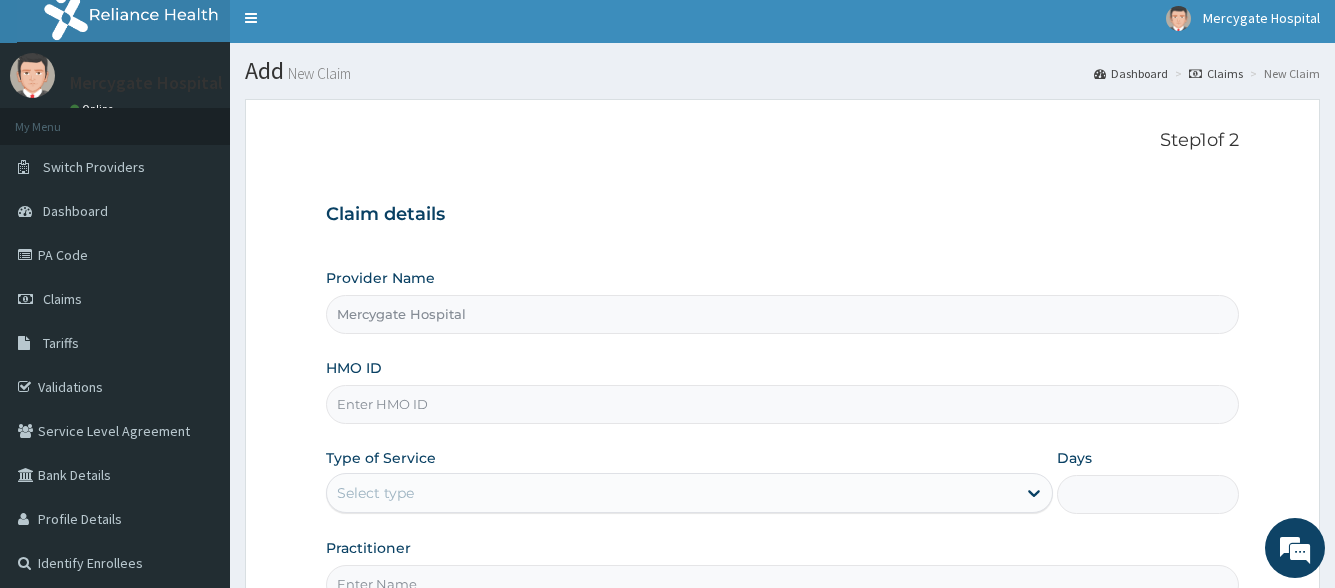 scroll, scrollTop: 100, scrollLeft: 0, axis: vertical 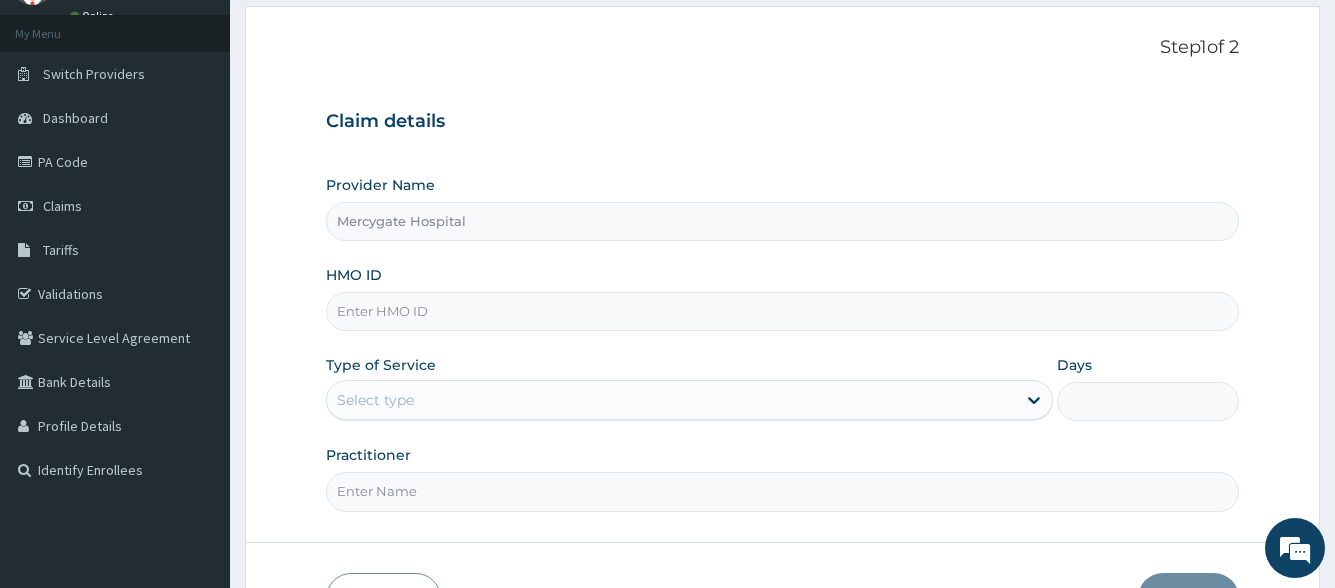 click on "HMO ID" at bounding box center [782, 311] 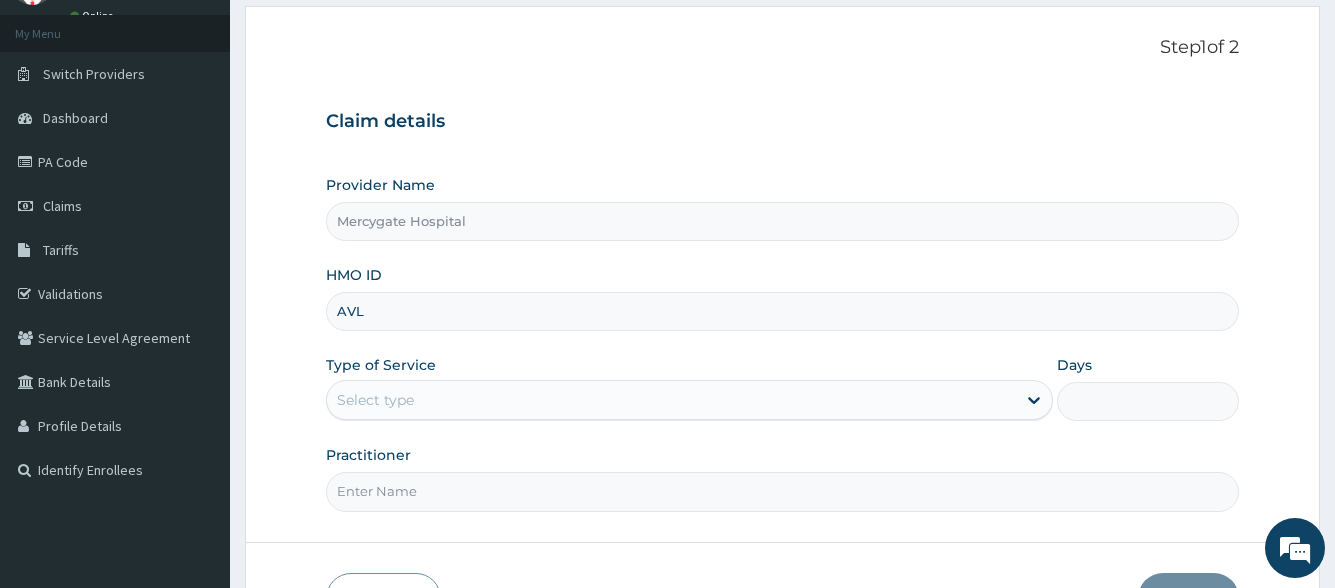 type on "AVL/10203/C" 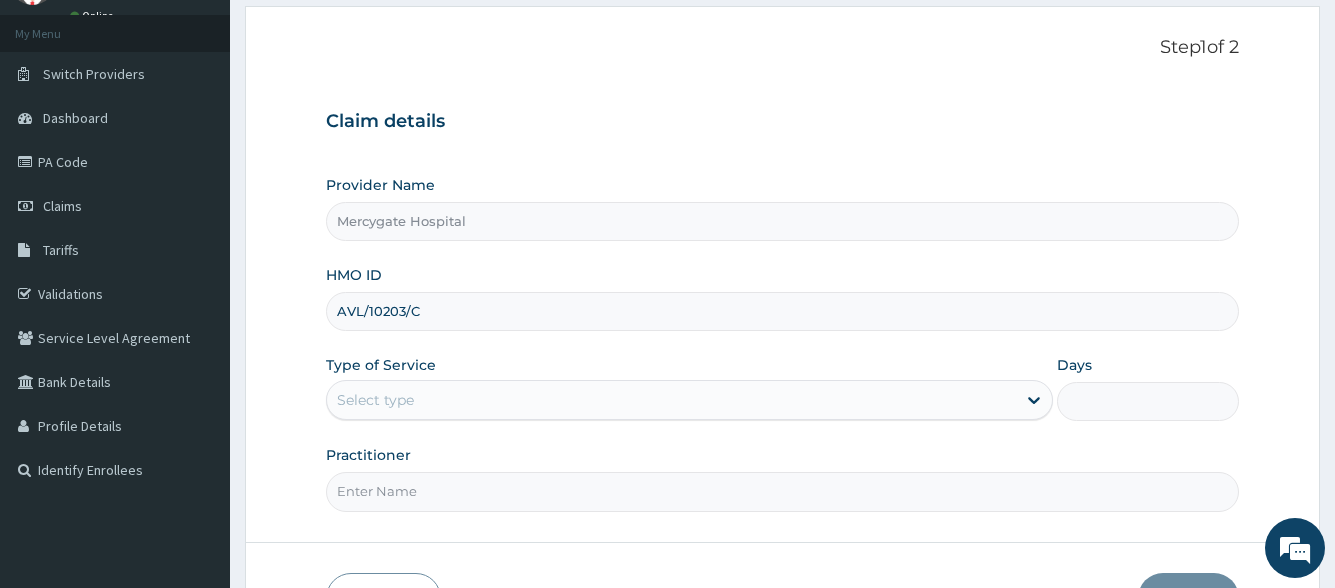 click on "Select type" at bounding box center (671, 400) 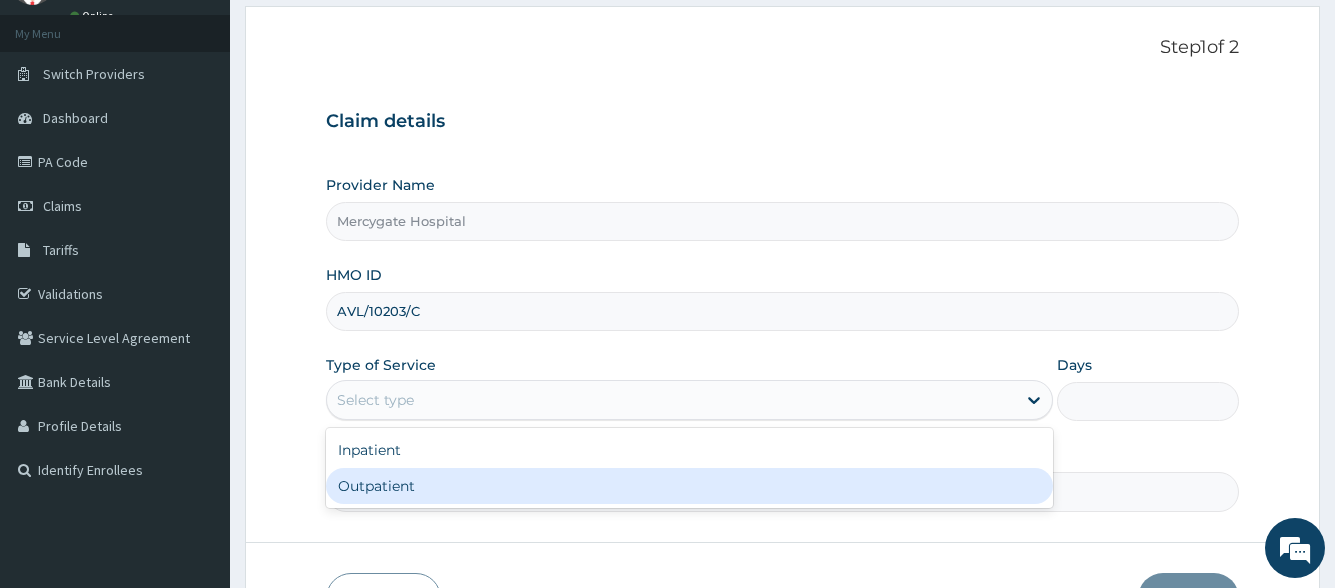 drag, startPoint x: 491, startPoint y: 482, endPoint x: 509, endPoint y: 474, distance: 19.697716 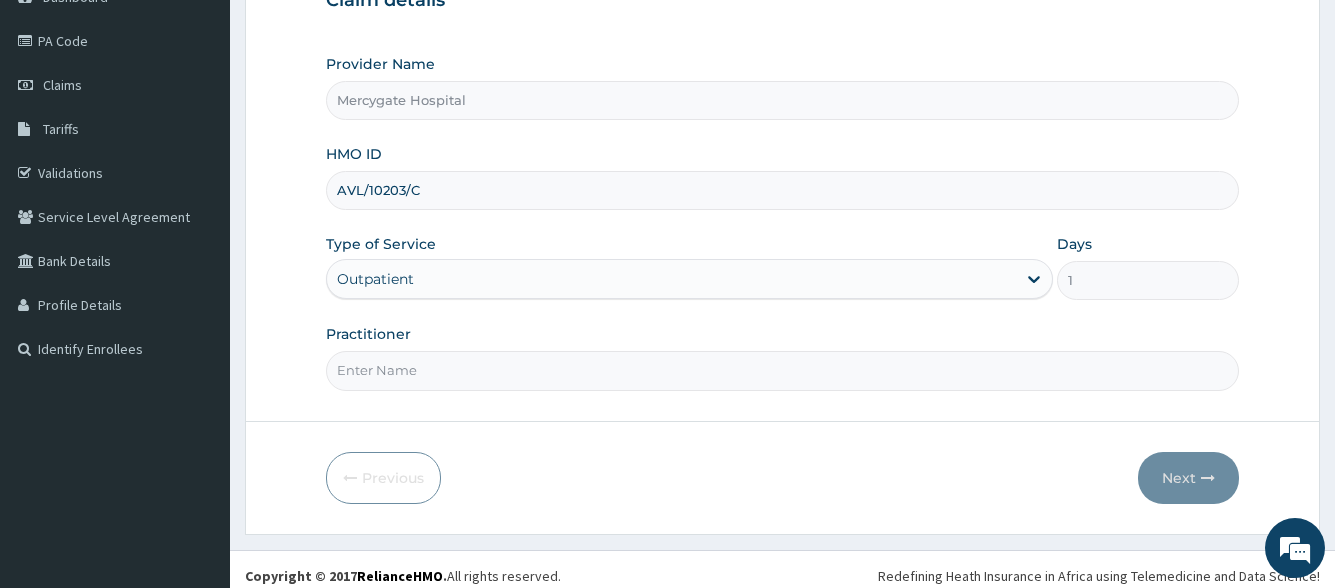 scroll, scrollTop: 234, scrollLeft: 0, axis: vertical 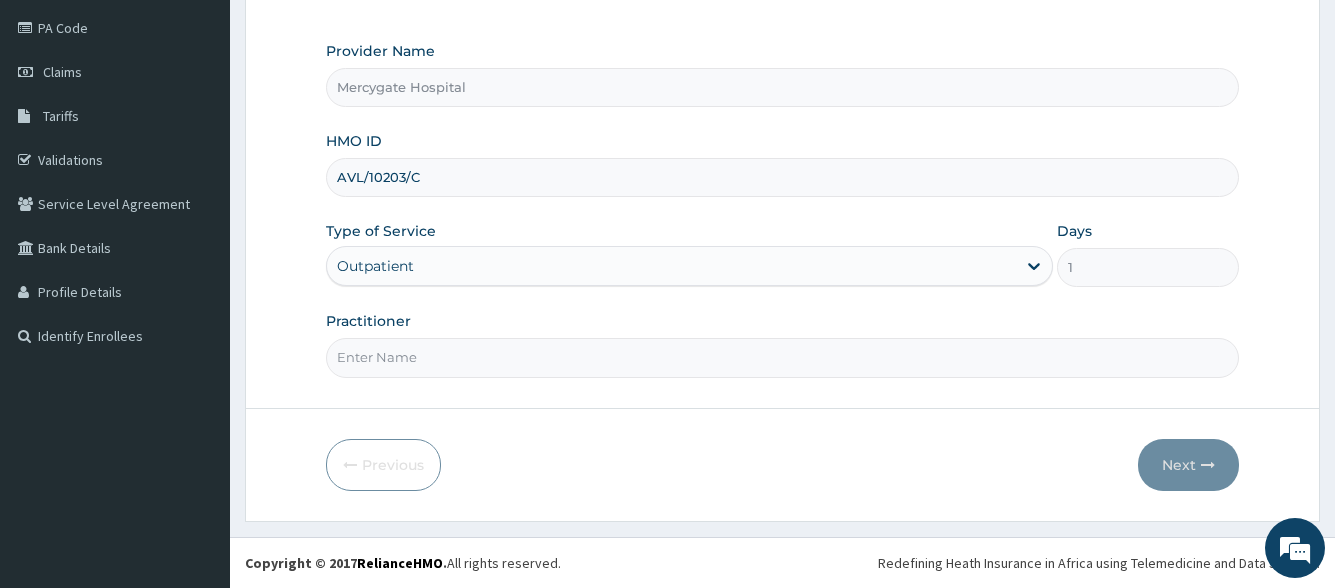 click on "Practitioner" at bounding box center (782, 357) 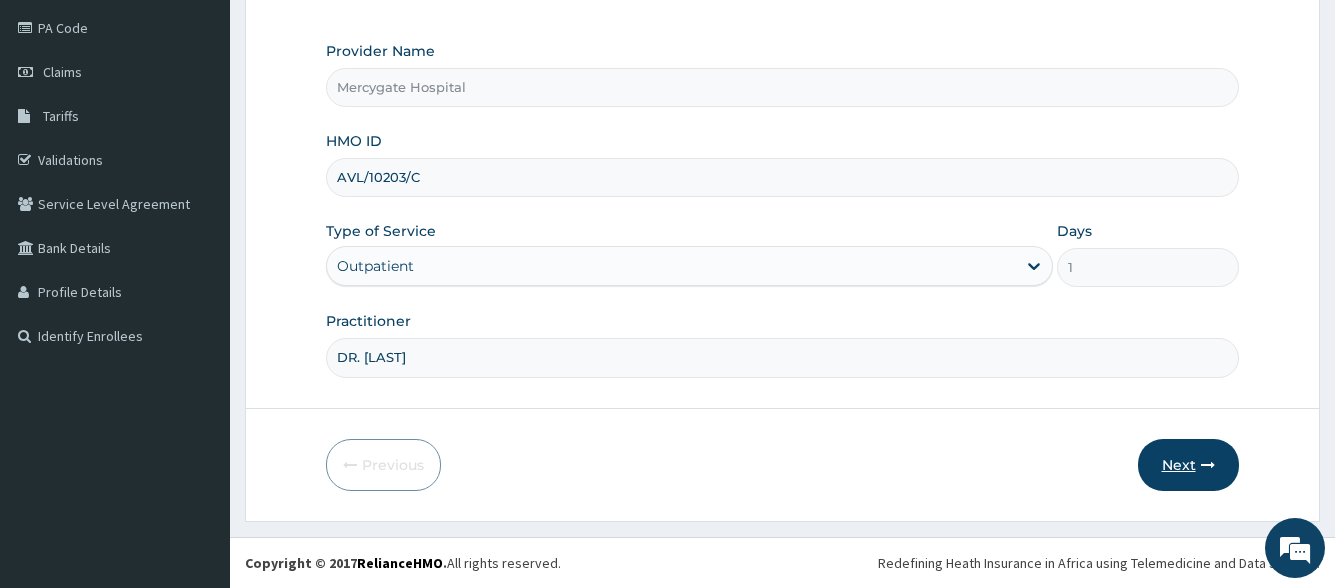 click on "Next" at bounding box center [1188, 465] 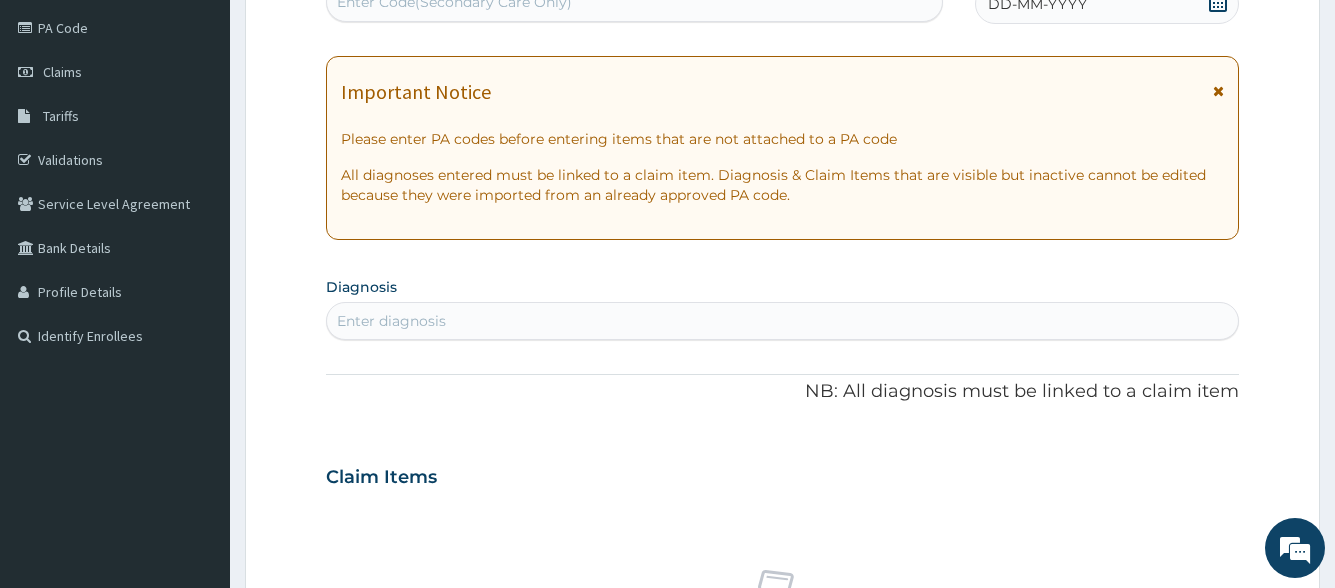 click on "DD-MM-YYYY" at bounding box center [1107, 4] 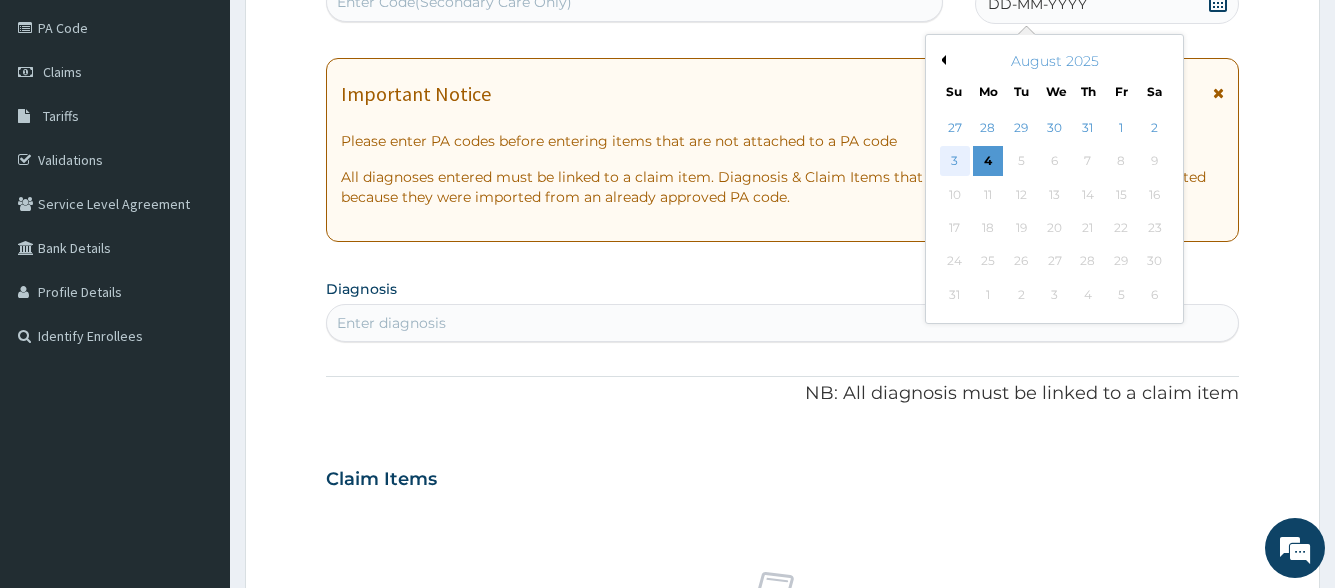 click on "3" at bounding box center (954, 162) 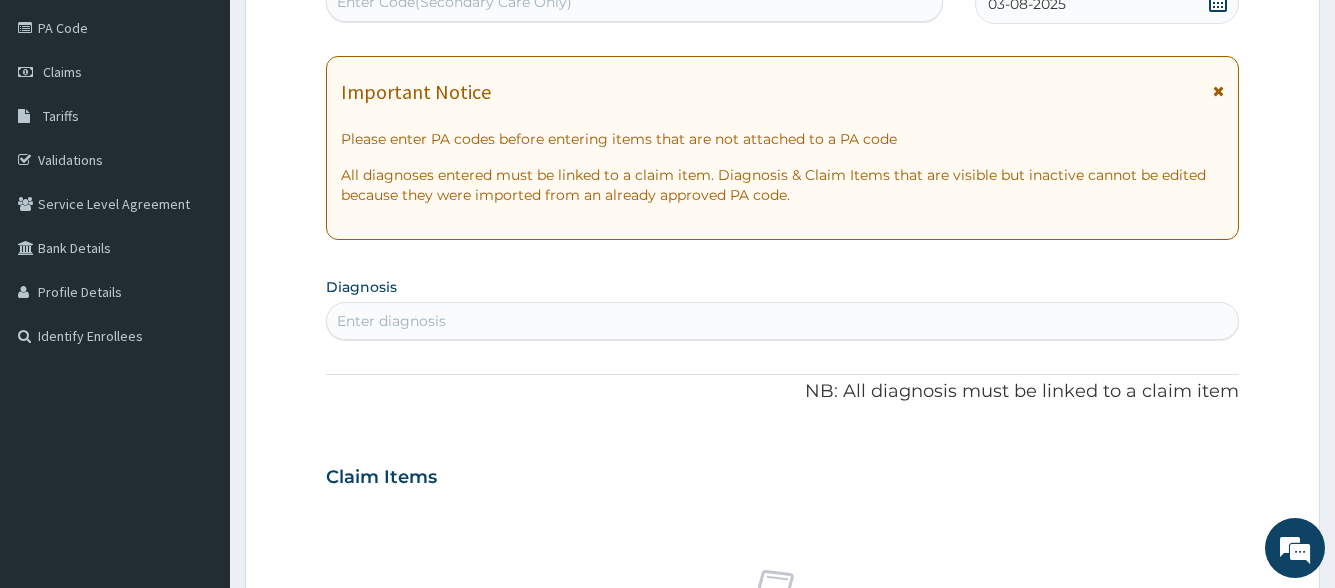 click on "Enter diagnosis" at bounding box center (782, 321) 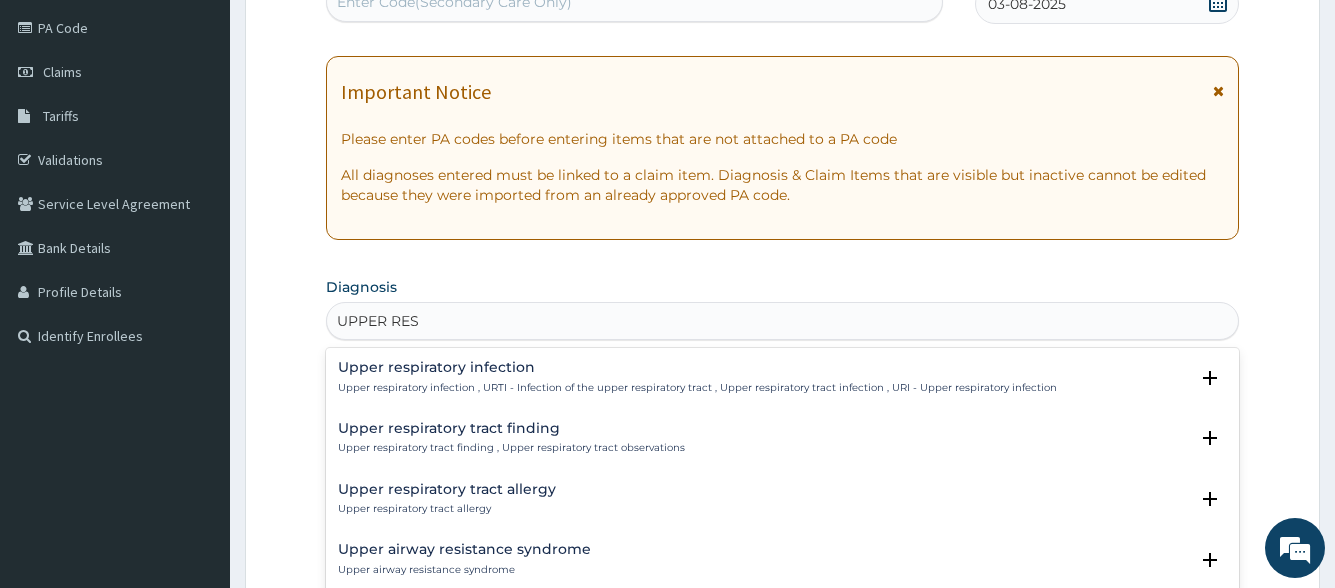 type on "UPPER RESP" 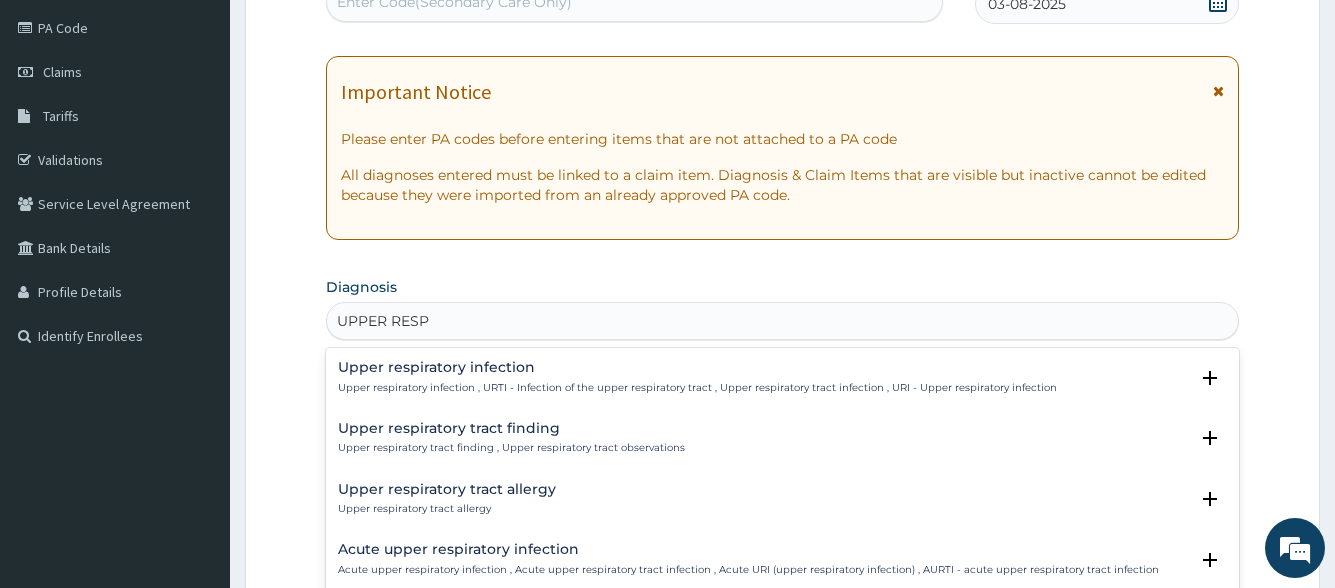 click on "Upper respiratory infection , URTI - Infection of the upper respiratory tract , Upper respiratory tract infection , URI - Upper respiratory infection" at bounding box center (697, 388) 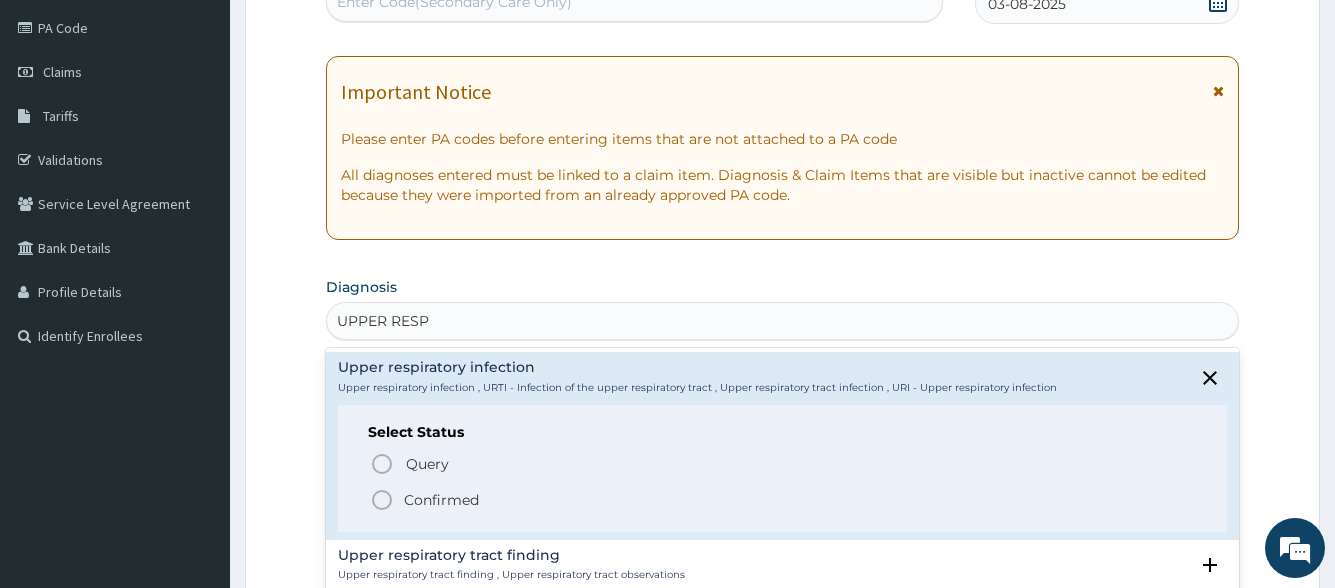 click on "Select Status Query Query covers suspected (?), Keep in view (kiv), Ruled out (r/o) Confirmed" at bounding box center [782, 468] 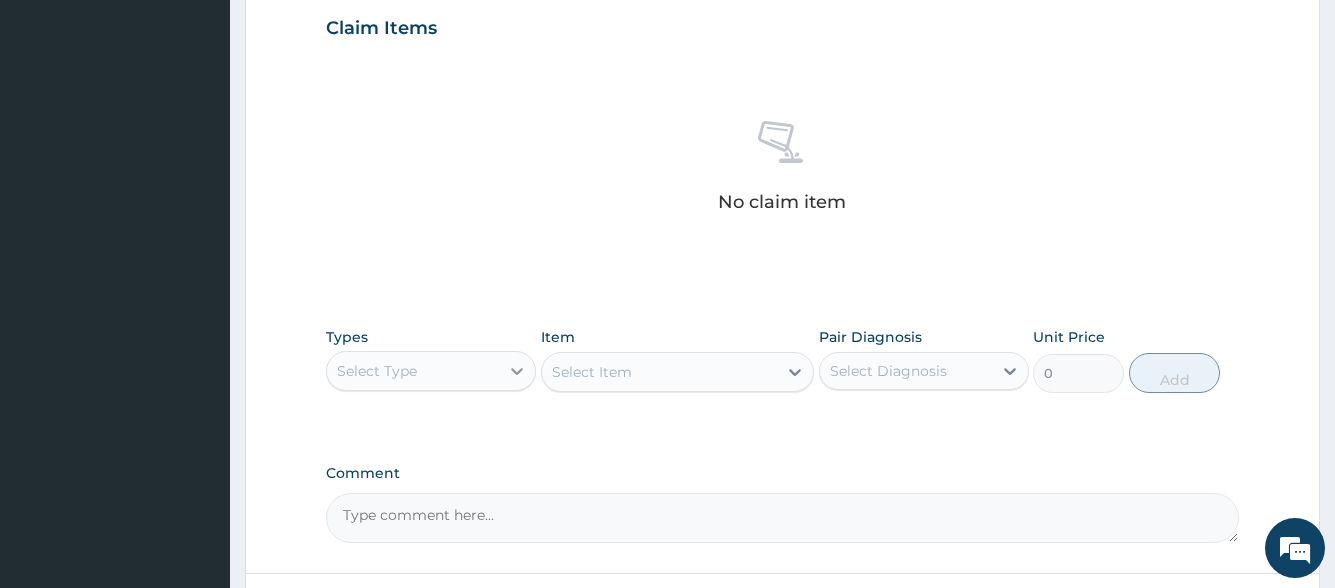 scroll, scrollTop: 734, scrollLeft: 0, axis: vertical 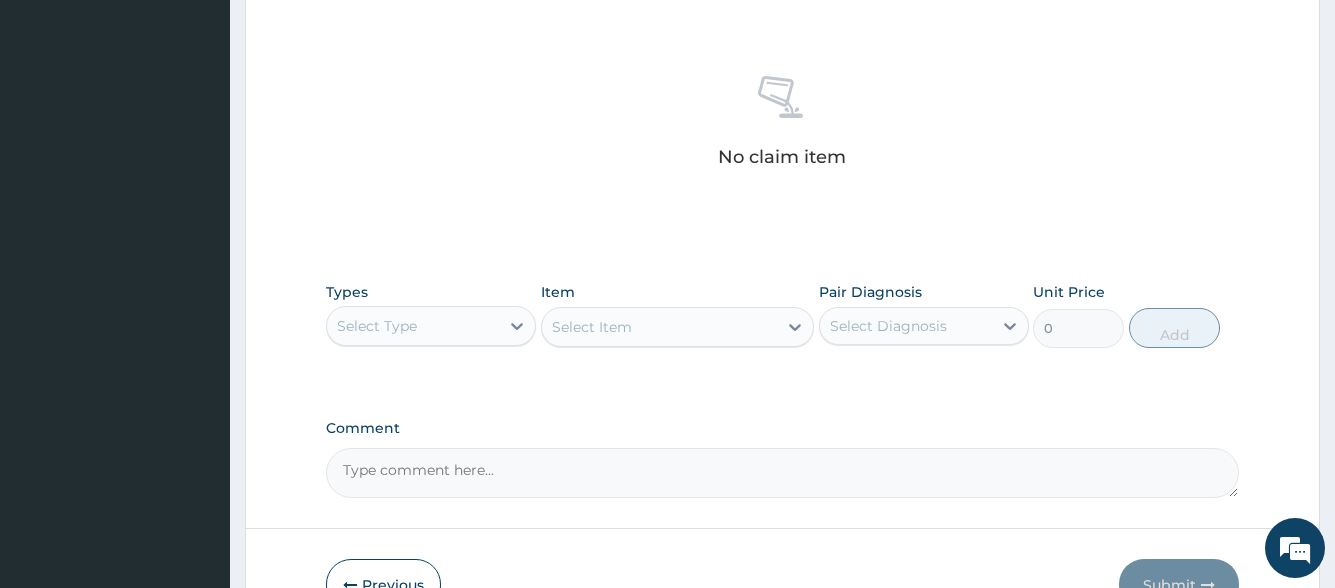 click on "Select Type" at bounding box center [413, 326] 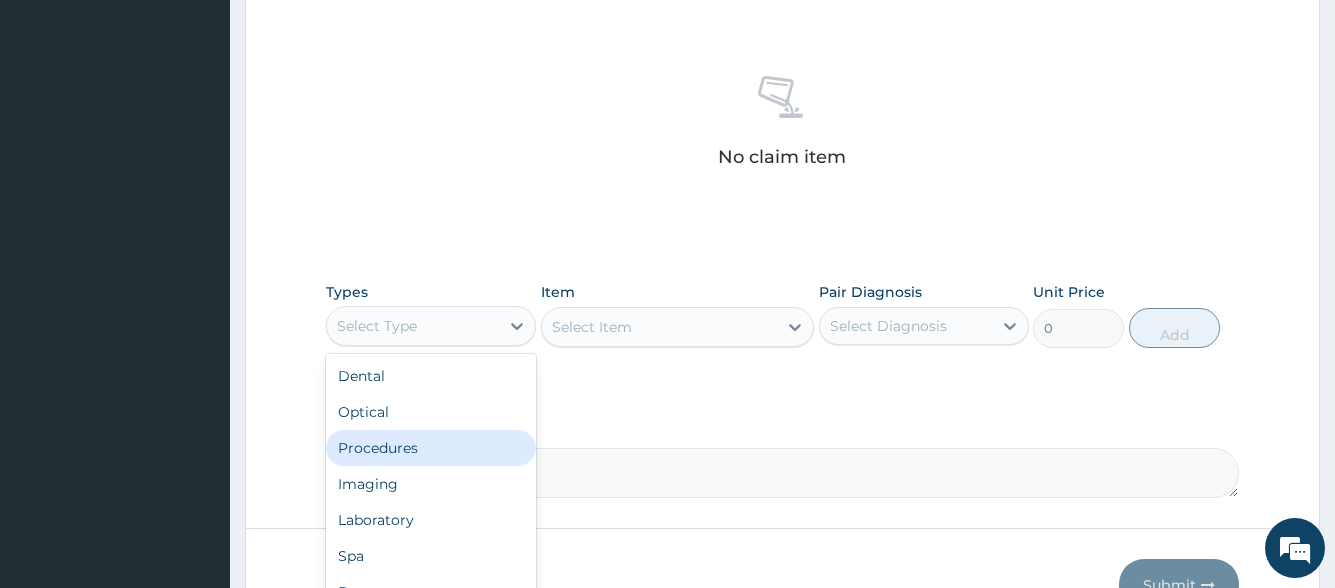click on "Procedures" at bounding box center (431, 448) 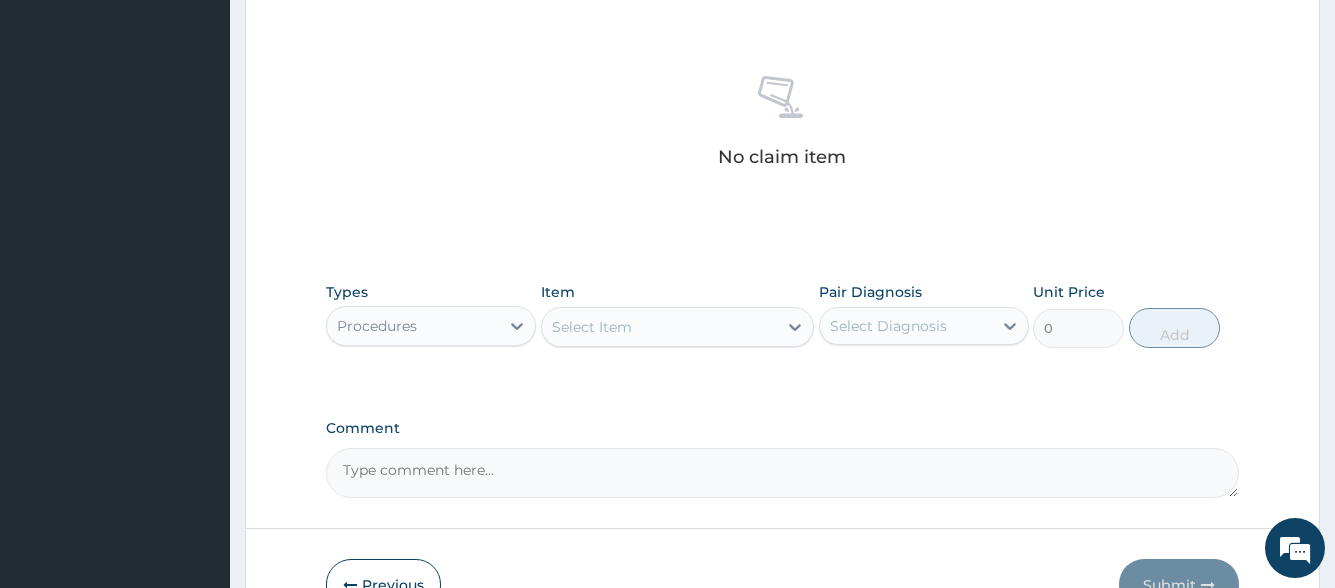 click on "Select Item" at bounding box center (592, 327) 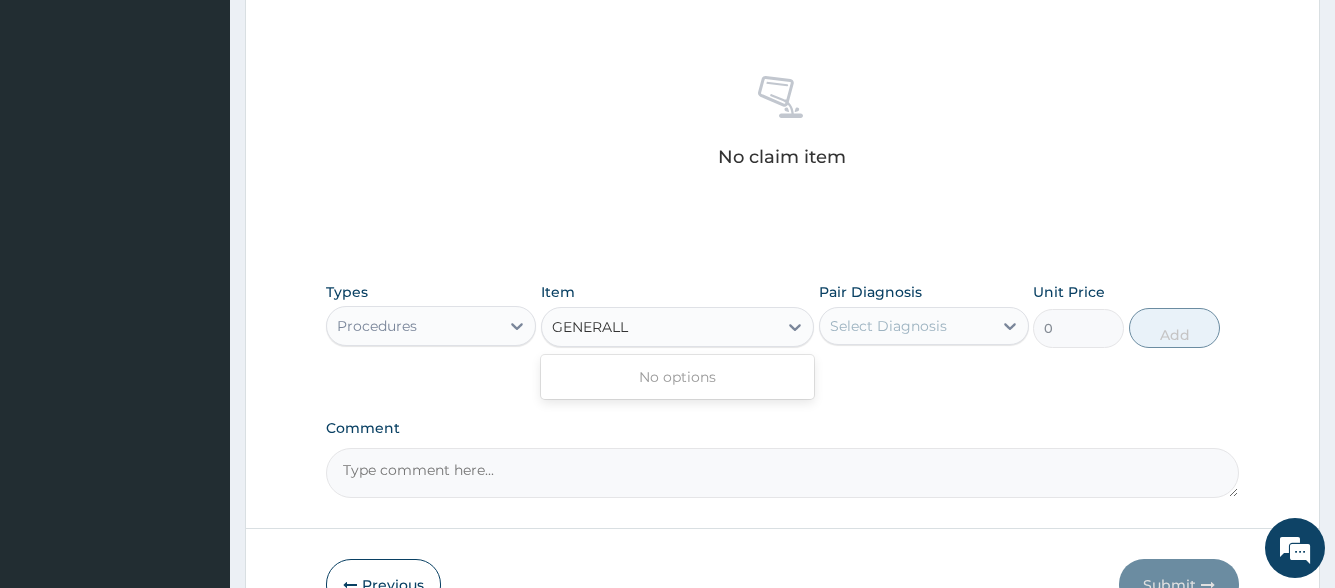 type on "GENERAL" 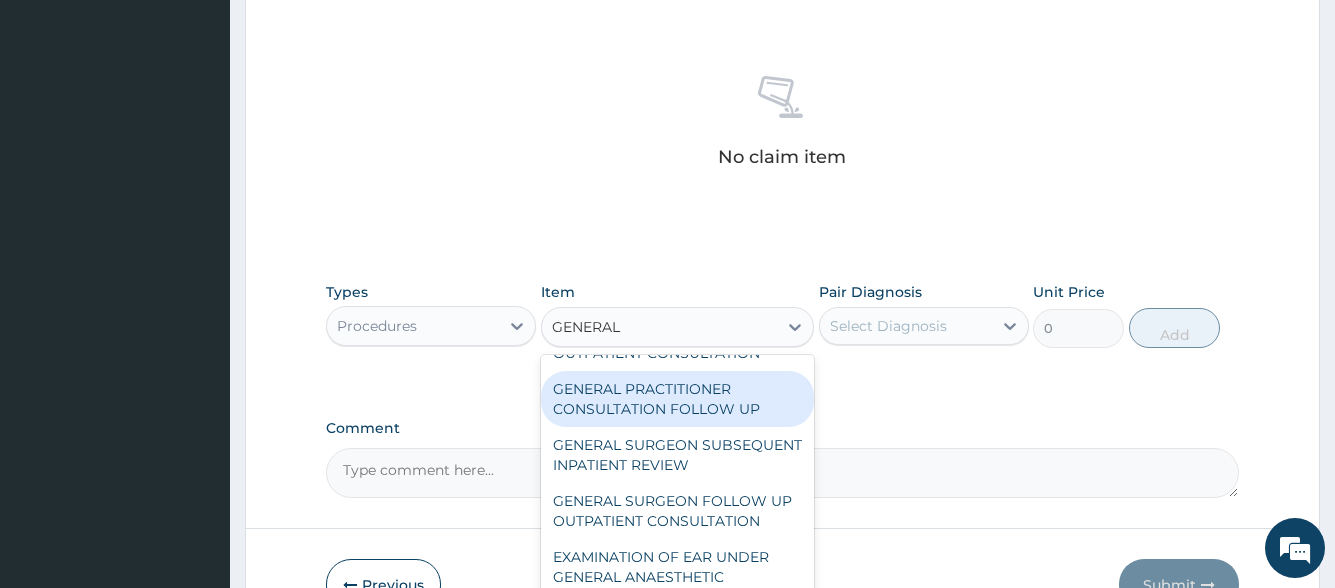 scroll, scrollTop: 288, scrollLeft: 0, axis: vertical 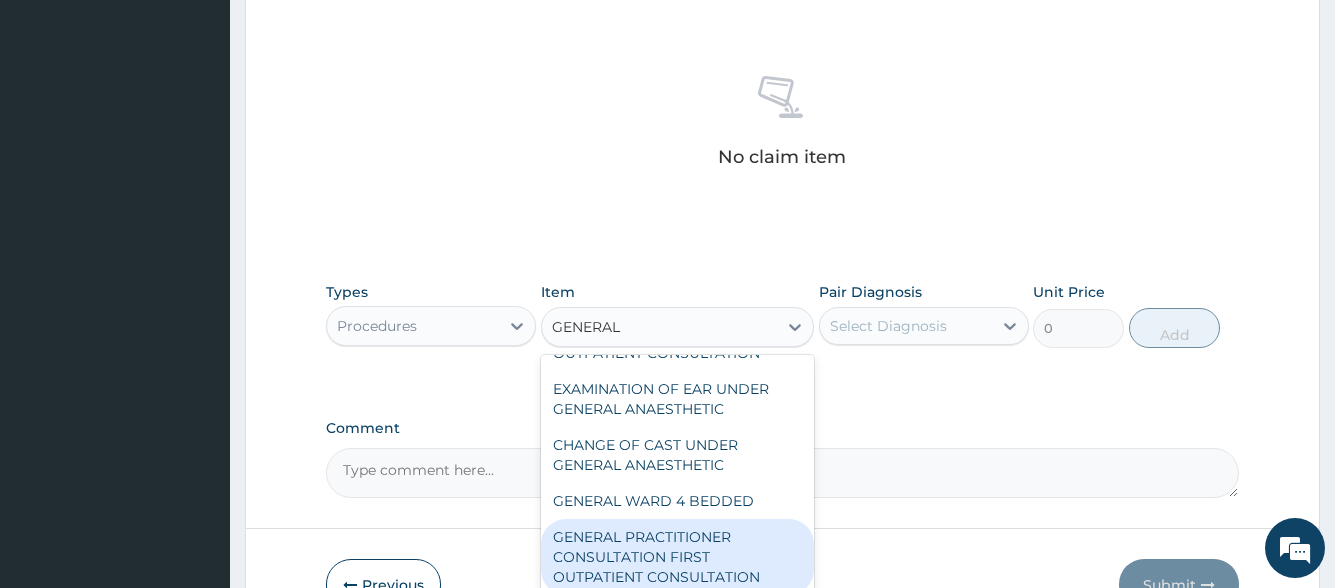 click on "GENERAL PRACTITIONER CONSULTATION FIRST OUTPATIENT CONSULTATION" at bounding box center [678, 557] 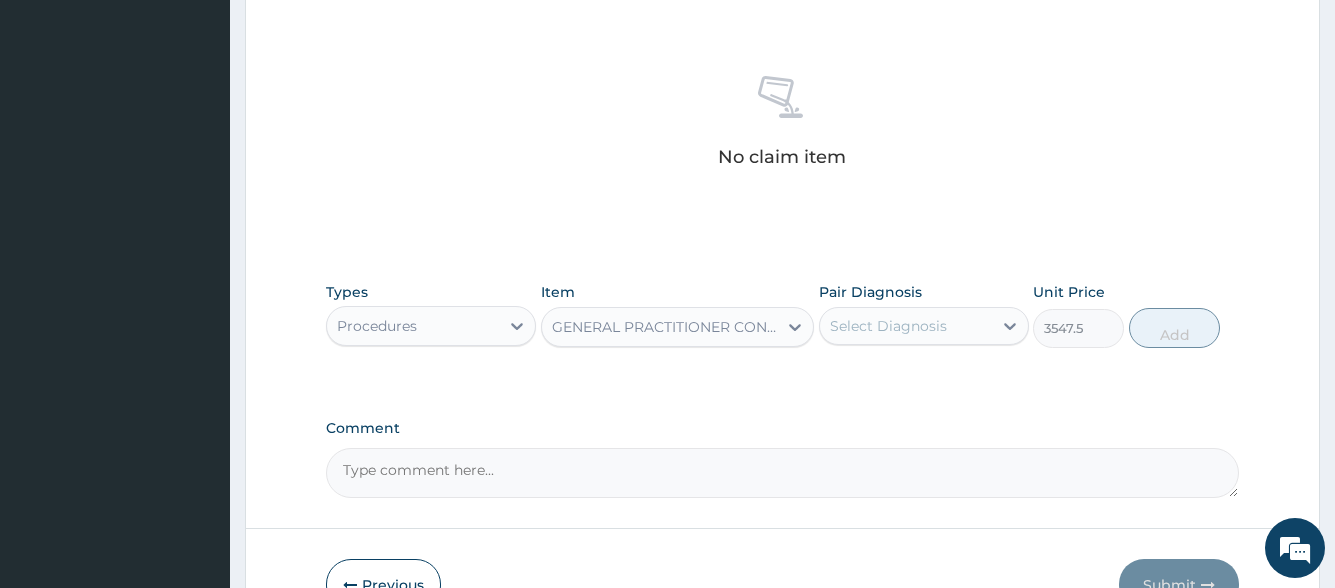 click on "Select Diagnosis" at bounding box center (888, 326) 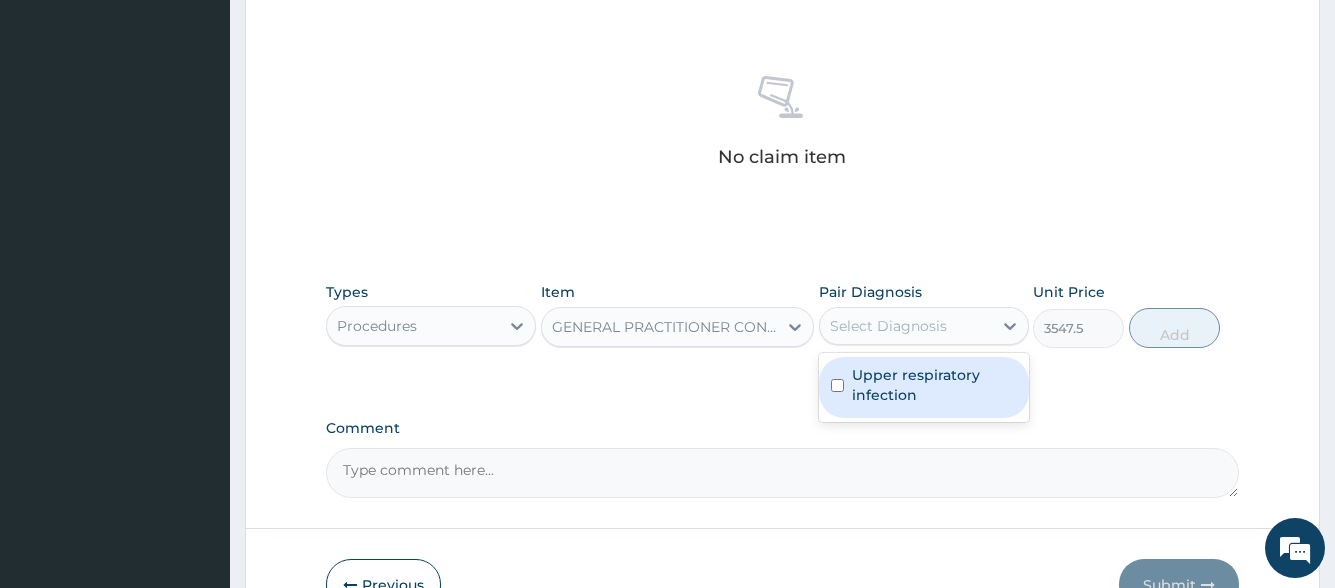 click on "Upper respiratory infection" at bounding box center (934, 385) 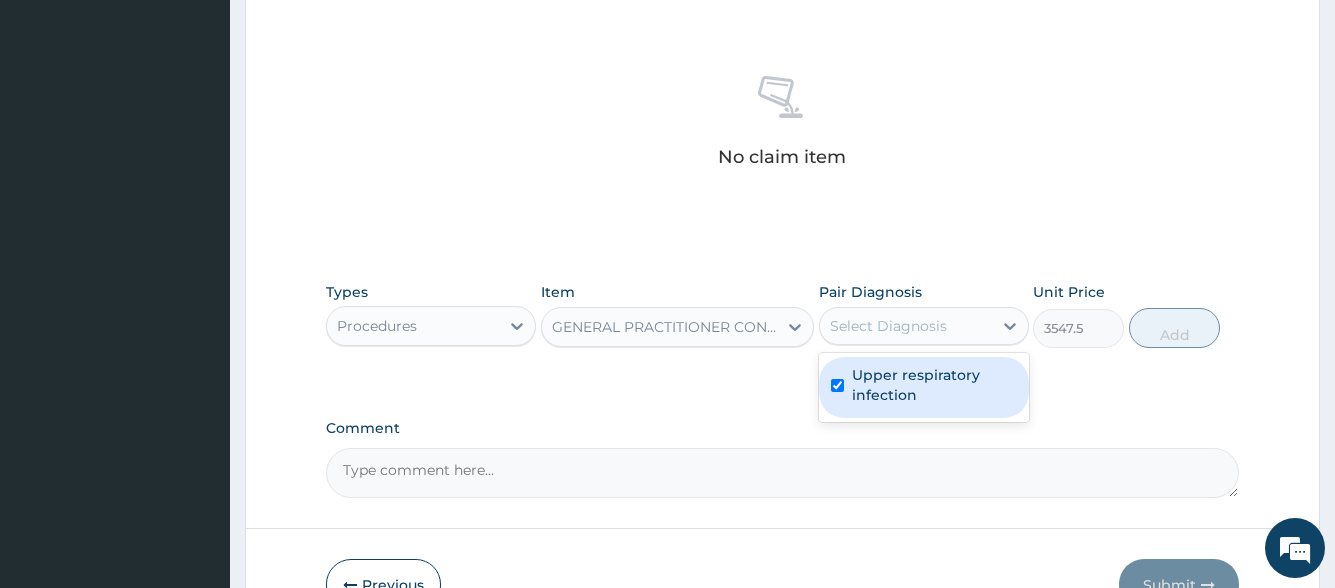 checkbox on "true" 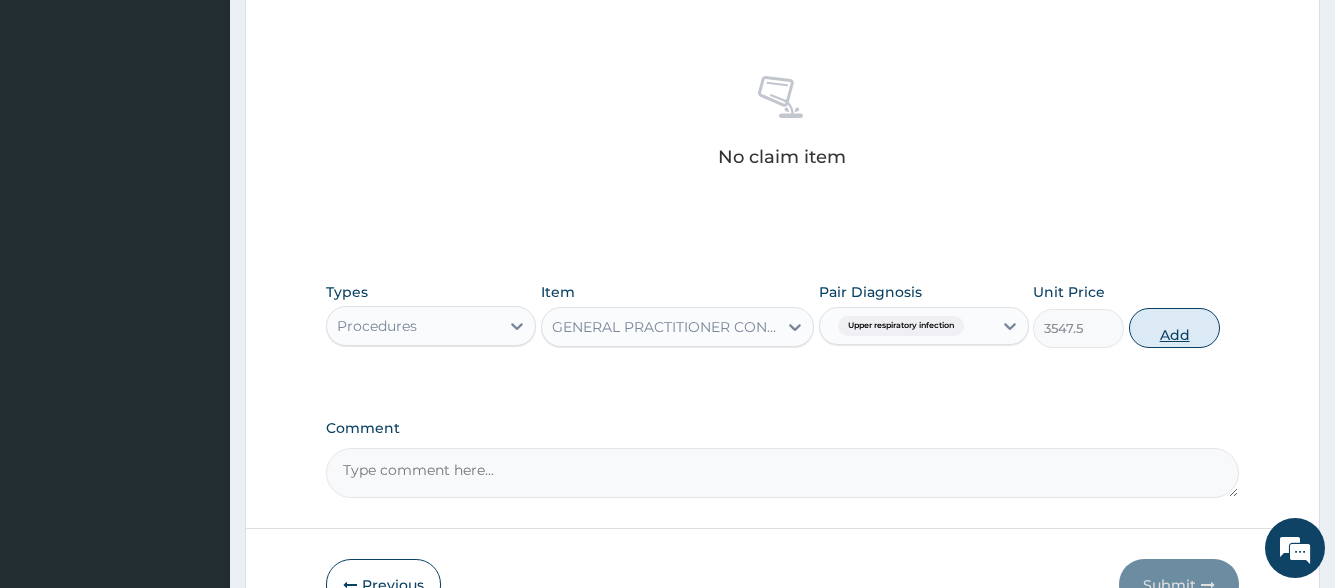 click on "Add" at bounding box center [1174, 328] 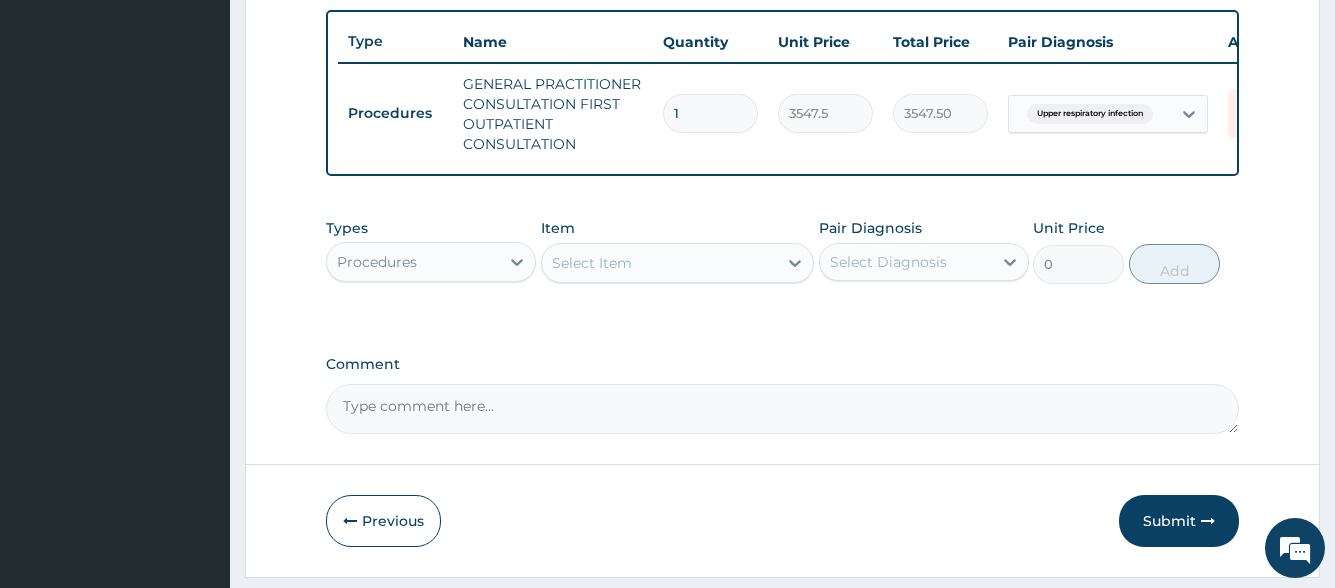 click on "Procedures" at bounding box center [413, 262] 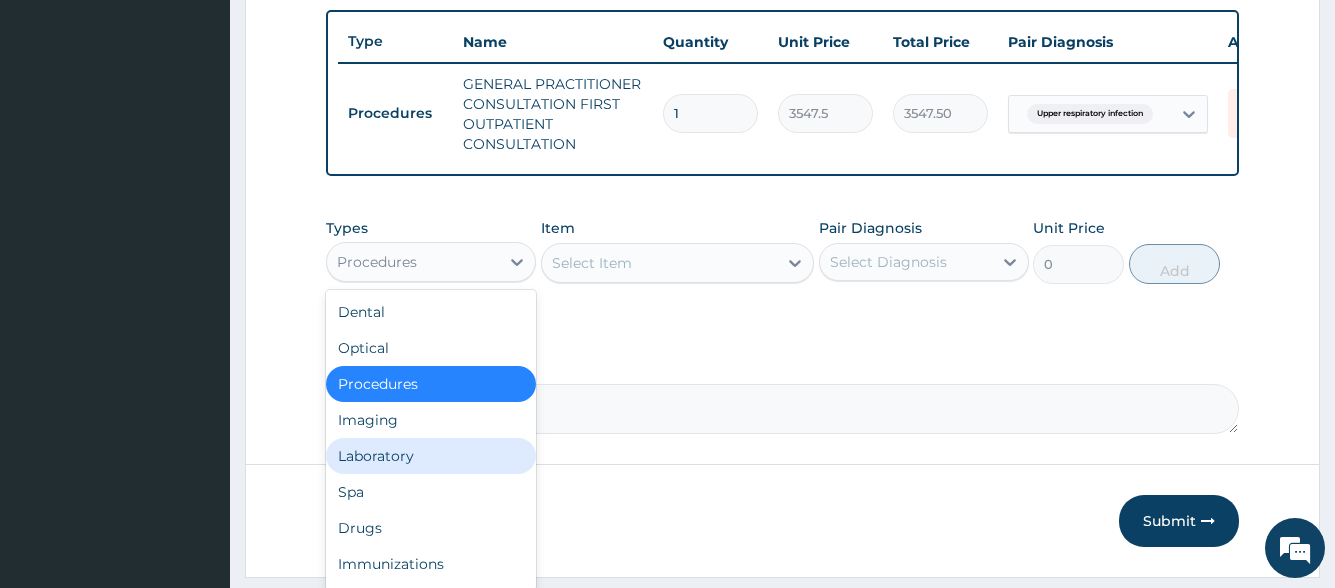 click on "Laboratory" at bounding box center [431, 456] 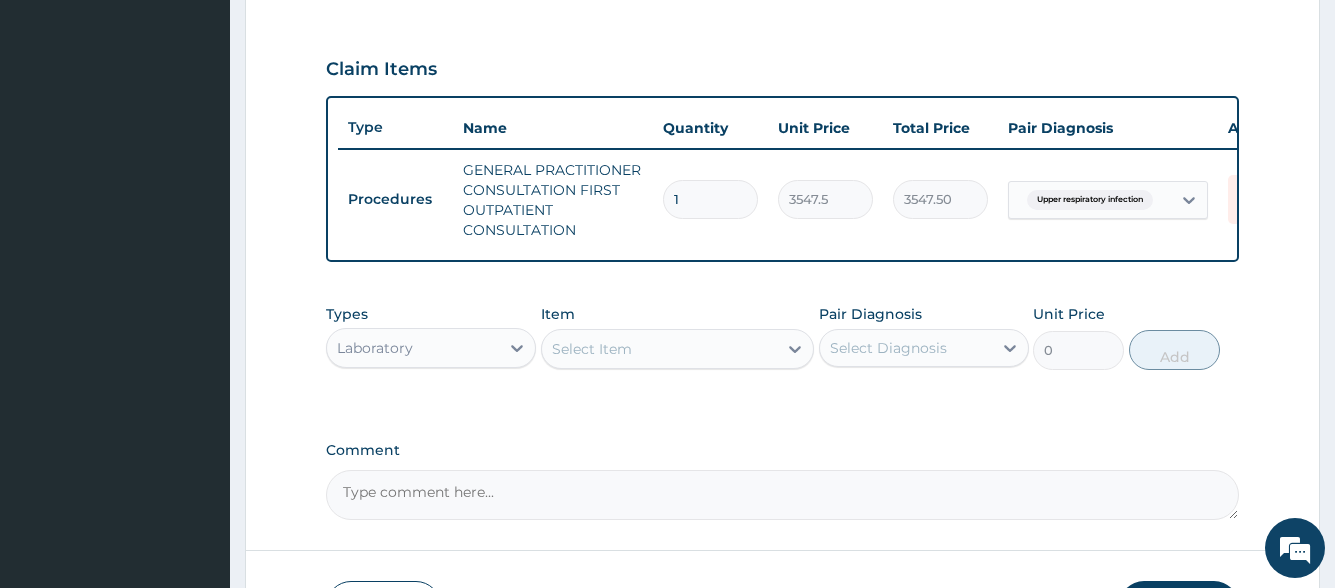scroll, scrollTop: 534, scrollLeft: 0, axis: vertical 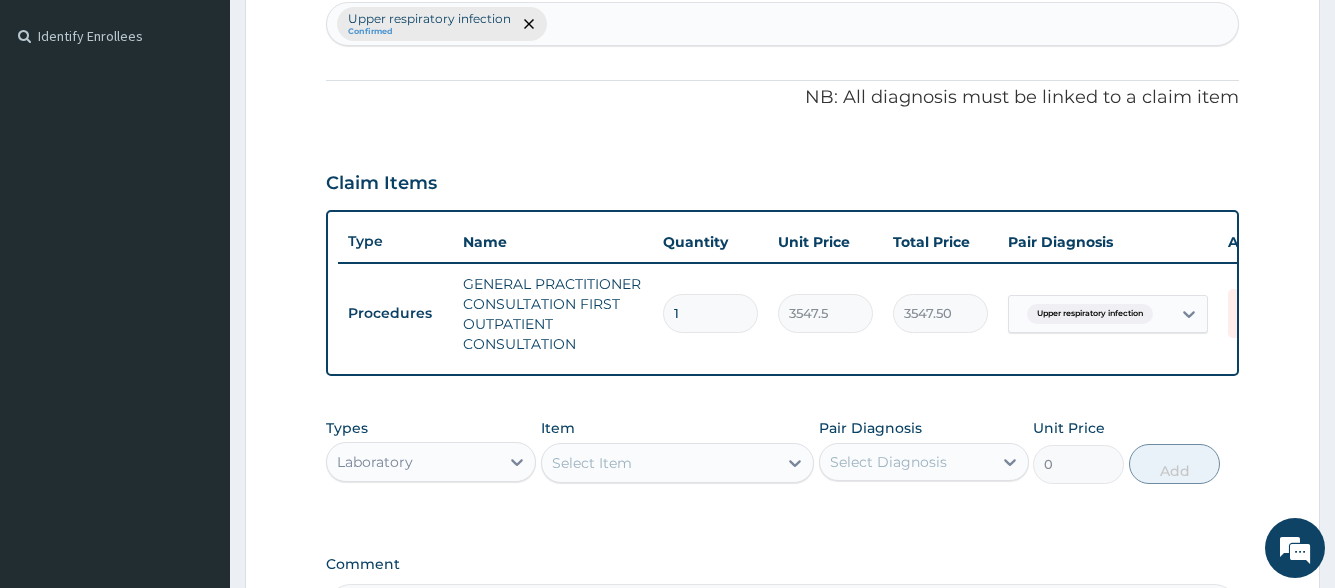 click on "Upper respiratory infection Confirmed" at bounding box center [782, 24] 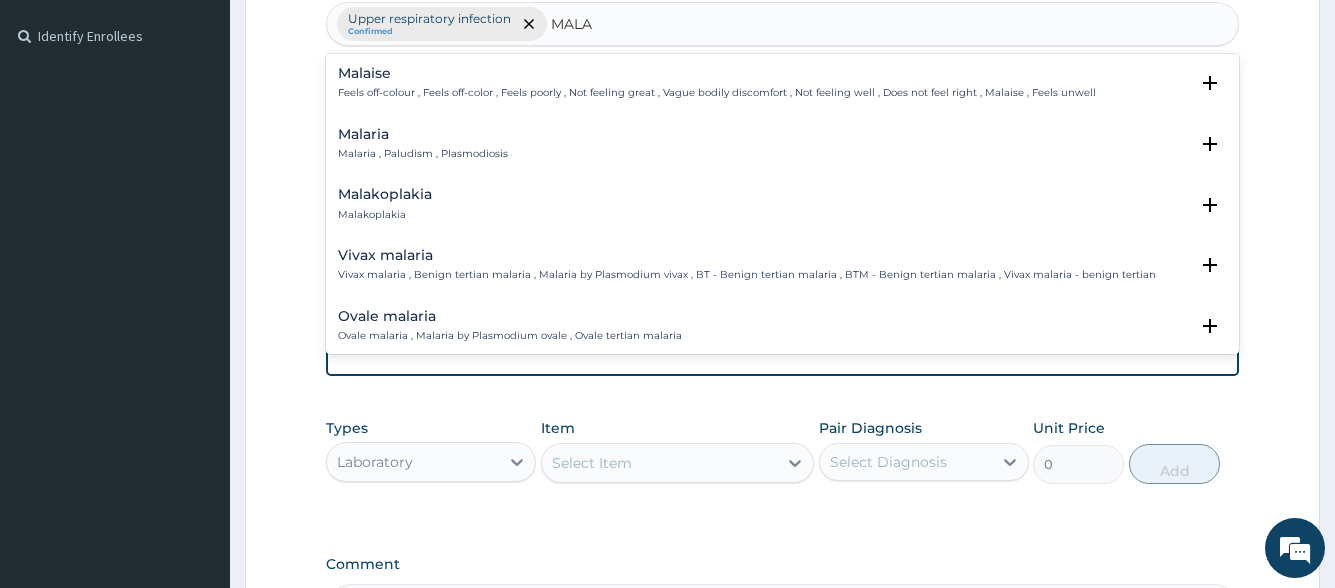type on "MALAR" 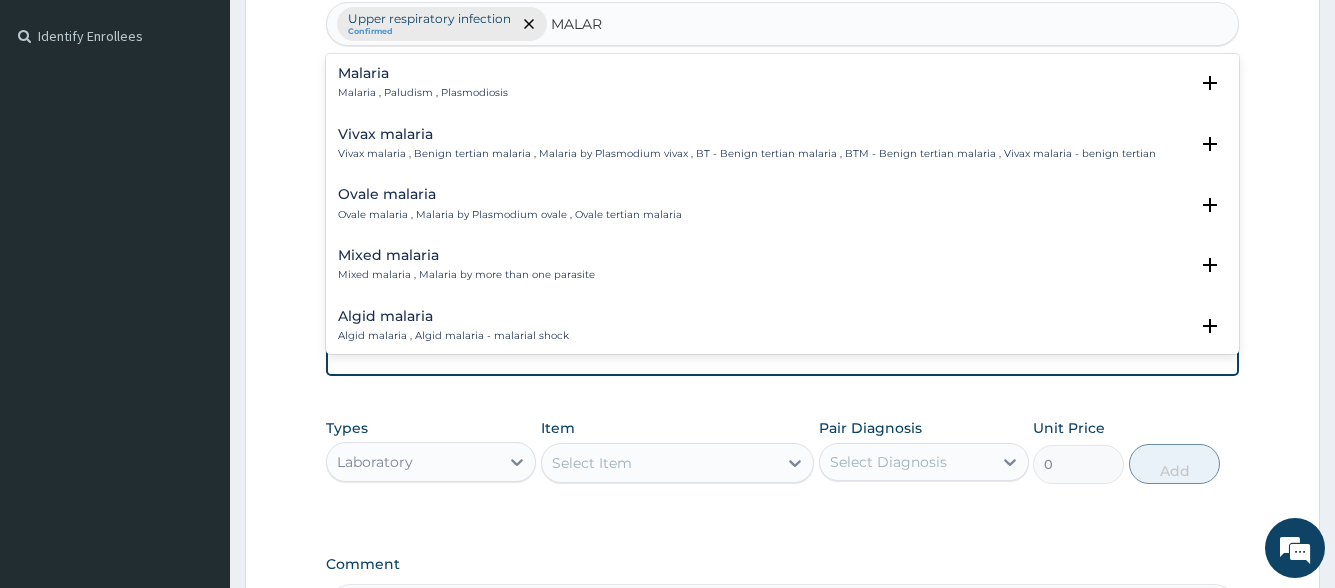 click on "Malaria , Paludism , Plasmodiosis" at bounding box center [423, 93] 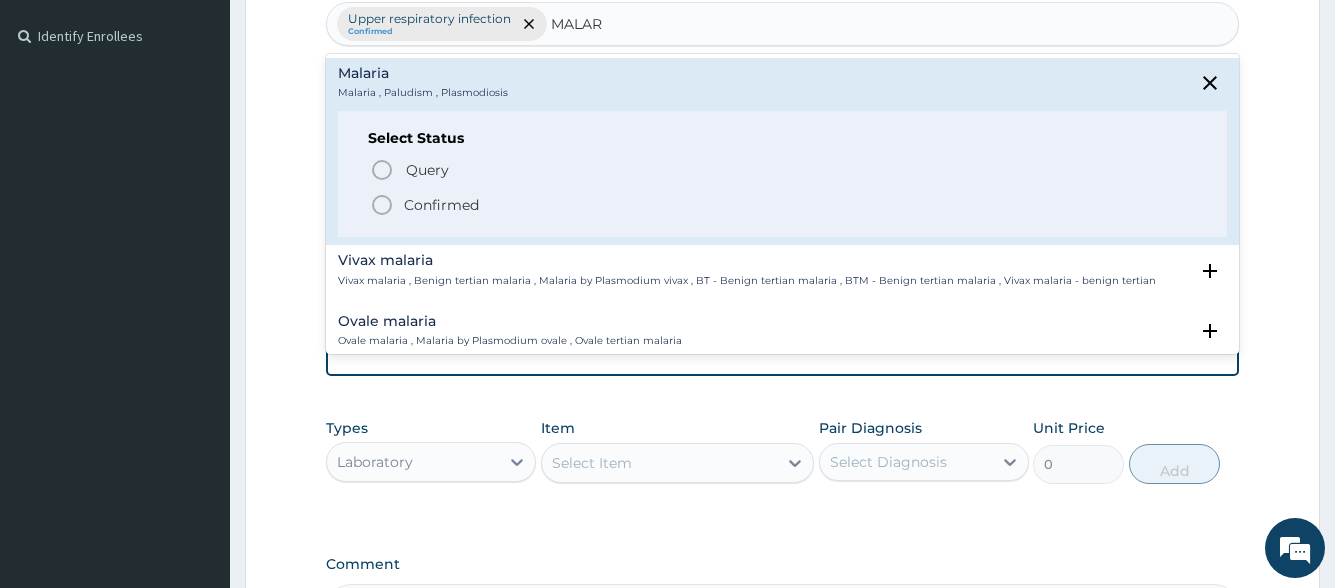 click on "Confirmed" at bounding box center [783, 205] 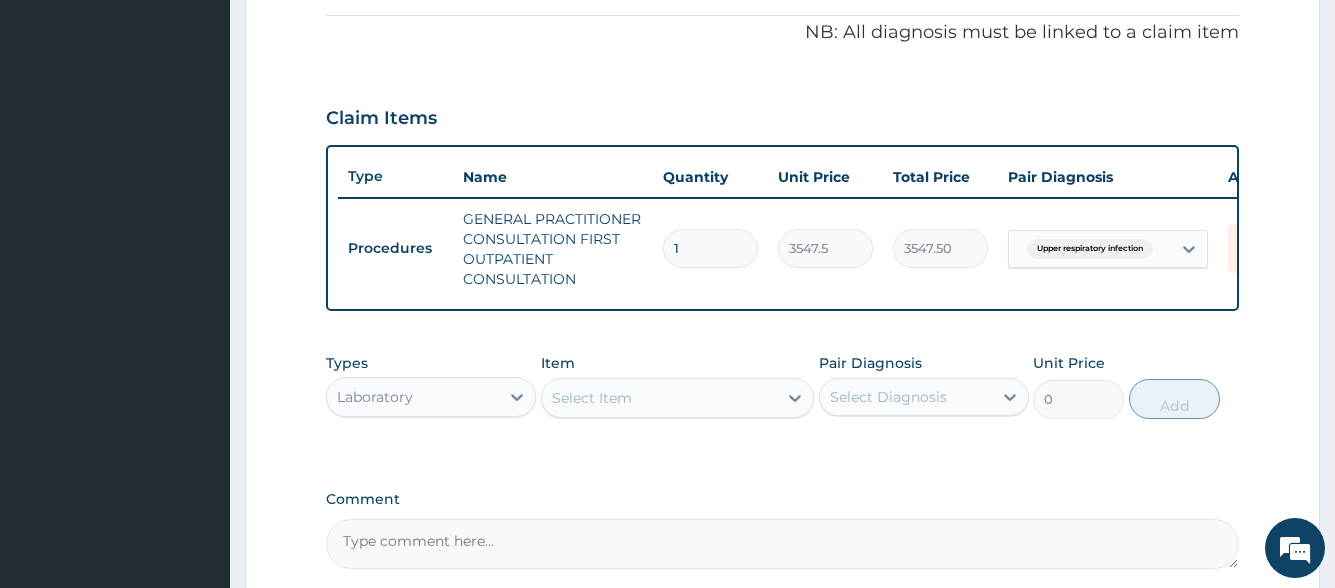 scroll, scrollTop: 805, scrollLeft: 0, axis: vertical 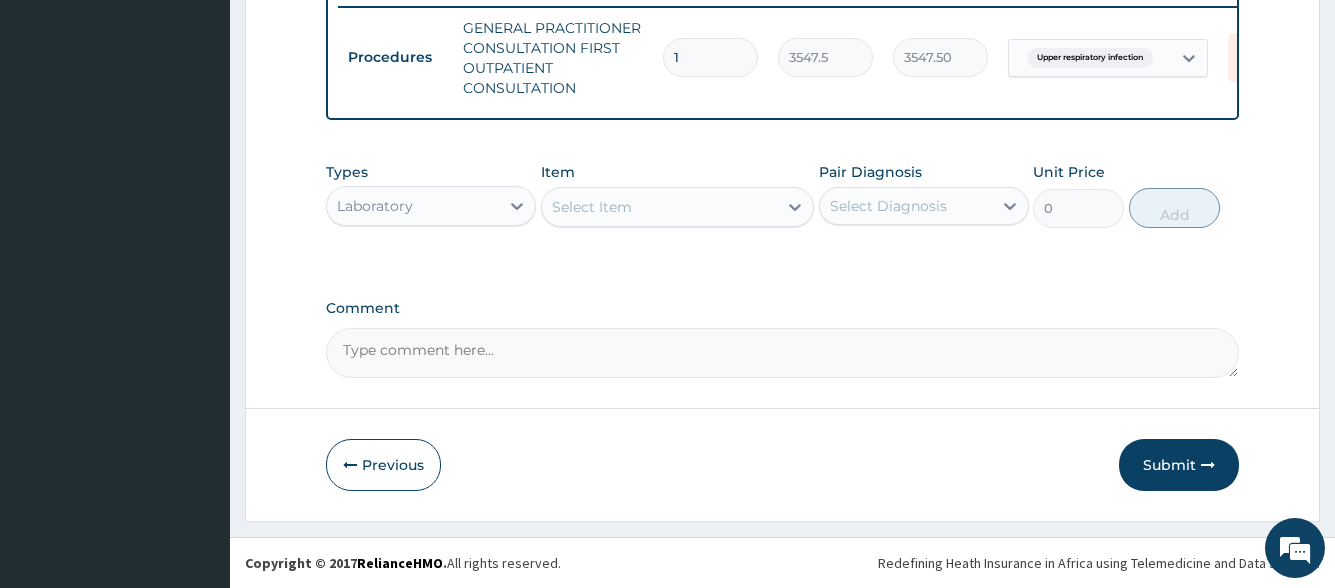 click on "Select Item" at bounding box center (592, 207) 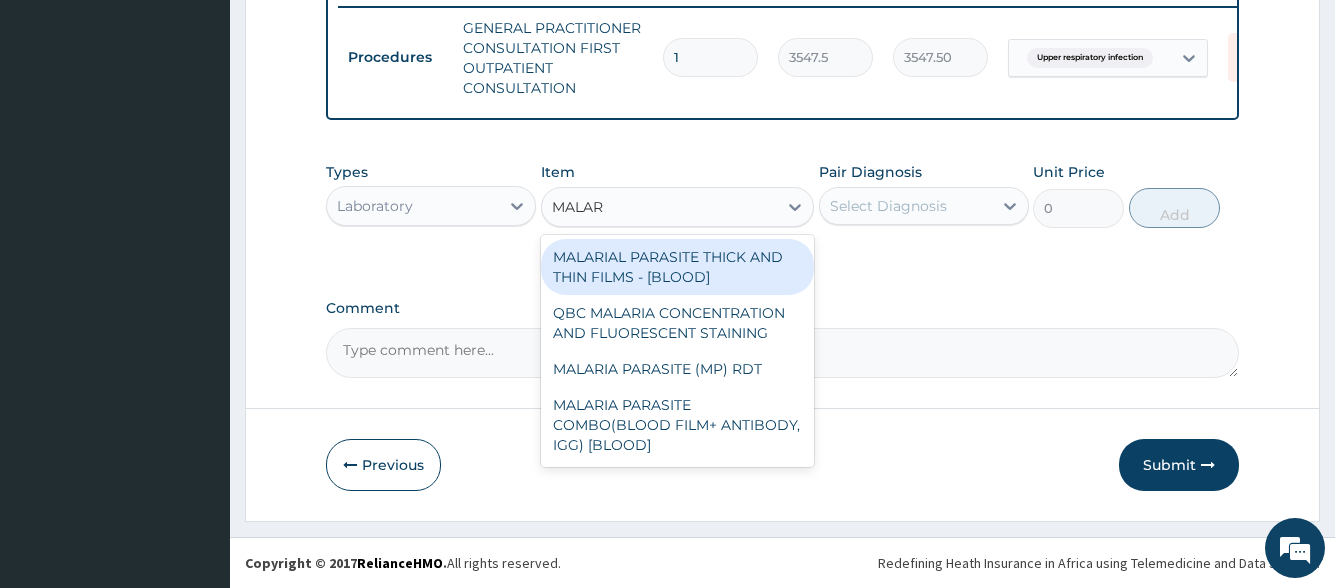 type on "MALARI" 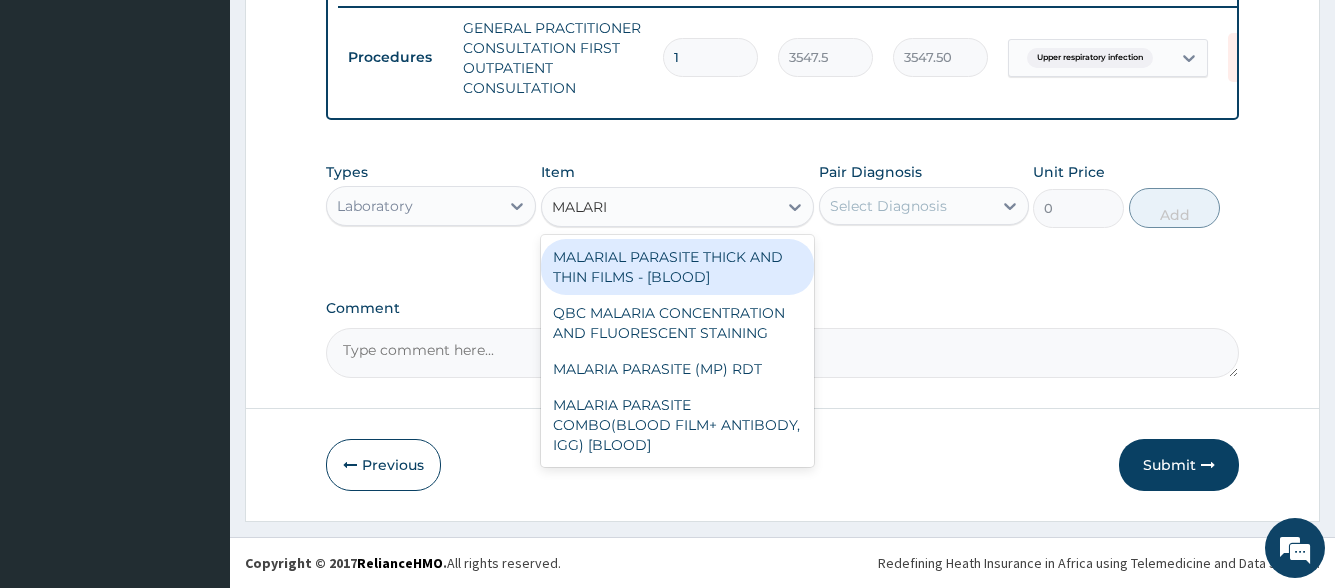 click on "MALARIAL PARASITE THICK AND THIN FILMS - [BLOOD]" at bounding box center [678, 267] 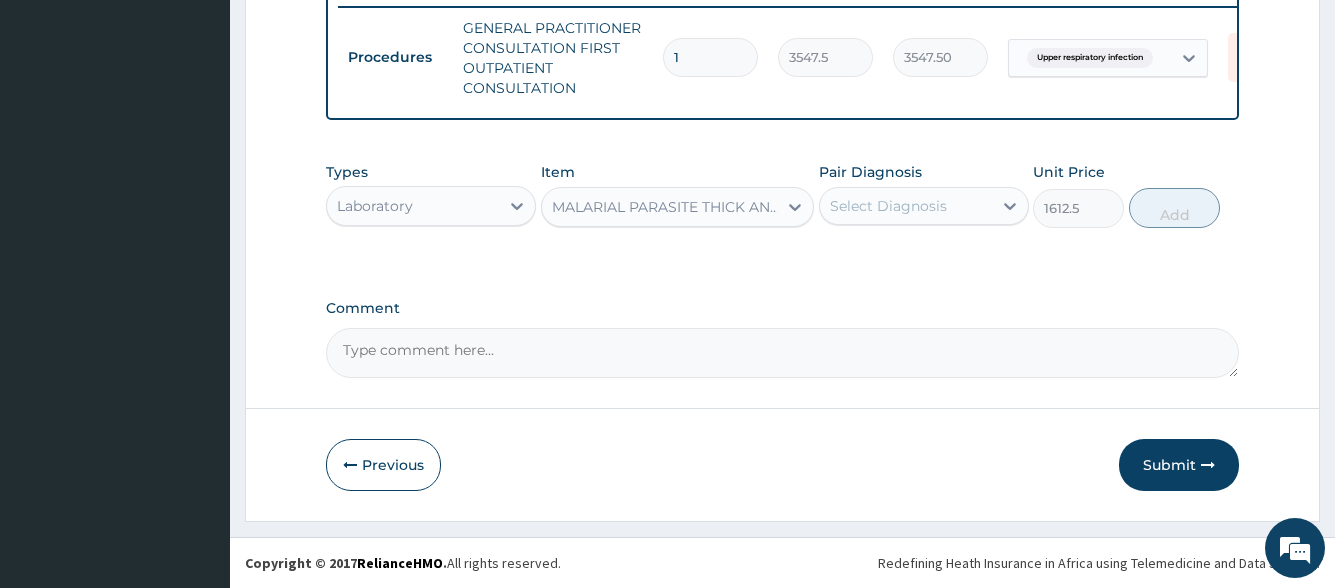 click on "Select Diagnosis" at bounding box center [906, 206] 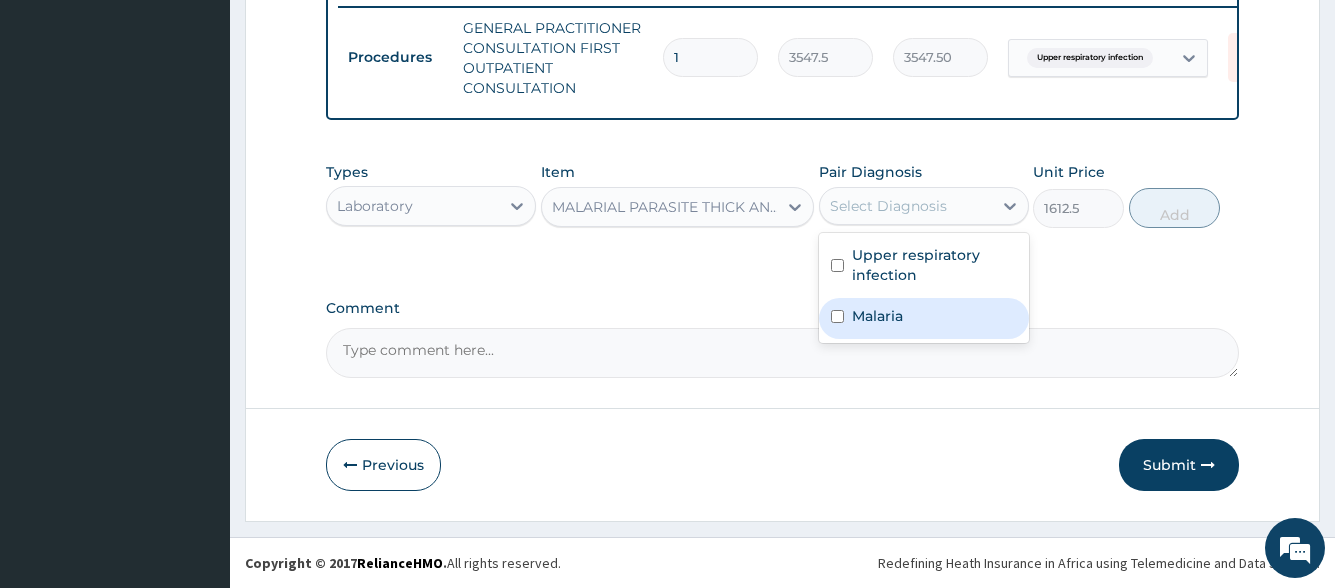 click on "Malaria" at bounding box center (877, 316) 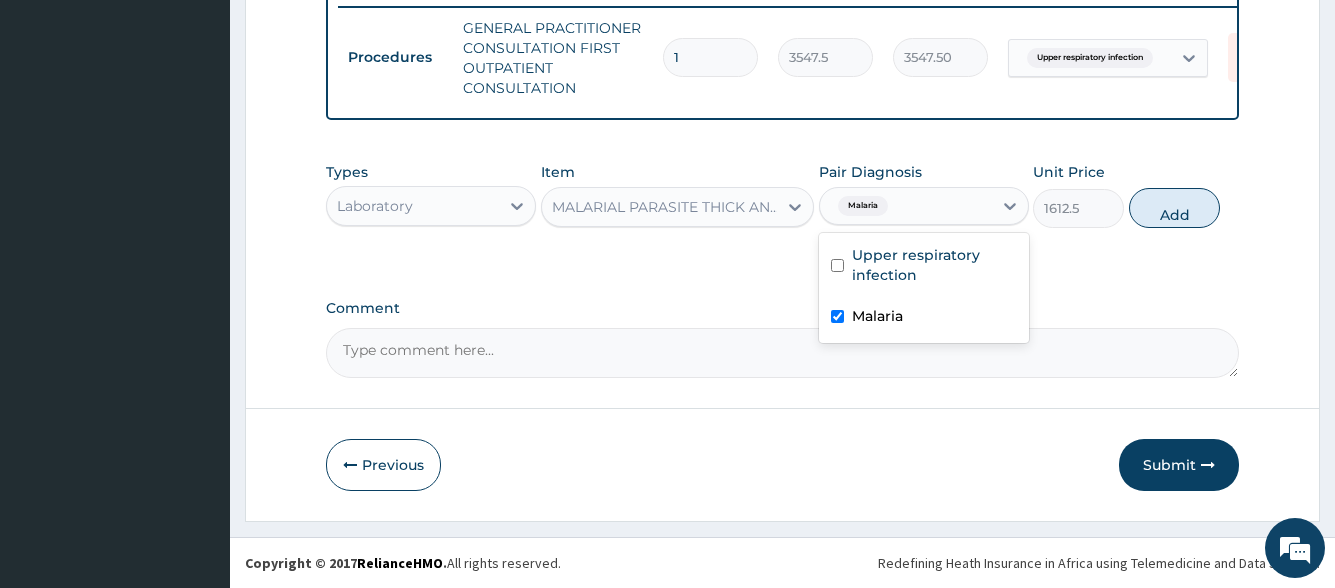 checkbox on "true" 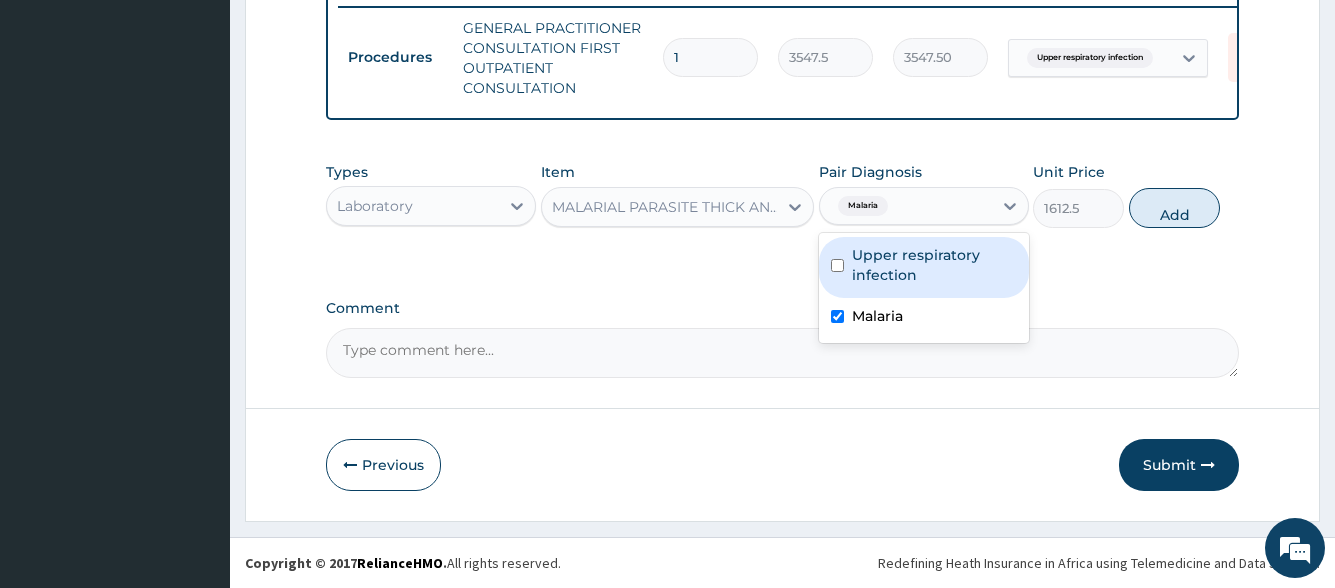 click on "Add" at bounding box center (1174, 208) 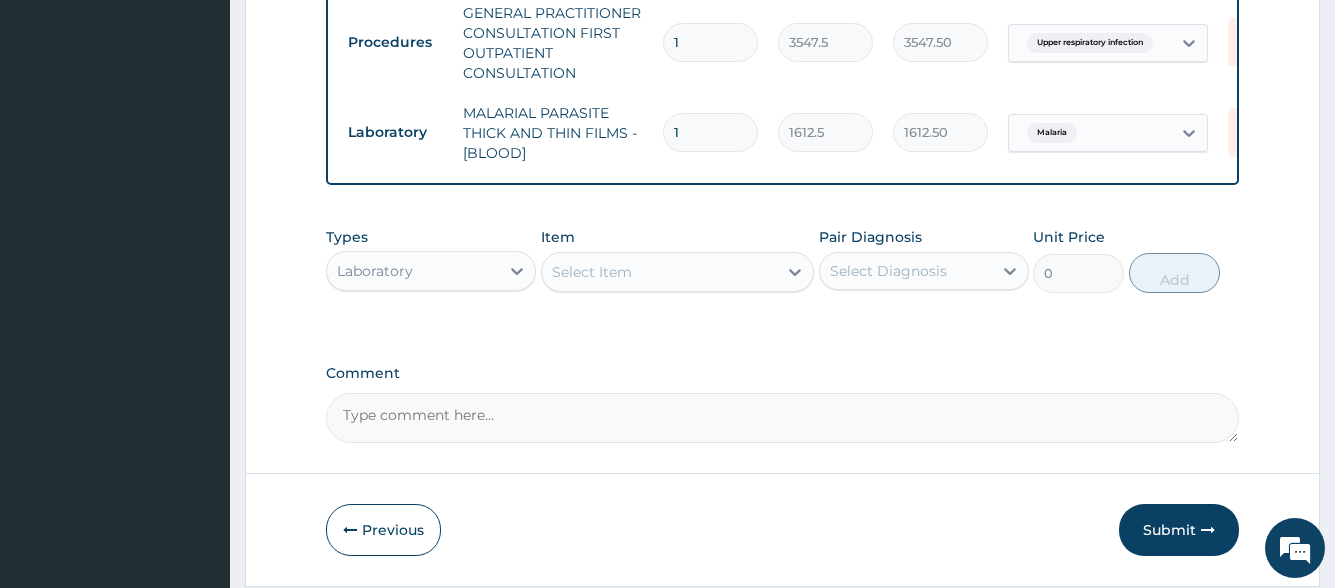 click on "Select Item" at bounding box center (660, 272) 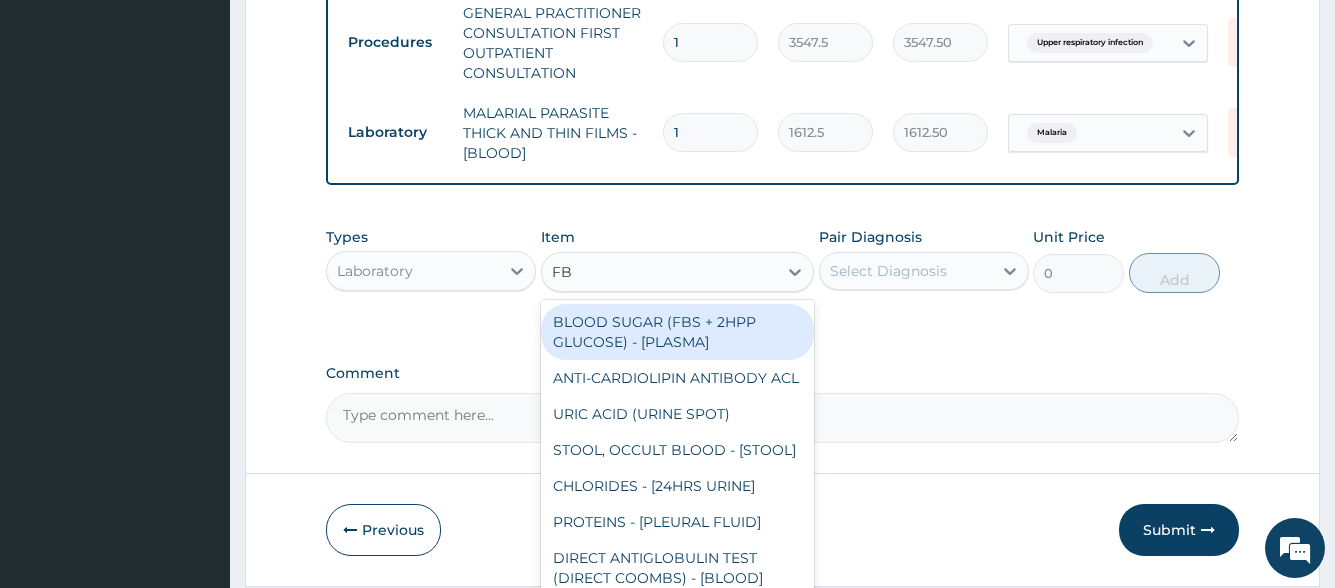 type on "FBC" 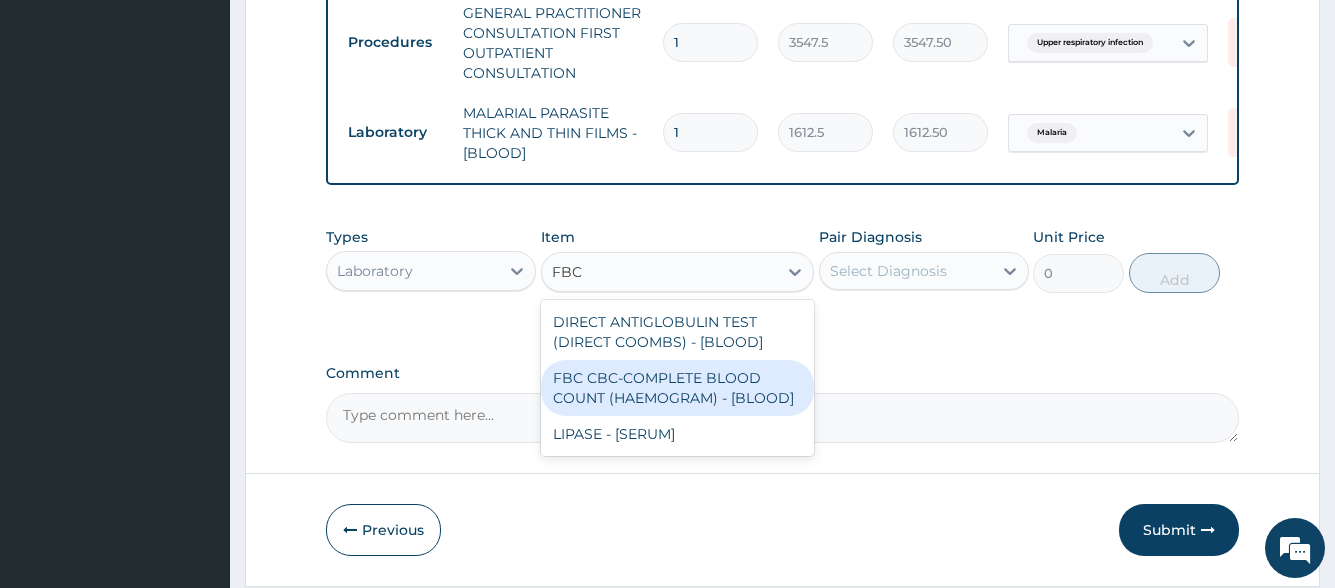 type 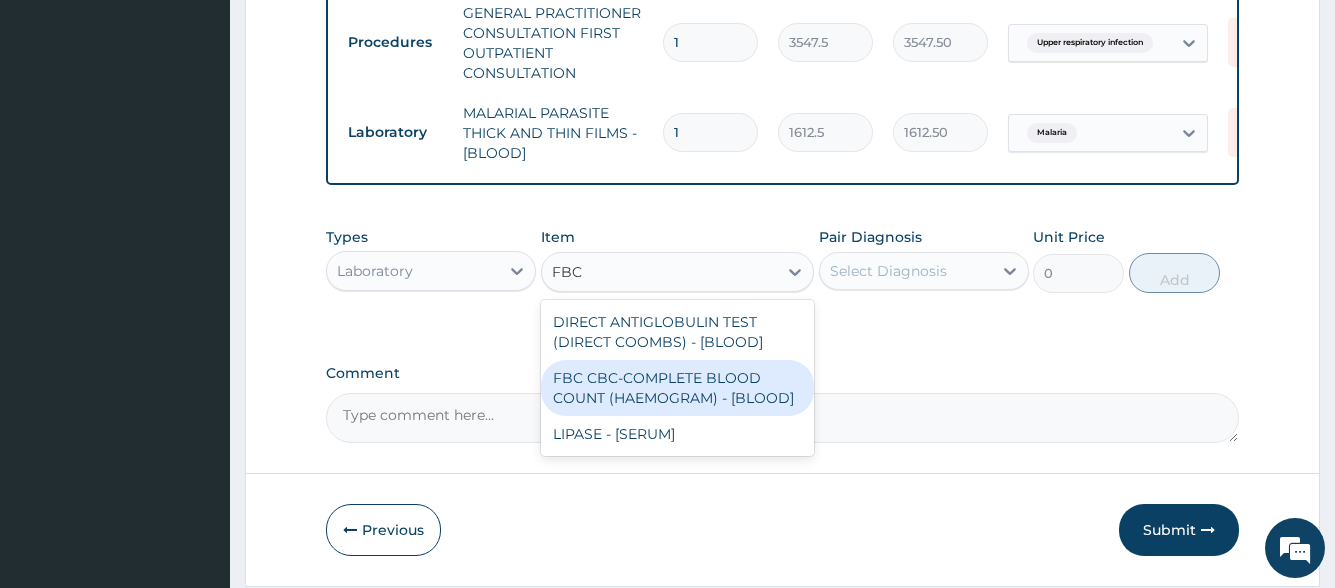 type on "4300" 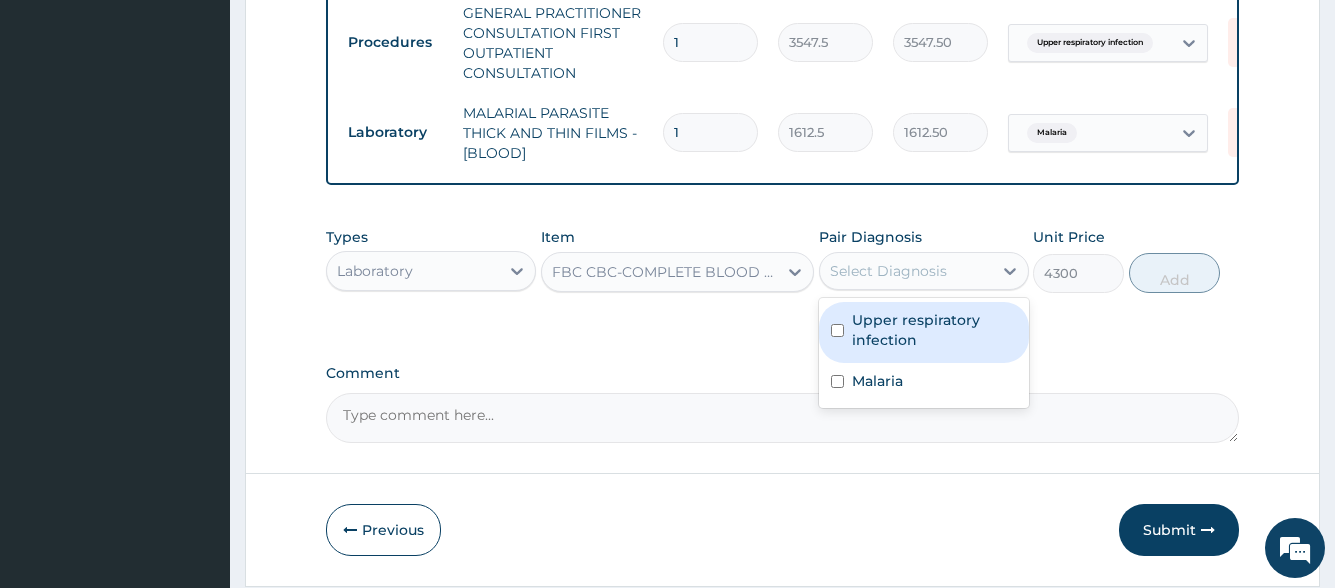 click on "Select Diagnosis" at bounding box center [888, 271] 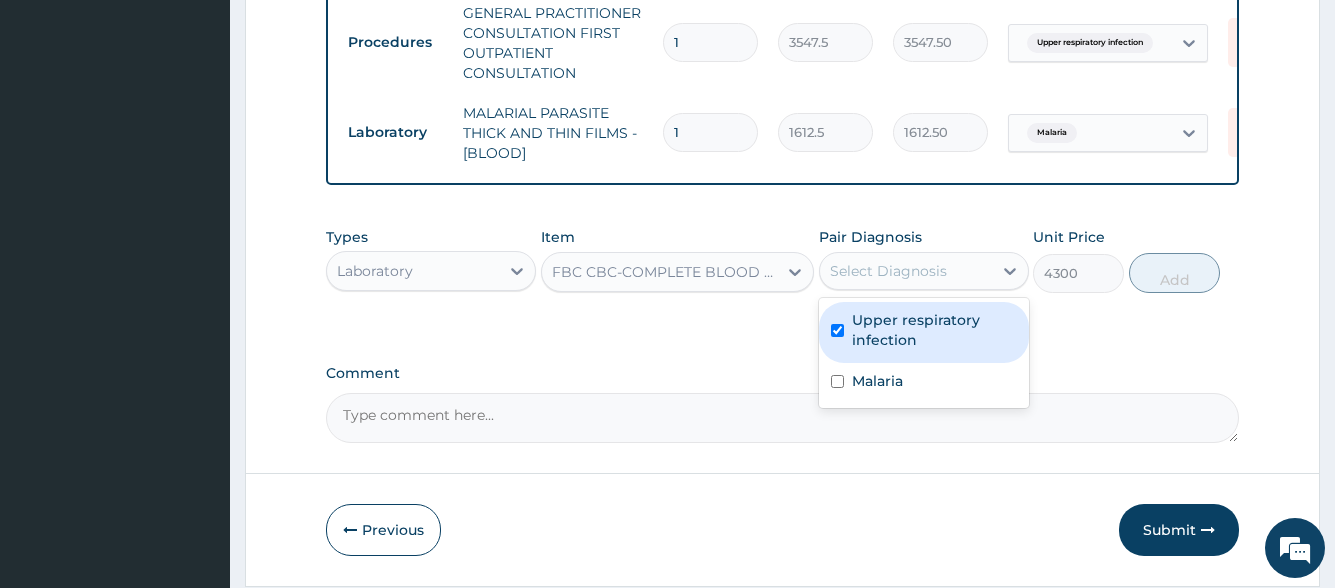 checkbox on "true" 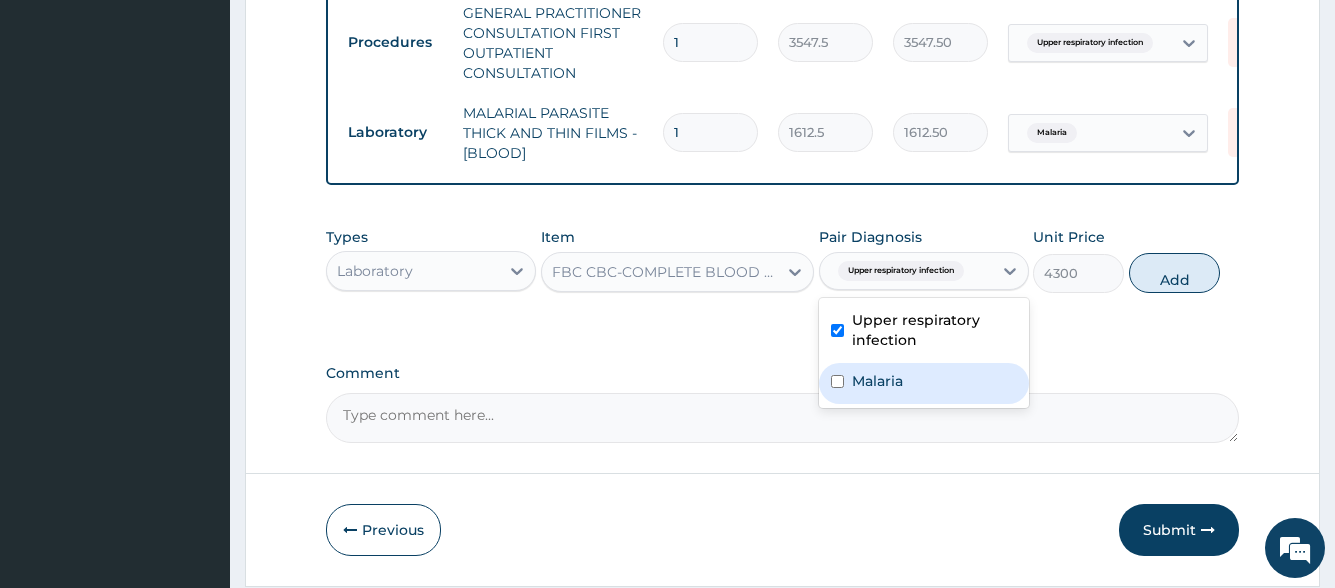 click on "Malaria" at bounding box center (877, 381) 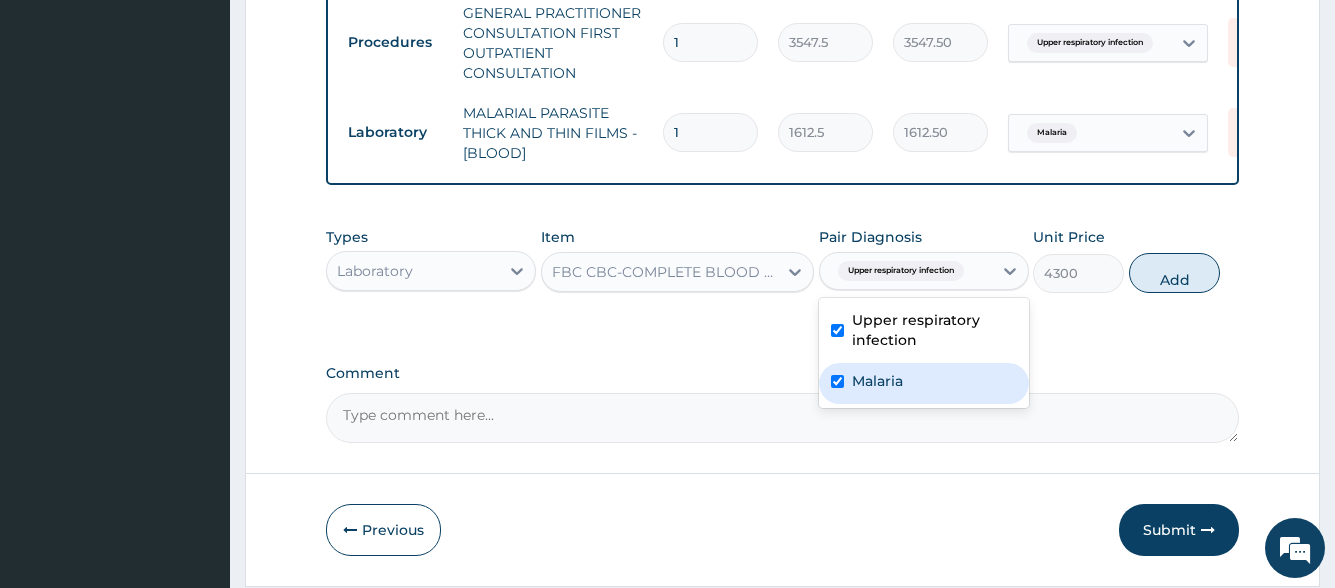 checkbox on "true" 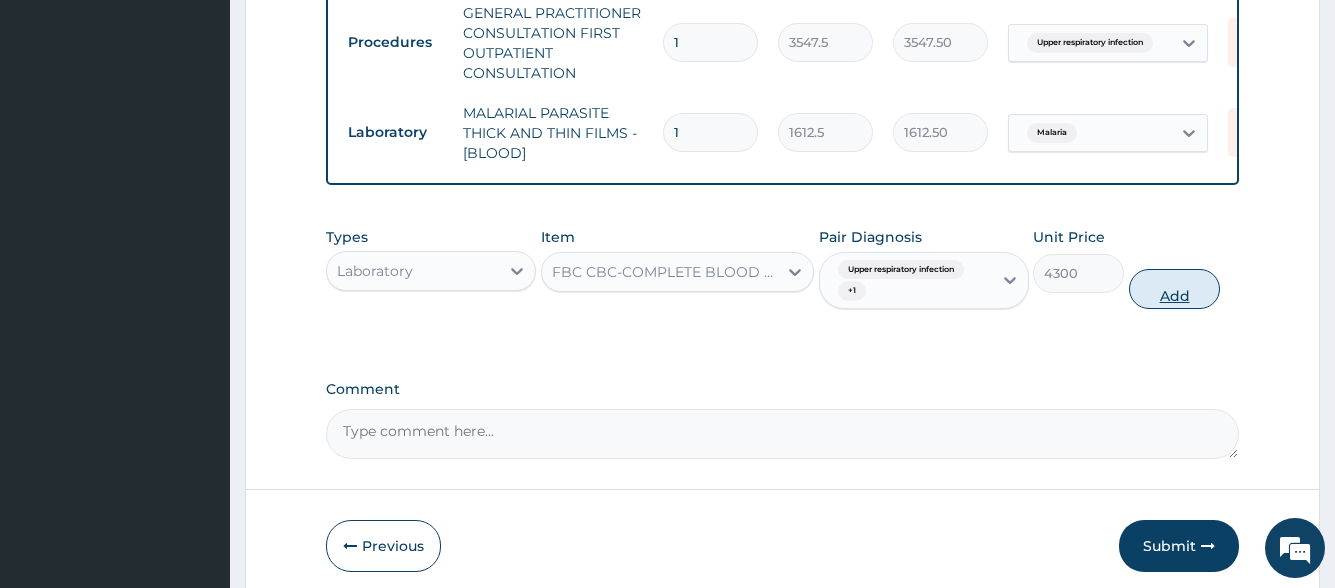 click on "Add" at bounding box center (1174, 289) 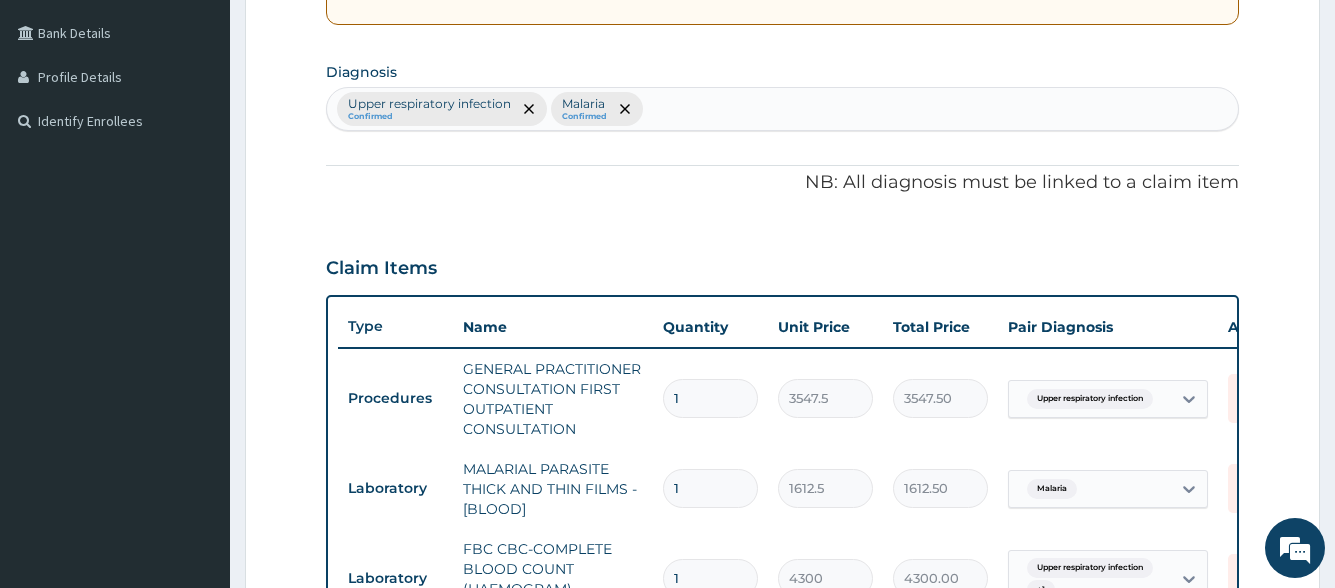 scroll, scrollTop: 405, scrollLeft: 0, axis: vertical 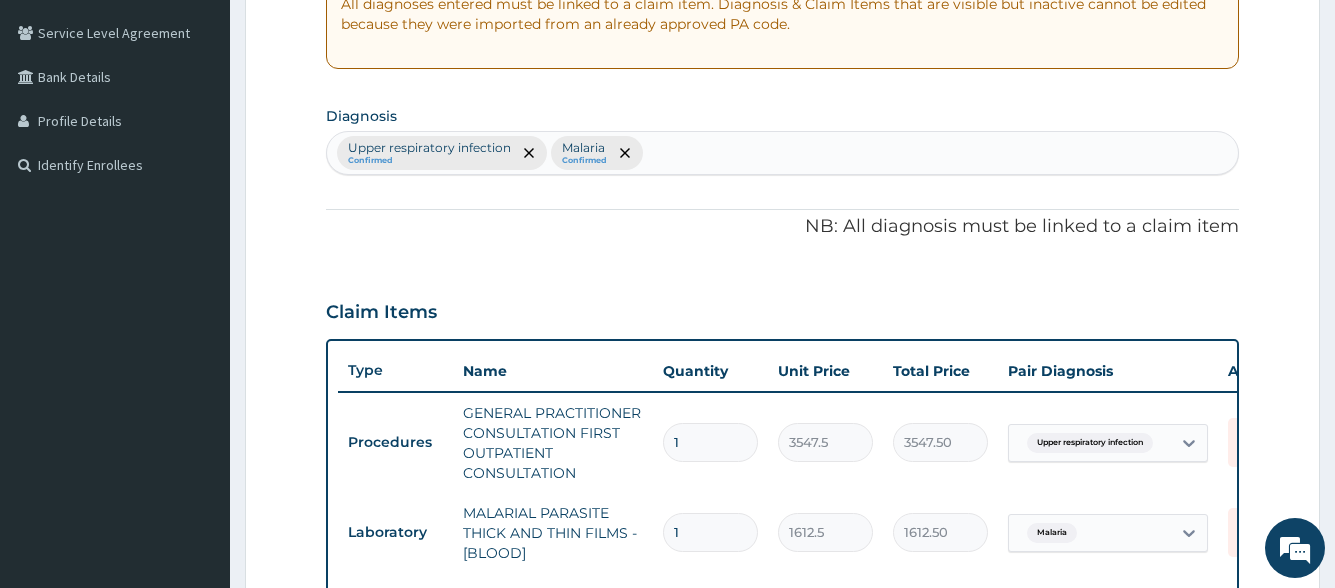 click on "Upper respiratory infection Confirmed Malaria Confirmed" at bounding box center (782, 153) 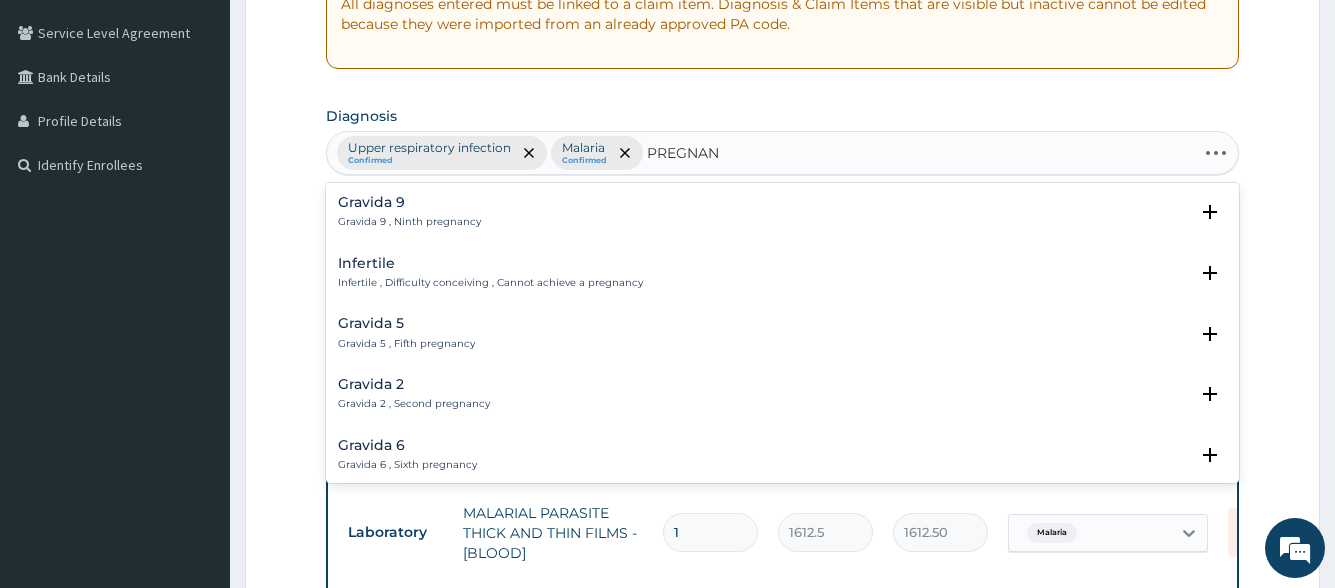 type on "PREGNANT" 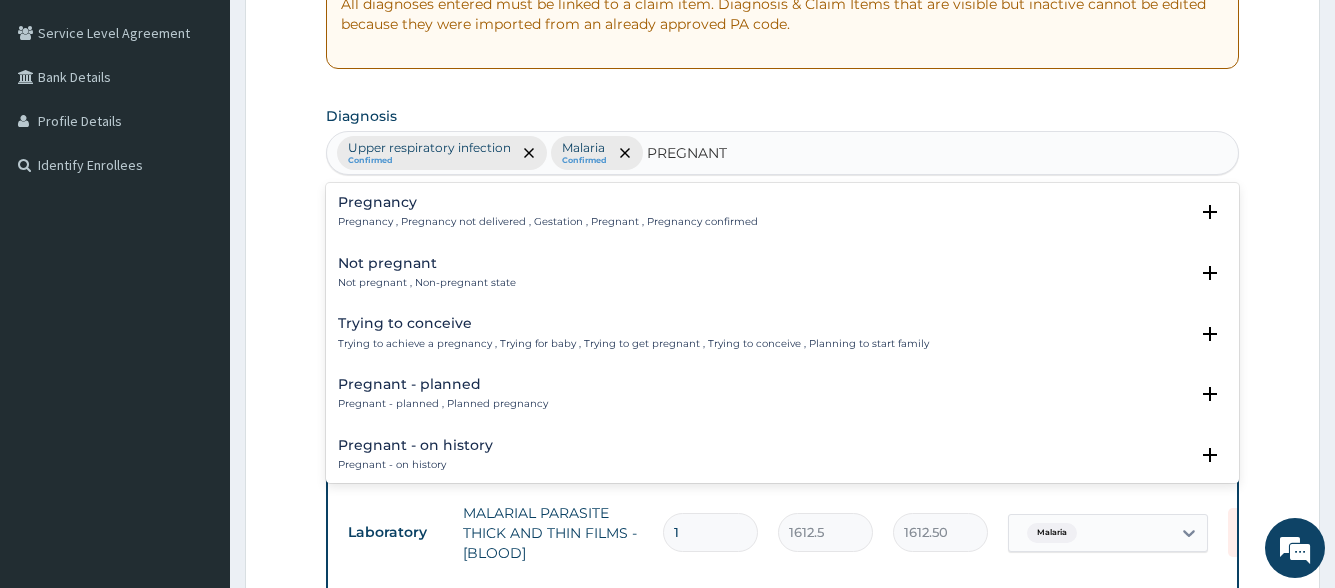 click on "Pregnancy , Pregnancy not delivered , Gestation , Pregnant , Pregnancy confirmed" at bounding box center (548, 222) 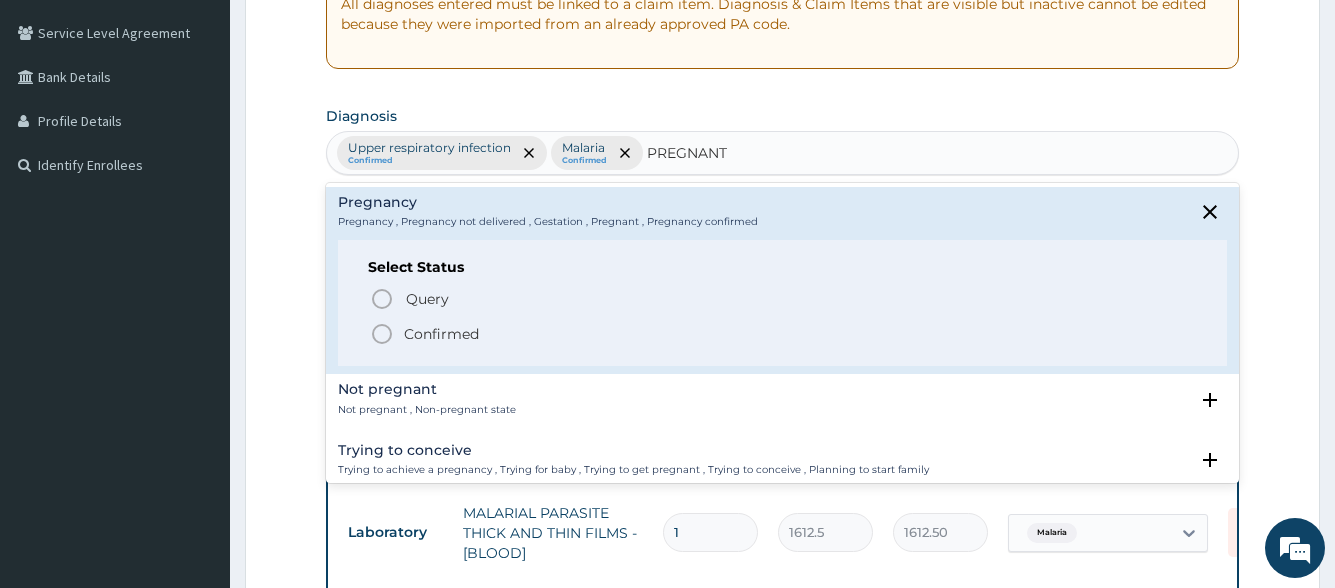 click on "Query Query covers suspected (?), Keep in view (kiv), Ruled out (r/o) Confirmed" at bounding box center [782, 315] 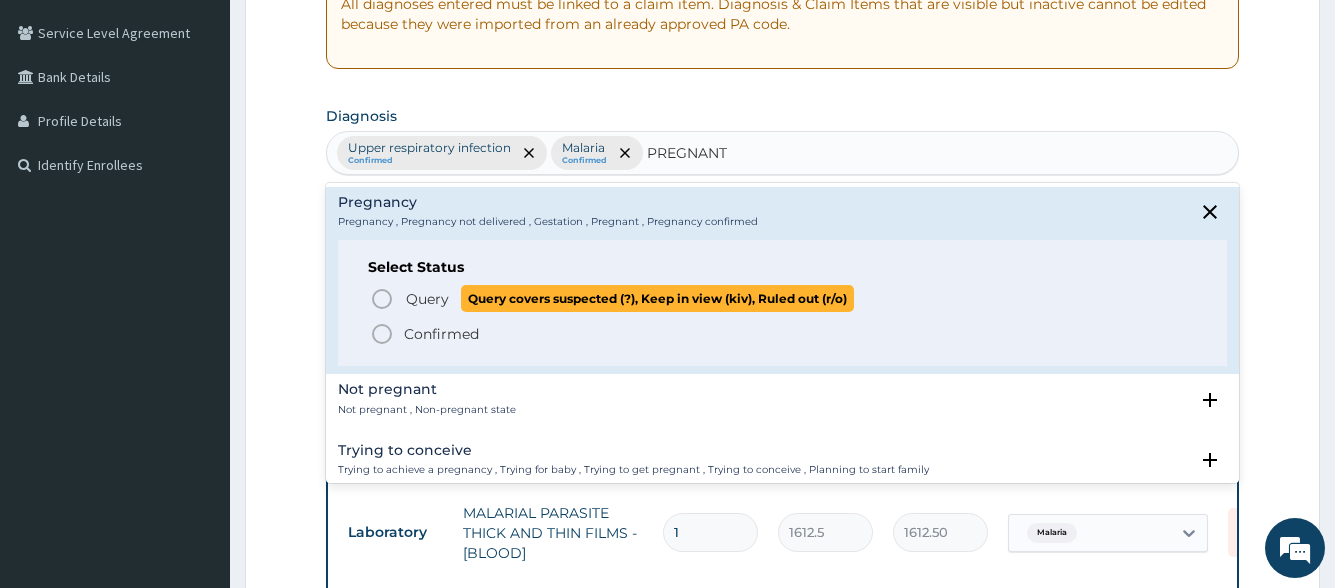 click on "Query Query covers suspected (?), Keep in view (kiv), Ruled out (r/o)" at bounding box center (629, 298) 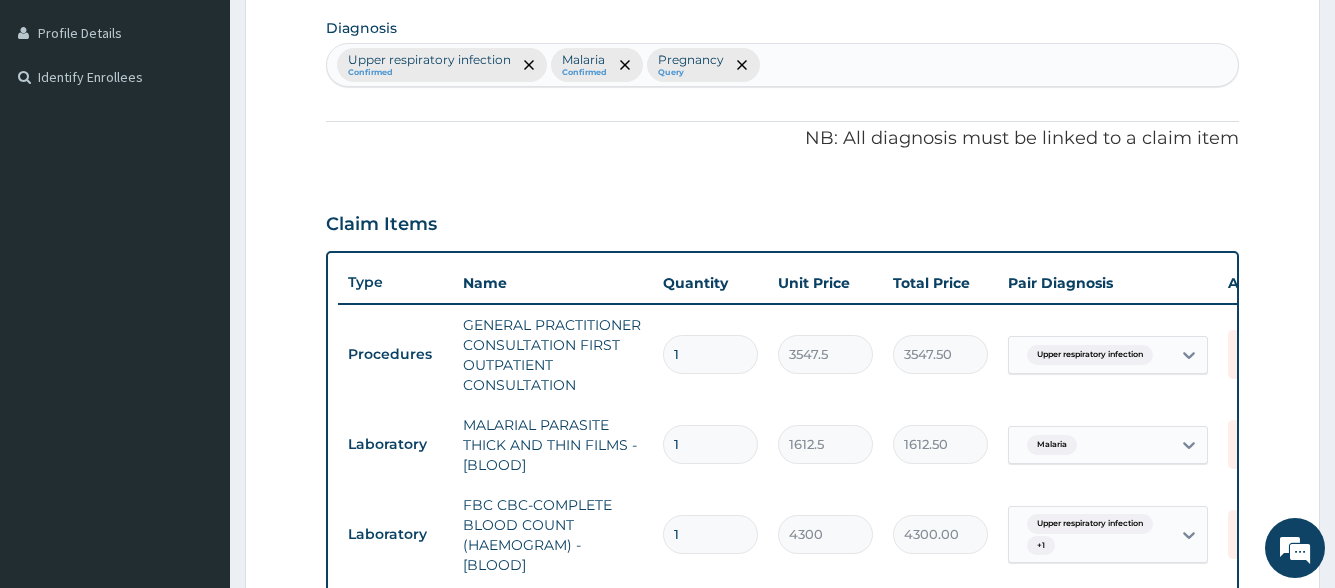 scroll, scrollTop: 805, scrollLeft: 0, axis: vertical 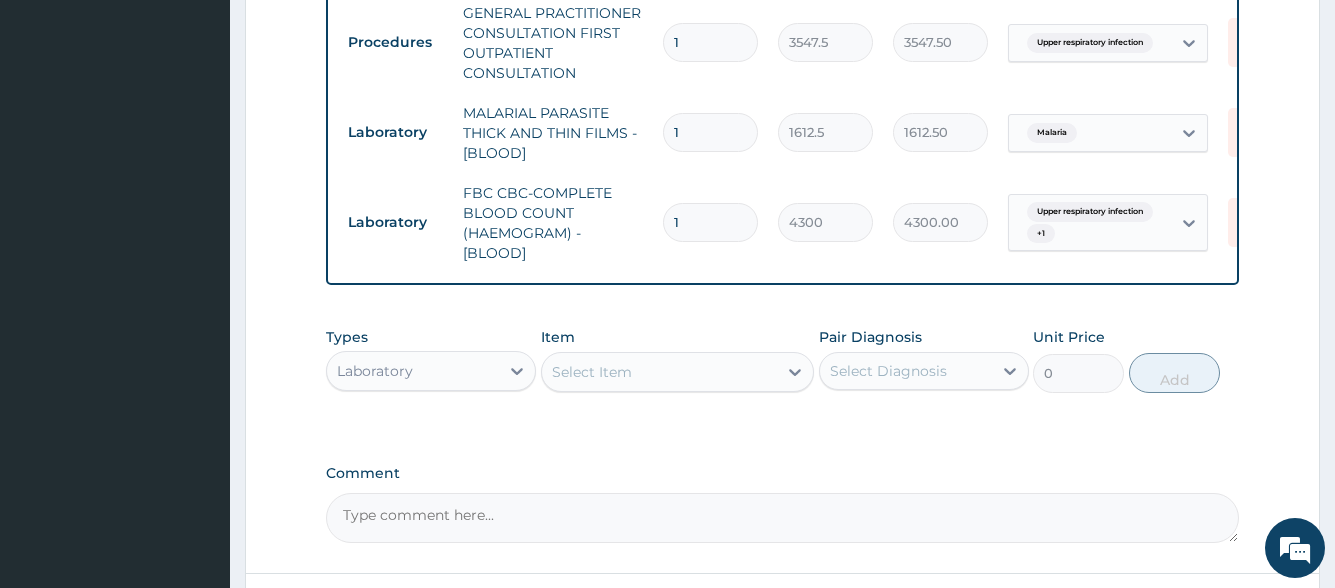 click on "Select Item" at bounding box center [660, 372] 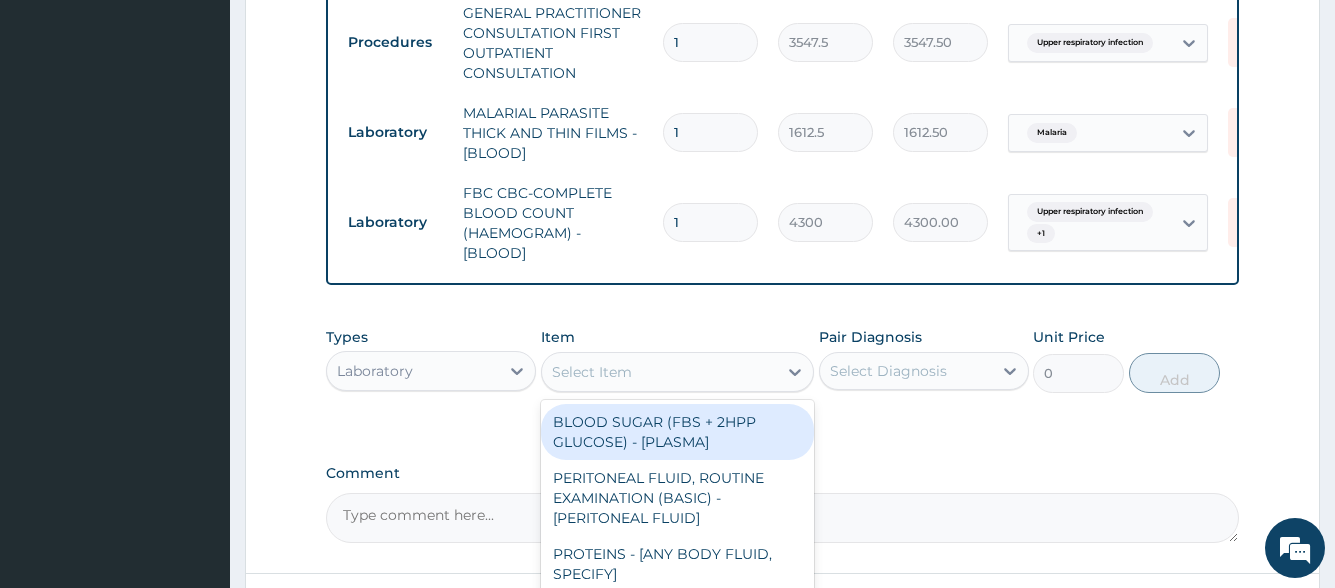 type on "B" 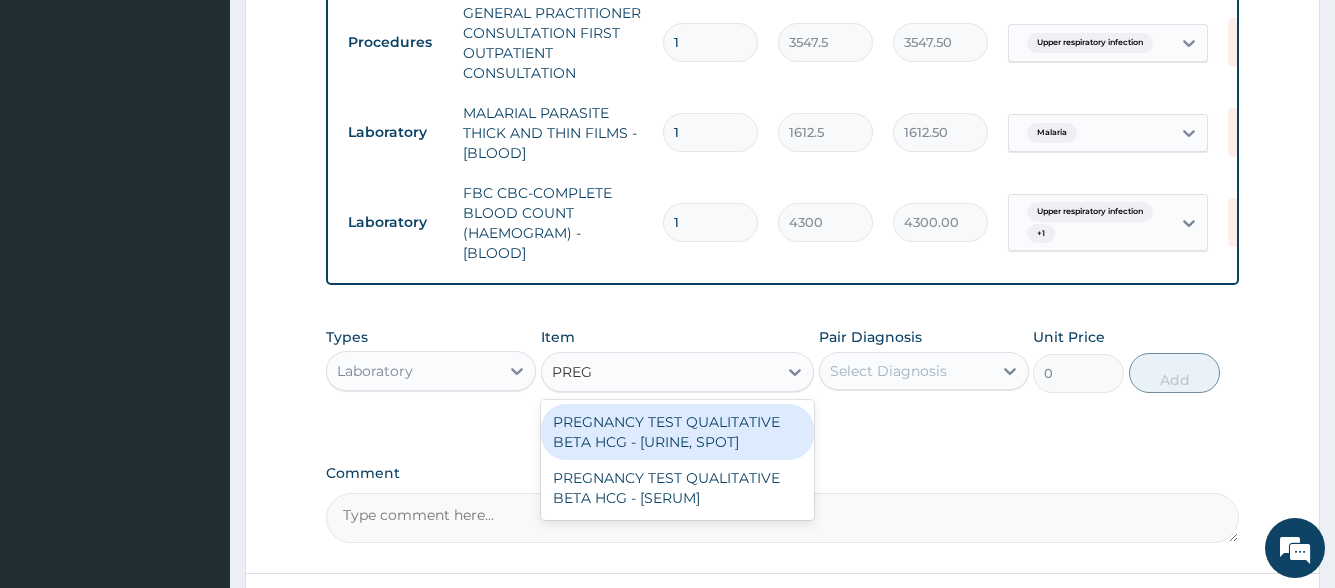 type on "PREGN" 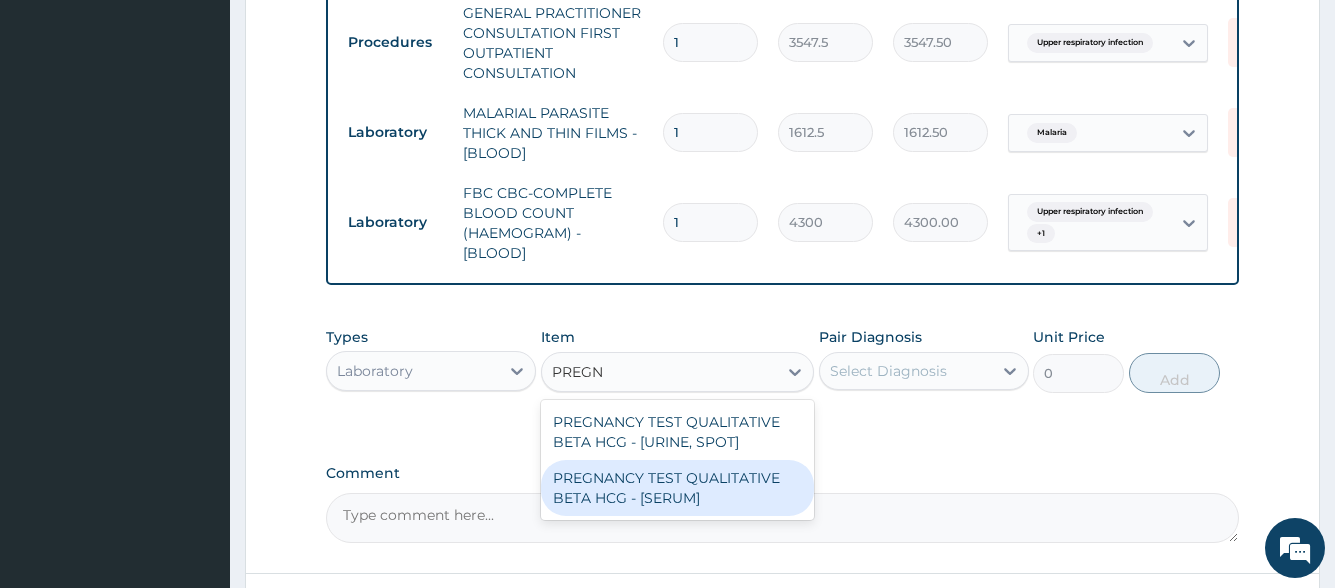 type 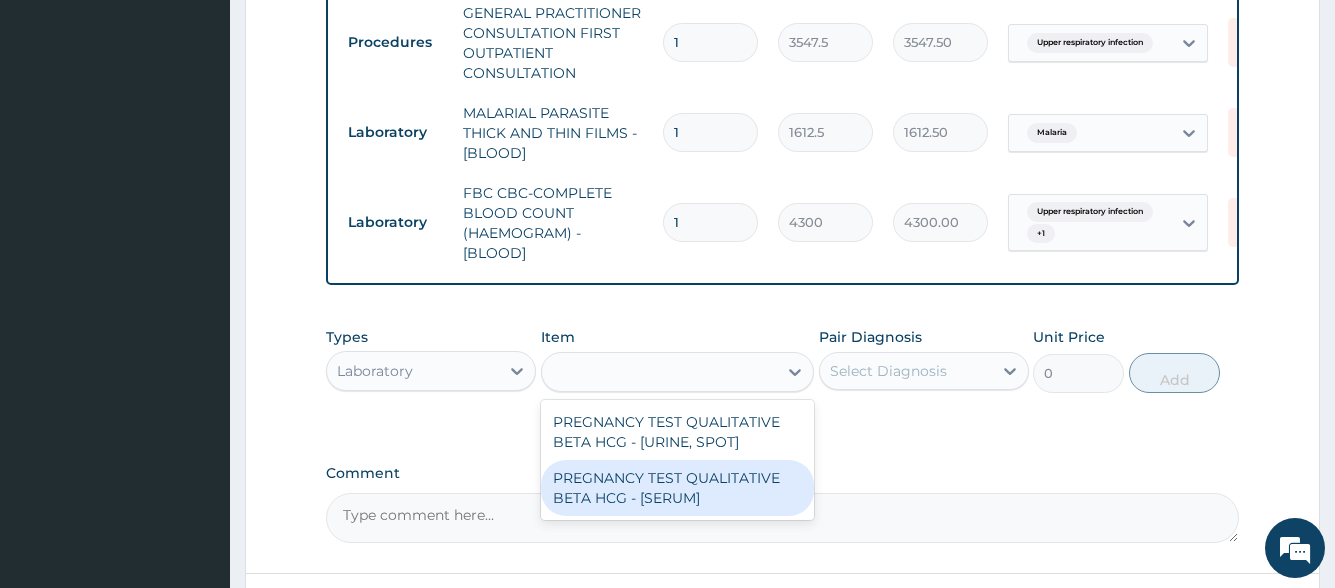 type on "1290" 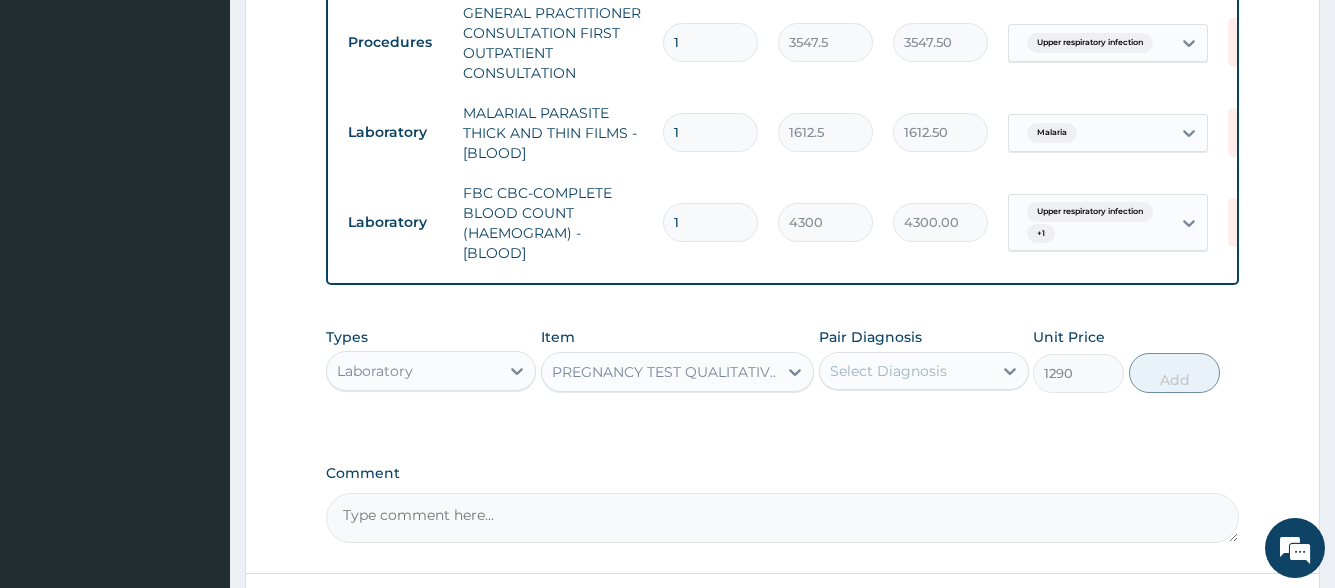 click on "Select Diagnosis" at bounding box center (924, 371) 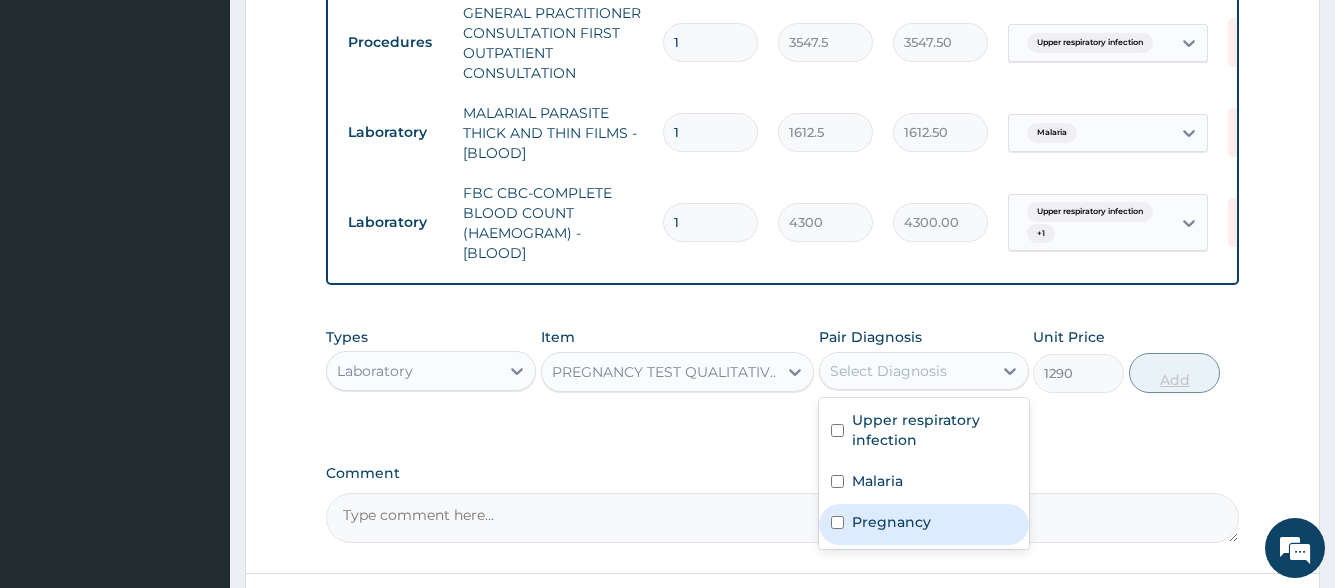 click on "Pregnancy" at bounding box center [891, 522] 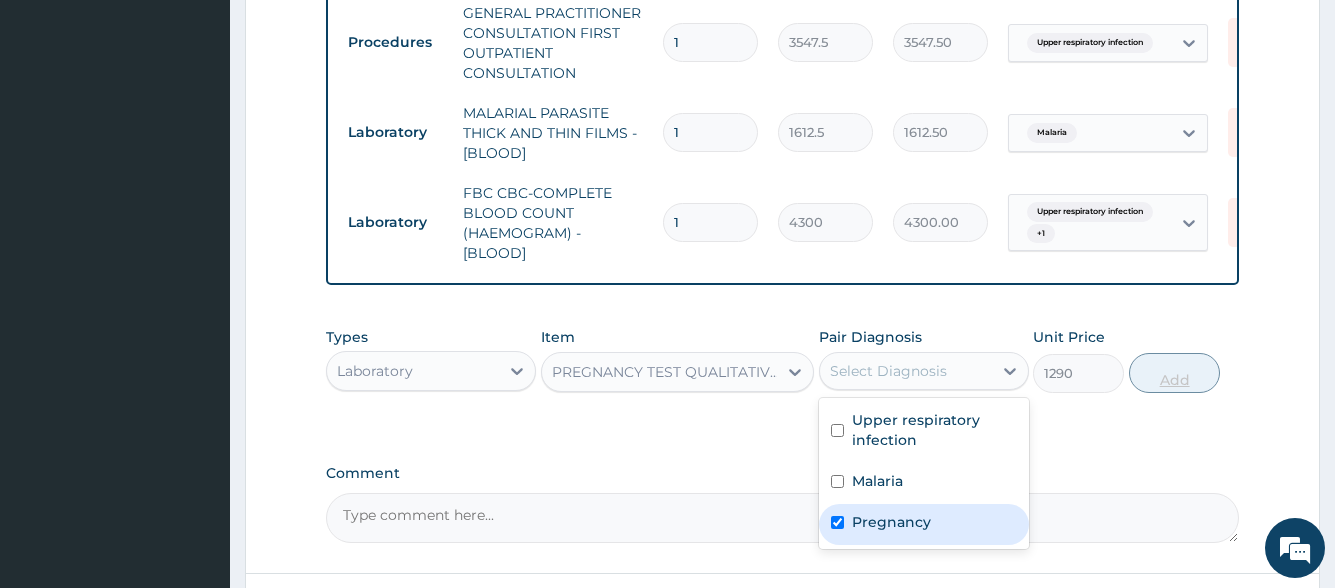 checkbox on "true" 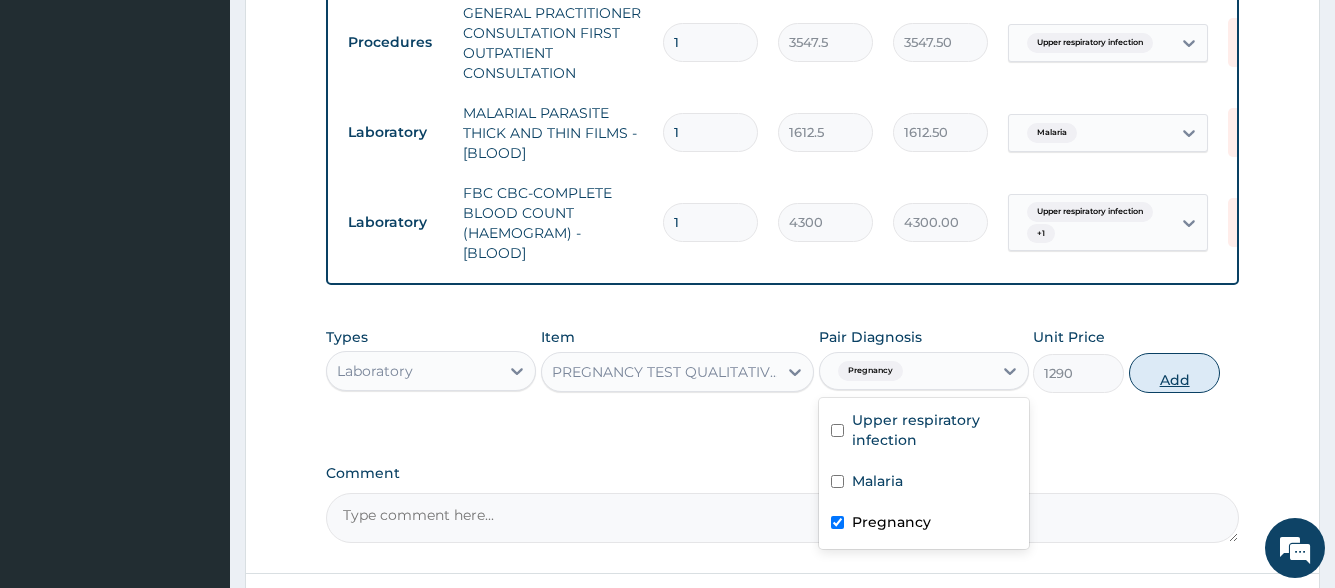 click on "Add" at bounding box center (1174, 373) 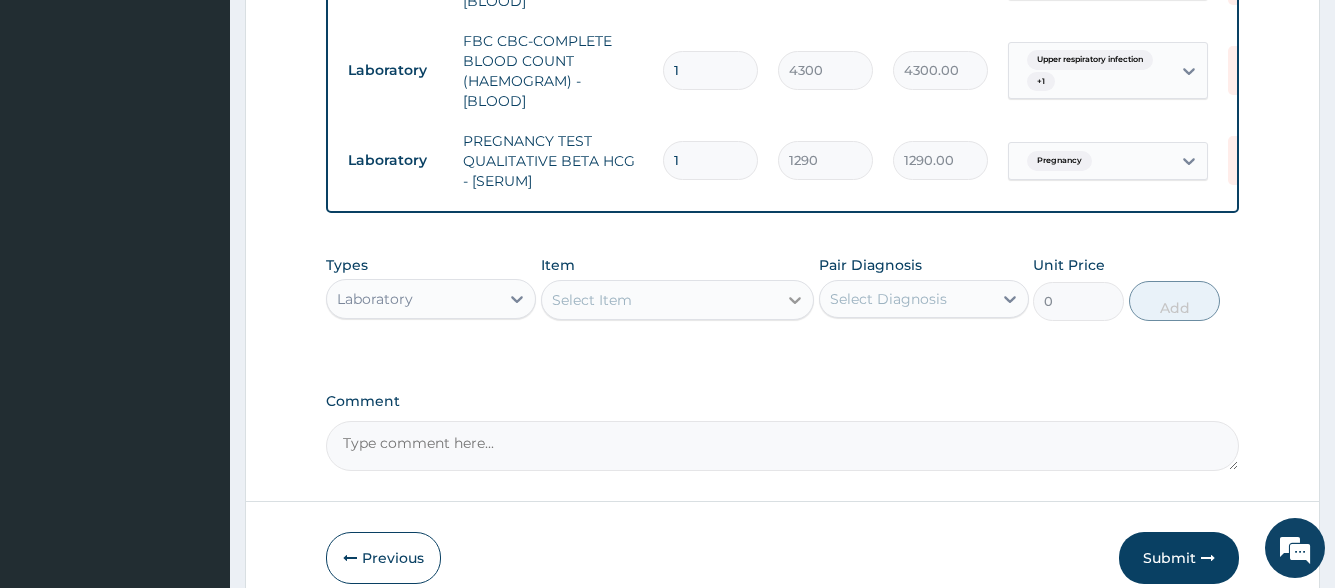 scroll, scrollTop: 1005, scrollLeft: 0, axis: vertical 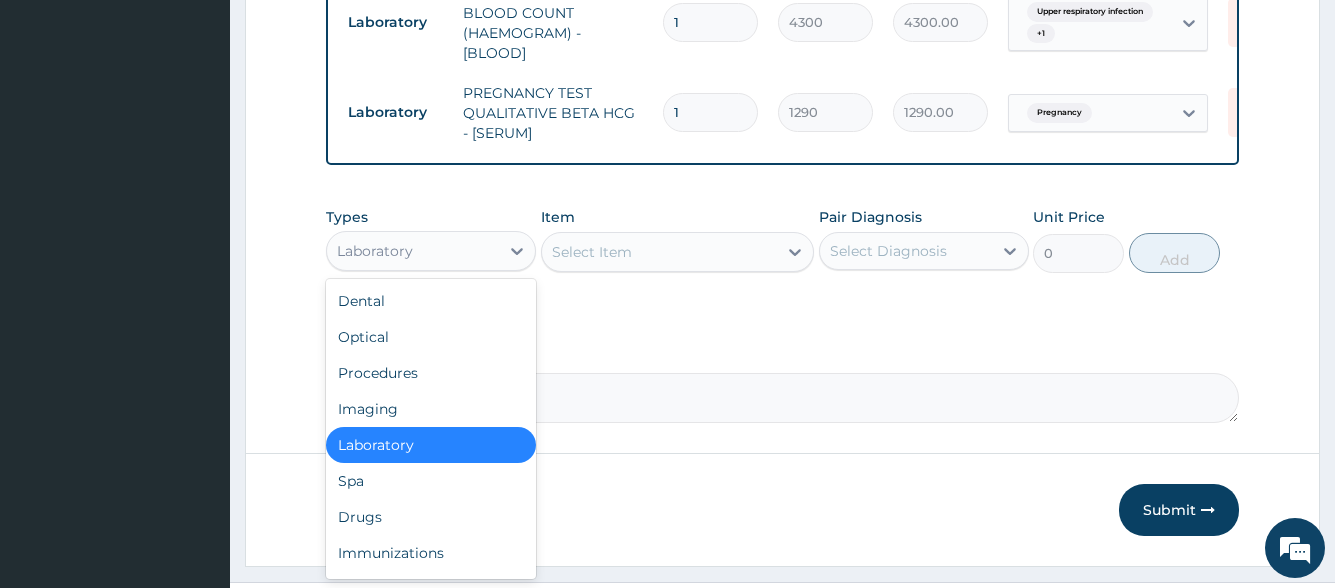 click on "Laboratory" at bounding box center [413, 251] 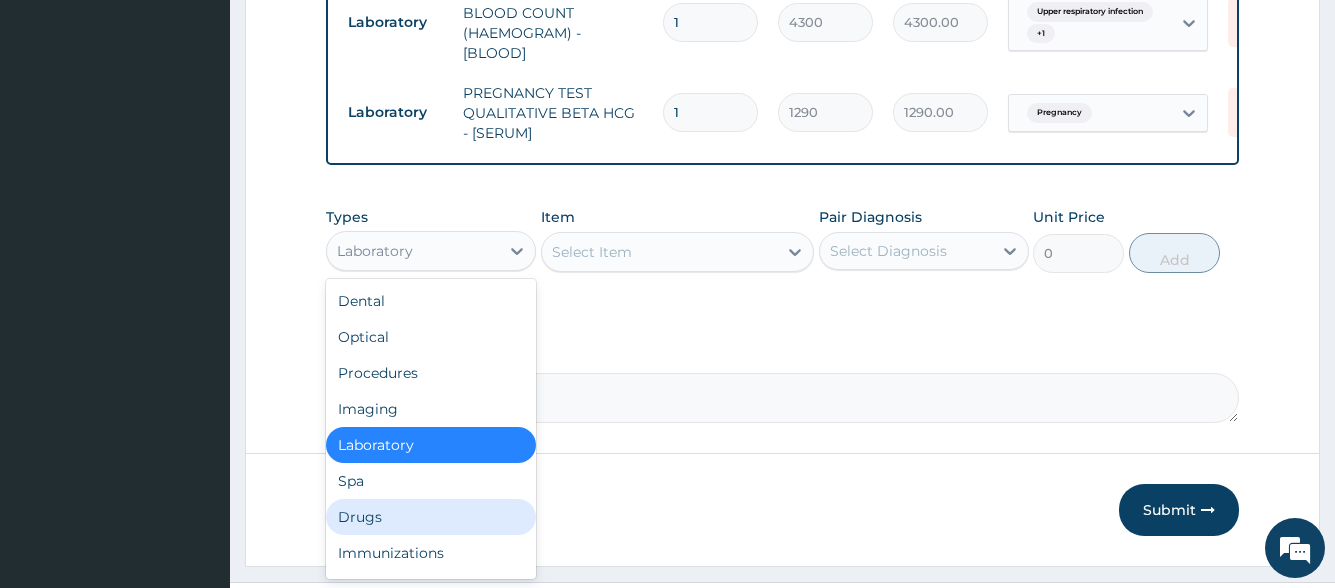 click on "Drugs" at bounding box center (431, 517) 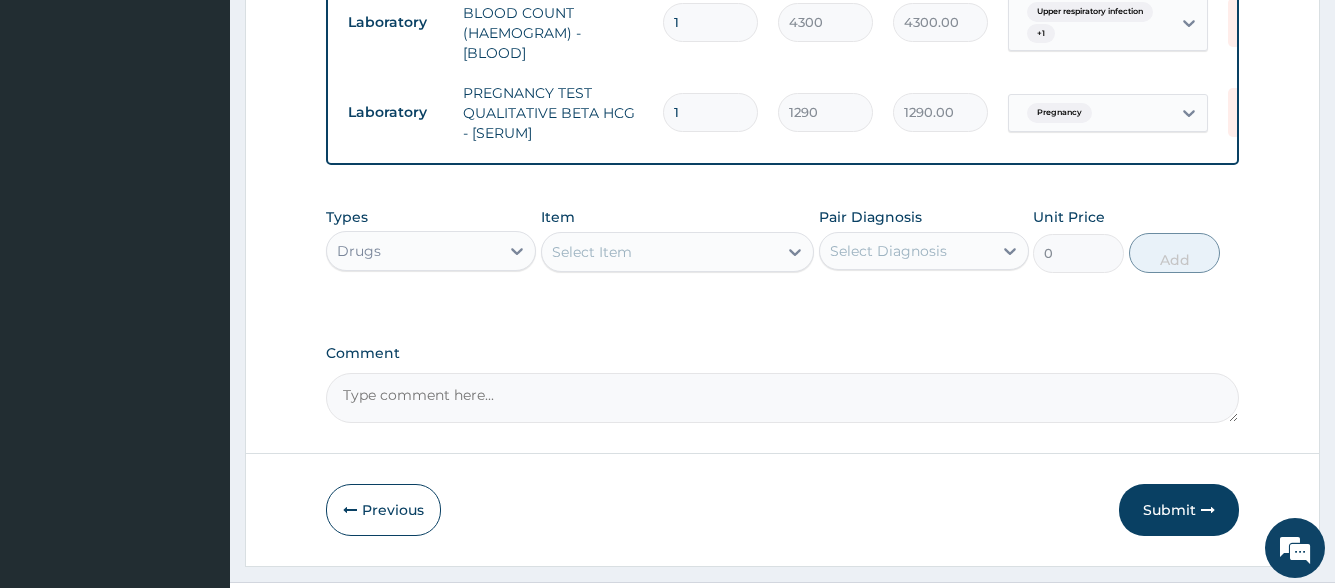 click on "Select Item" at bounding box center (660, 252) 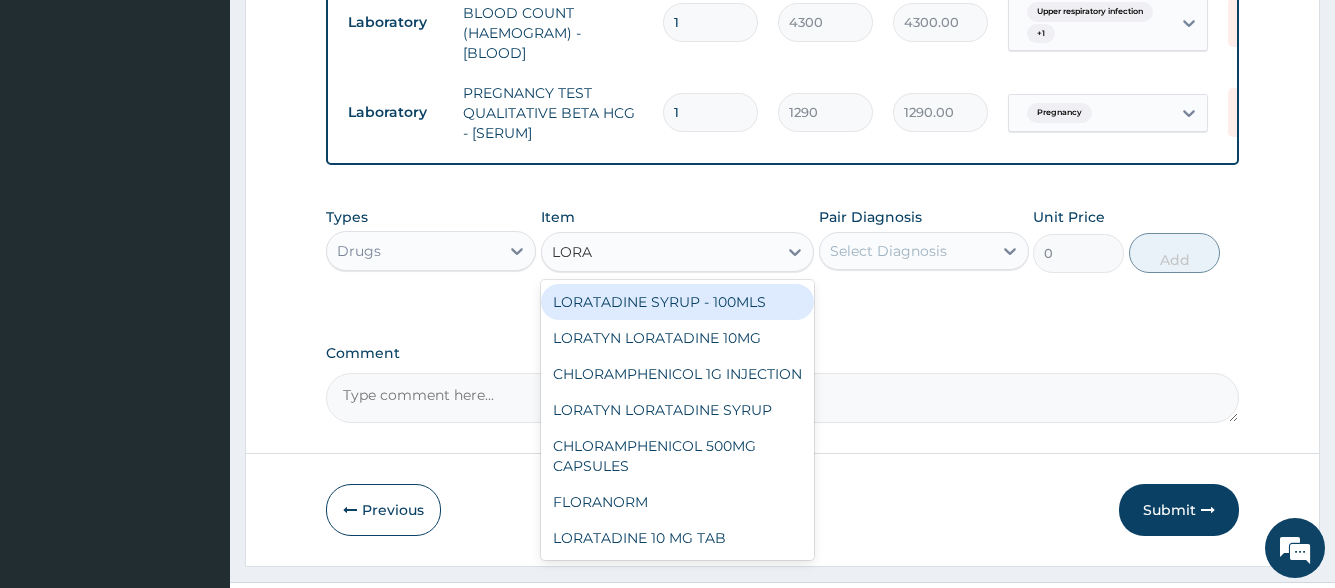 type on "LORAT" 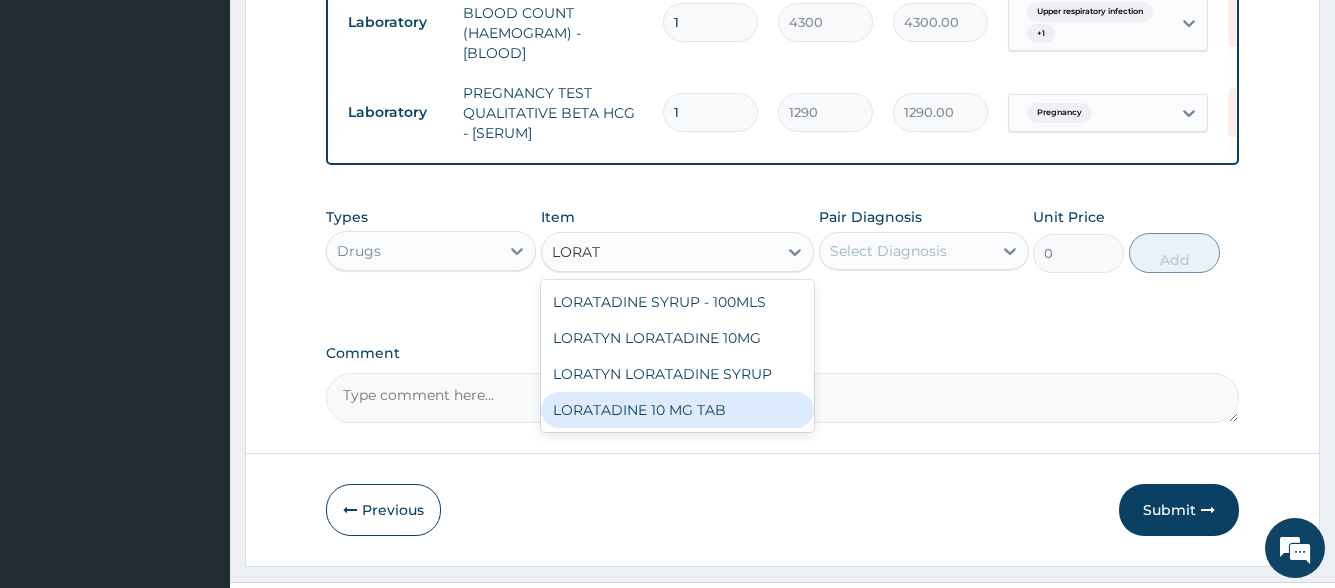 click on "LORATADINE 10 MG TAB" at bounding box center [678, 410] 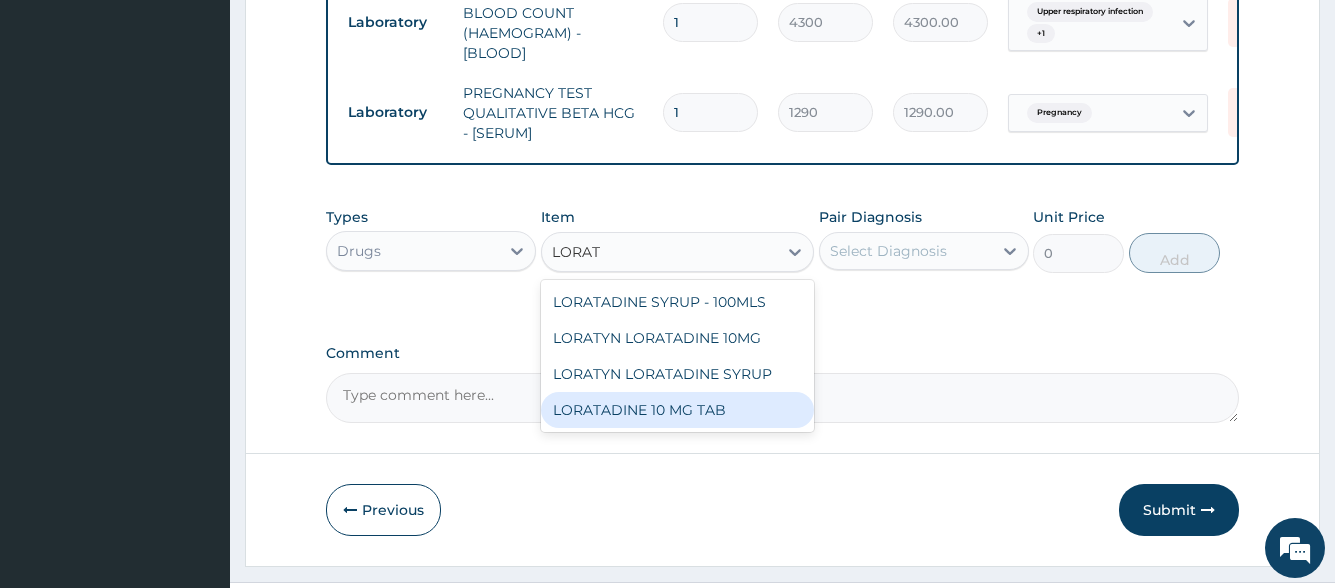 type 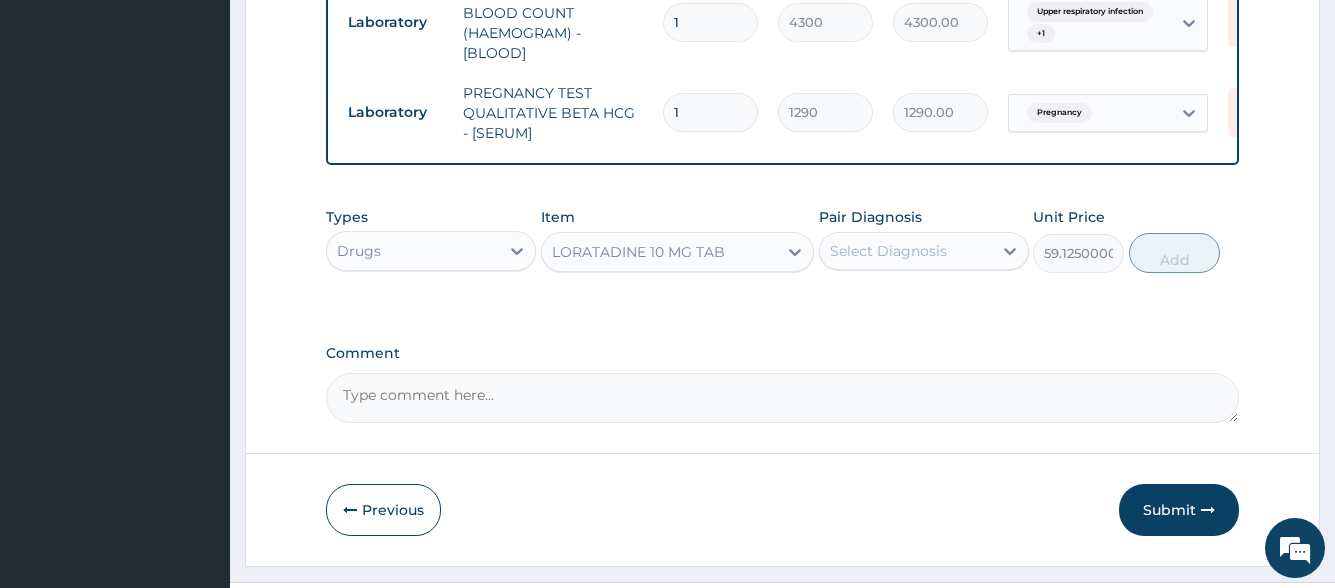click on "Select Diagnosis" at bounding box center (888, 251) 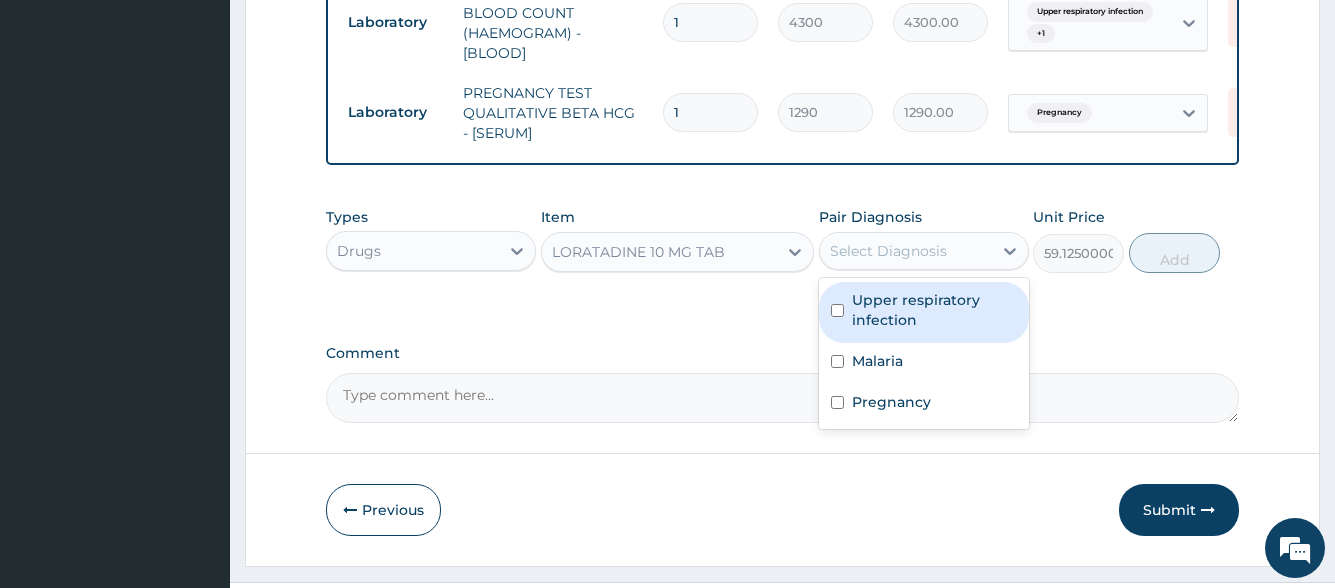 click on "Upper respiratory infection" at bounding box center (934, 310) 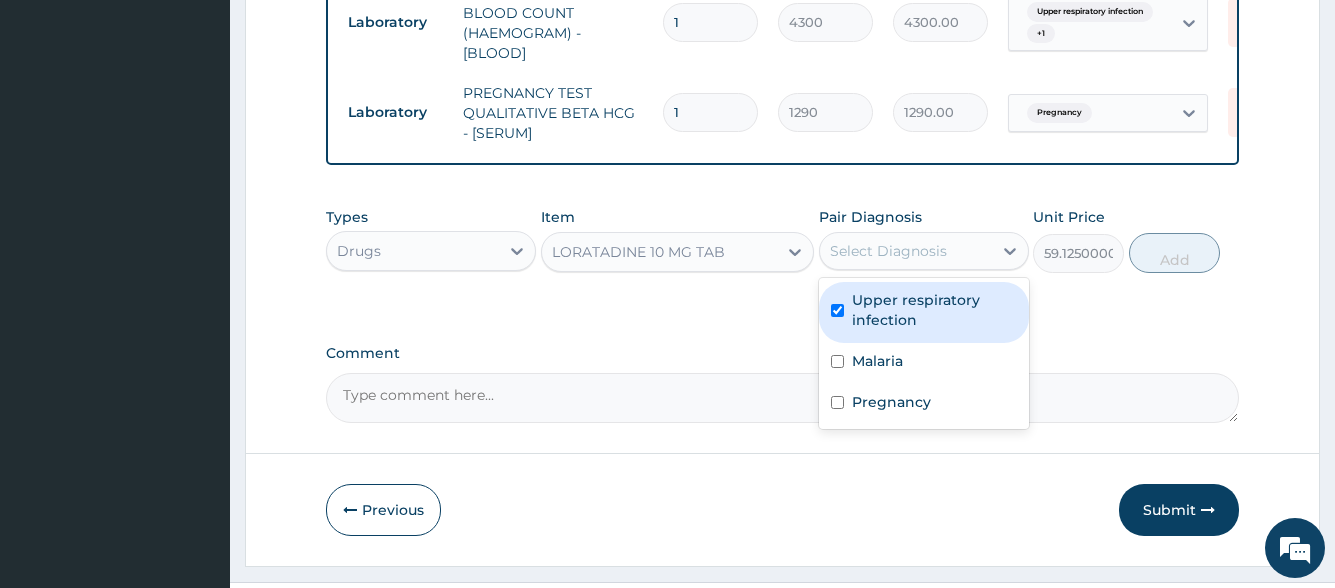 checkbox on "true" 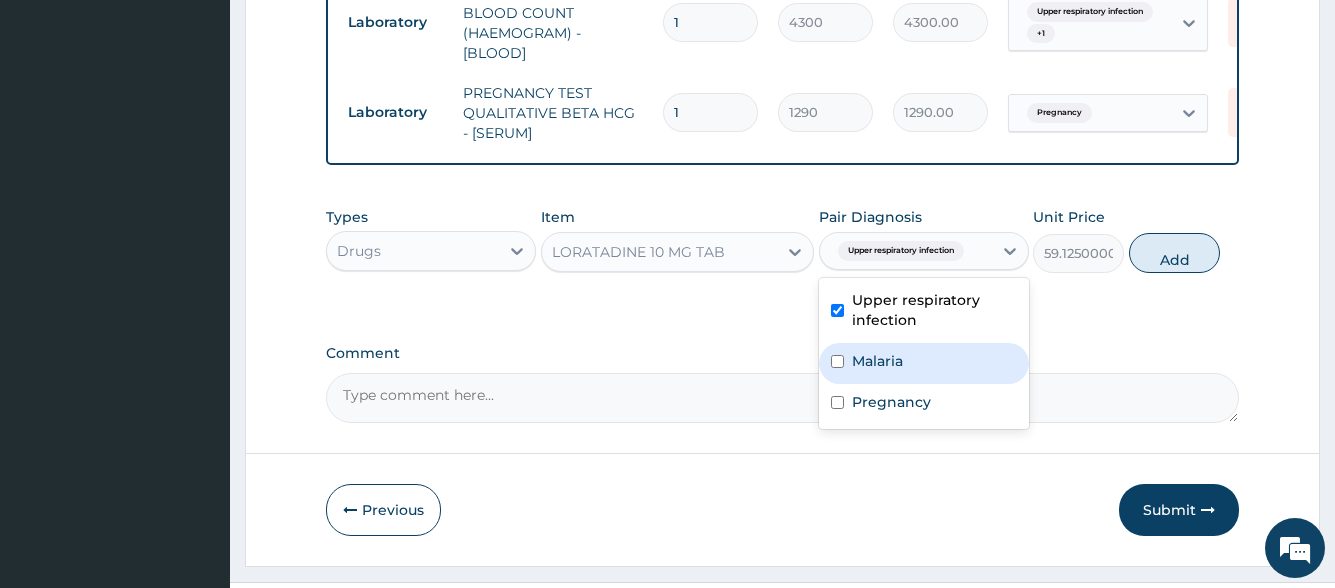 click on "Malaria" at bounding box center (924, 363) 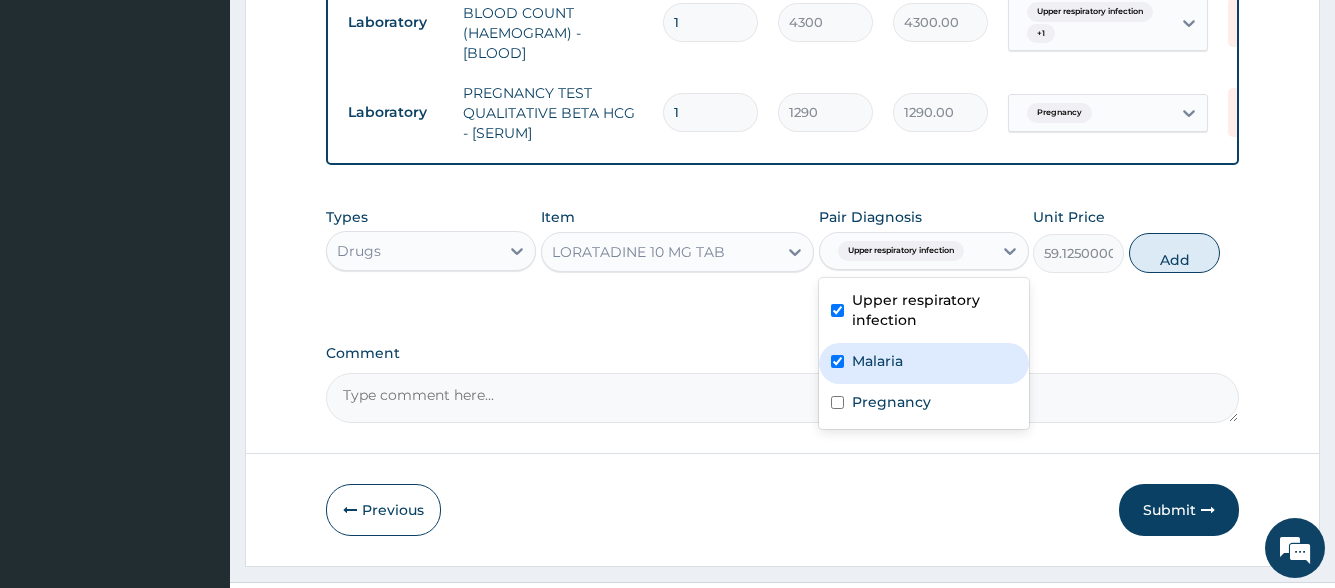 checkbox on "true" 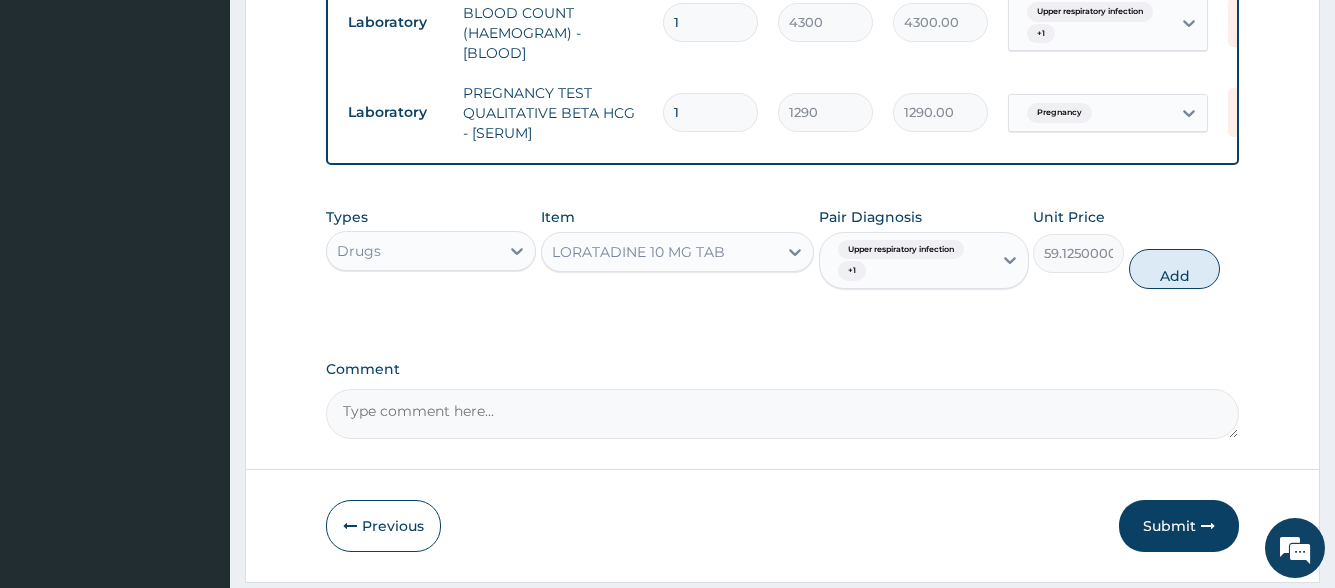 click on "Add" at bounding box center [1174, 269] 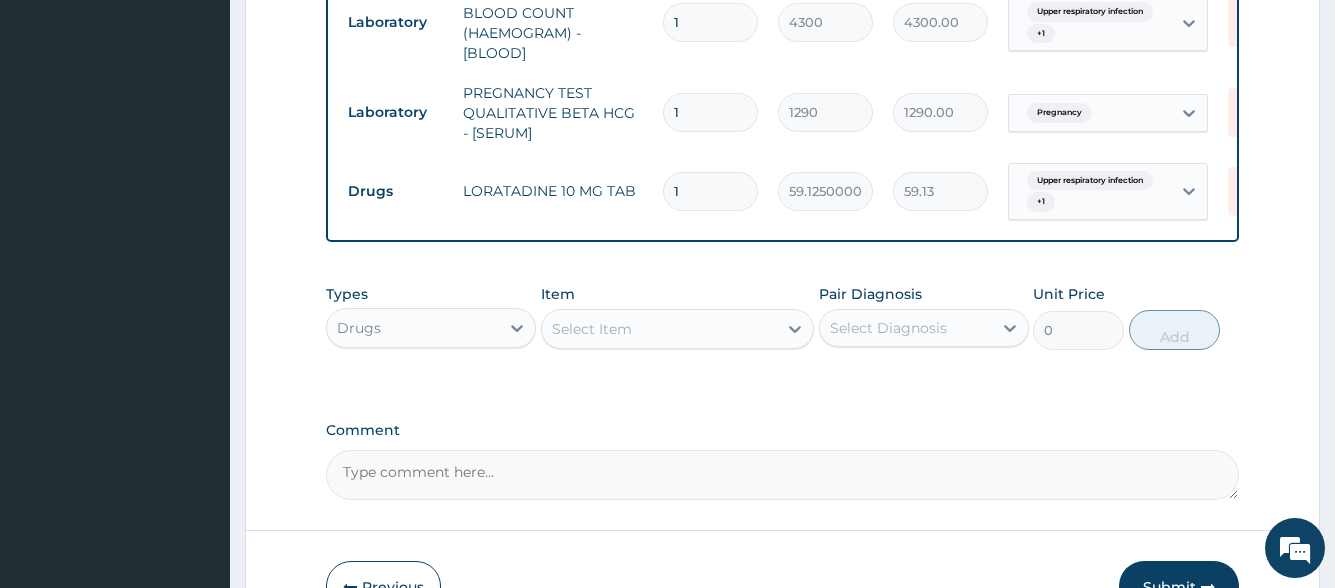 type on "10" 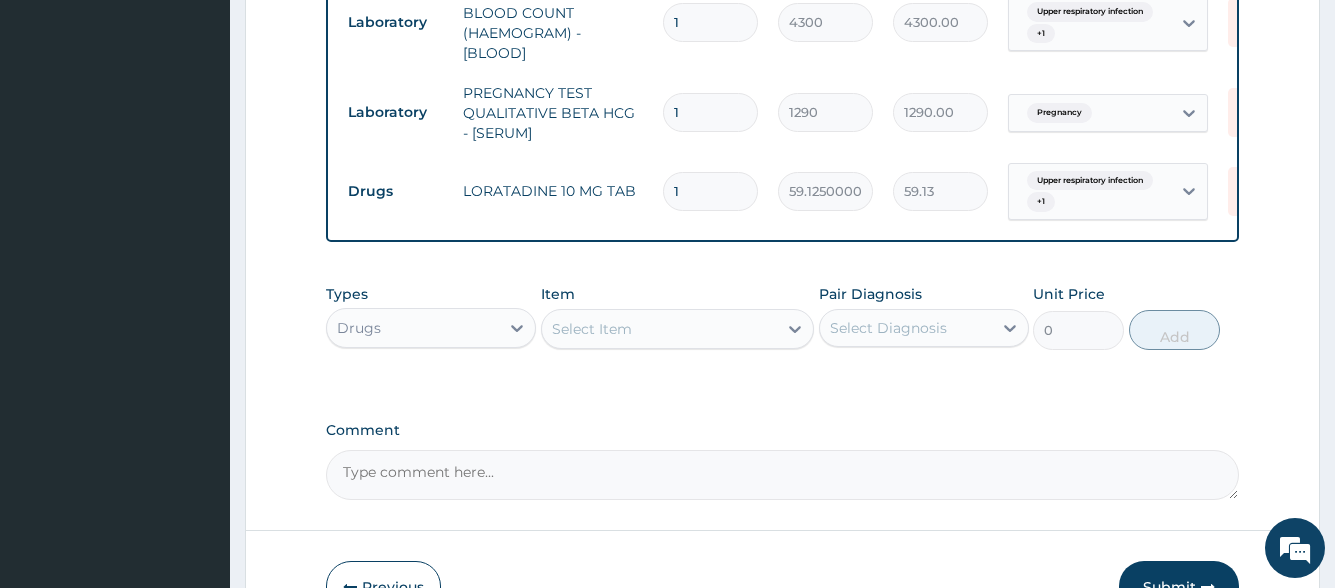 type on "591.25" 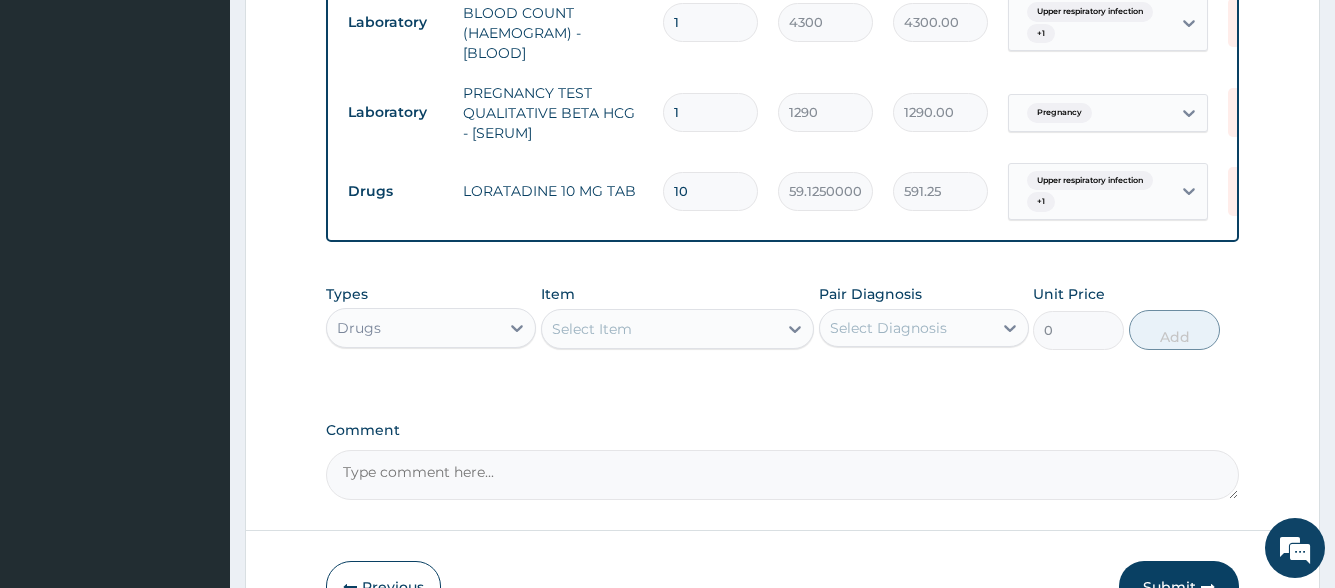 type on "10" 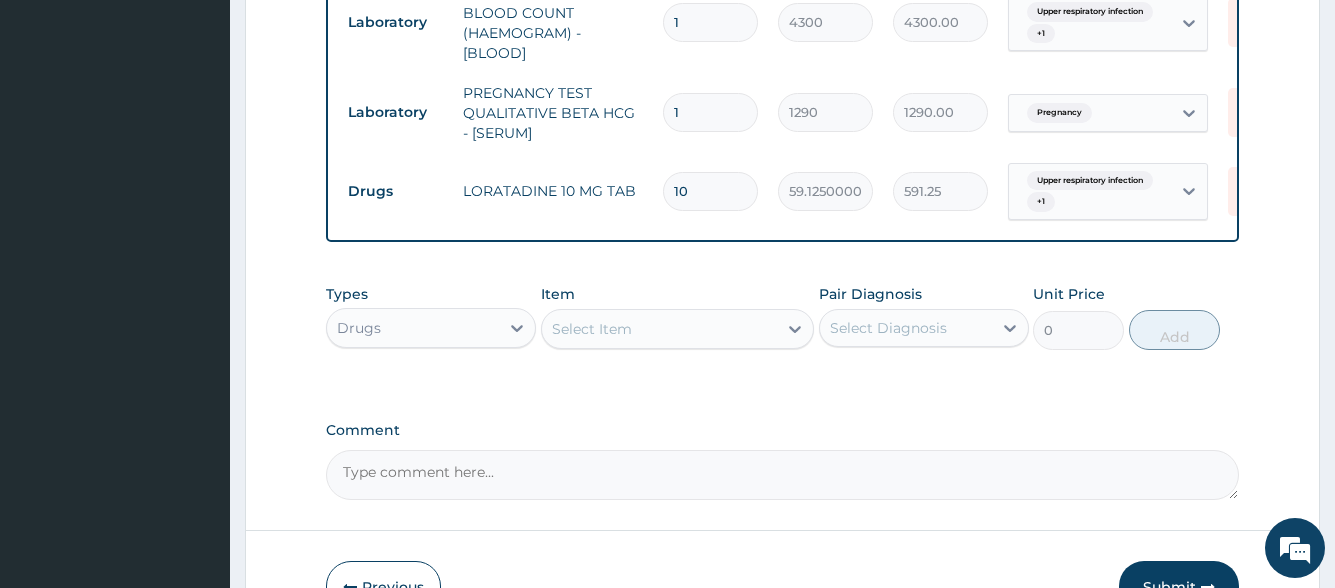click on "Select Item" at bounding box center (660, 329) 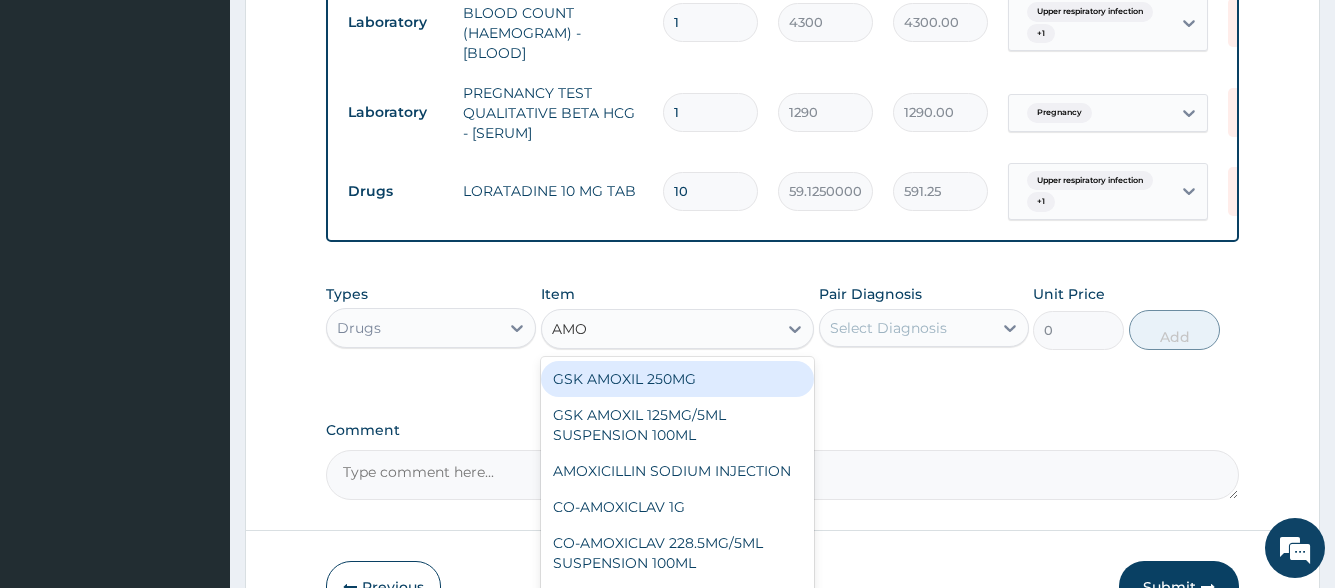 type on "AMOX" 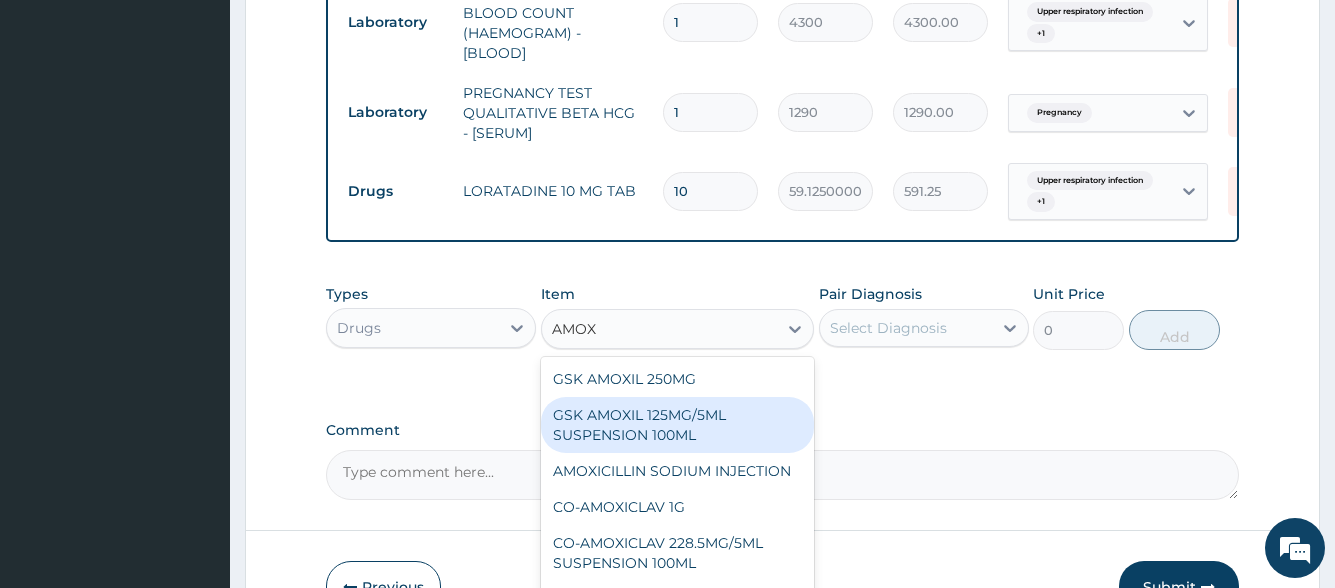 scroll, scrollTop: 56, scrollLeft: 0, axis: vertical 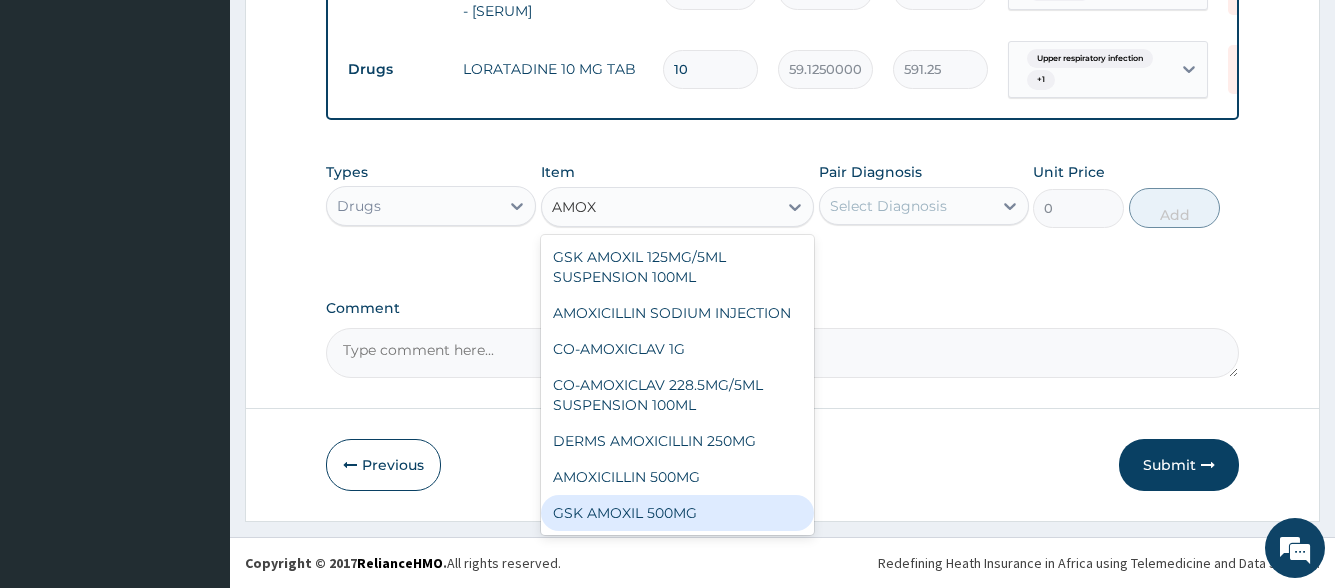 click on "GSK AMOXIL 500MG" at bounding box center [678, 513] 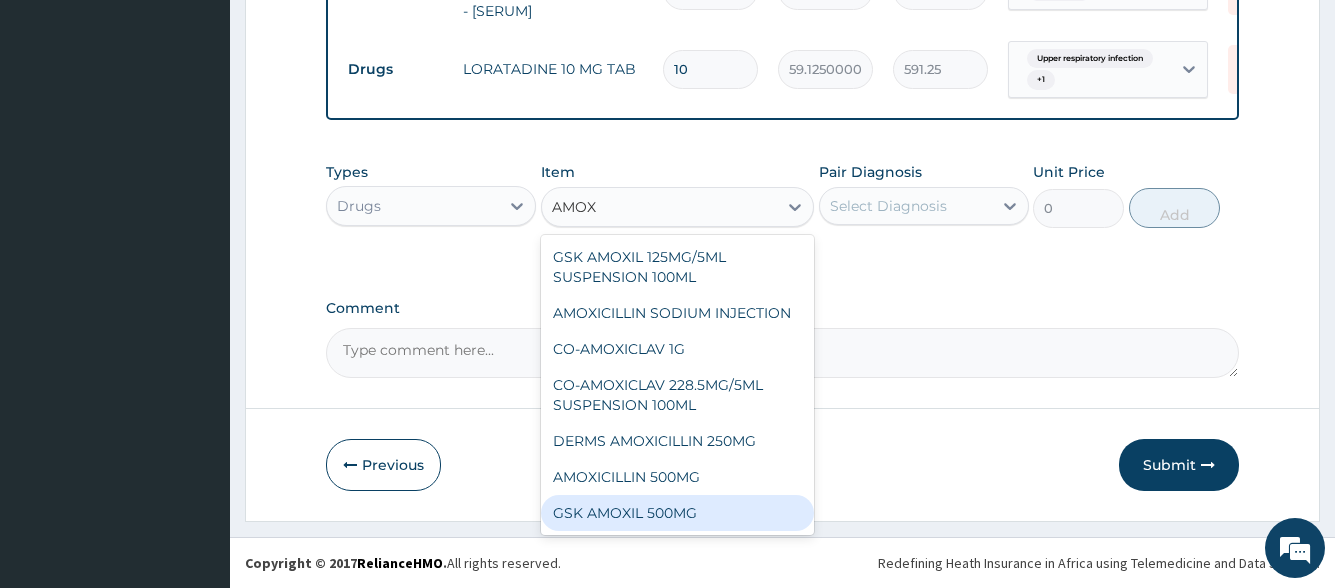 type 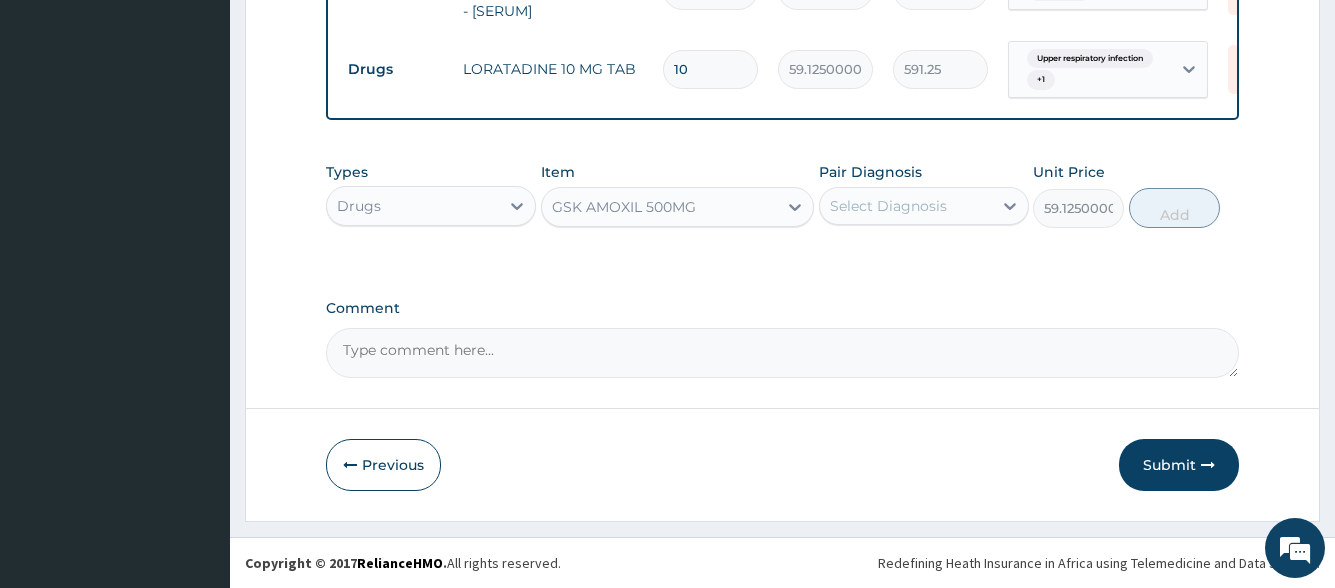 click on "Select Diagnosis" at bounding box center [906, 206] 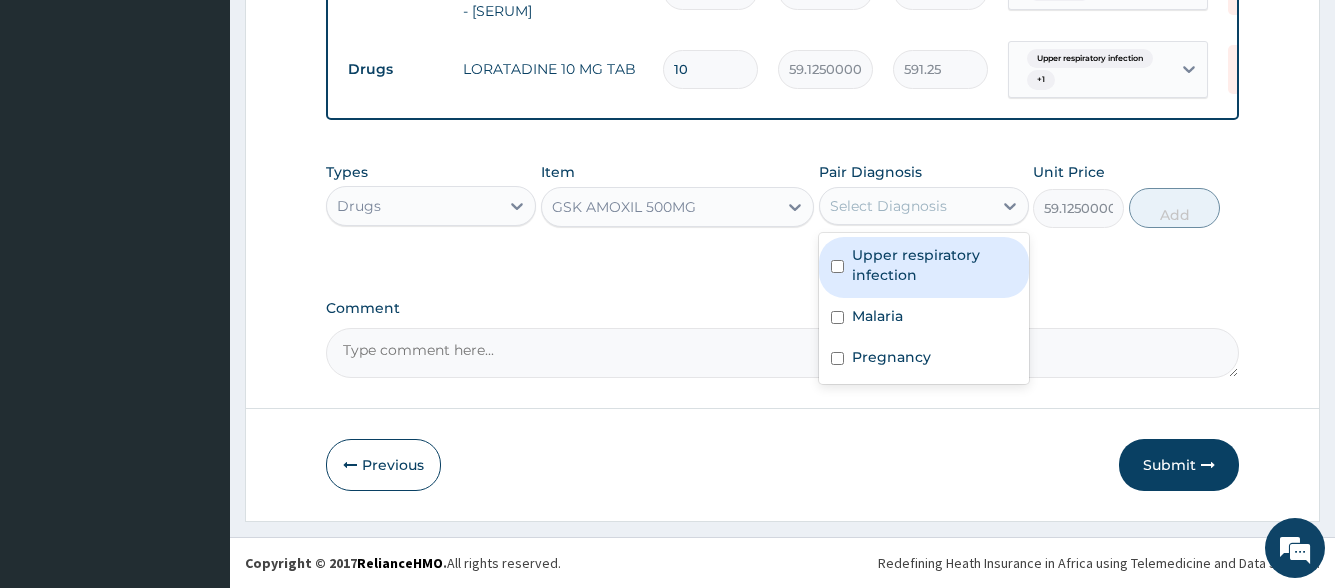 click on "Upper respiratory infection" at bounding box center (934, 265) 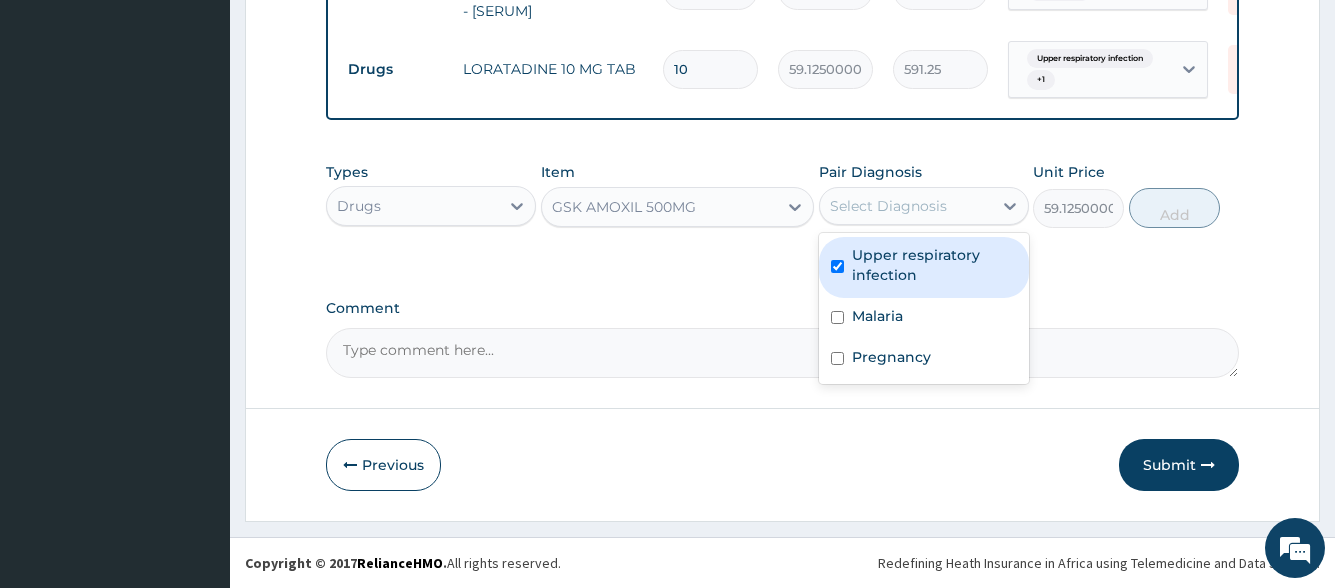 checkbox on "true" 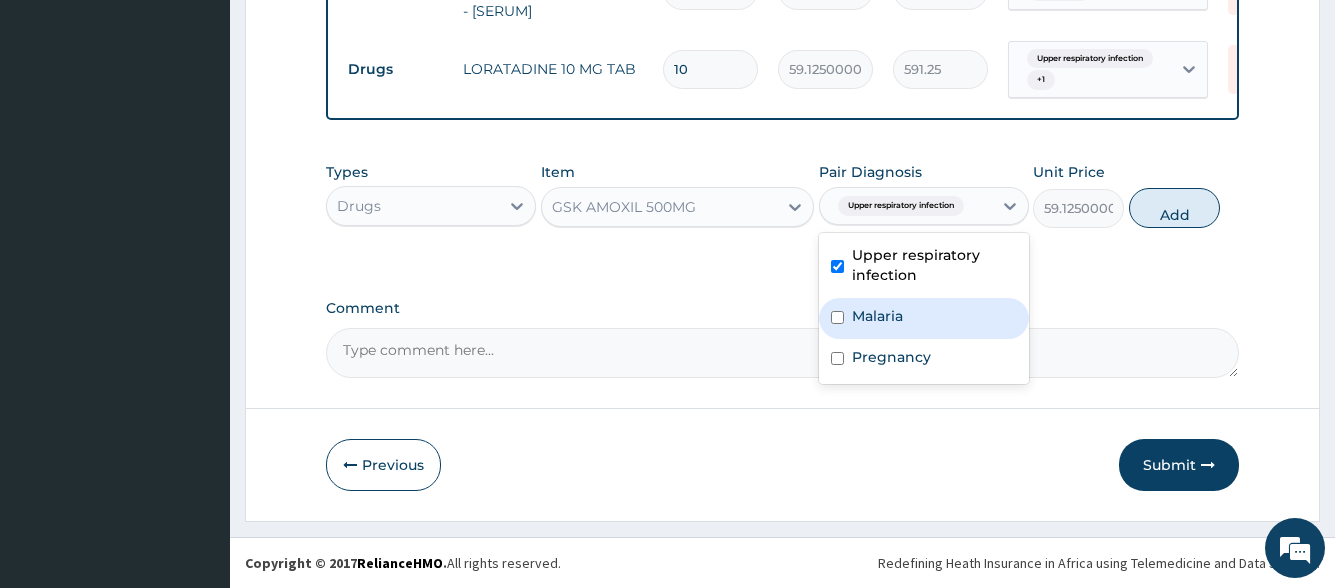 click on "Malaria" at bounding box center (924, 318) 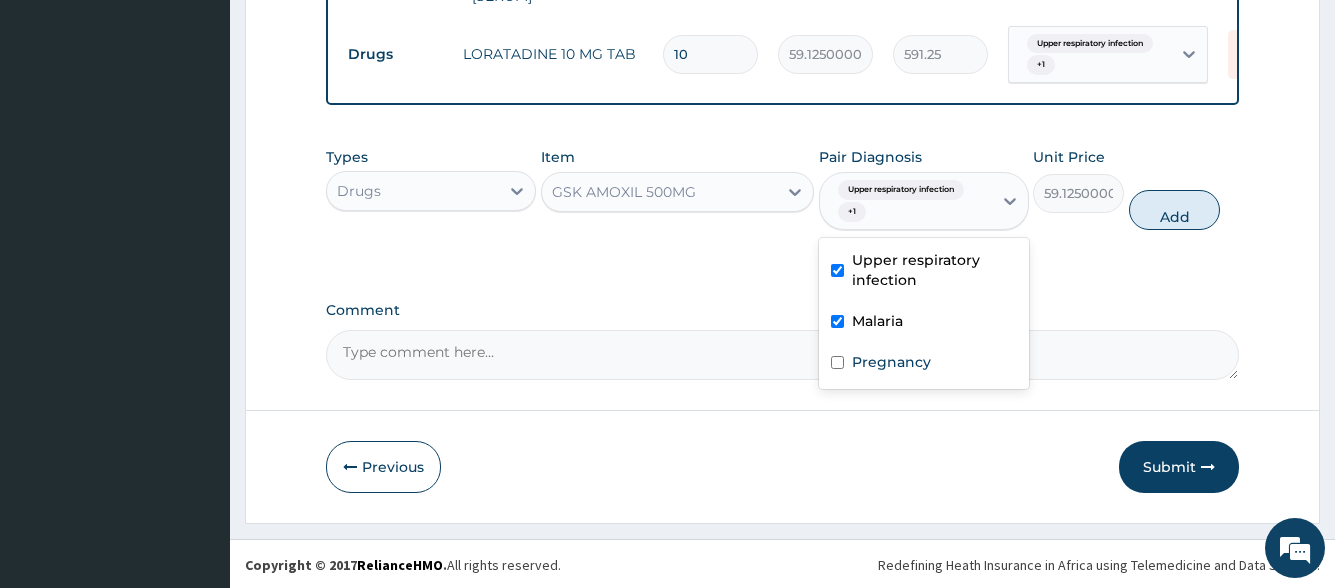checkbox on "true" 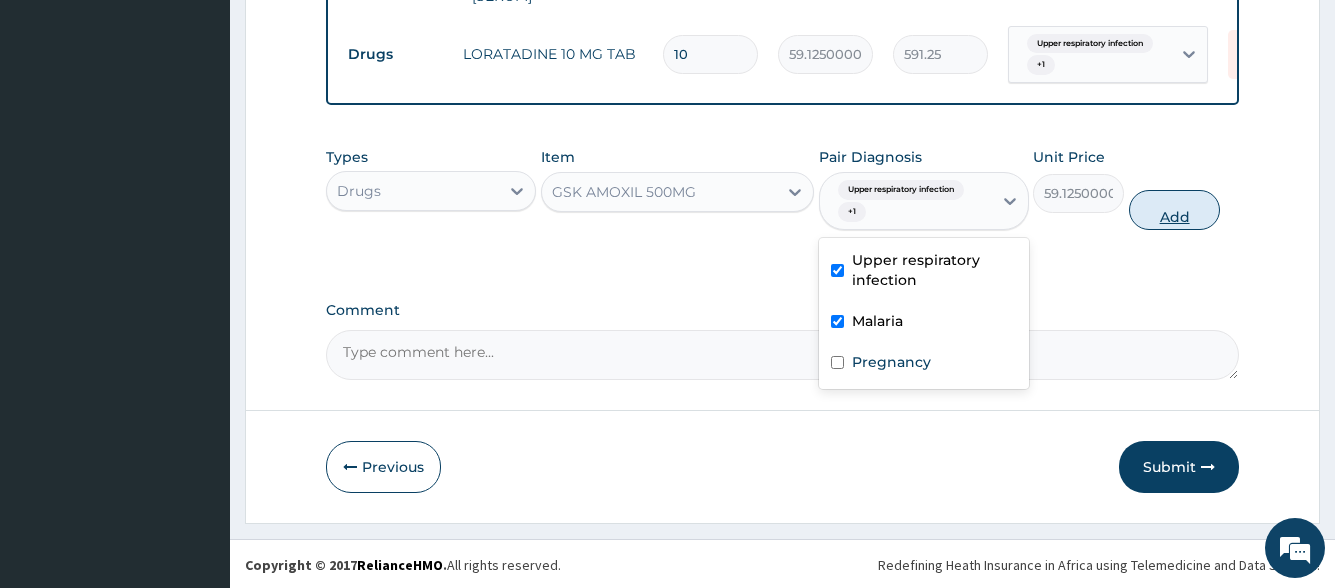 click on "Add" at bounding box center [1174, 210] 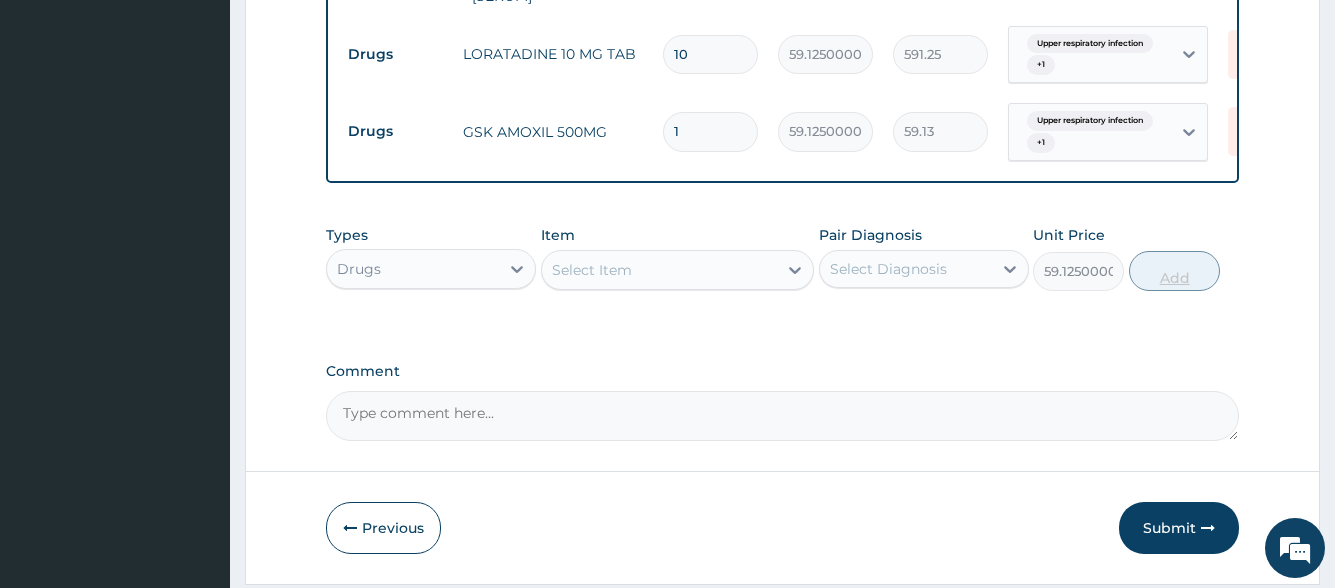 type on "0" 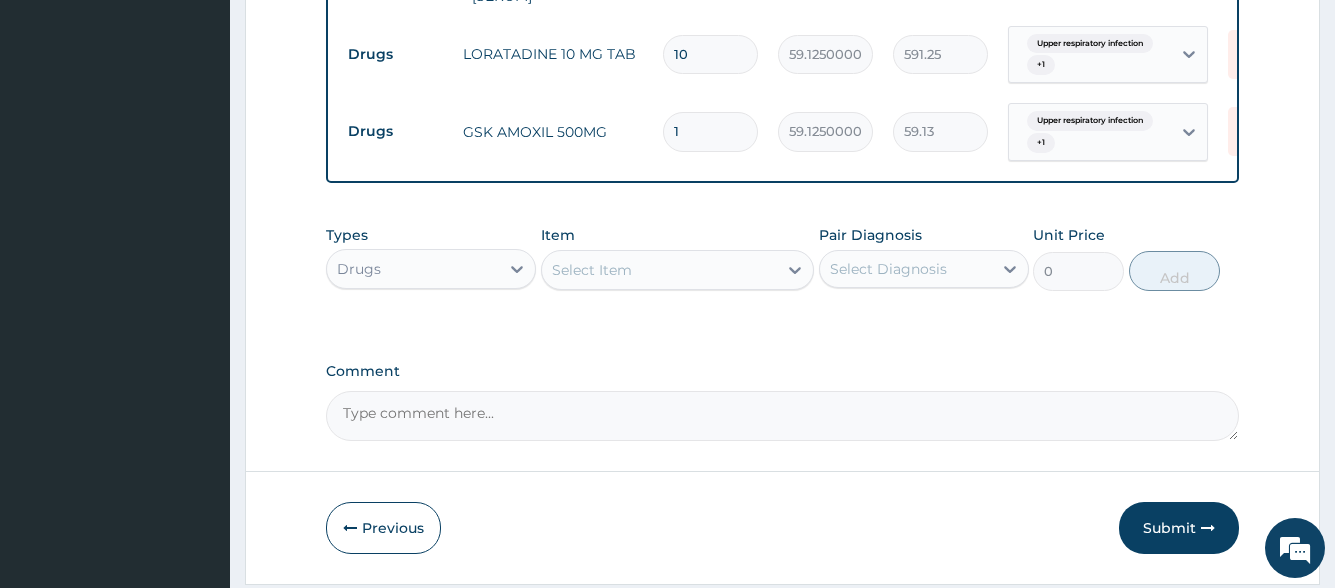 type on "10" 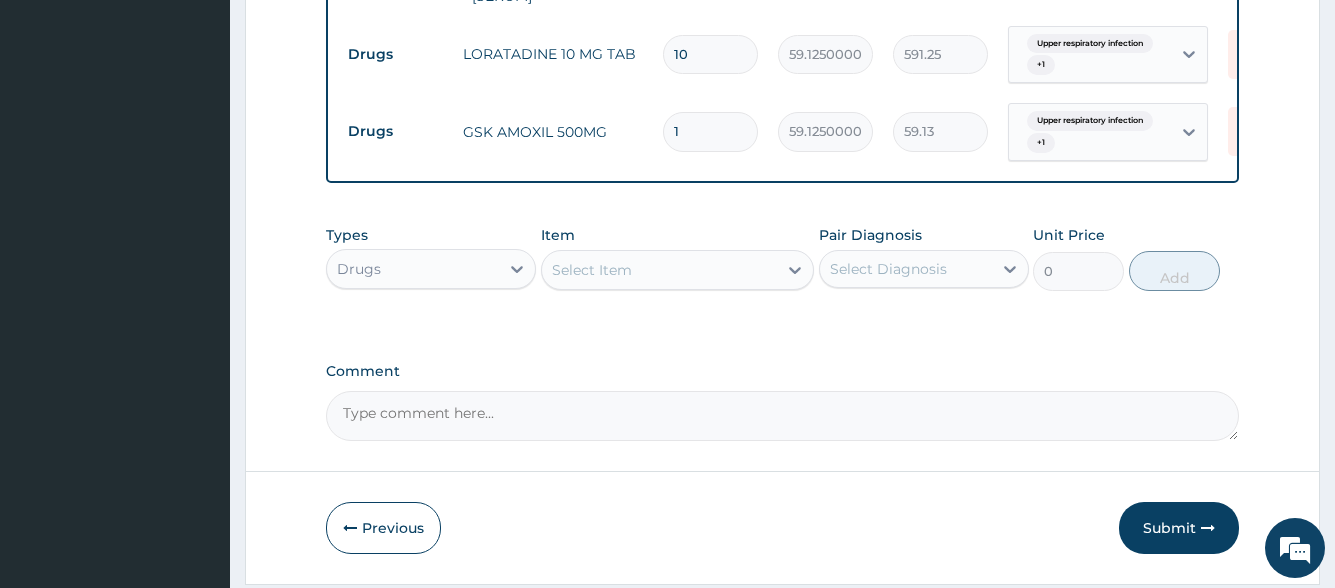 type on "591.25" 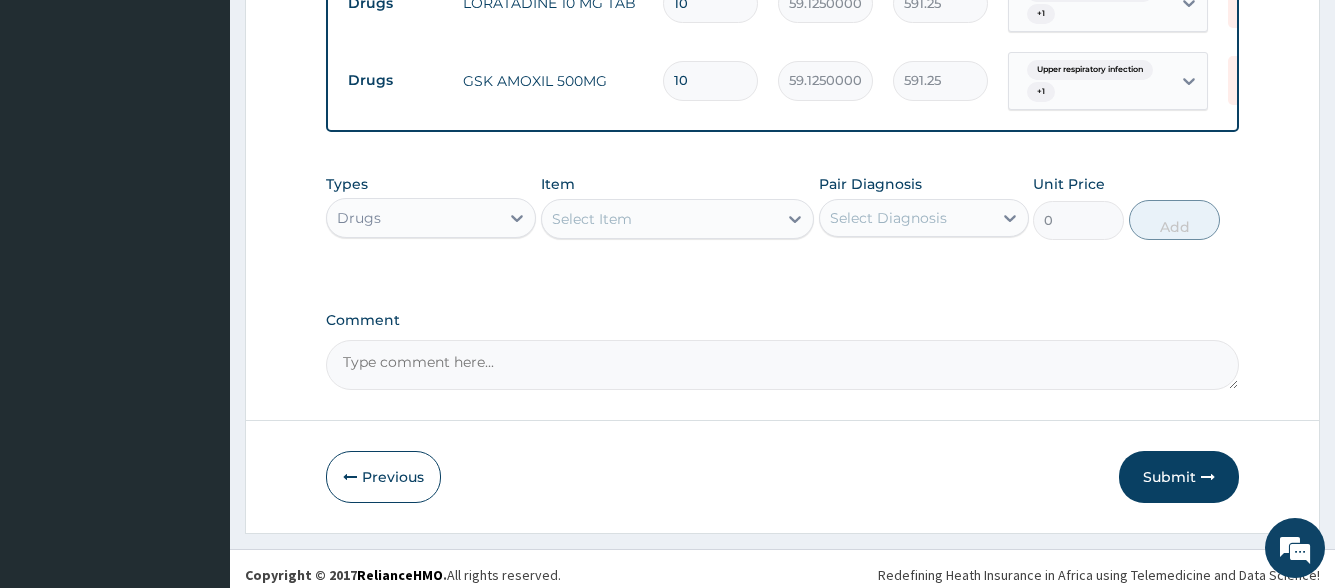 scroll, scrollTop: 1220, scrollLeft: 0, axis: vertical 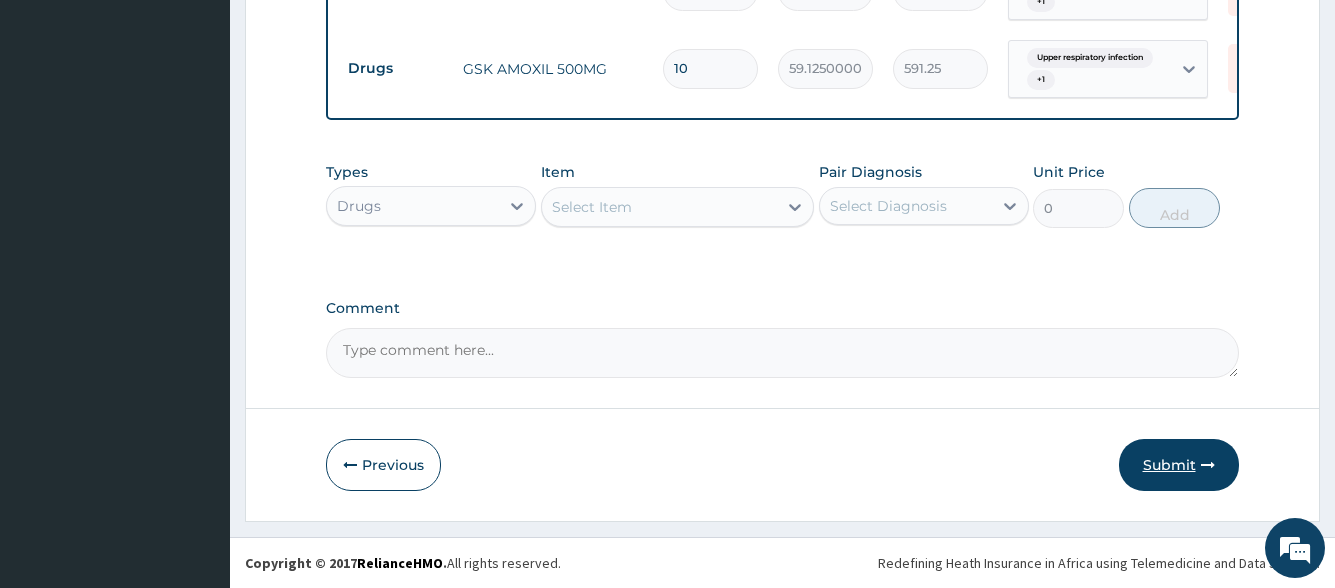 type on "10" 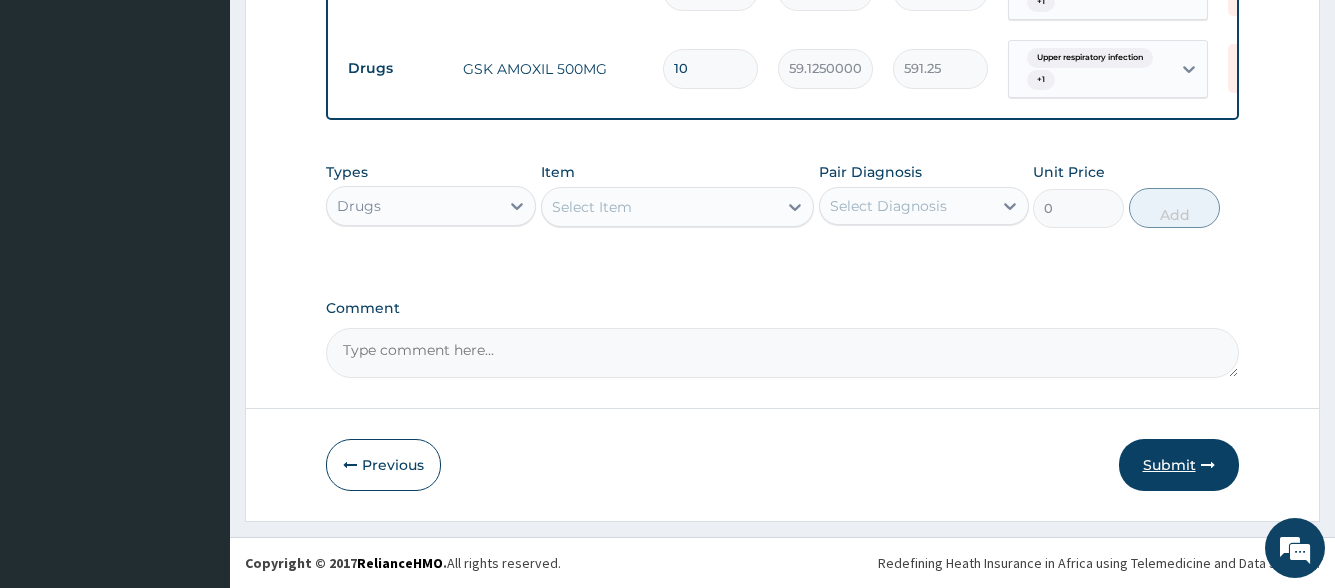click on "Submit" at bounding box center (1179, 465) 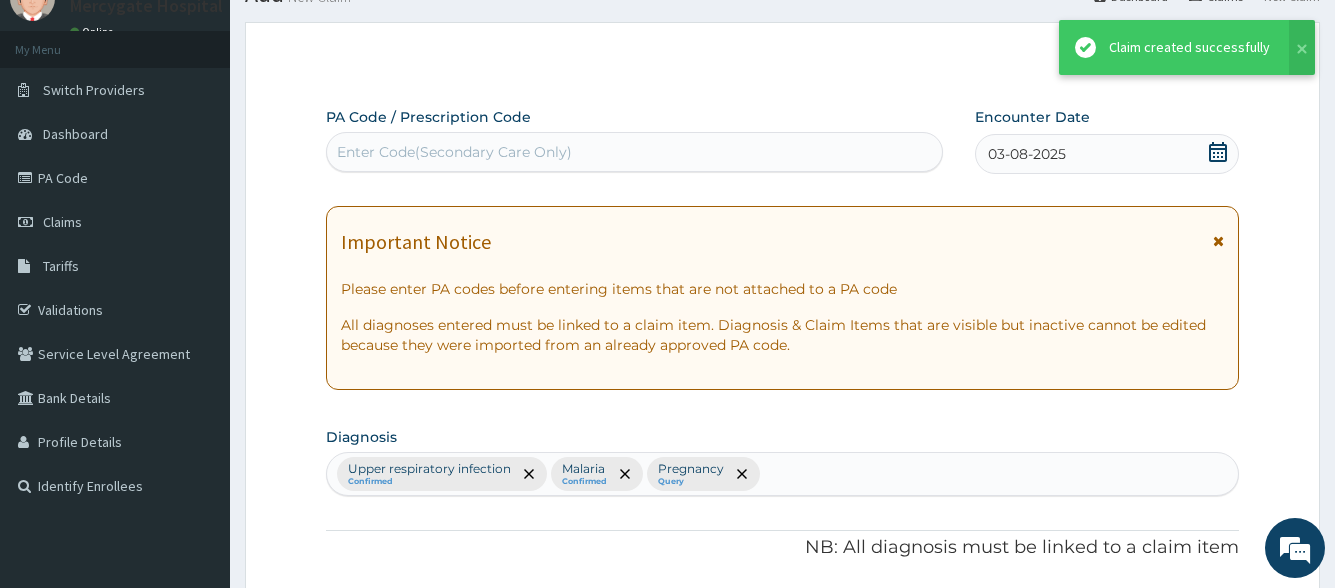 scroll, scrollTop: 1220, scrollLeft: 0, axis: vertical 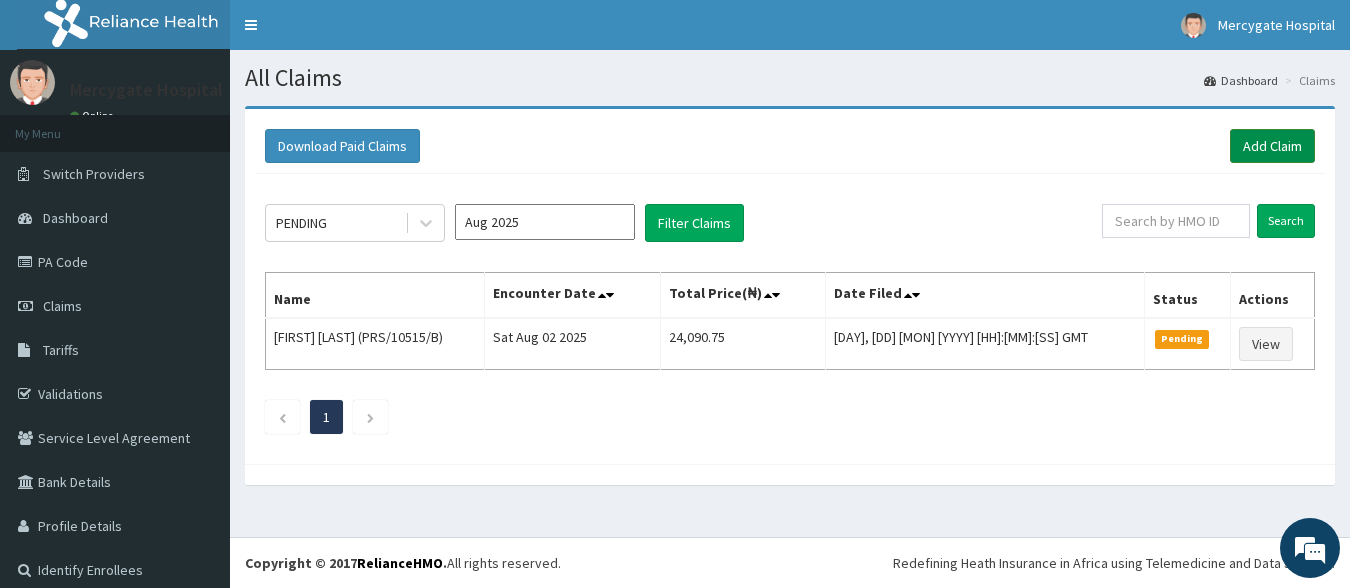 click on "Add Claim" at bounding box center [1272, 146] 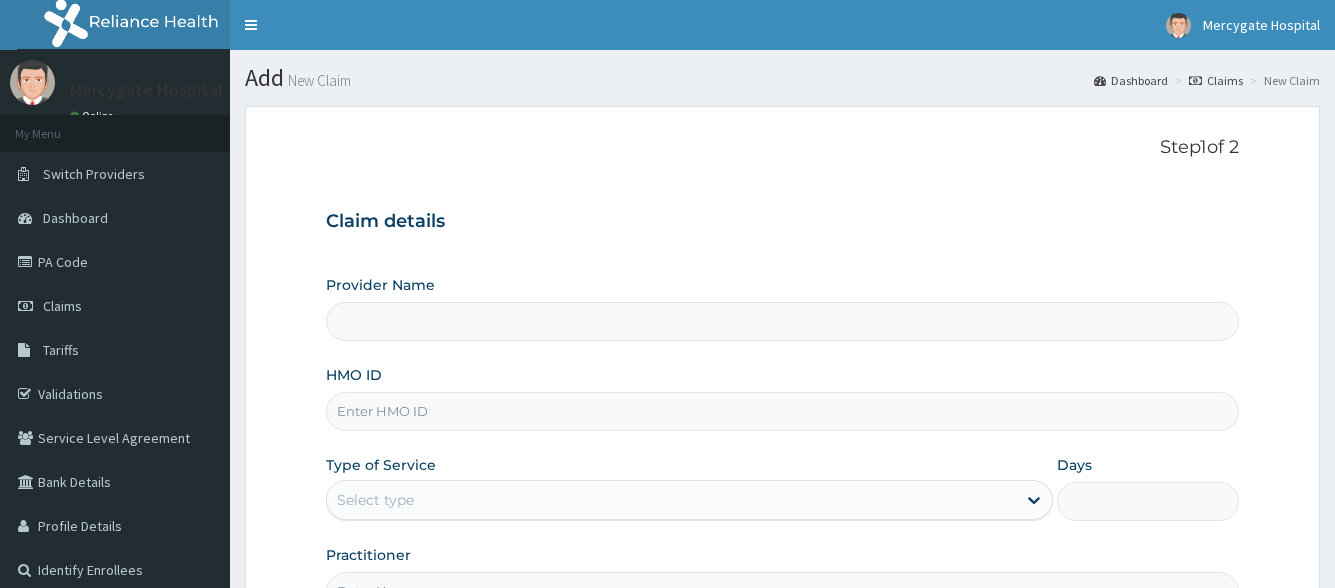 scroll, scrollTop: 0, scrollLeft: 0, axis: both 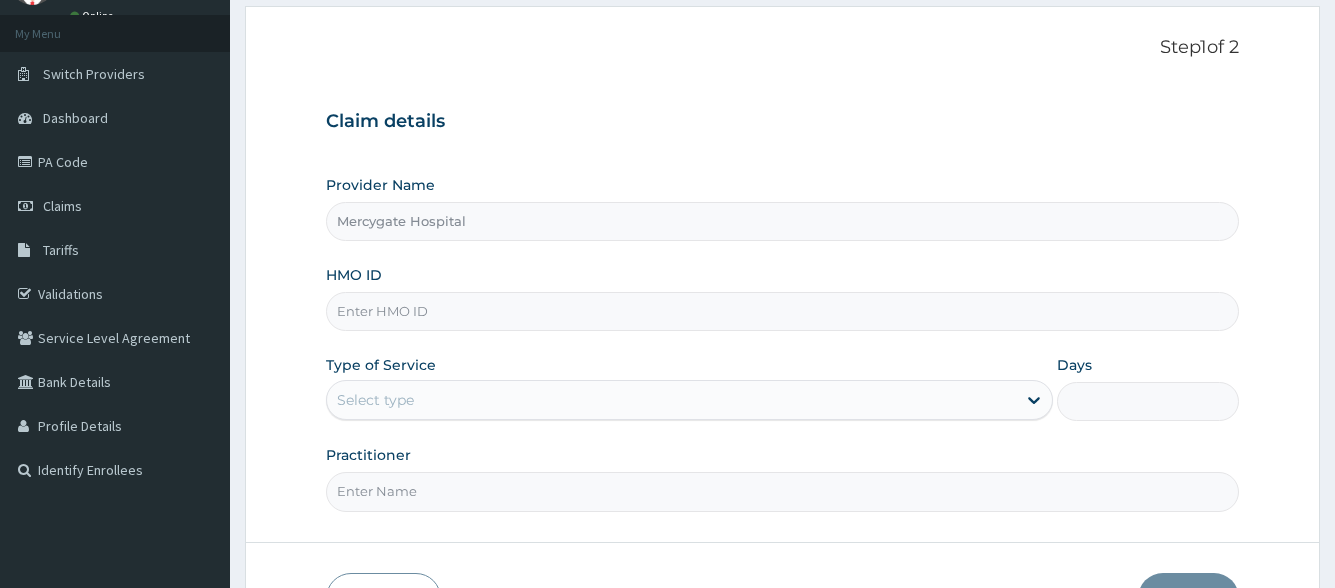 click on "HMO ID" at bounding box center [782, 311] 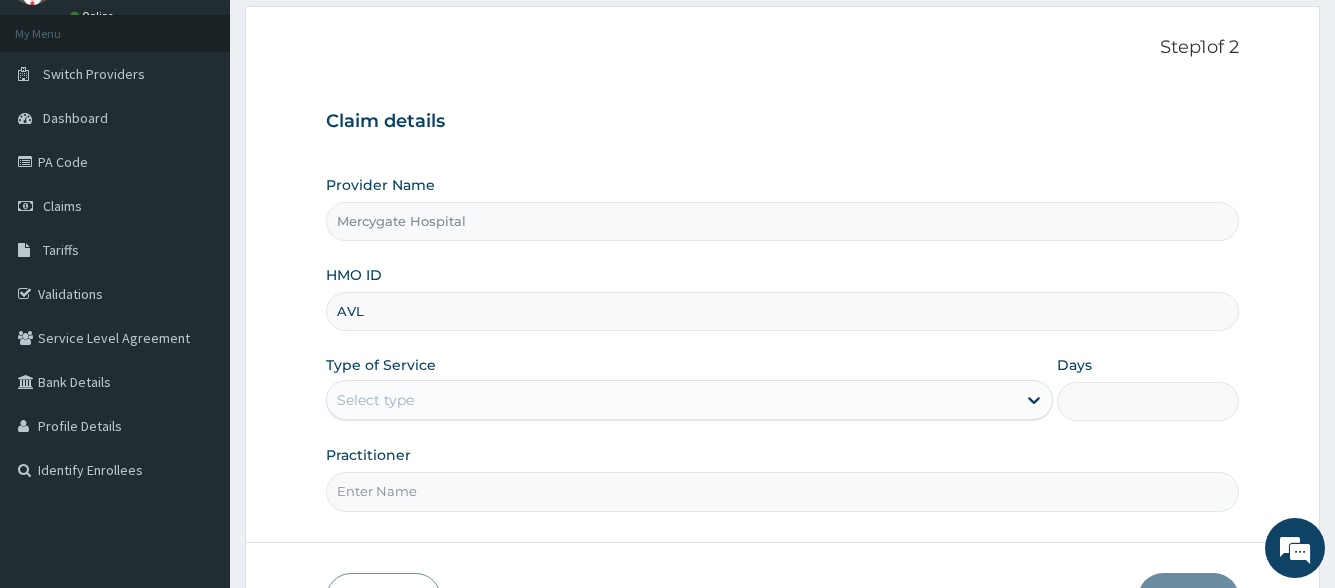 type on "AVL/10203/A" 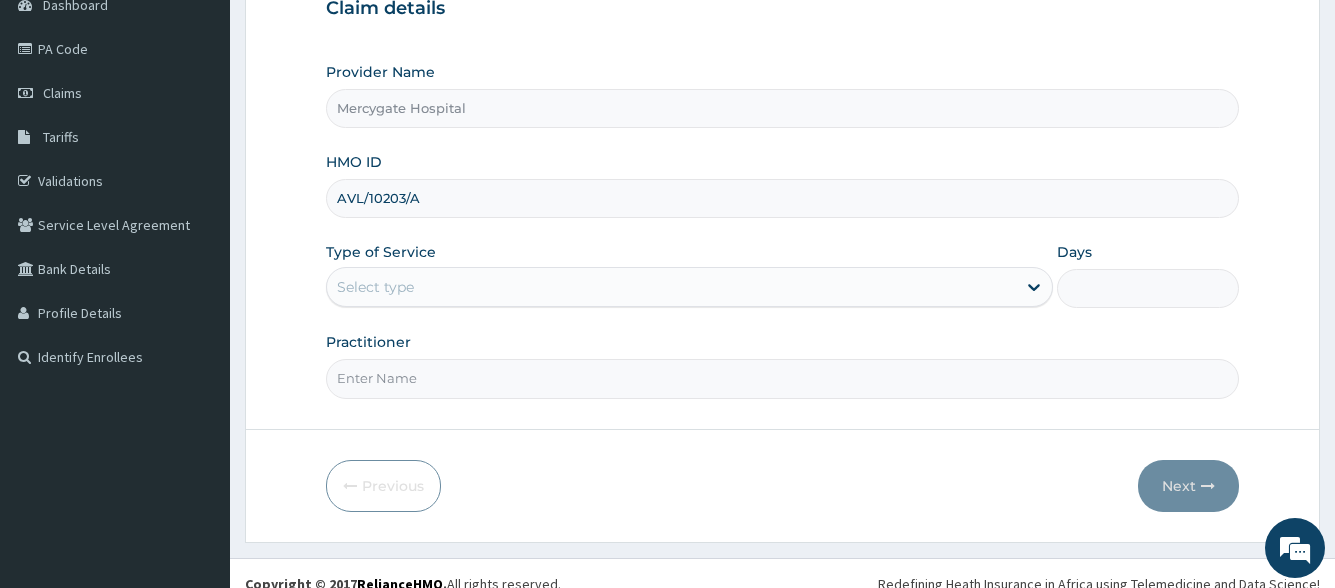 scroll, scrollTop: 234, scrollLeft: 0, axis: vertical 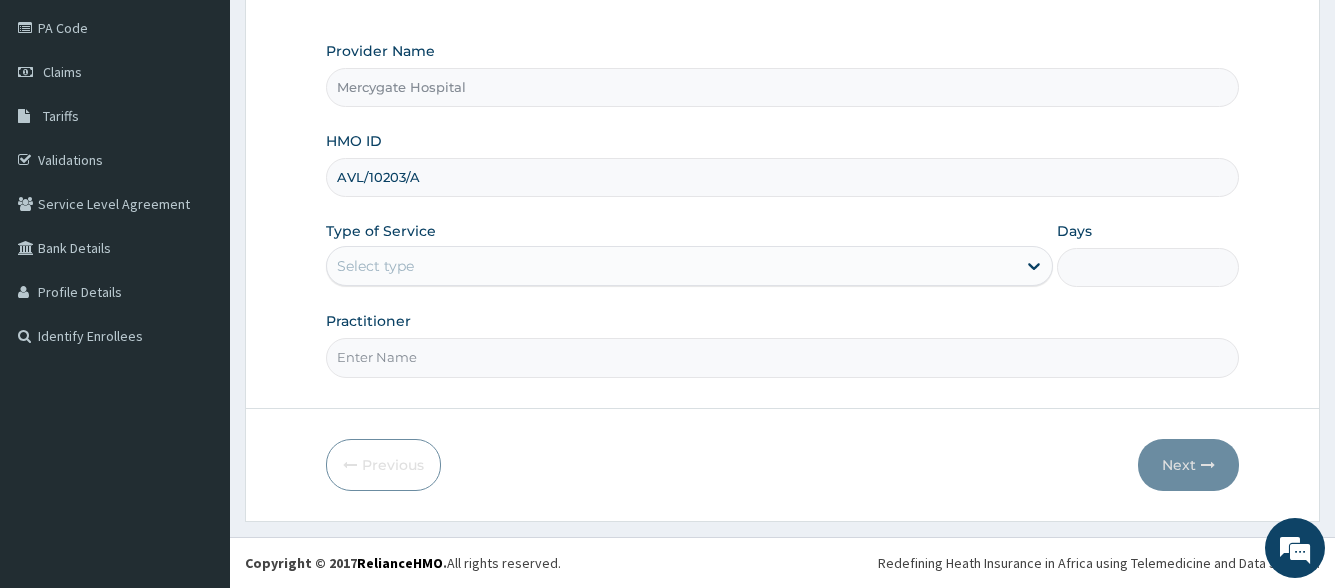 click on "Select type" at bounding box center (671, 266) 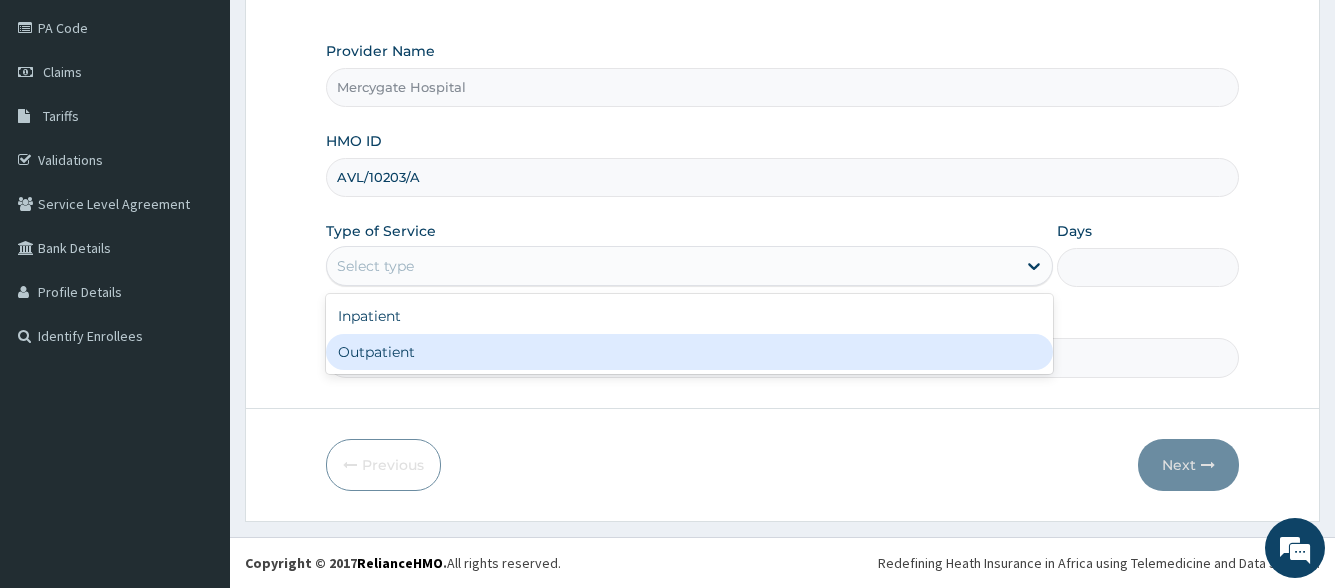 click on "Outpatient" at bounding box center (689, 352) 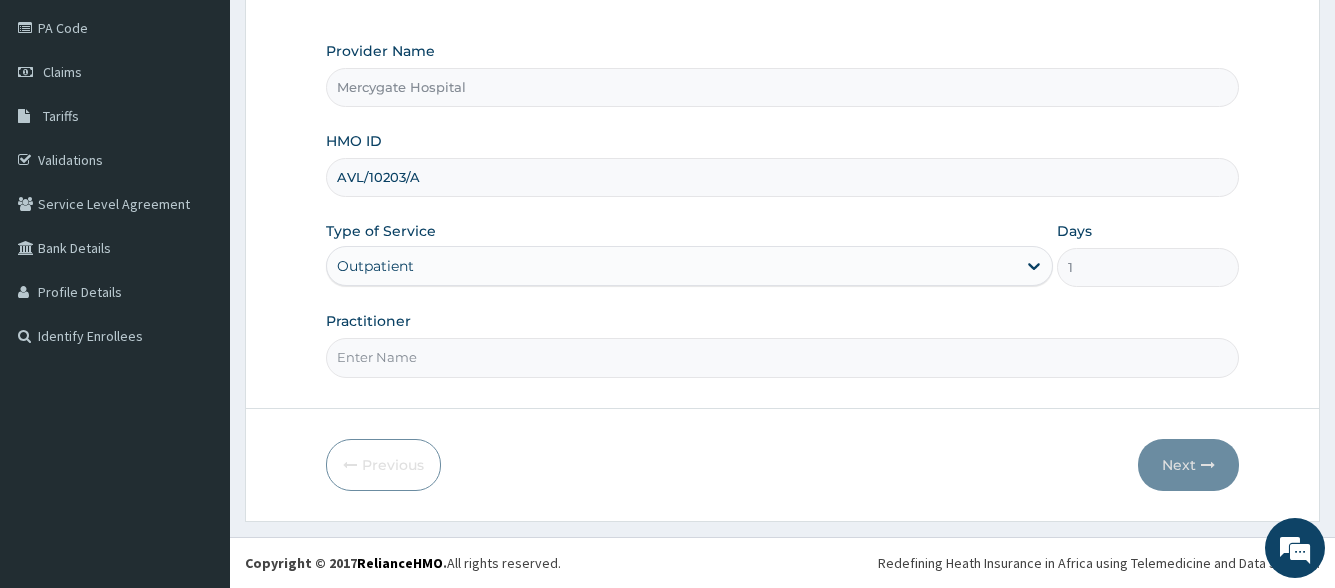 click on "Practitioner" at bounding box center (782, 357) 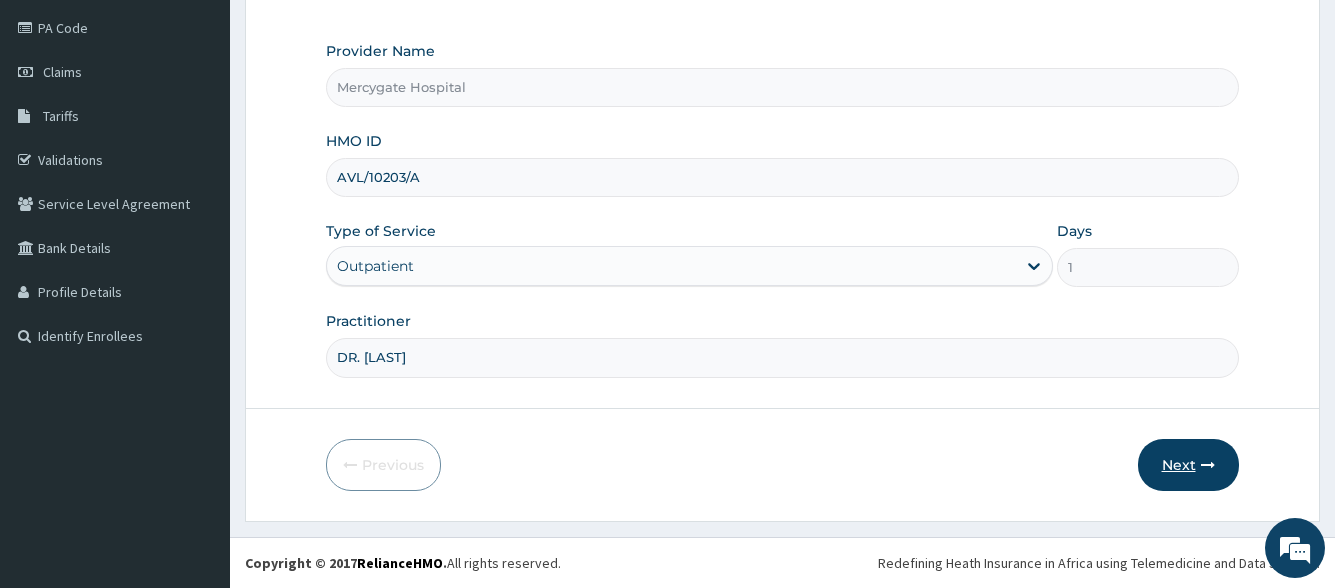 click on "Next" at bounding box center (1188, 465) 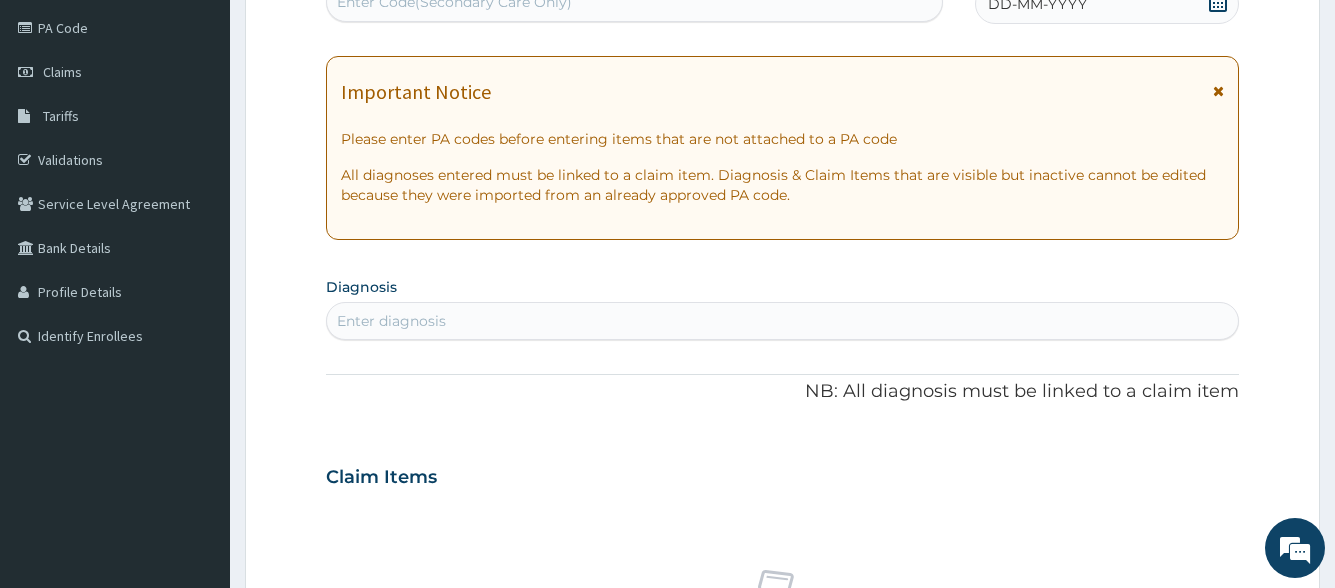 scroll, scrollTop: 0, scrollLeft: 0, axis: both 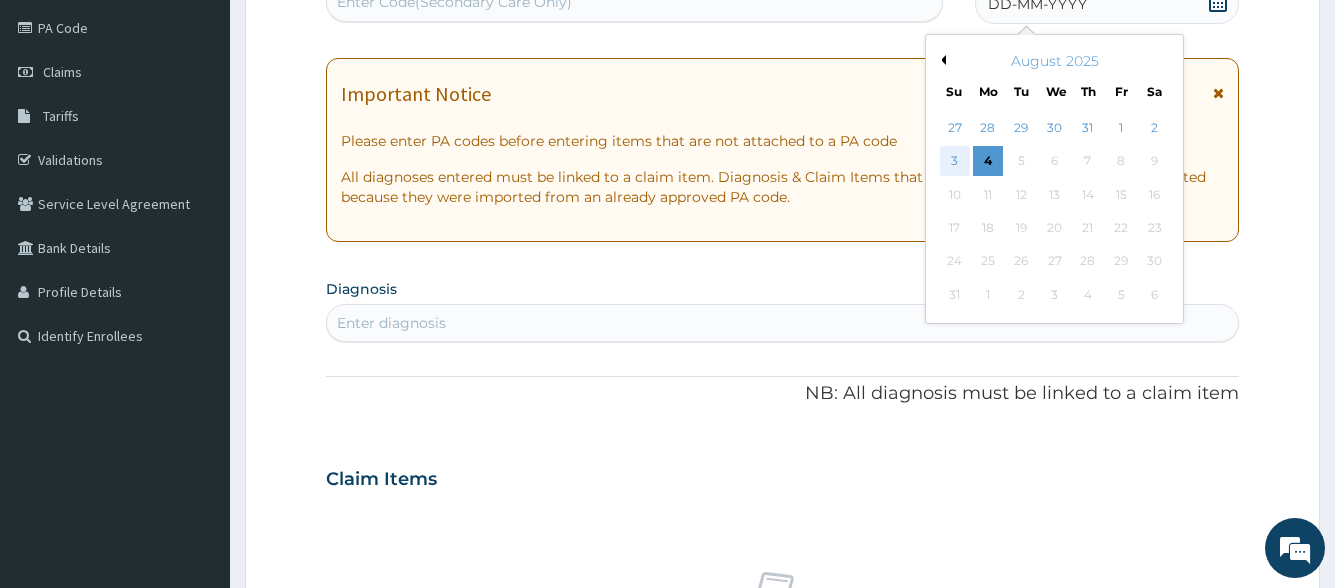 click on "3" at bounding box center (954, 162) 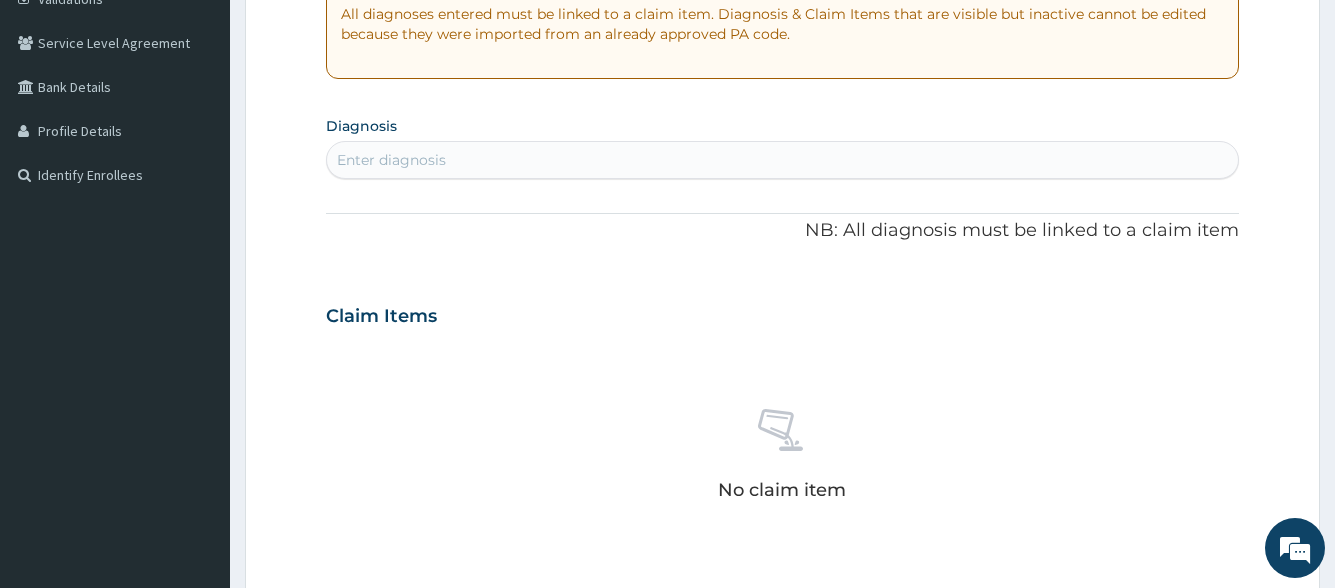 scroll, scrollTop: 434, scrollLeft: 0, axis: vertical 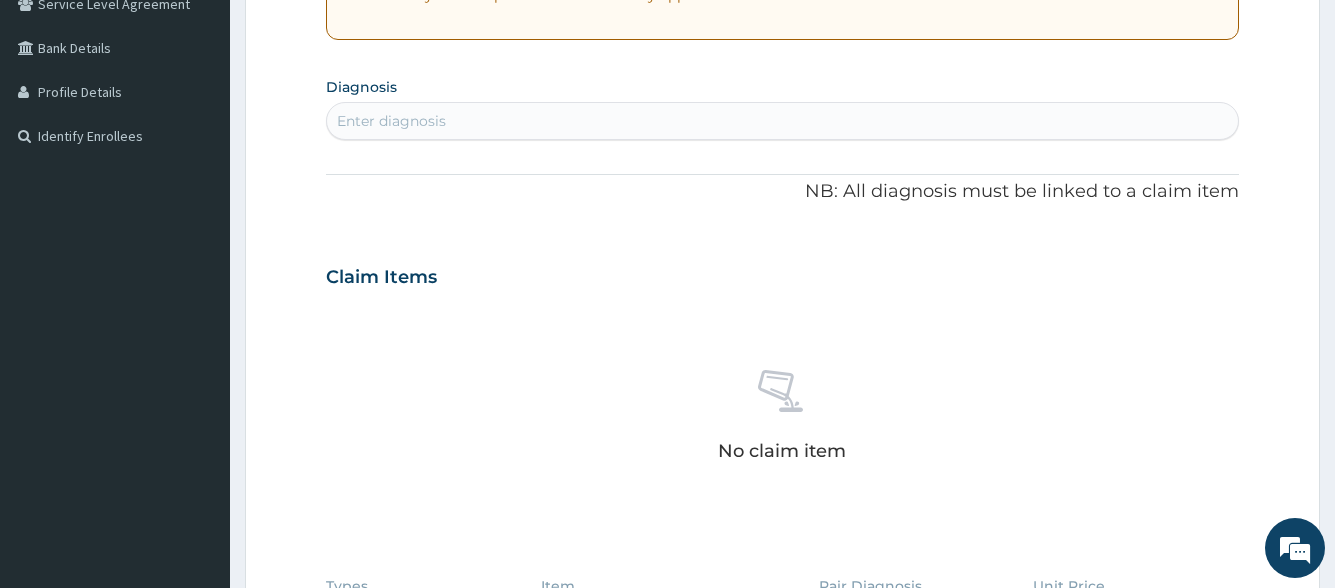 click on "Enter diagnosis" at bounding box center (782, 121) 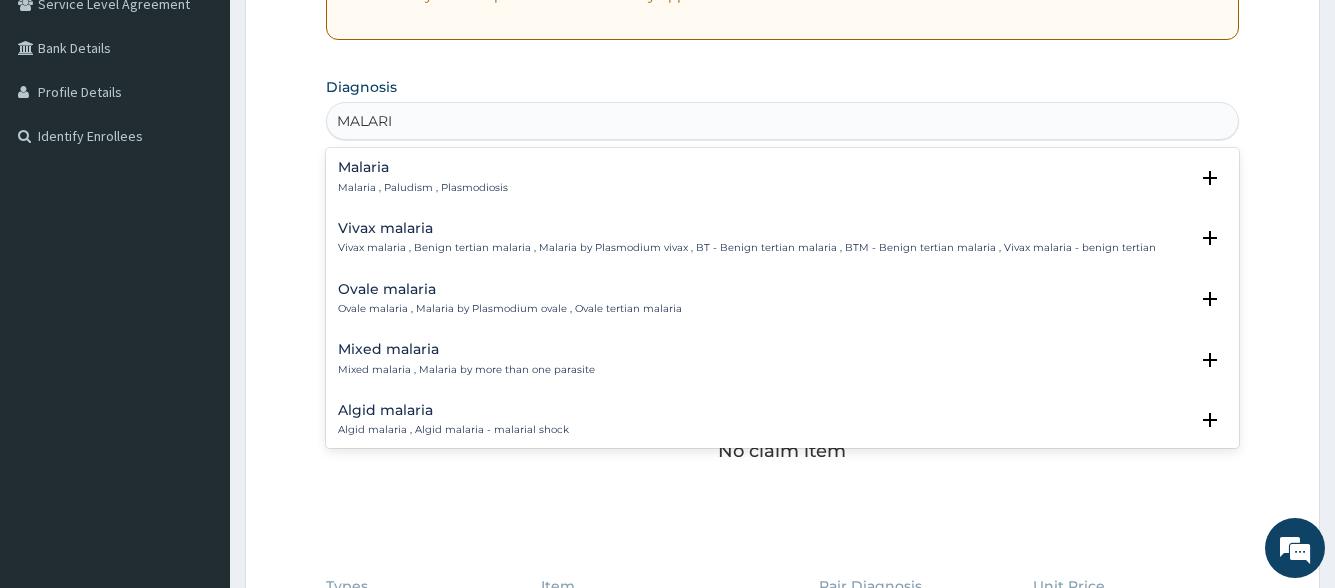 type on "MALARIA" 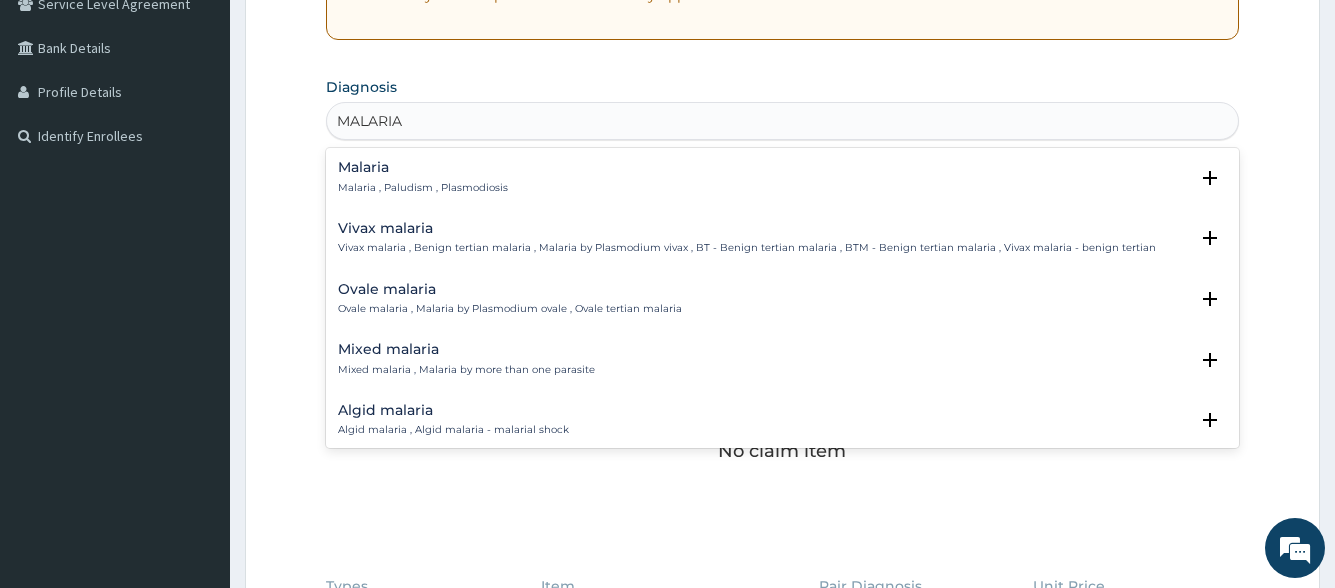 click on "Malaria , Paludism , Plasmodiosis" at bounding box center (423, 188) 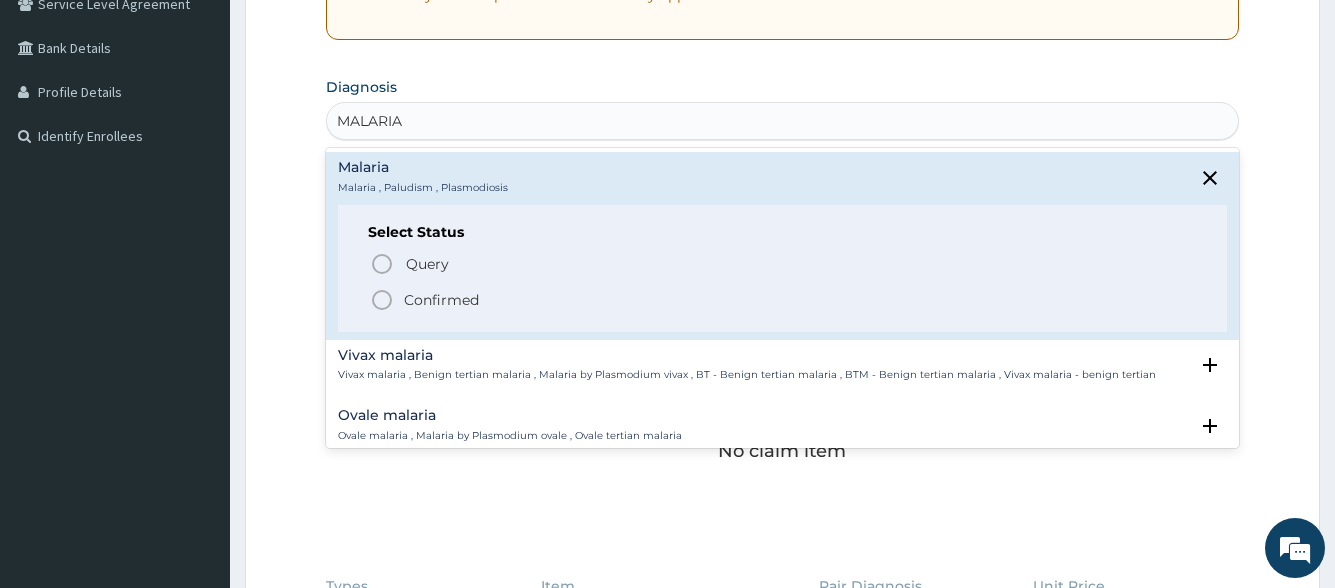 click on "Confirmed" at bounding box center [441, 300] 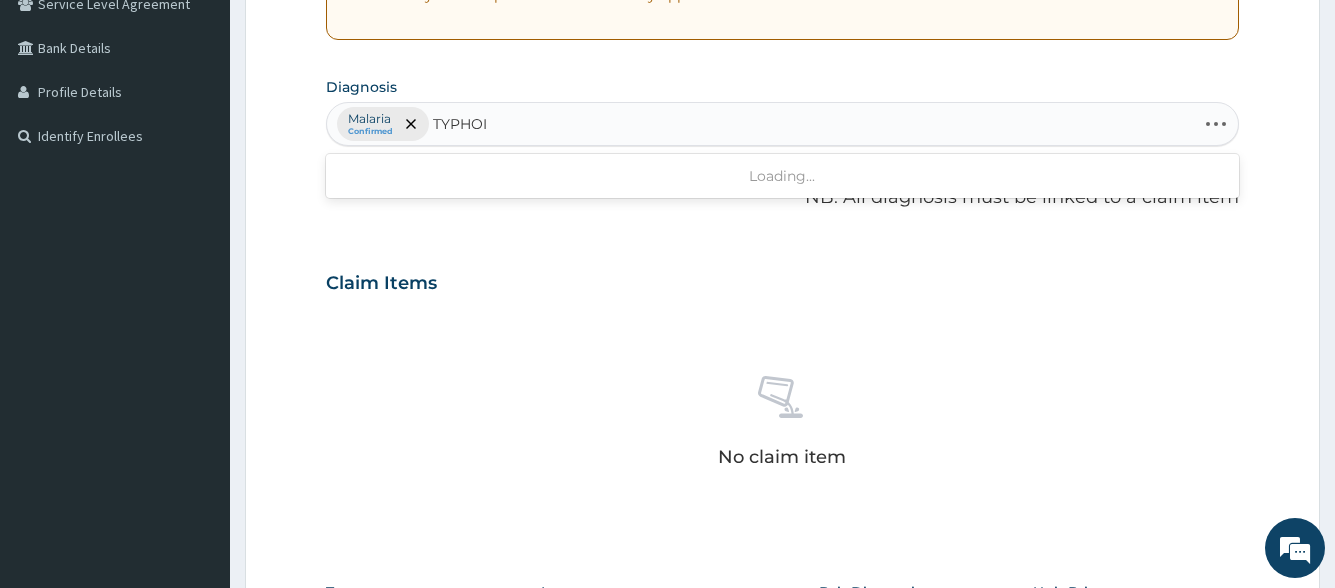 type on "TYPHOID" 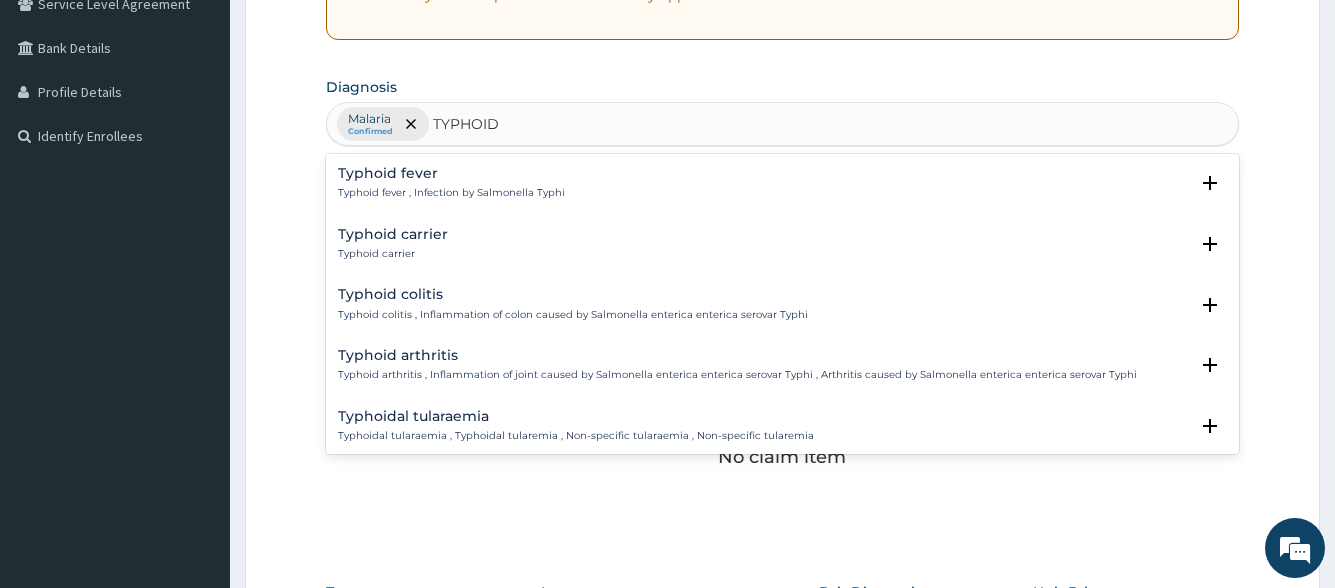 click on "Typhoid fever , Infection by Salmonella Typhi" at bounding box center (451, 193) 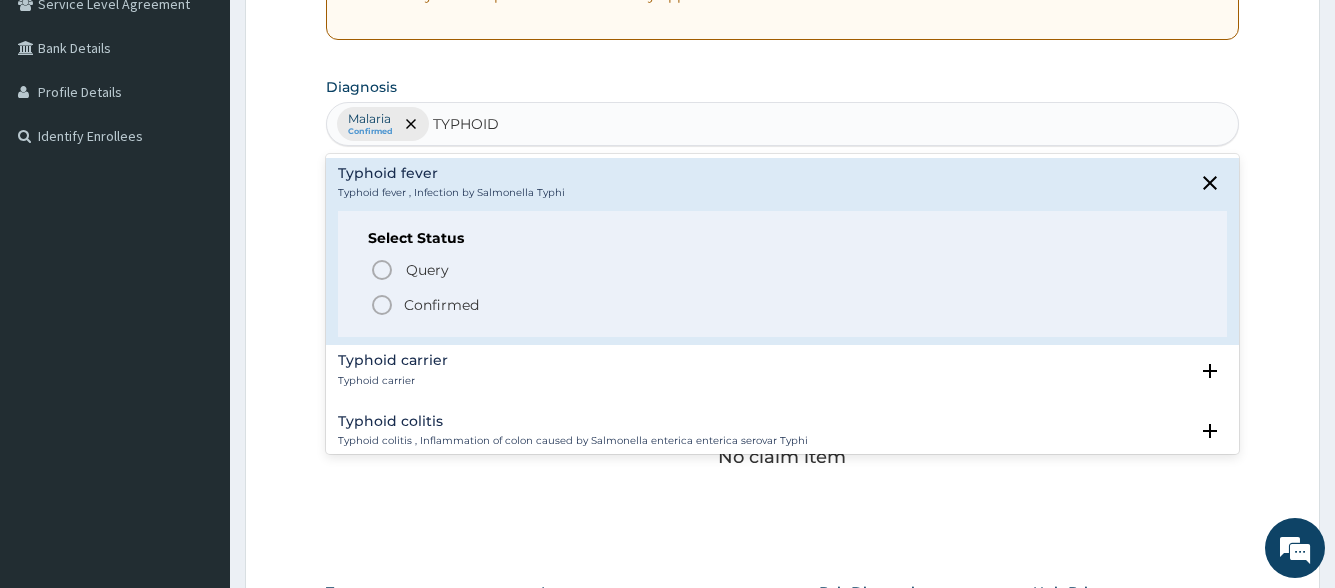 click on "Confirmed" at bounding box center (441, 305) 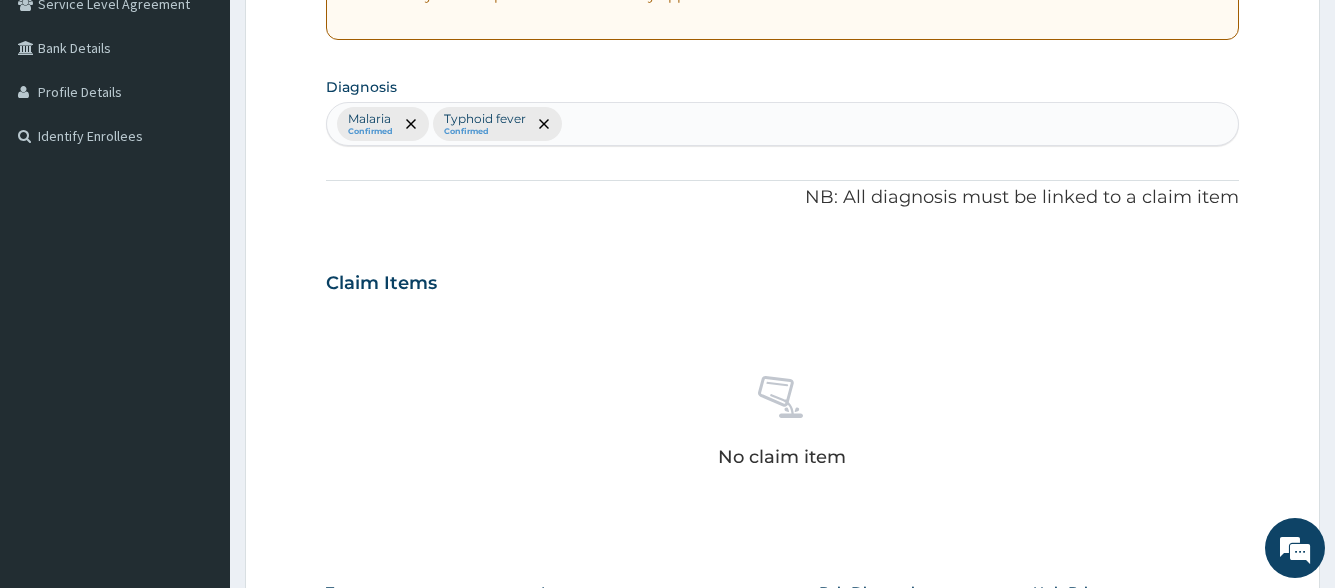 scroll, scrollTop: 834, scrollLeft: 0, axis: vertical 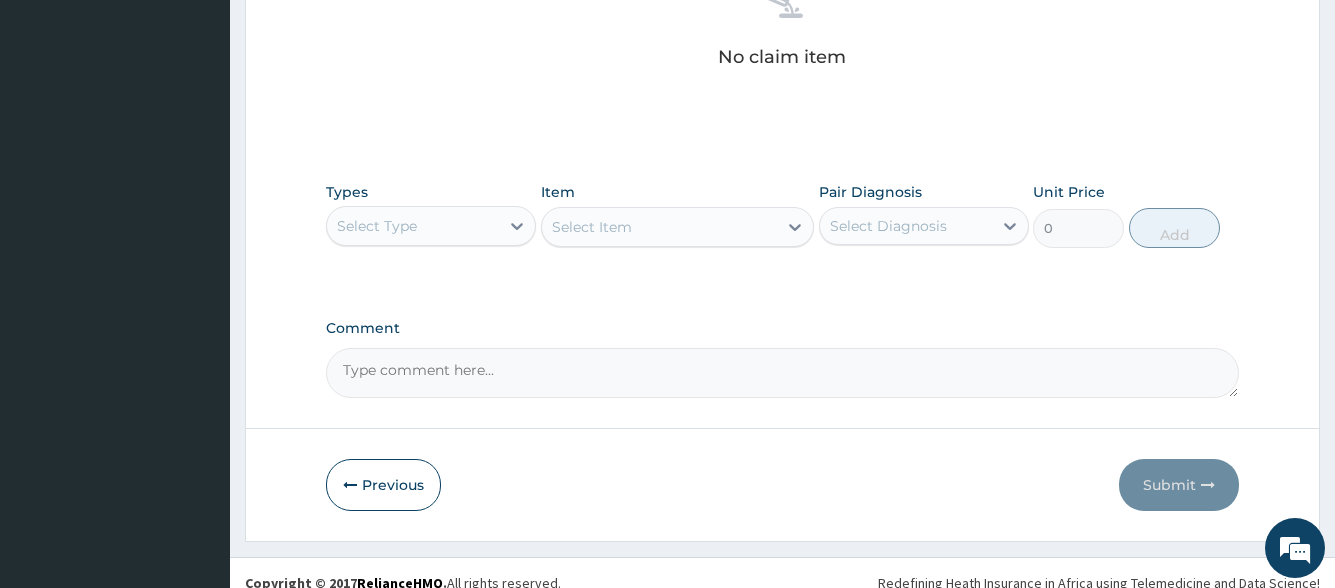 click on "Select Type" at bounding box center [431, 226] 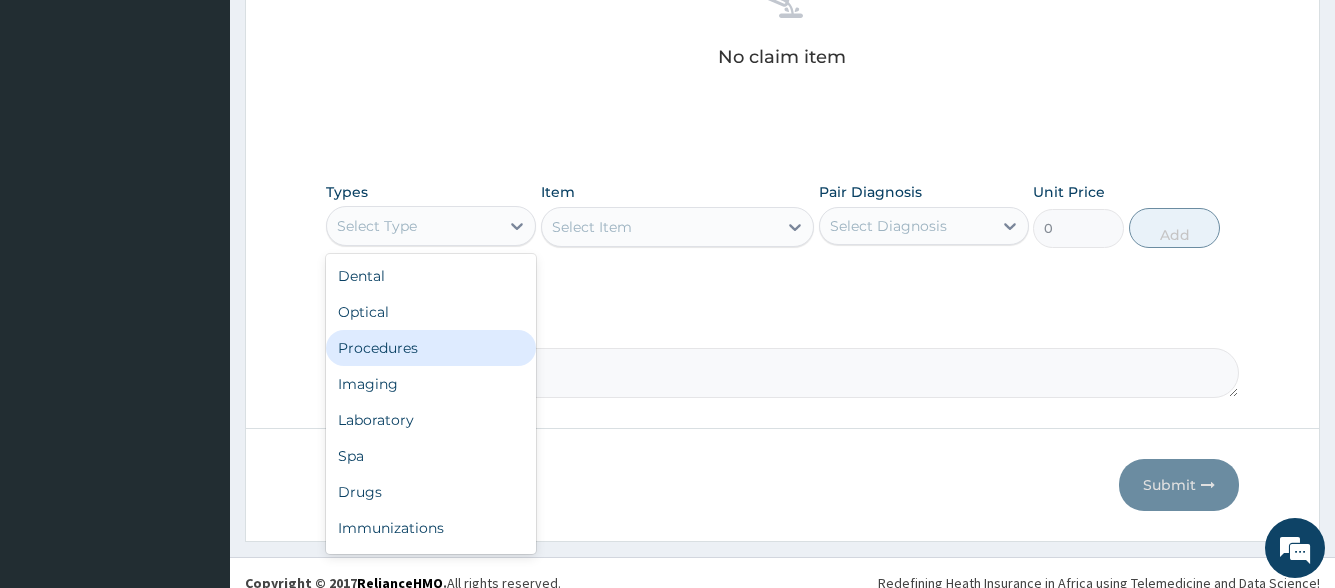click on "Procedures" at bounding box center (431, 348) 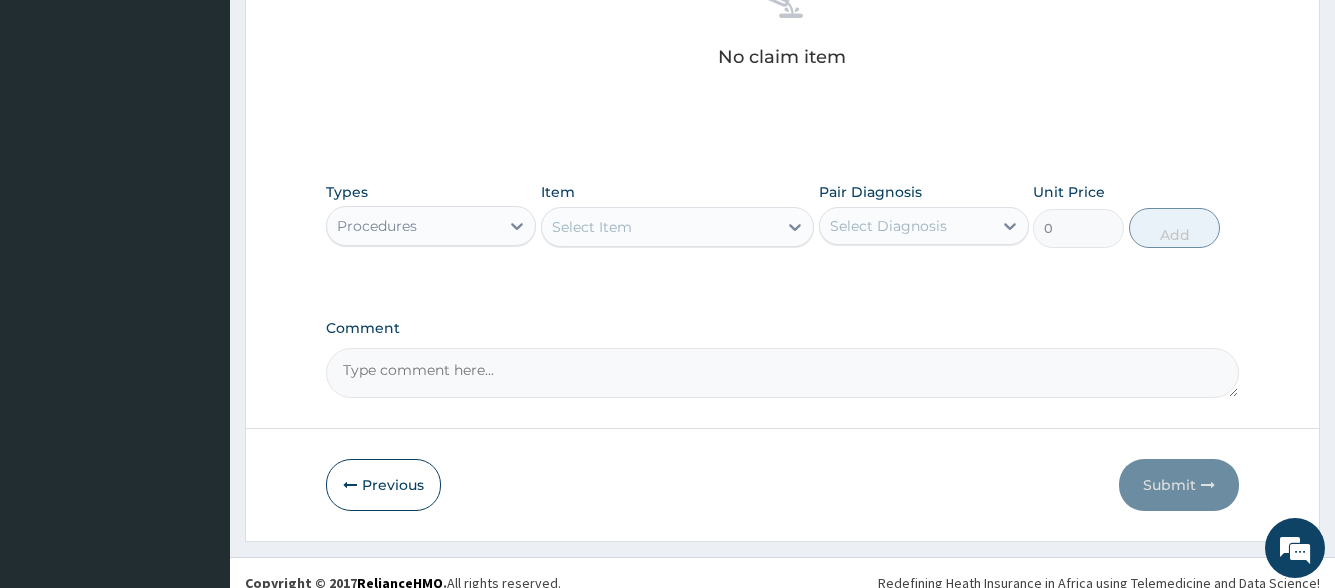 click on "Select Item" at bounding box center [660, 227] 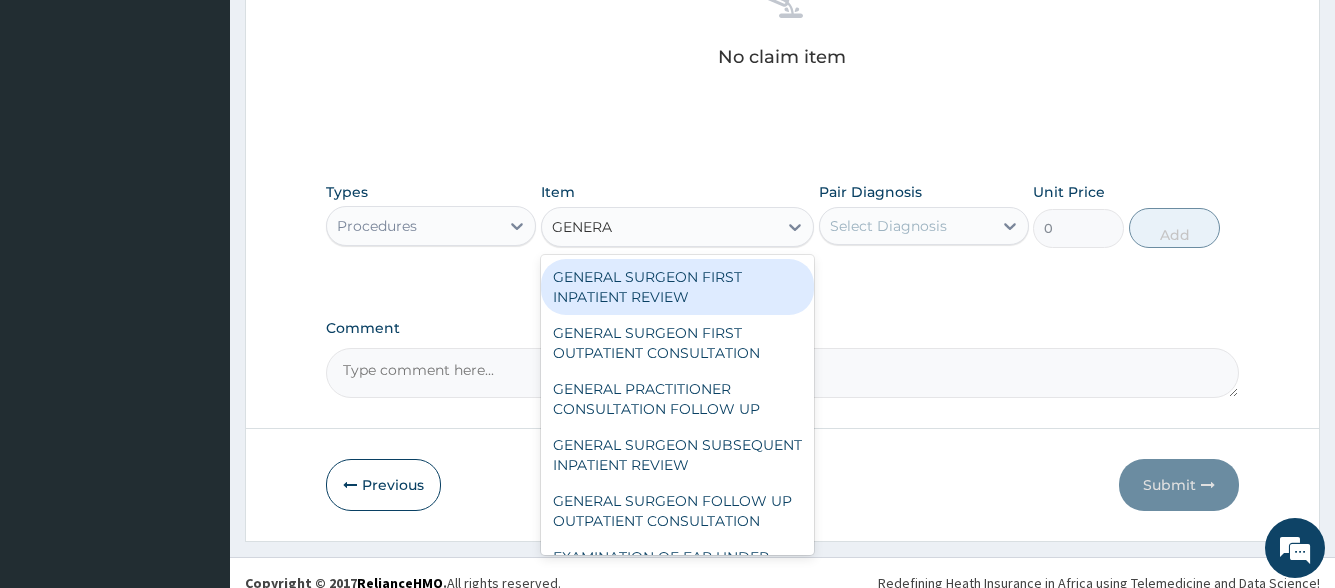 type on "GENERAL" 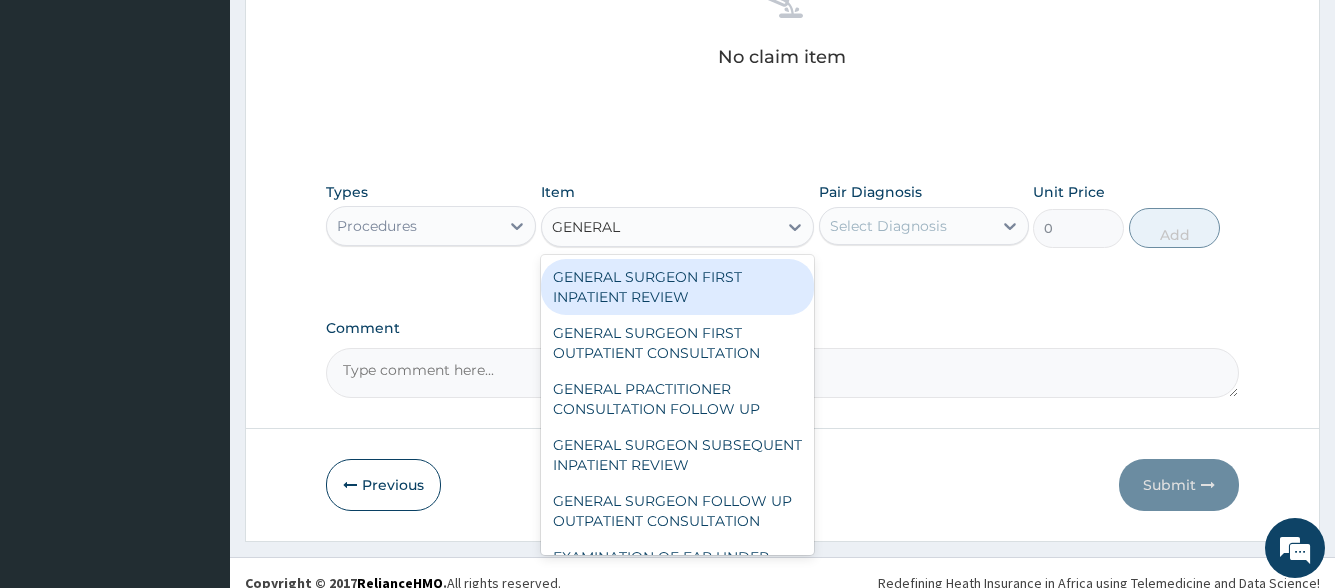 scroll, scrollTop: 288, scrollLeft: 0, axis: vertical 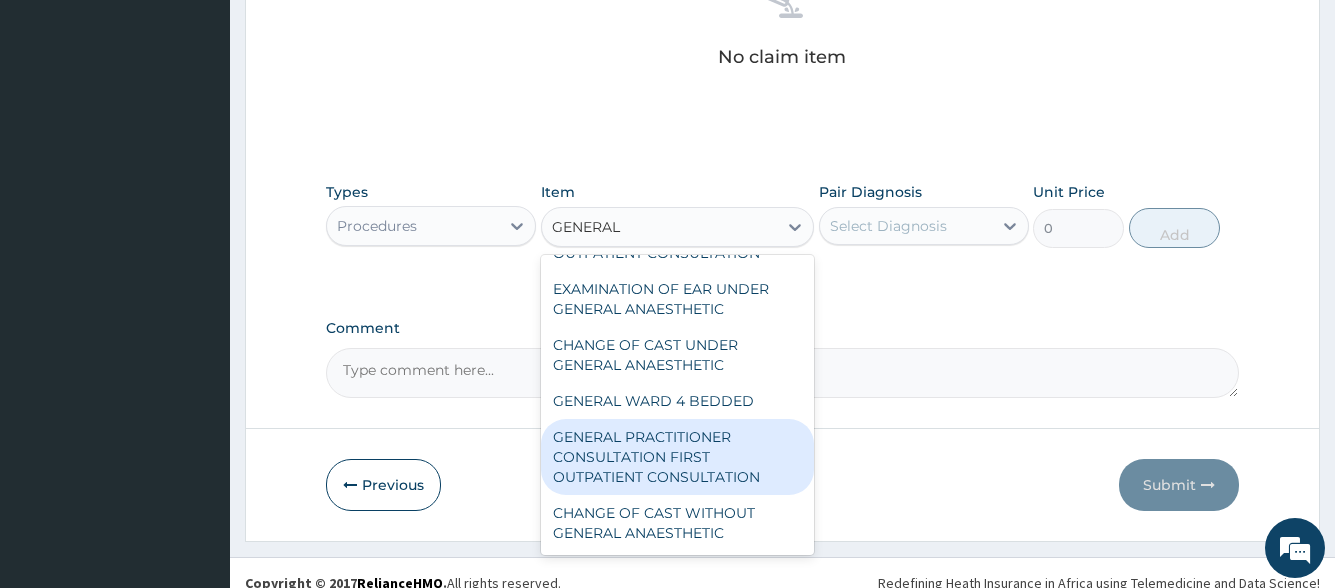 click on "GENERAL PRACTITIONER CONSULTATION FIRST OUTPATIENT CONSULTATION" at bounding box center [678, 457] 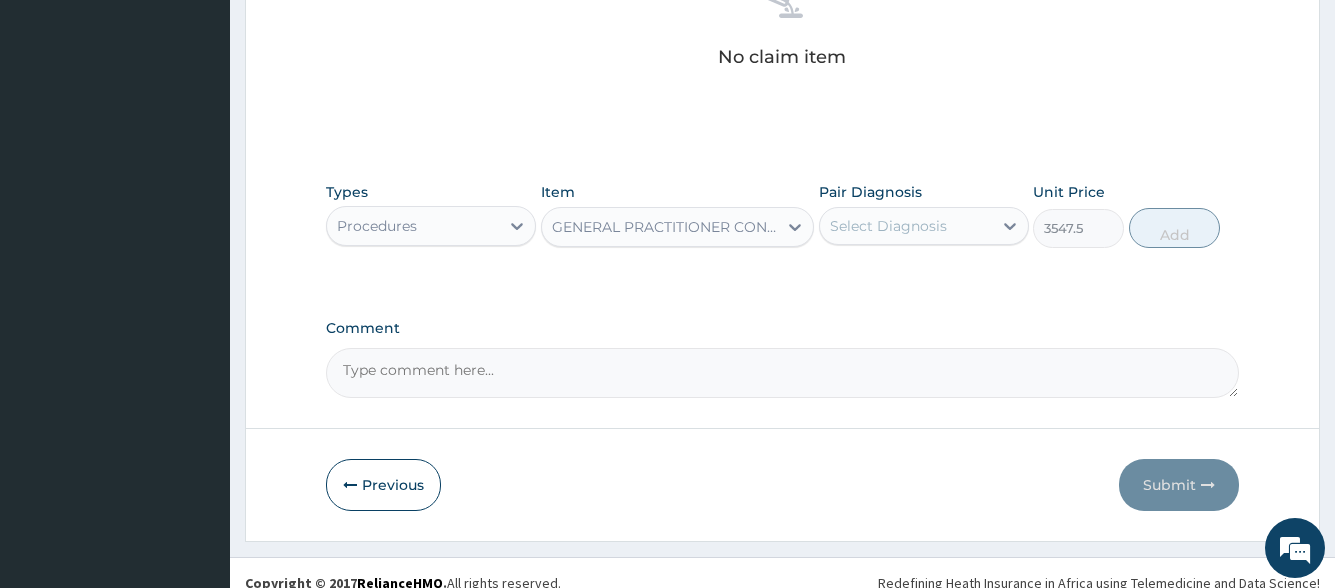 click on "Select Diagnosis" at bounding box center [906, 226] 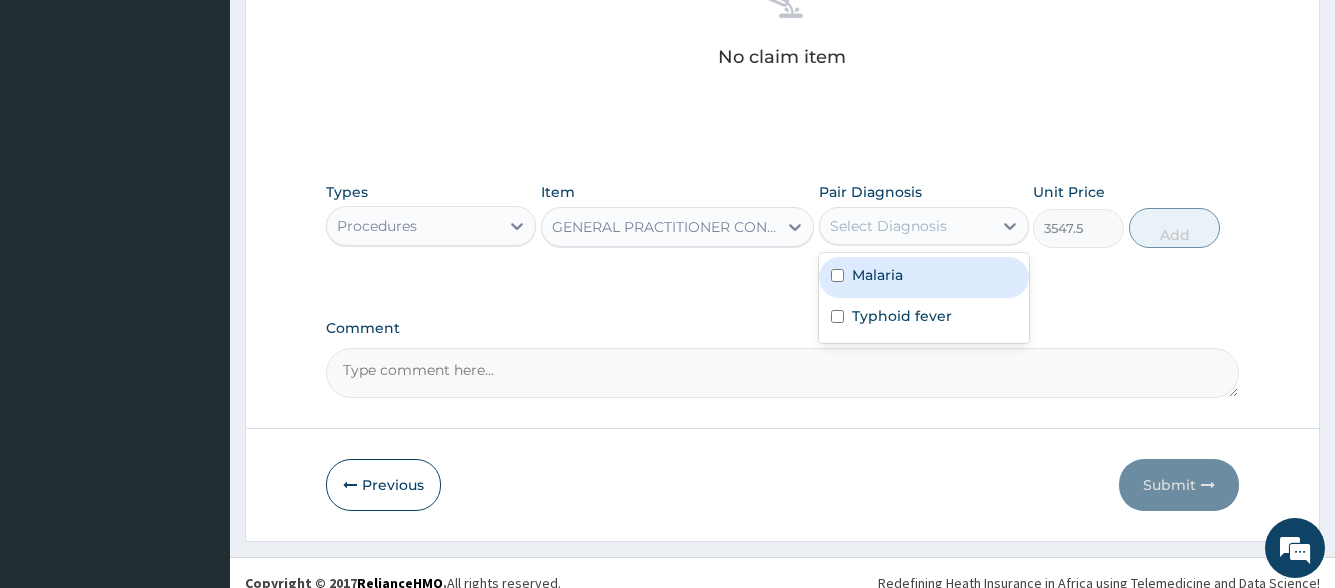 click on "Malaria" at bounding box center (877, 275) 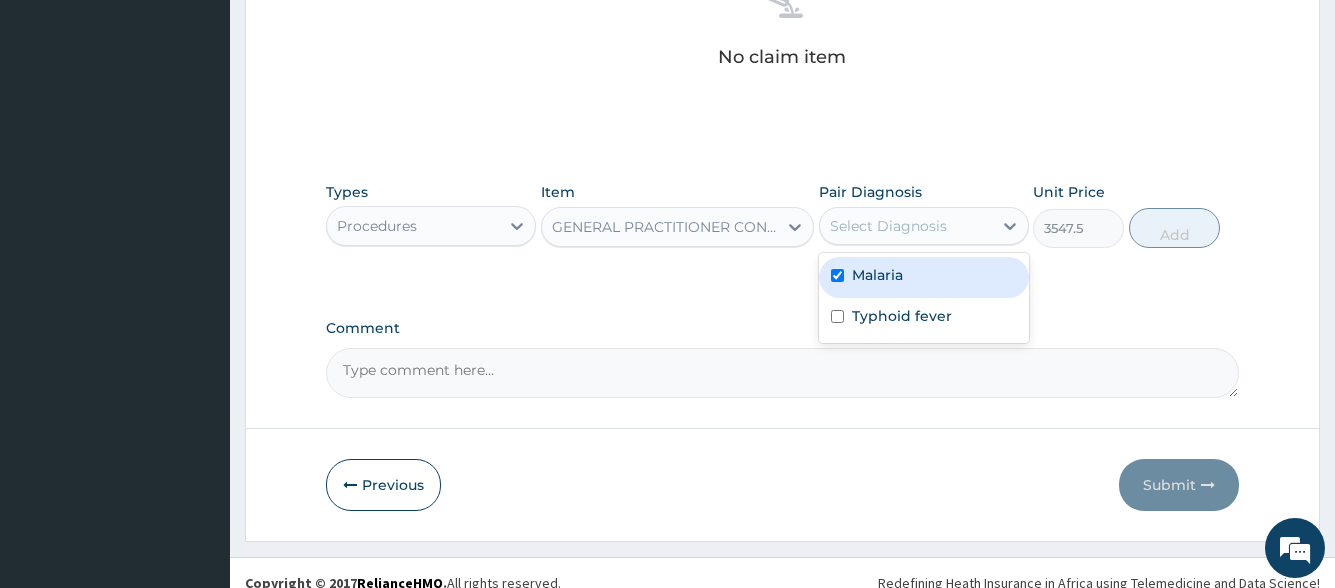 checkbox on "true" 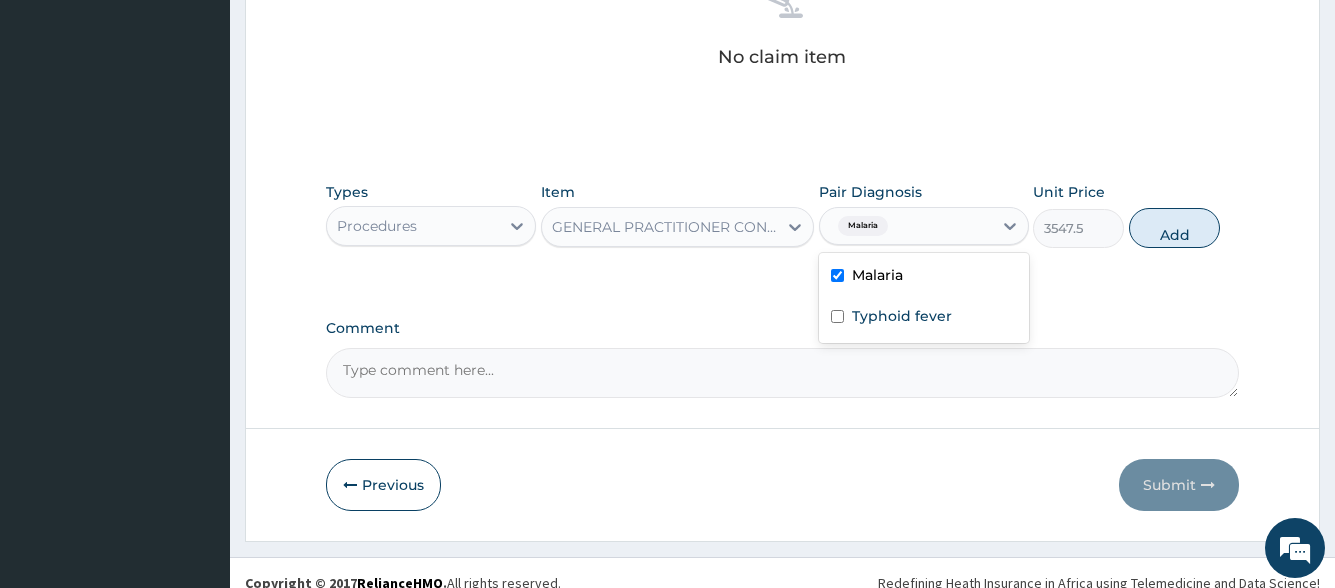 click on "Typhoid fever" at bounding box center [902, 316] 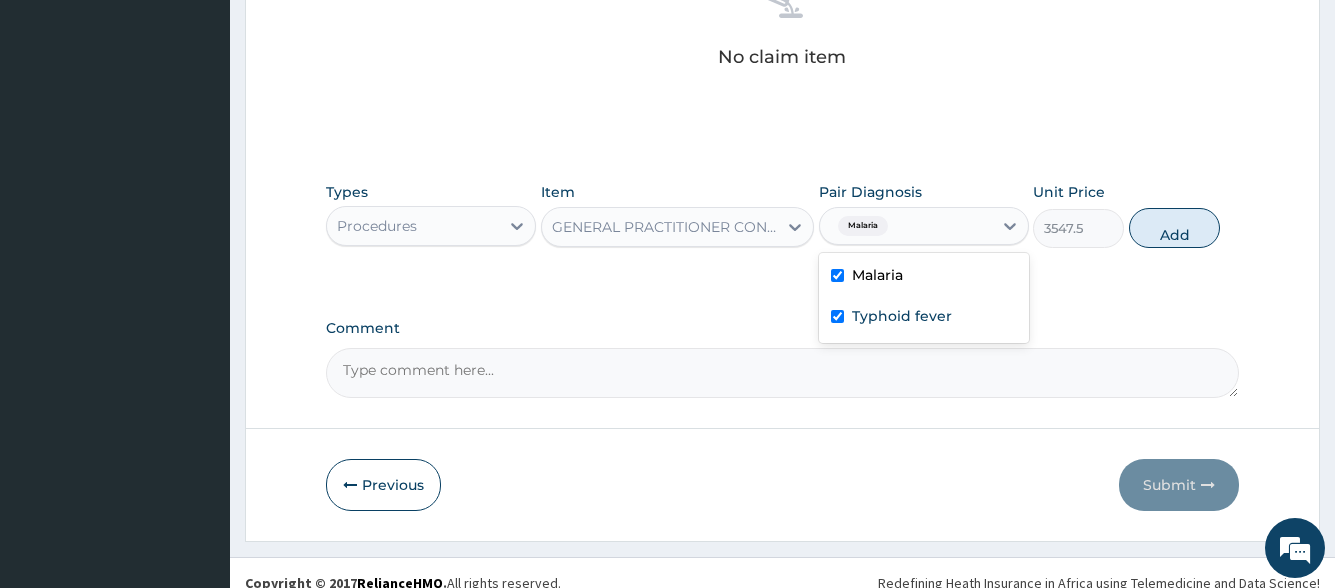 checkbox on "true" 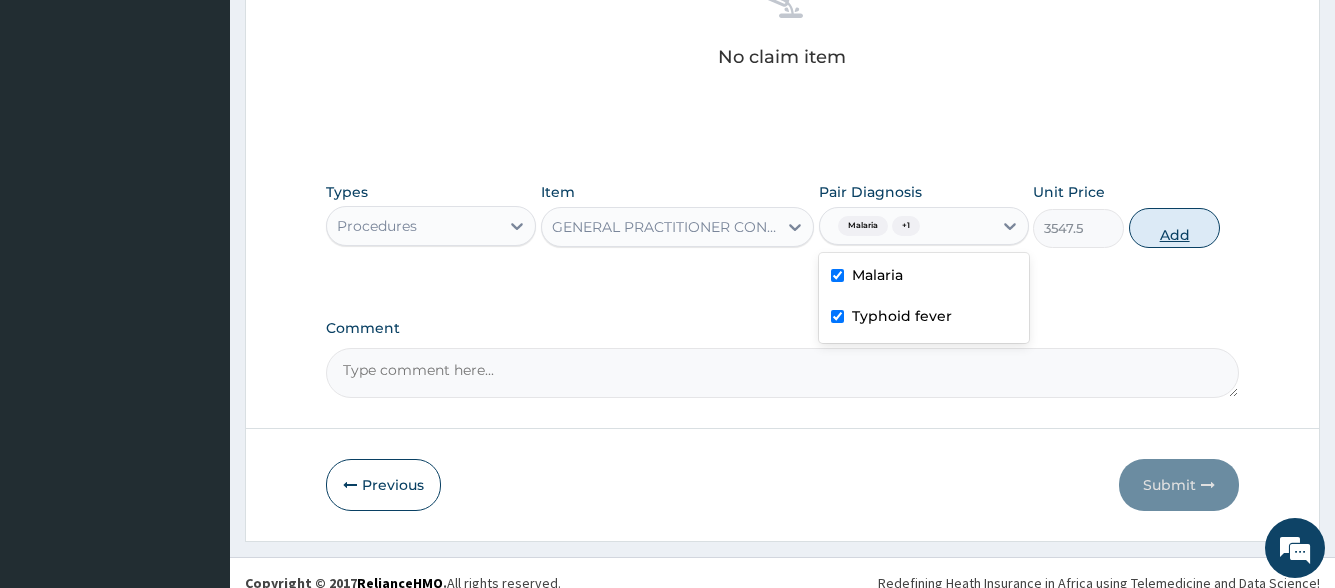 click on "Add" at bounding box center [1174, 228] 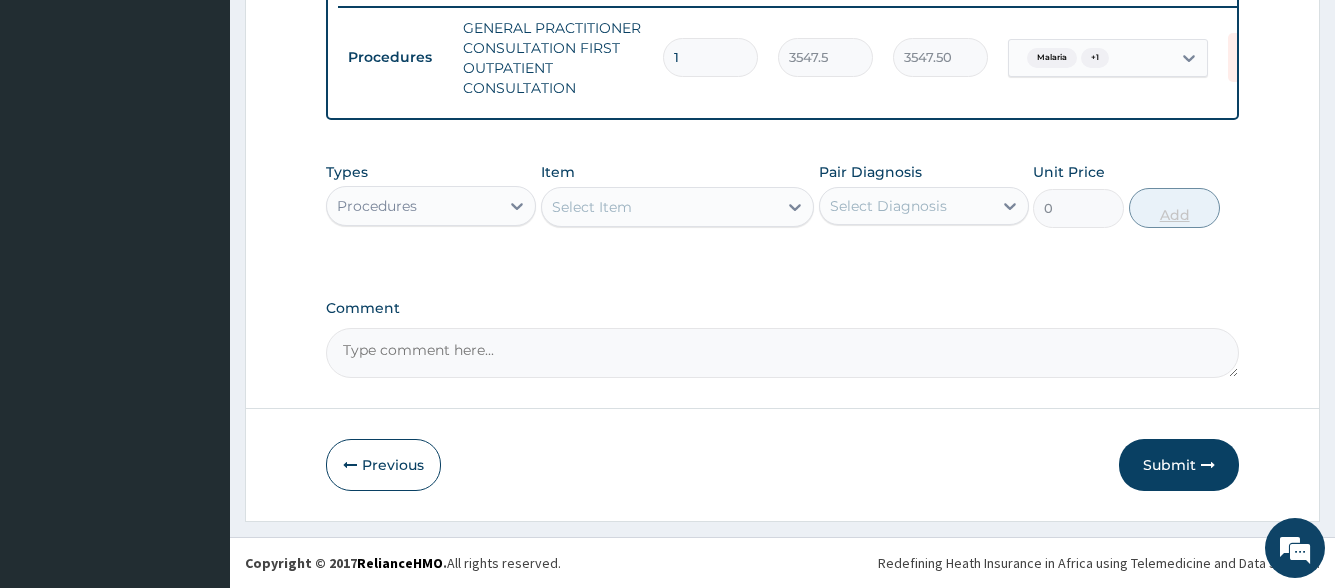 scroll, scrollTop: 805, scrollLeft: 0, axis: vertical 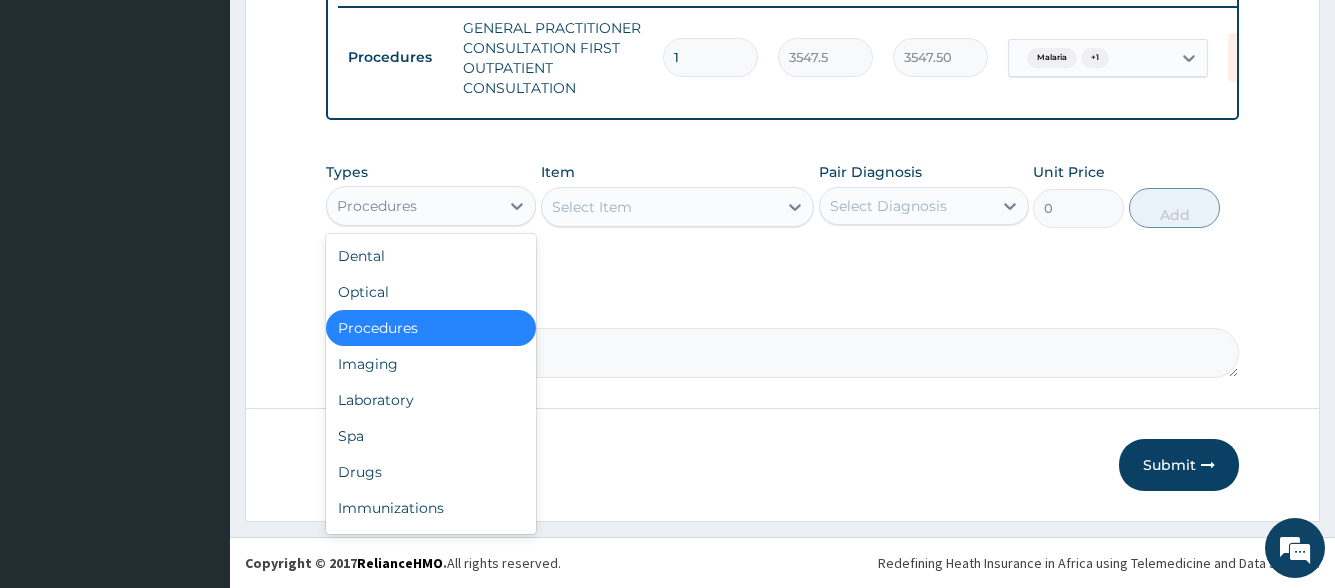 click on "Procedures" at bounding box center (413, 206) 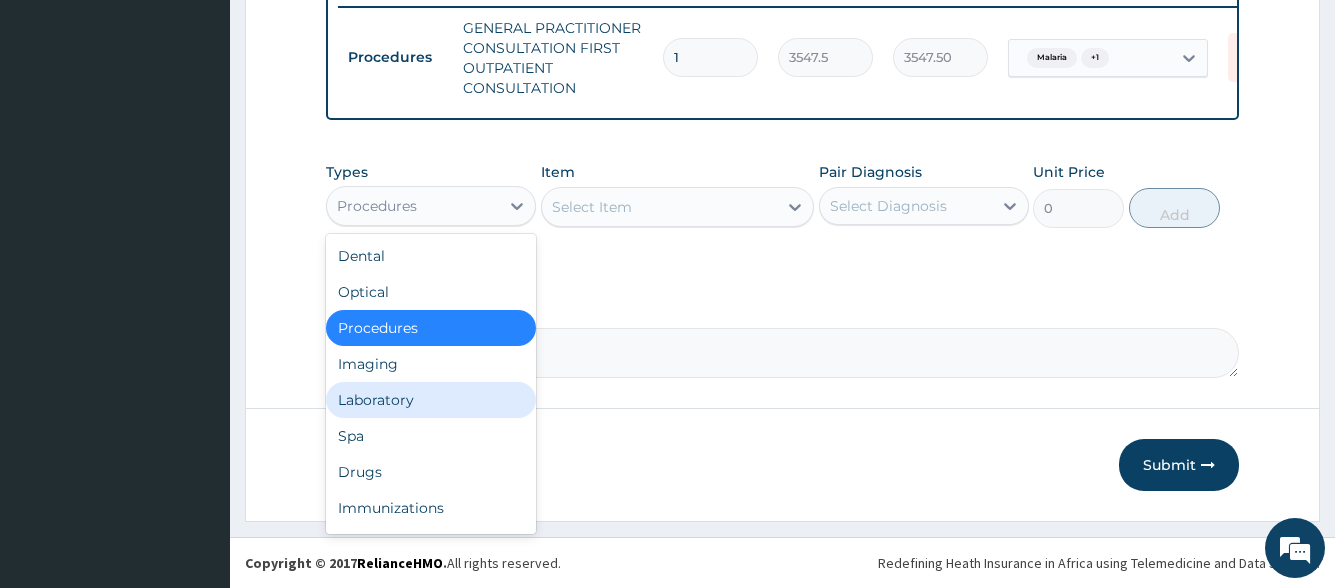 click on "Laboratory" at bounding box center (431, 400) 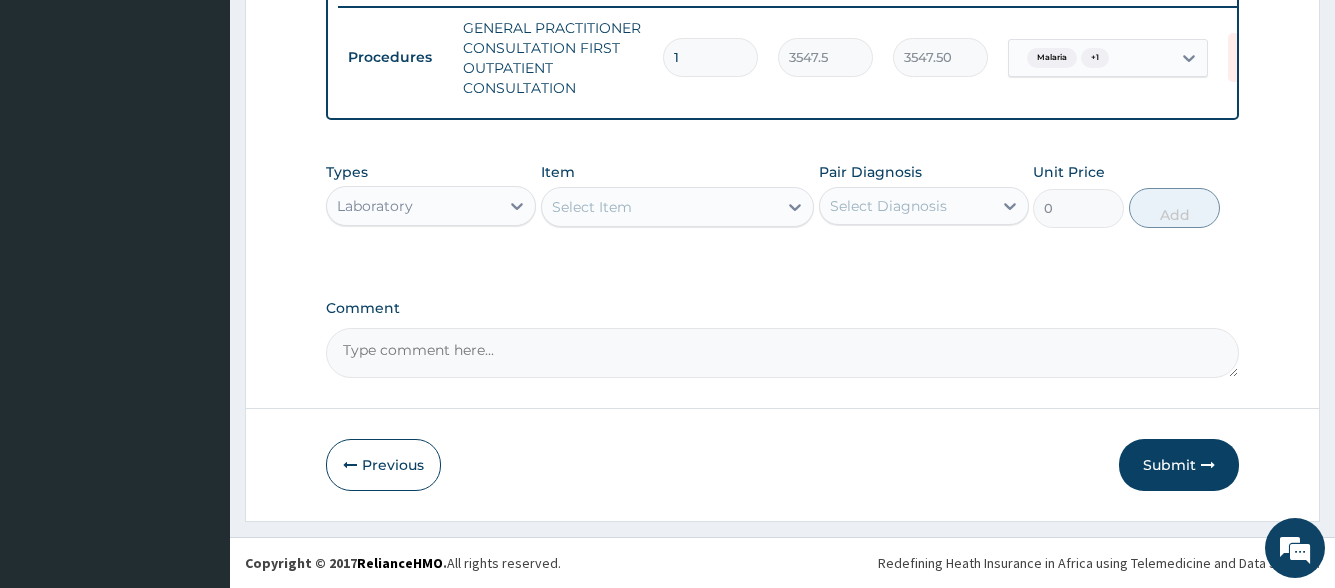 click on "Select Item" at bounding box center [592, 207] 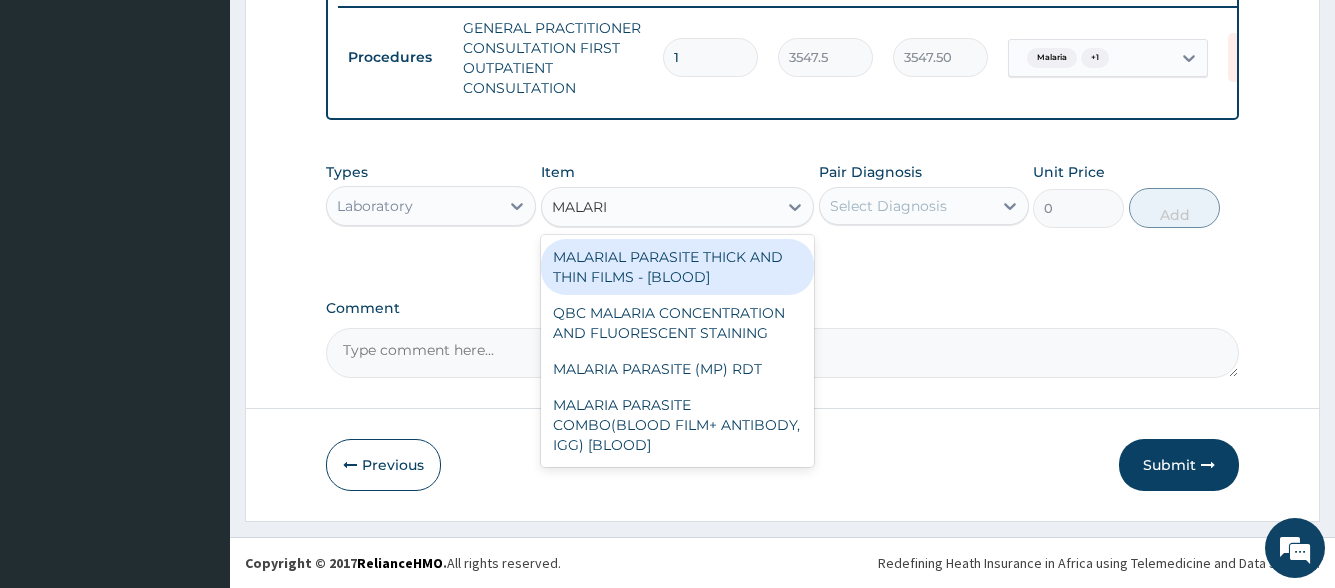 type on "MALARIA" 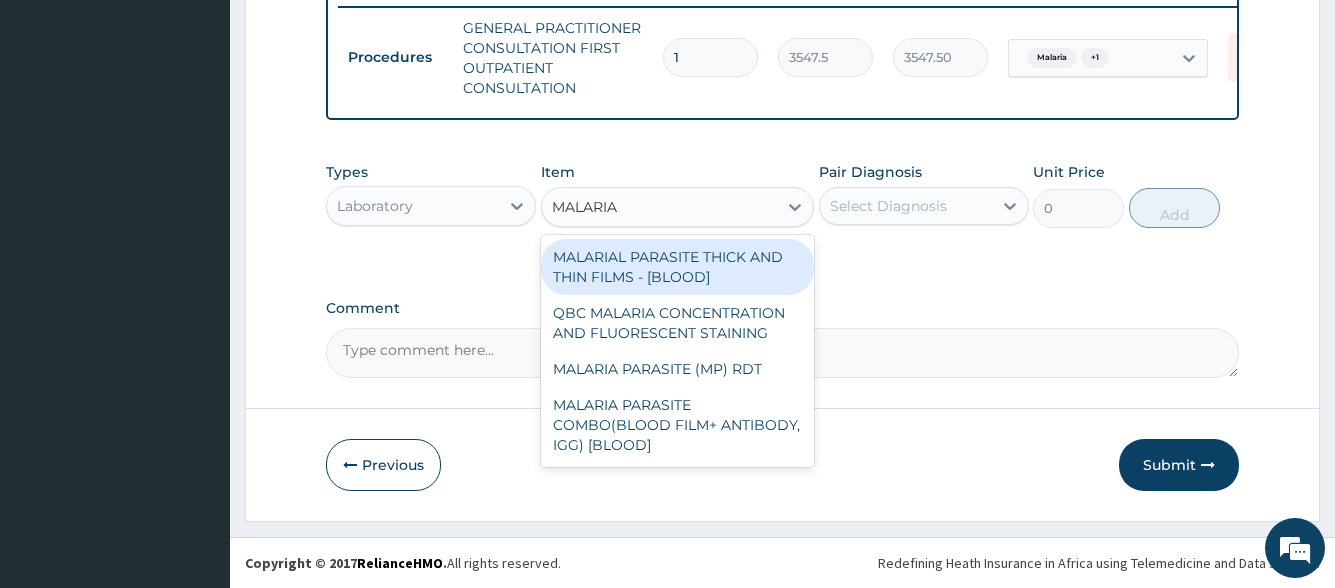type 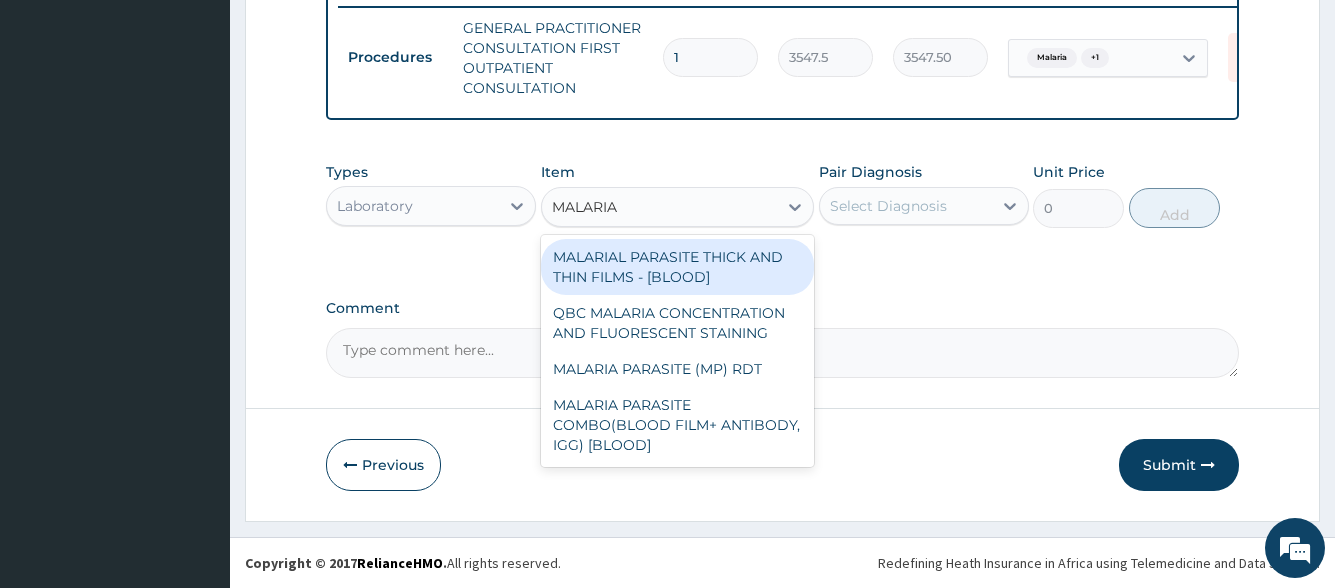 type on "1612.5" 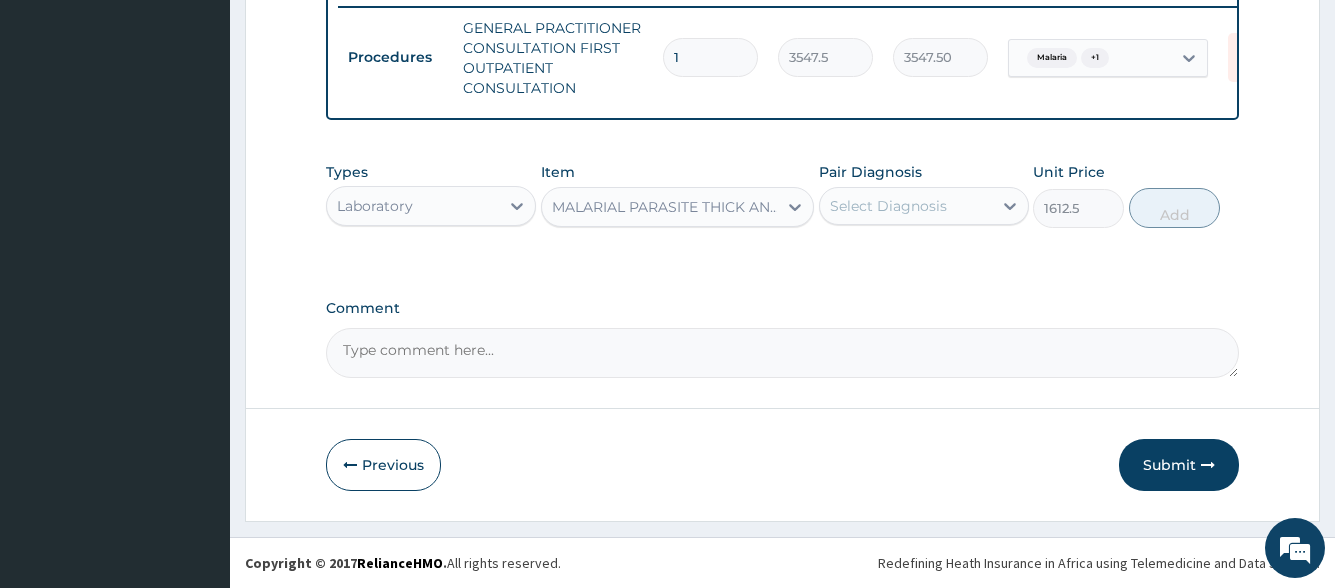 click on "Select Diagnosis" at bounding box center [888, 206] 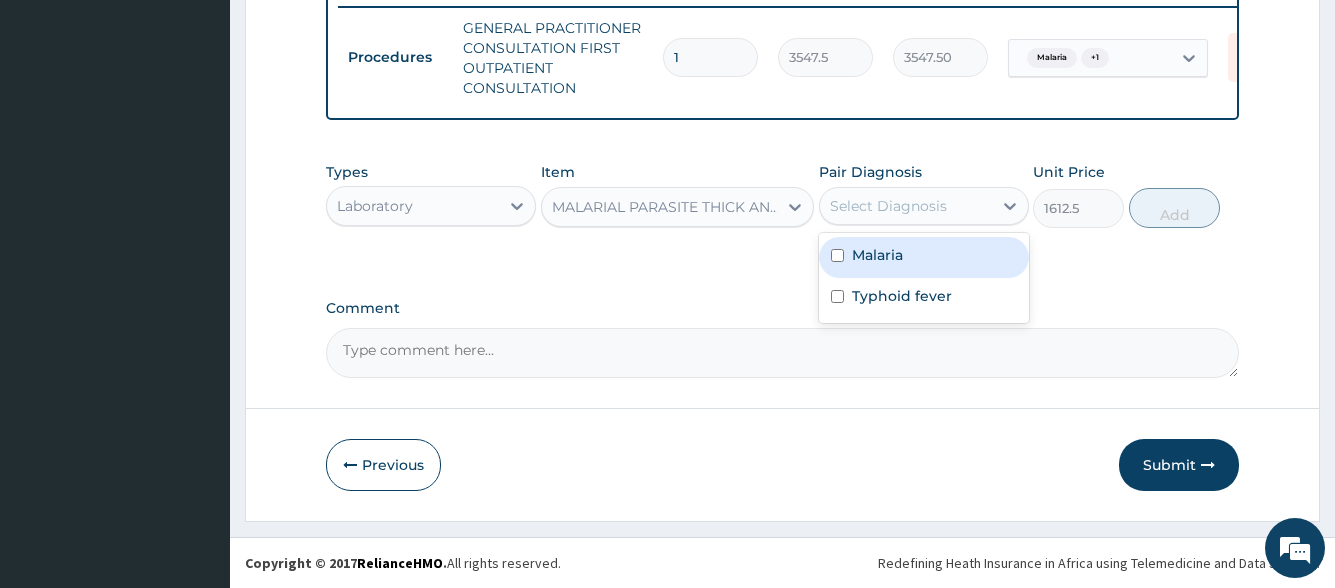 drag, startPoint x: 882, startPoint y: 268, endPoint x: 1076, endPoint y: 260, distance: 194.16487 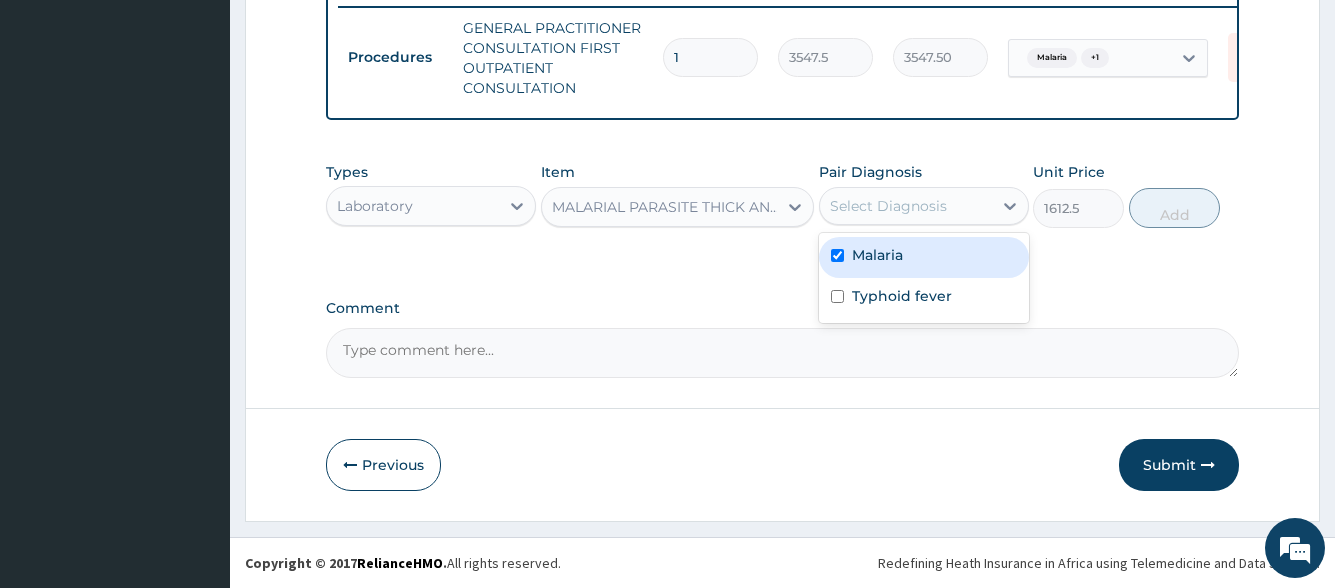 checkbox on "true" 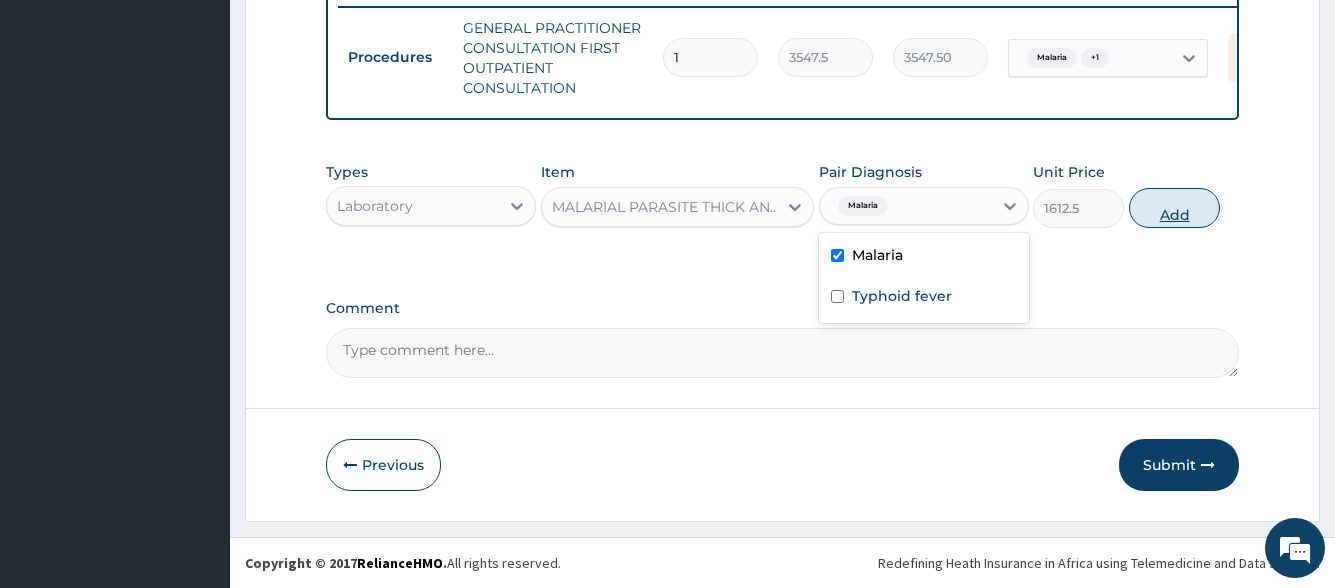 click on "Add" at bounding box center (1174, 208) 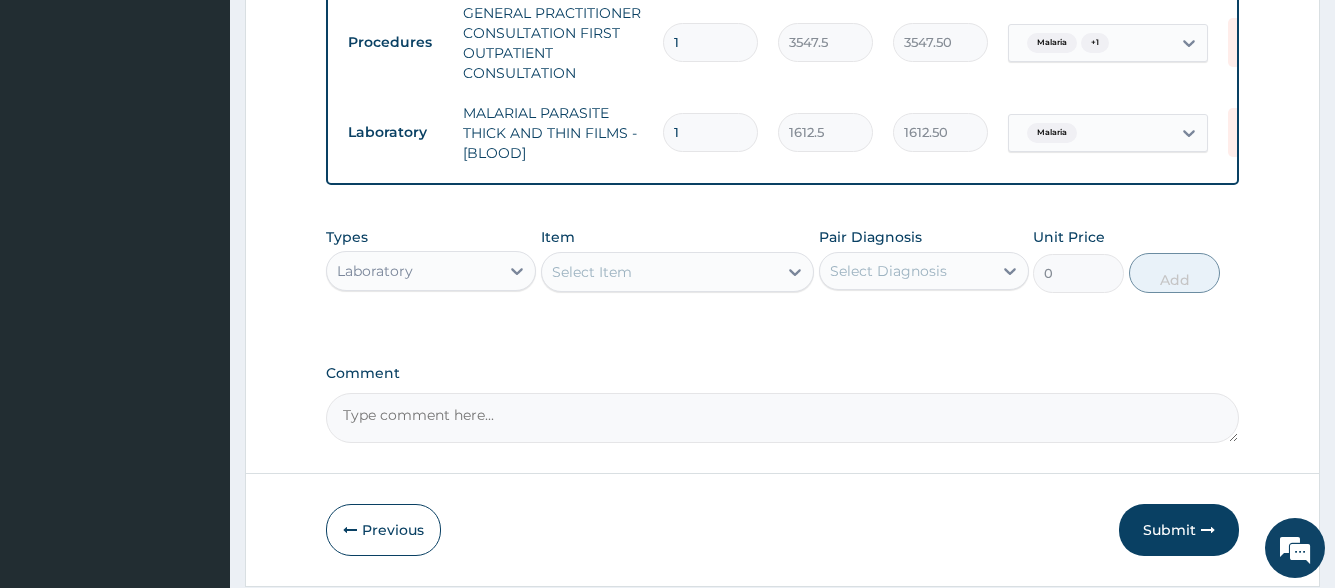 click on "Select Item" at bounding box center [660, 272] 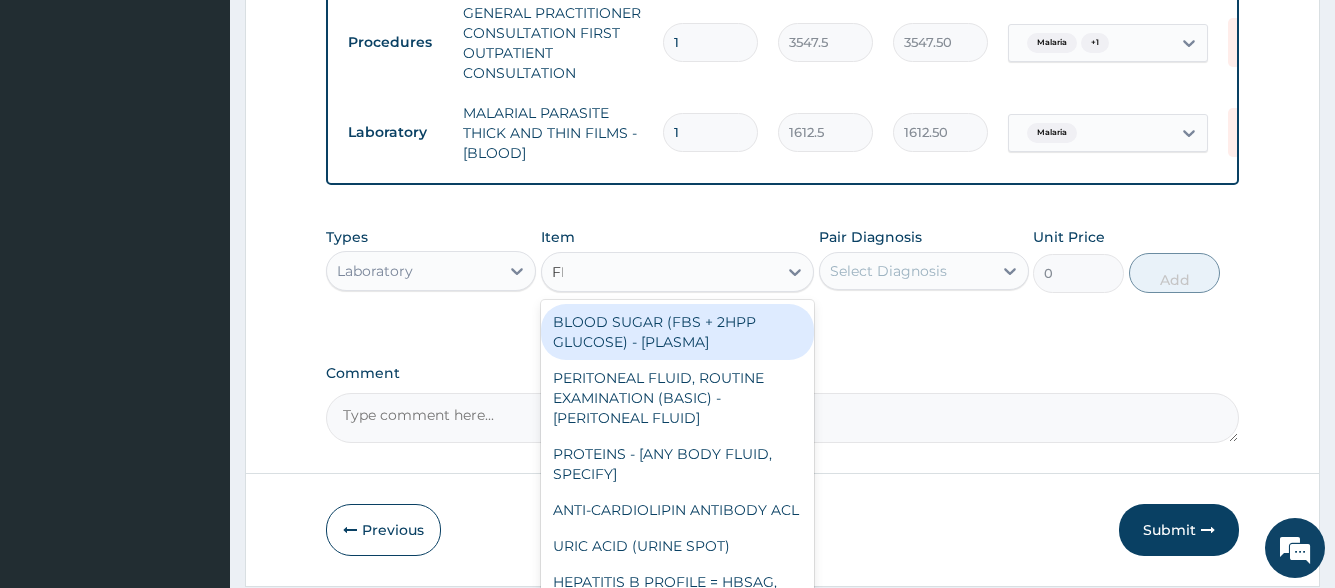 type on "FBC" 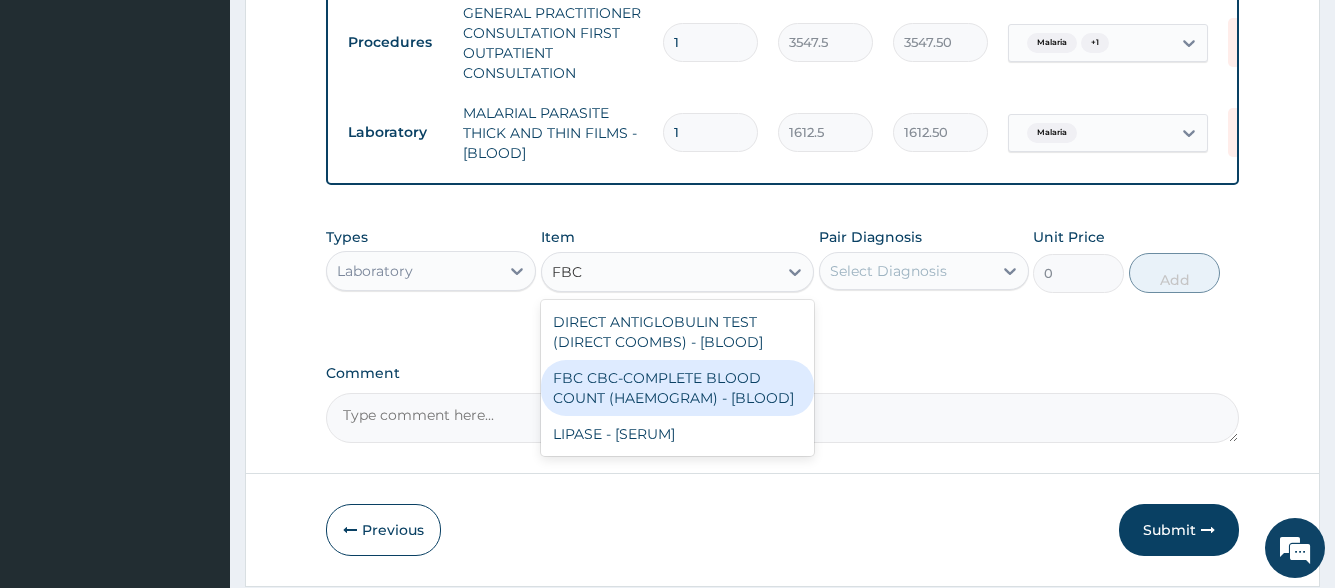 type 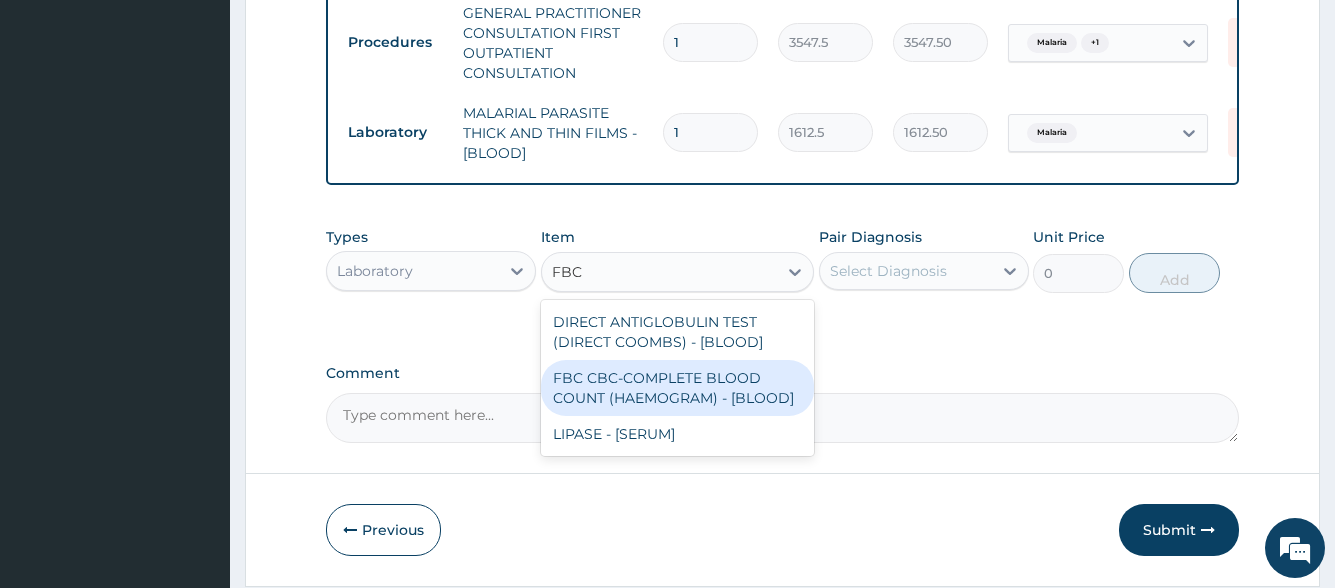 type on "4300" 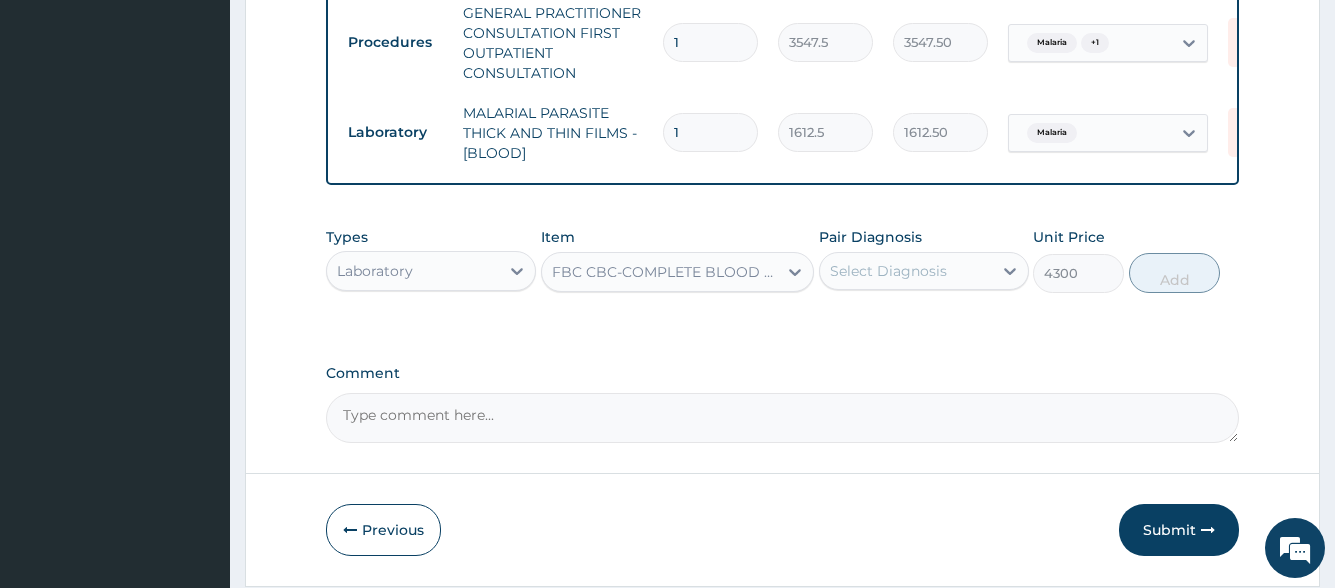 click on "Select Diagnosis" at bounding box center [888, 271] 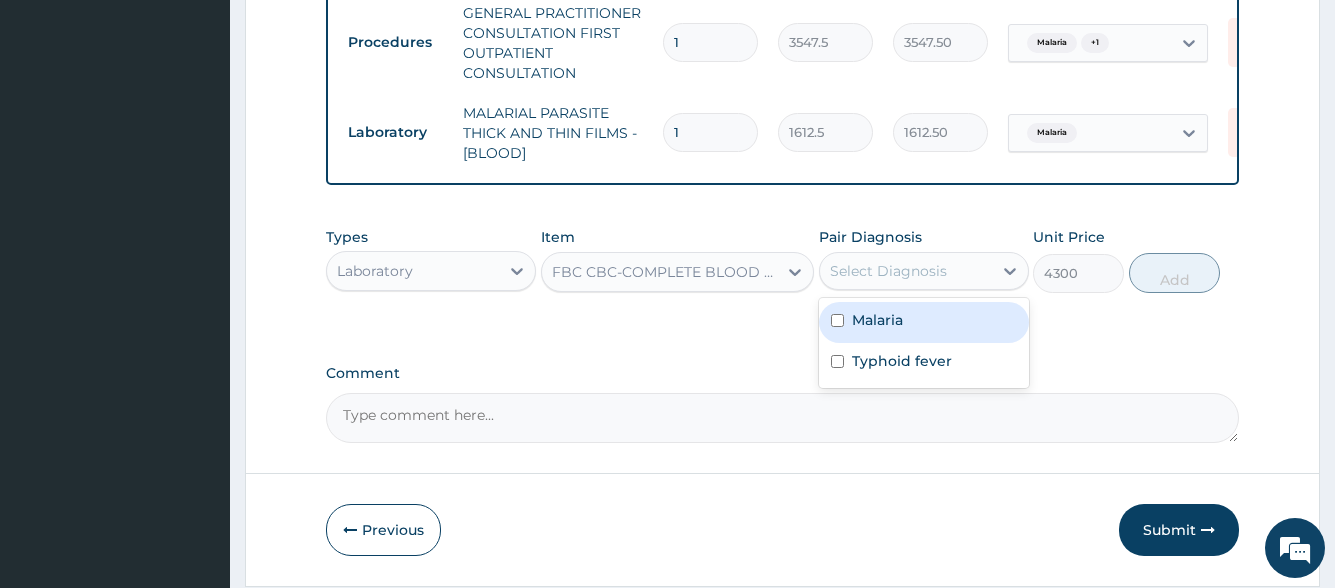 click on "Malaria" at bounding box center (877, 320) 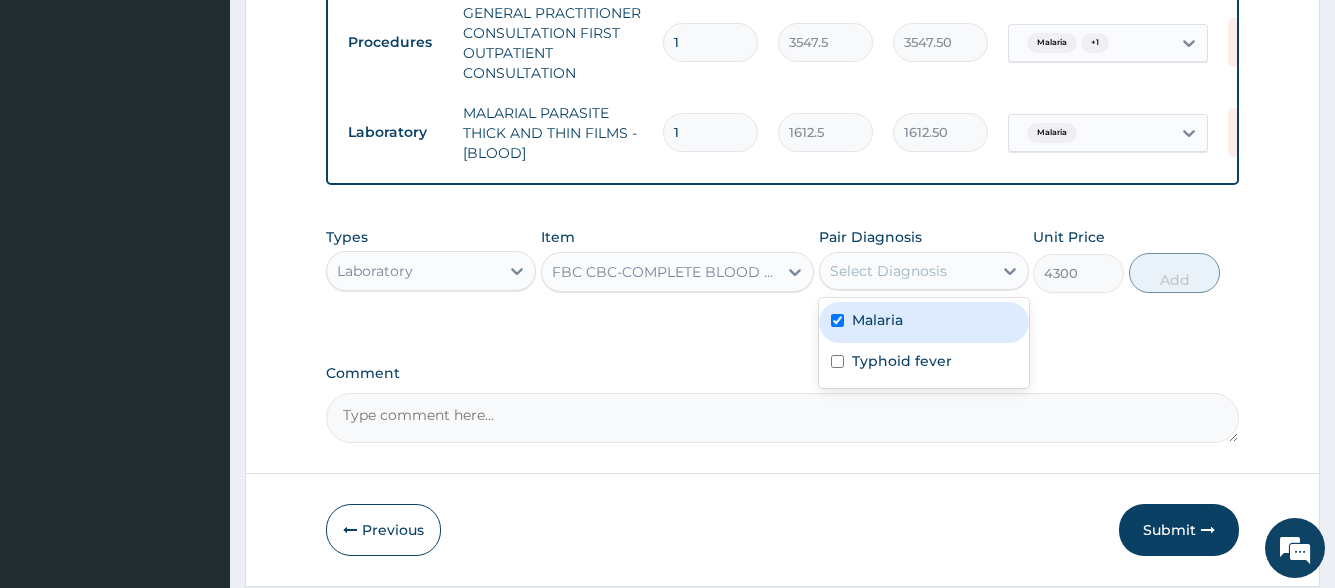 checkbox on "true" 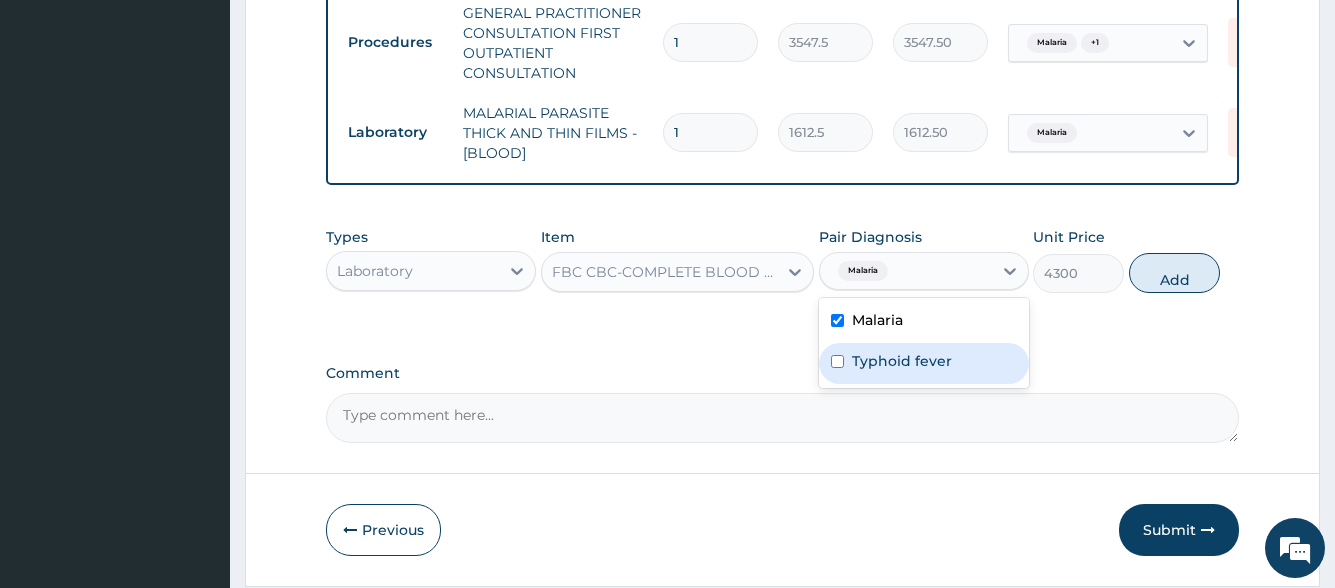 click on "Typhoid fever" at bounding box center (924, 363) 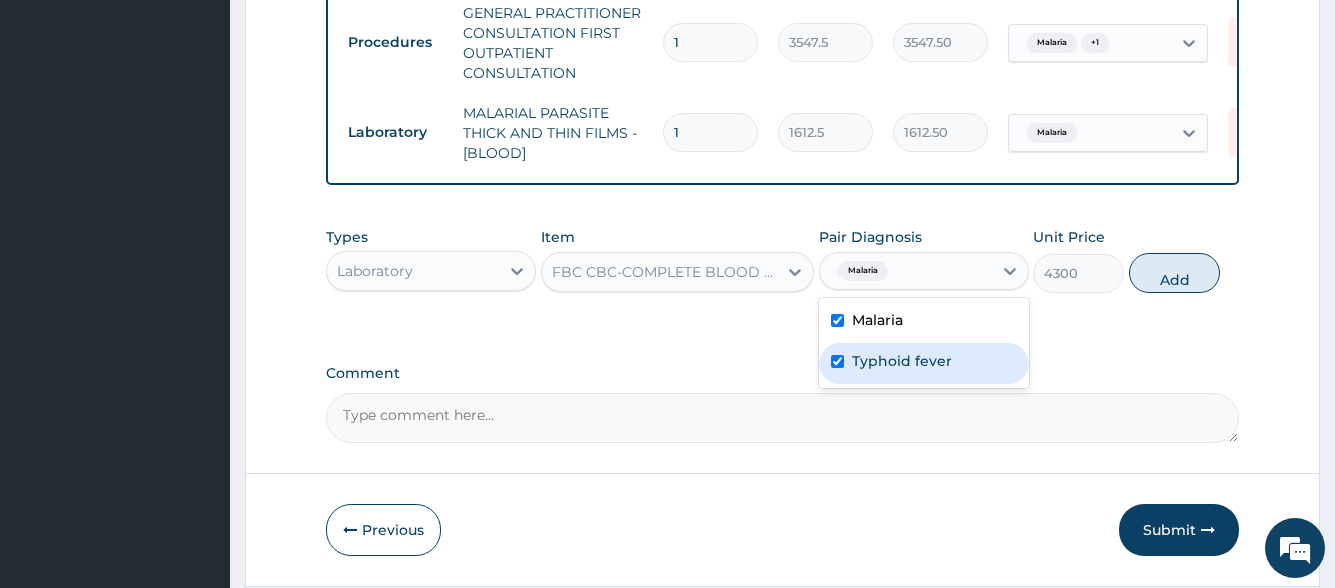 checkbox on "true" 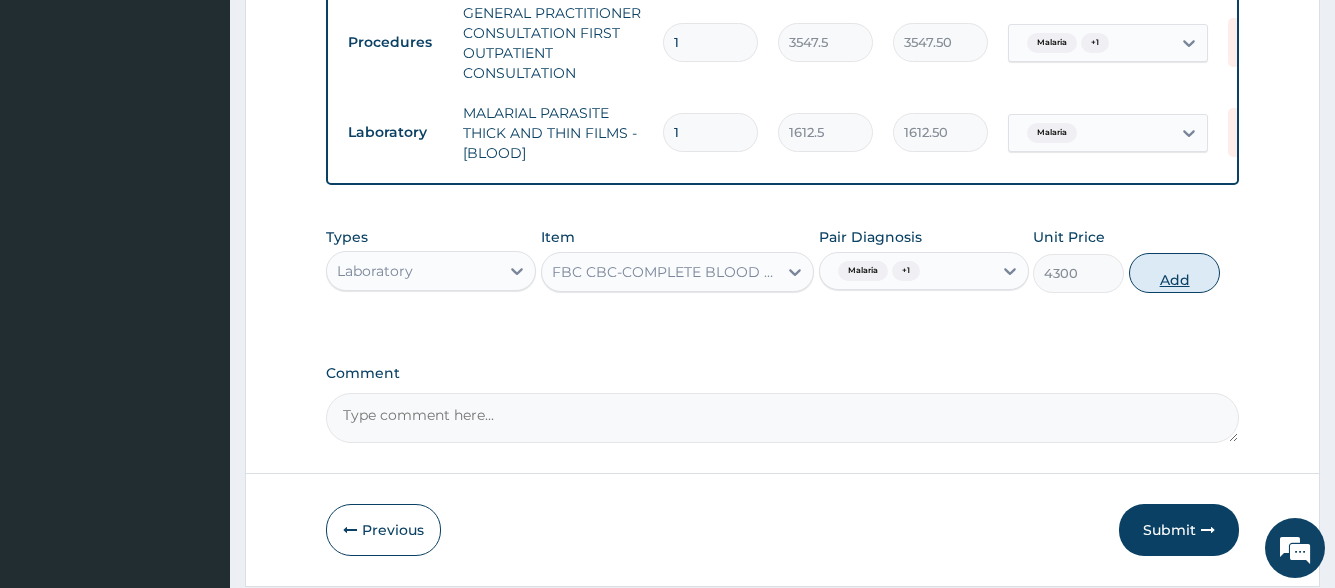 click on "Add" at bounding box center (1174, 273) 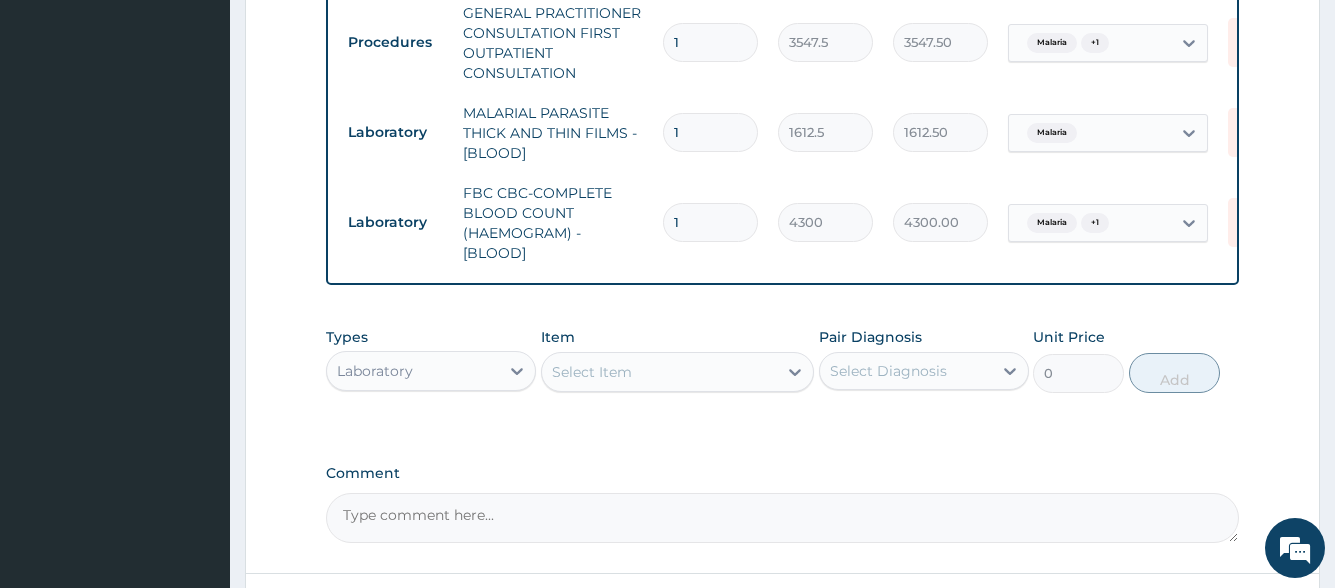 scroll, scrollTop: 905, scrollLeft: 0, axis: vertical 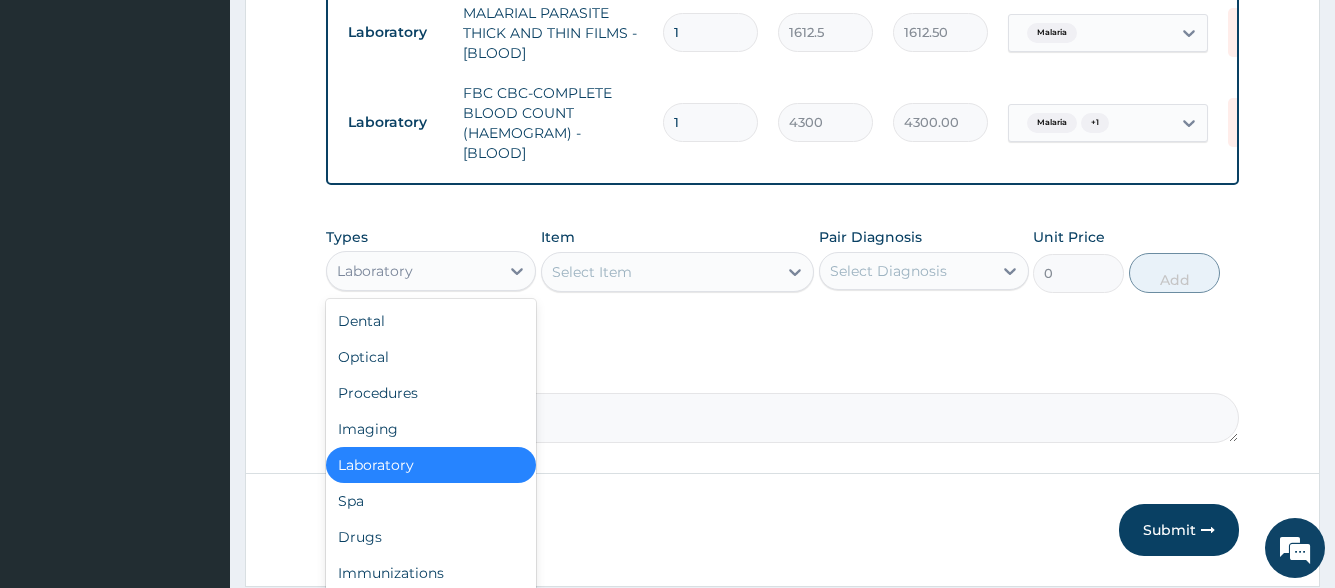 click on "Laboratory" at bounding box center (413, 271) 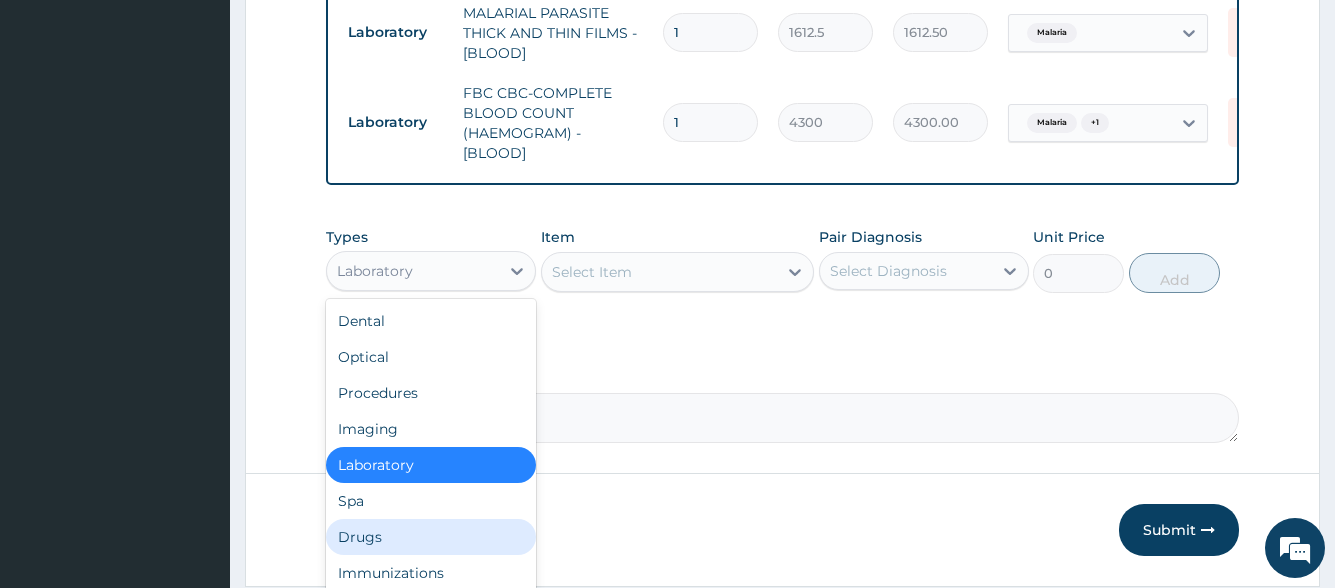 click on "Drugs" at bounding box center (431, 537) 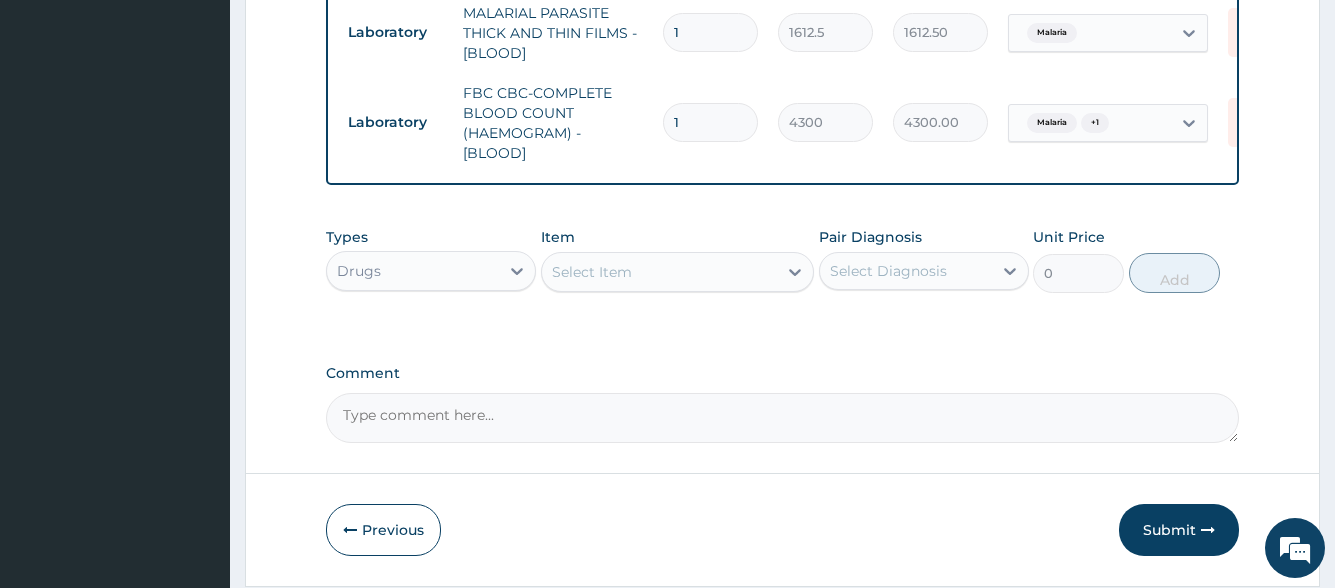 click on "Select Item" at bounding box center [660, 272] 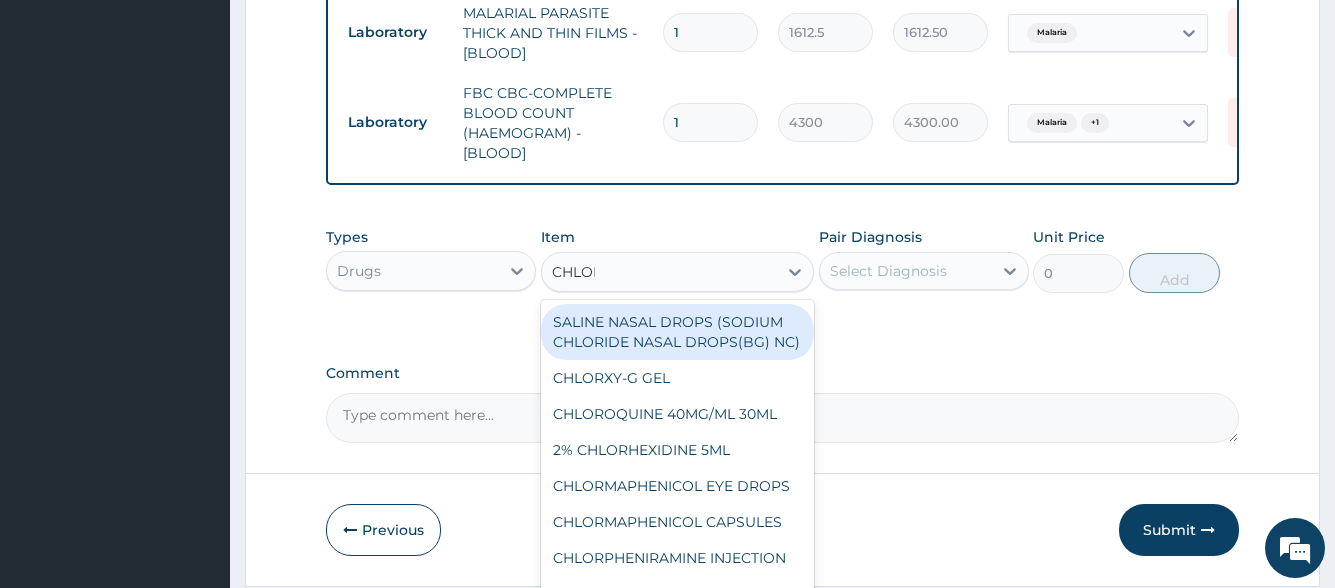 type on "CHLORO" 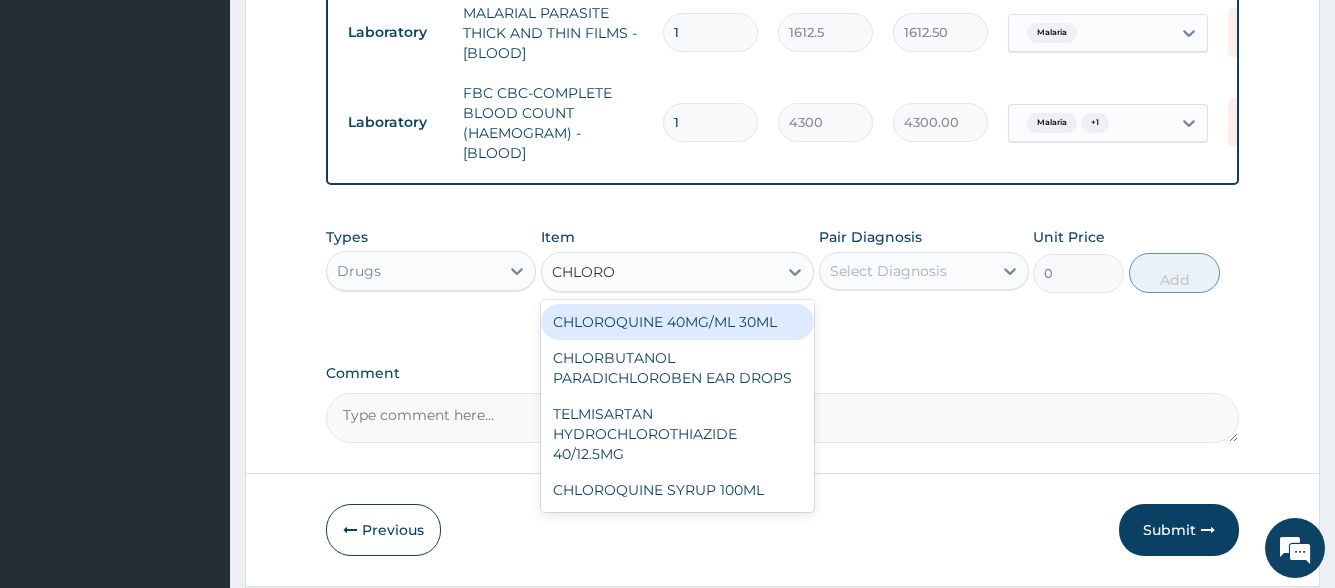 click on "CHLOROQUINE 40MG/ML 30ML" at bounding box center (678, 322) 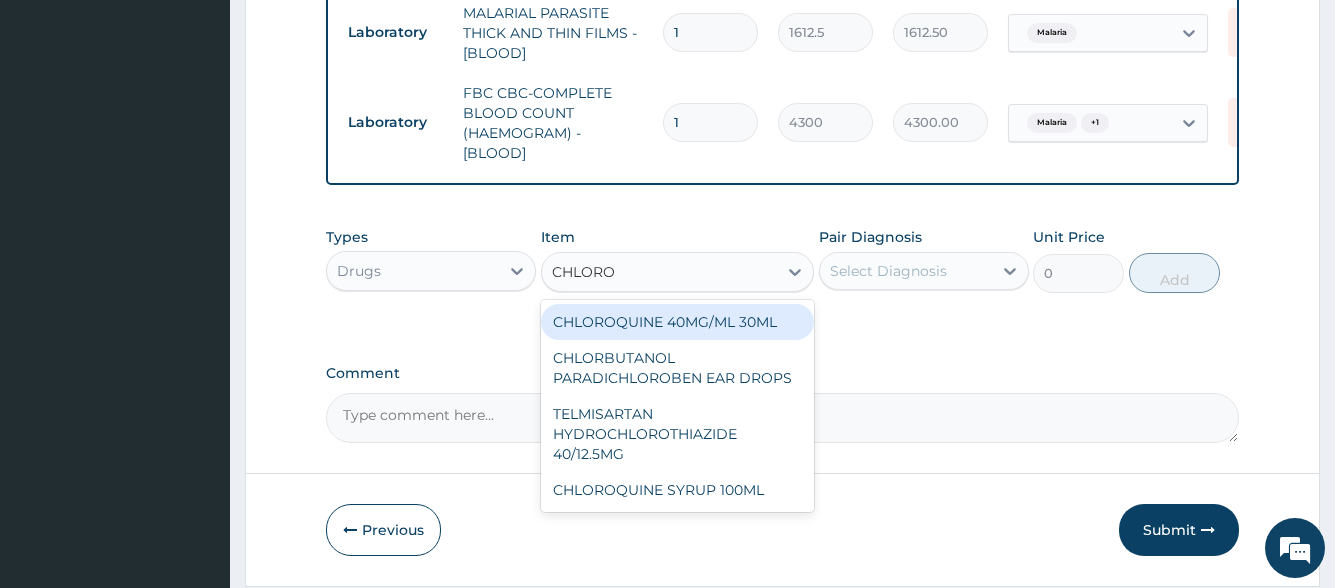type 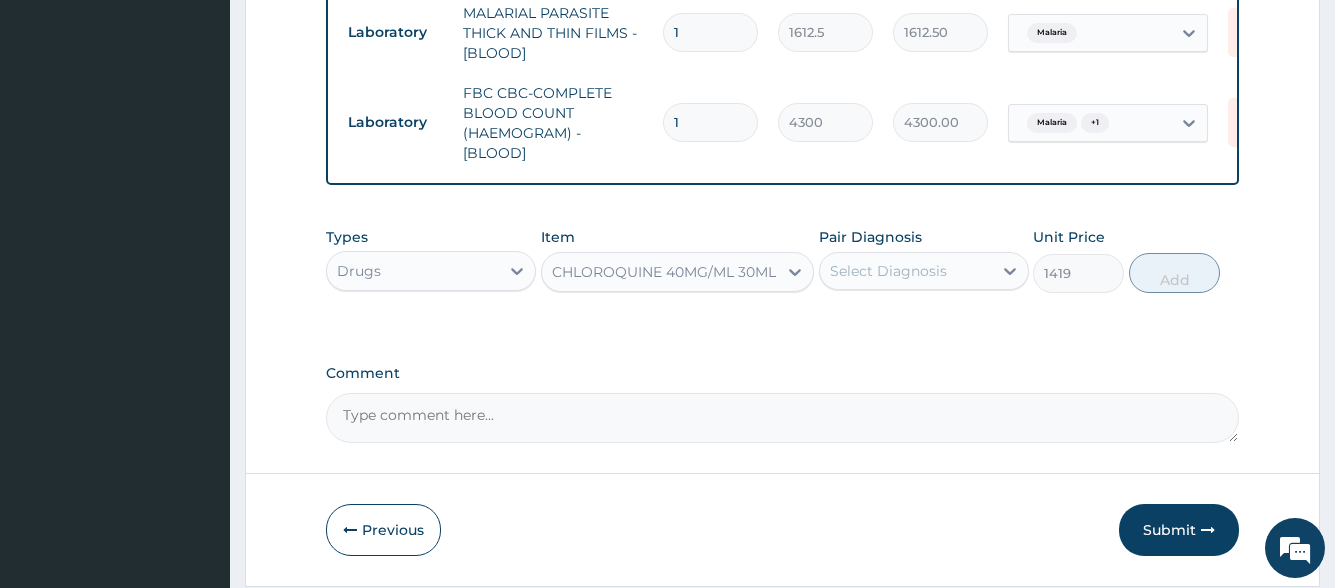 click on "Select Diagnosis" at bounding box center [888, 271] 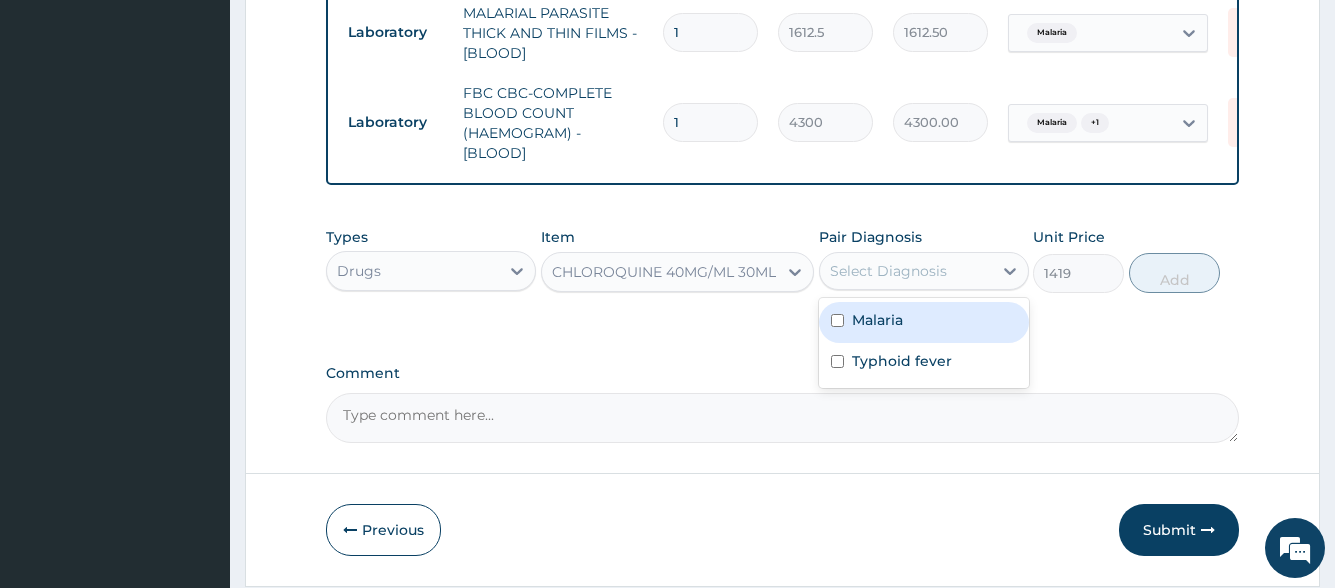 click on "Malaria" at bounding box center [877, 320] 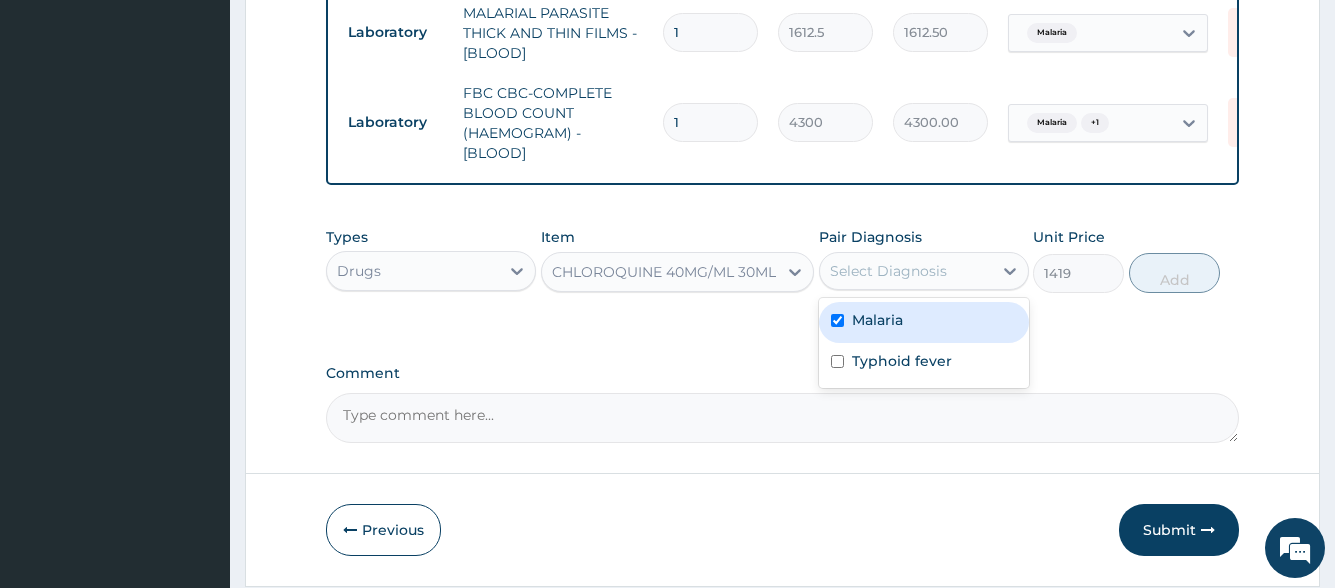 checkbox on "true" 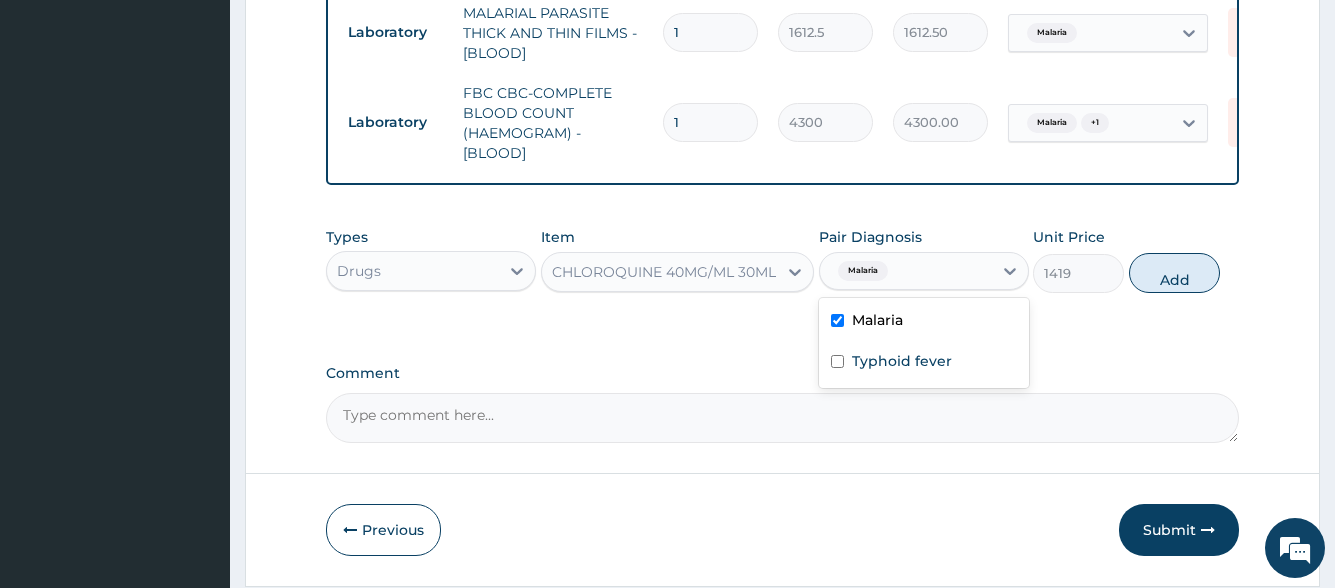 click on "Add" at bounding box center [1174, 273] 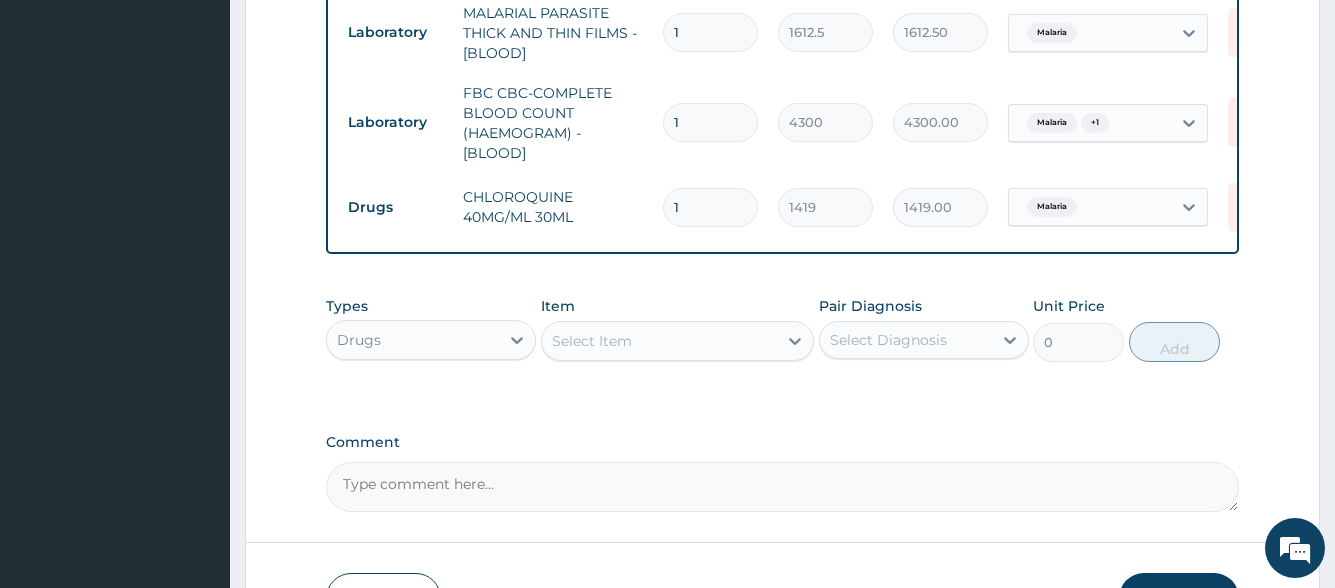 type 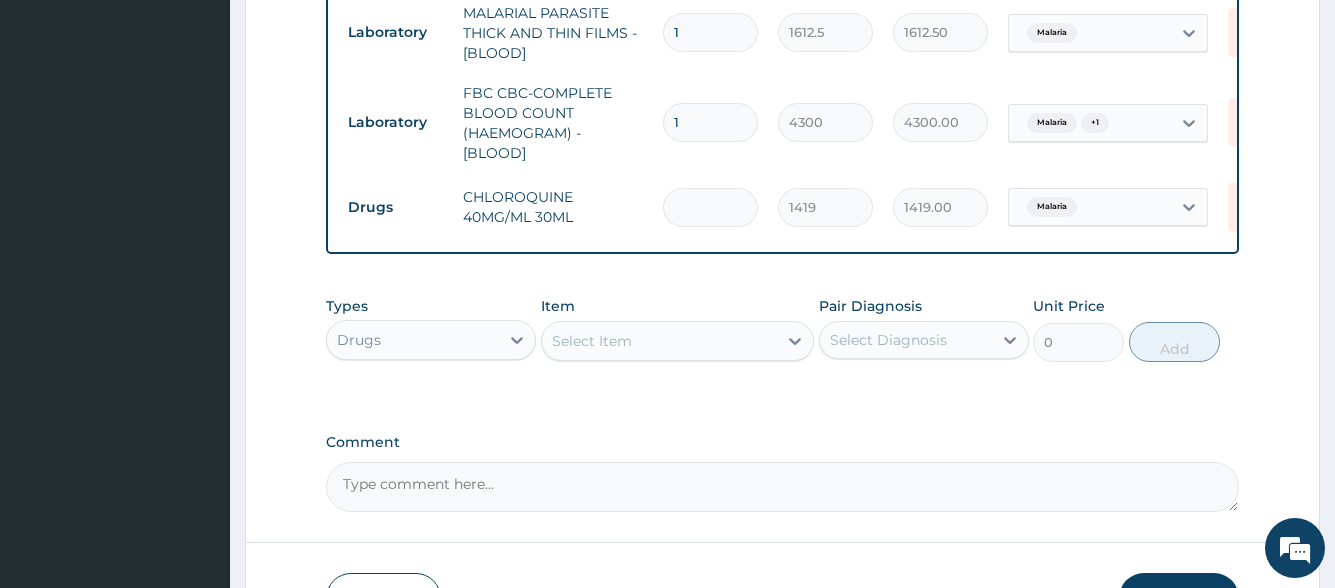 type on "0.00" 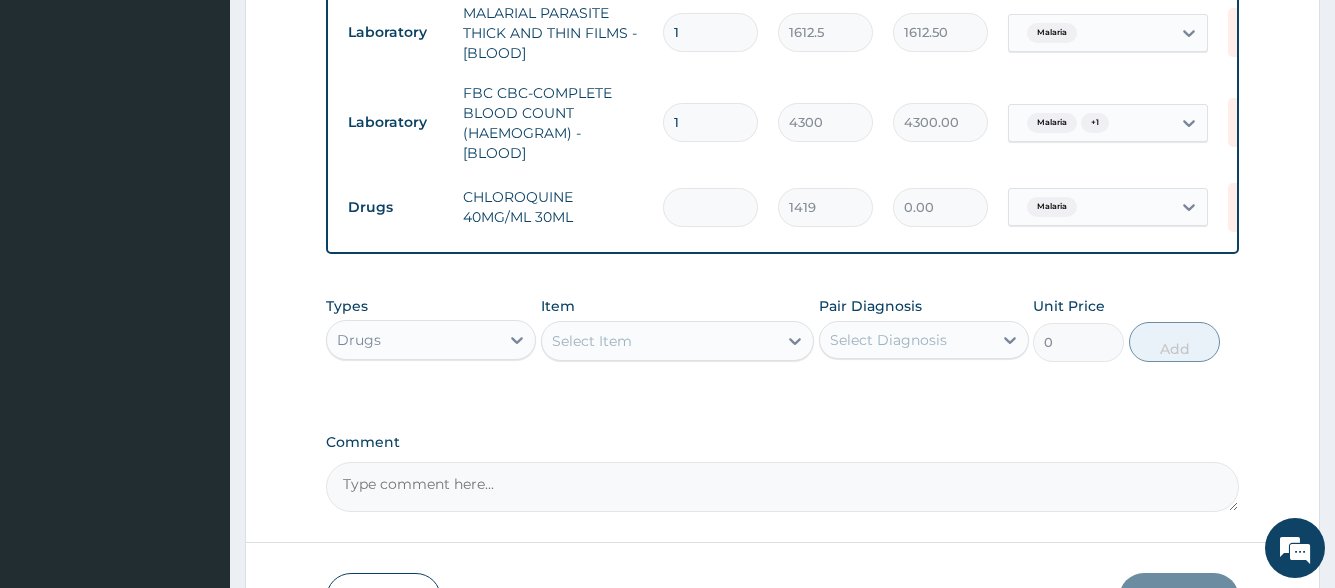 type on "3" 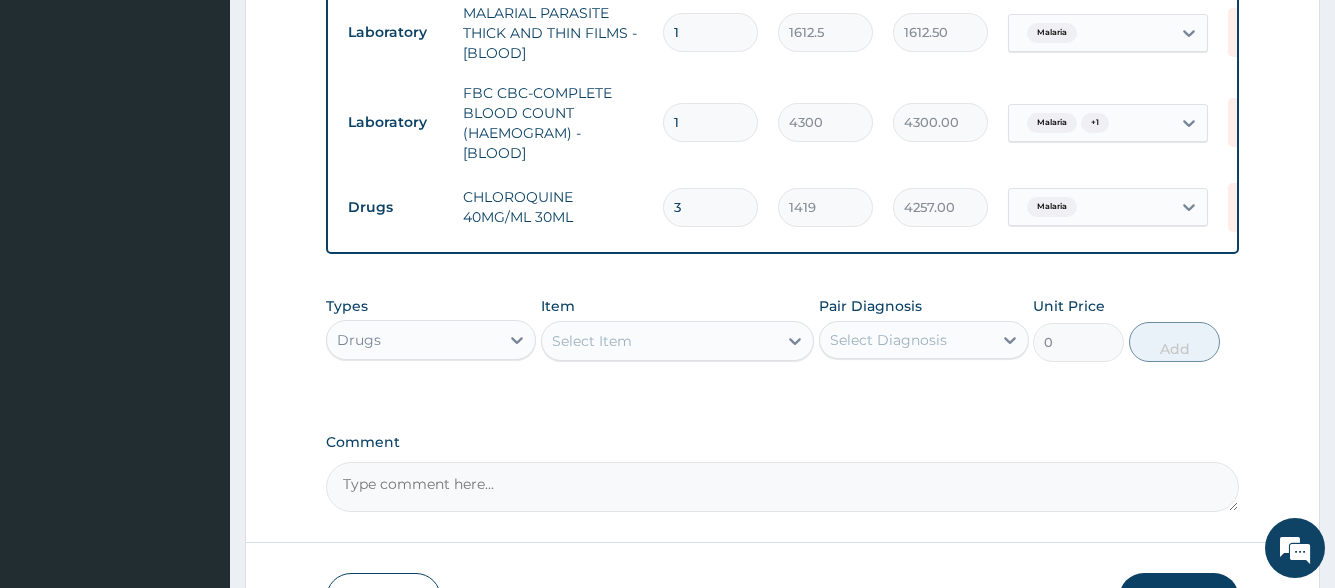 type on "3" 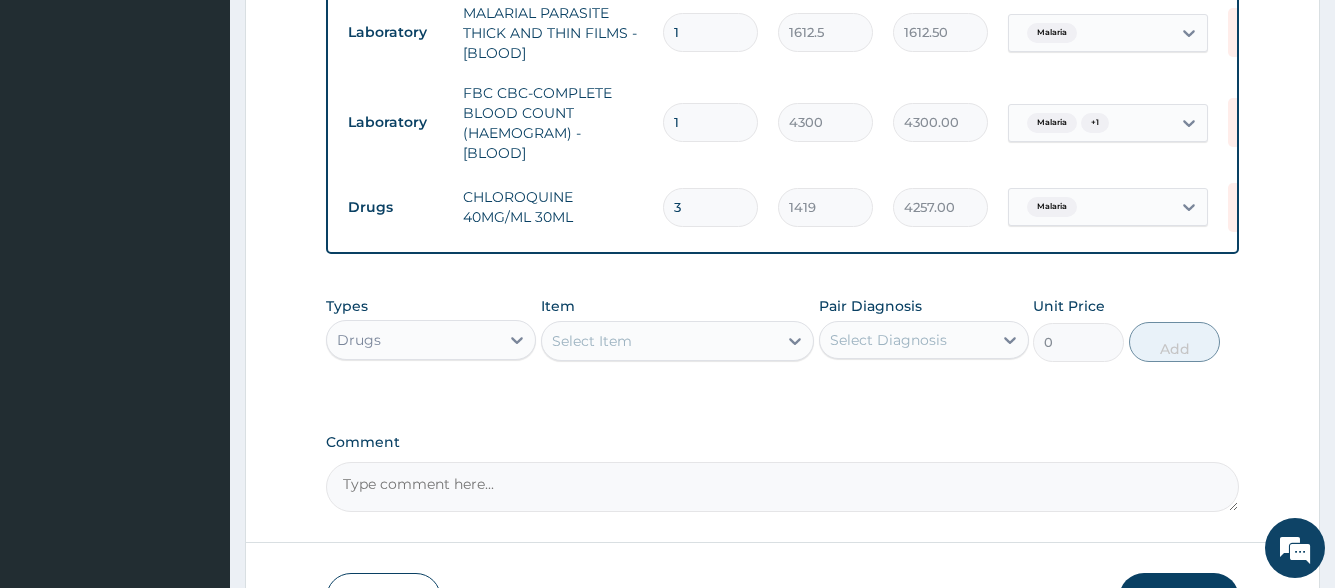 click on "Select Item" at bounding box center [592, 341] 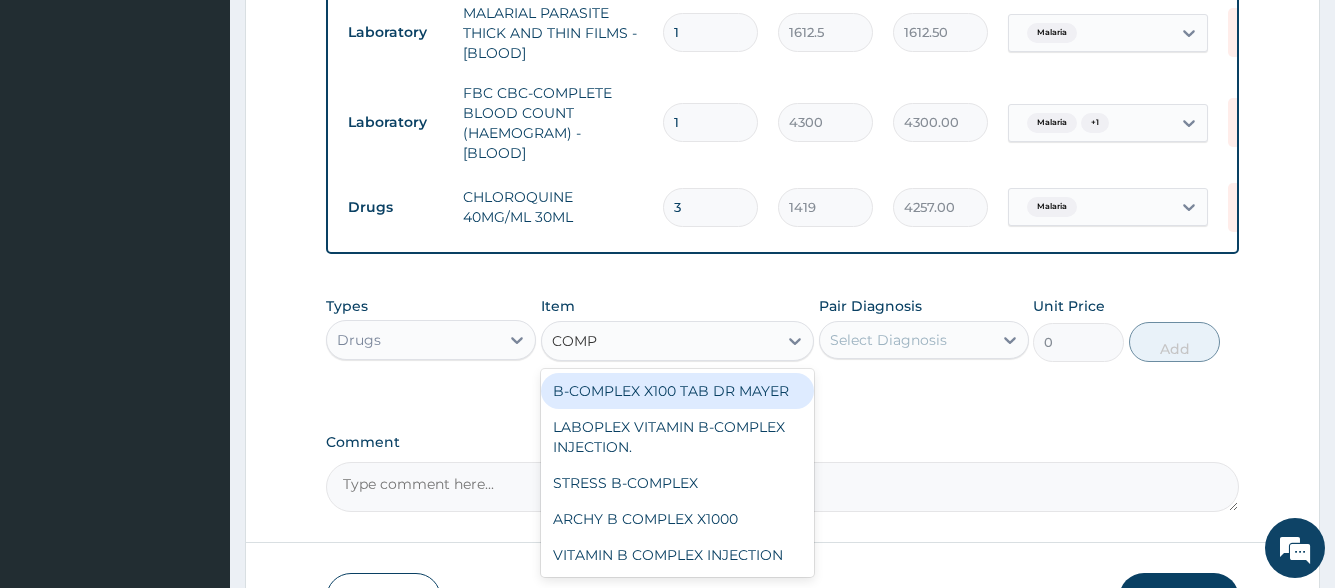 type on "COMPL" 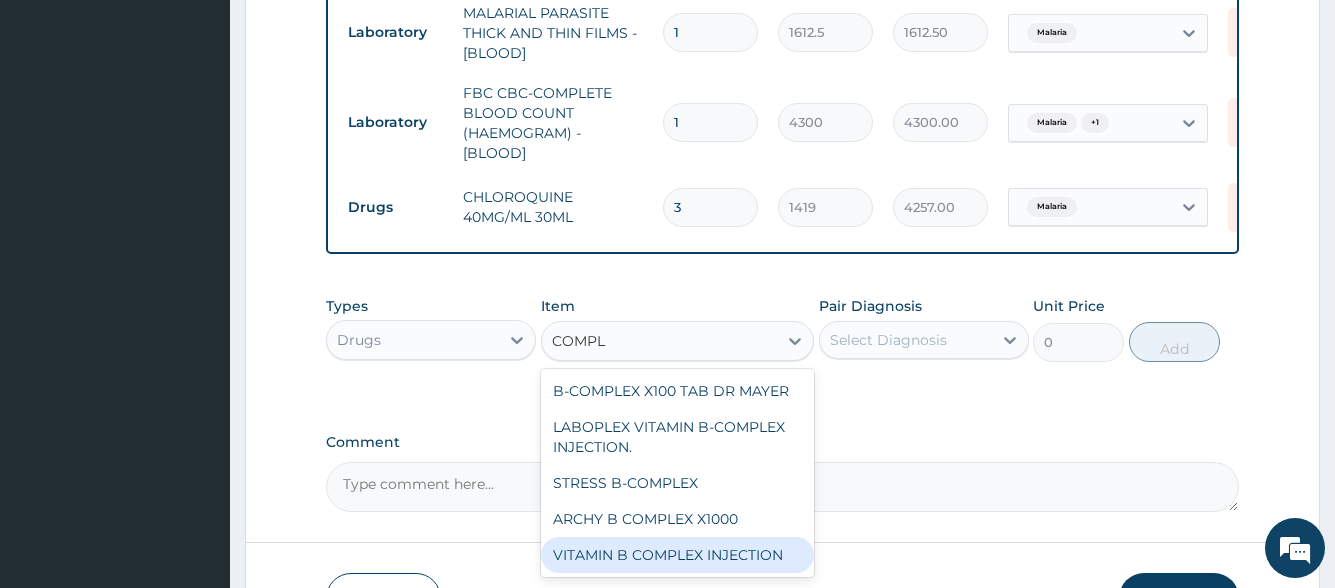 click on "VITAMIN B COMPLEX INJECTION" at bounding box center [678, 555] 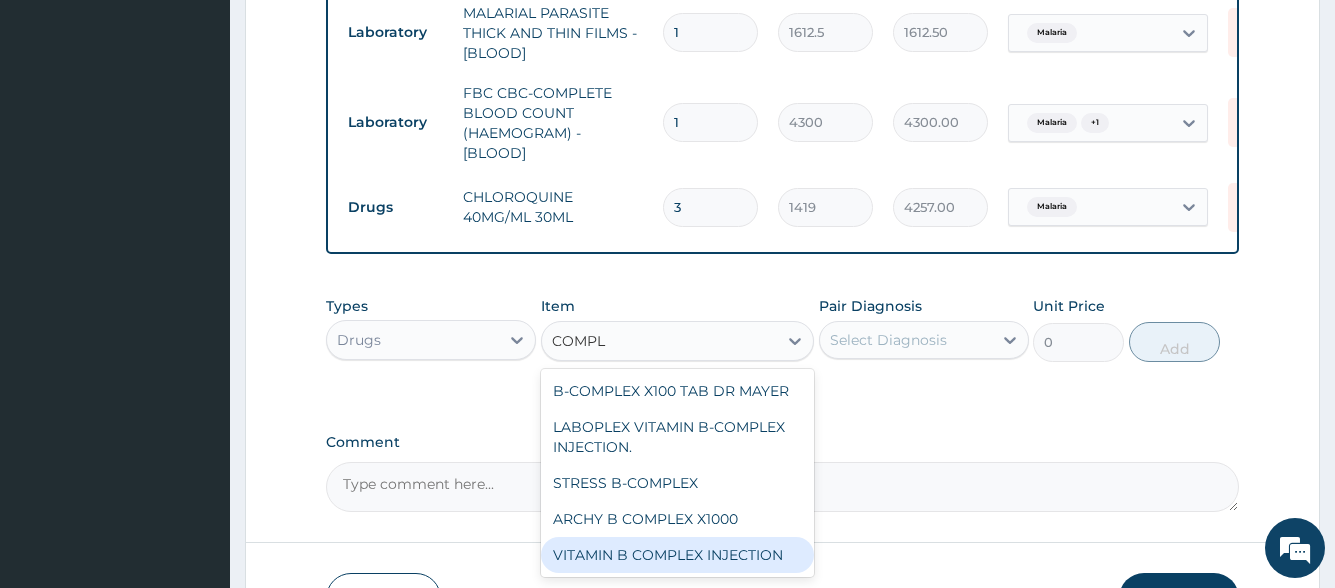 type 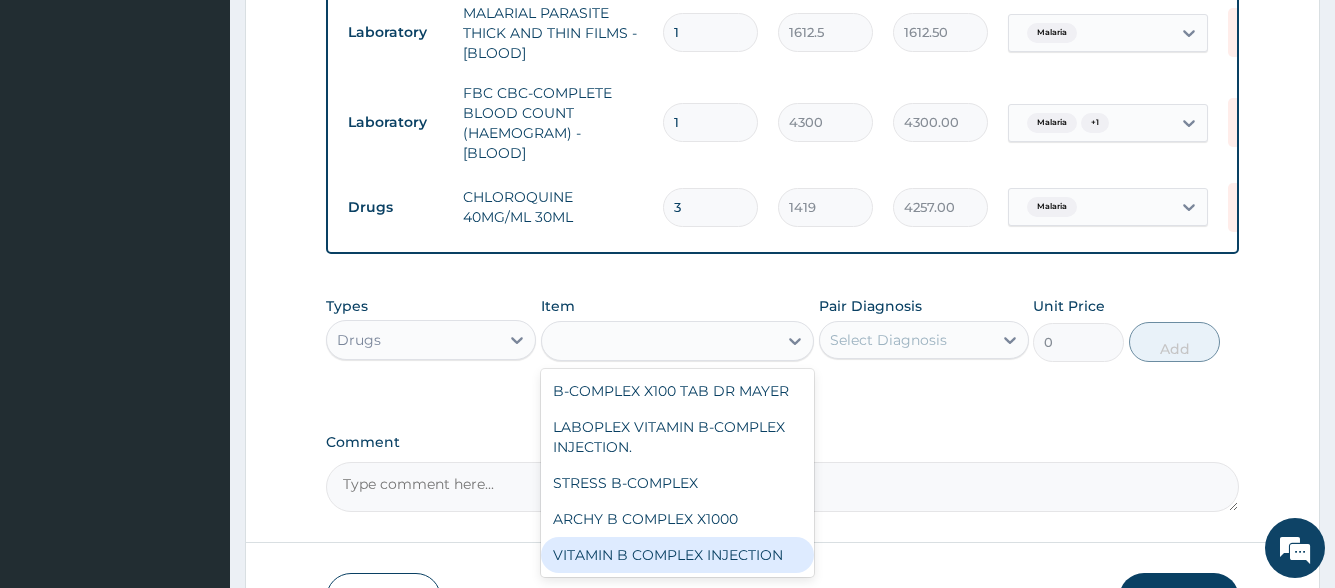 type on "354.75" 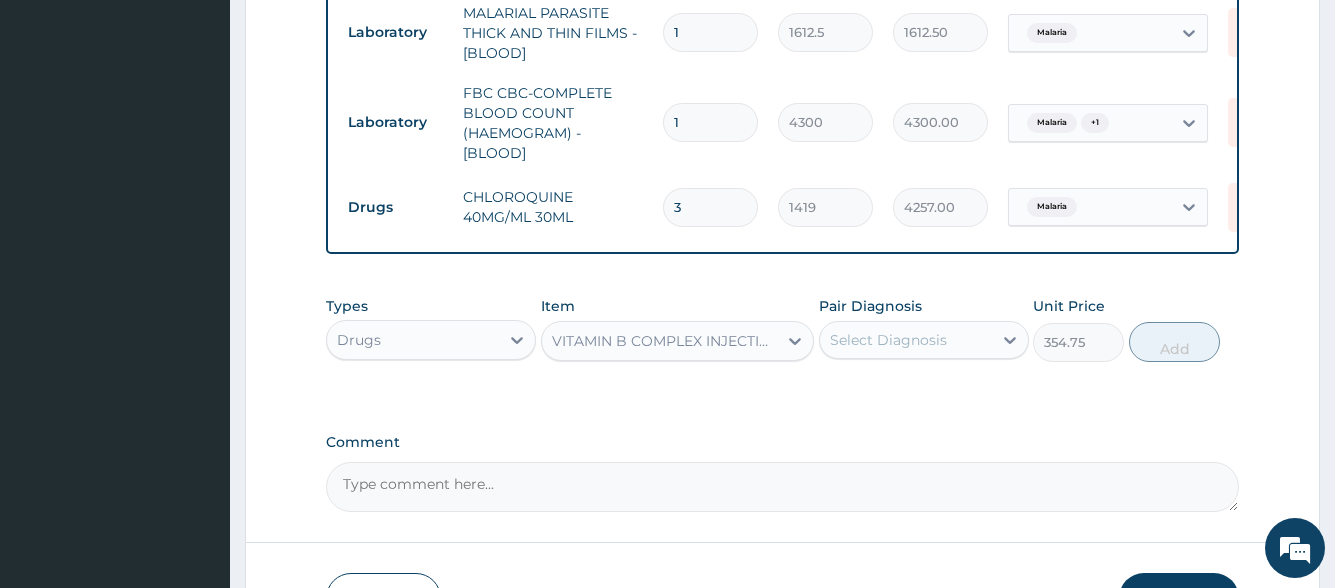 click on "Select Diagnosis" at bounding box center (888, 340) 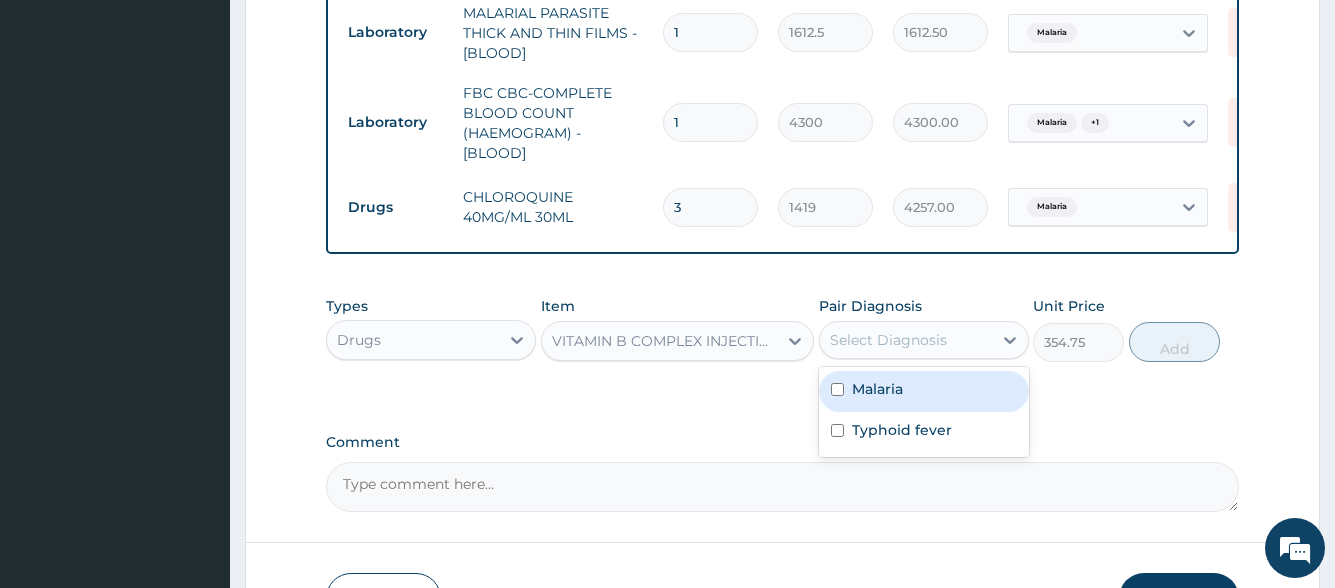 click on "Malaria" at bounding box center (877, 389) 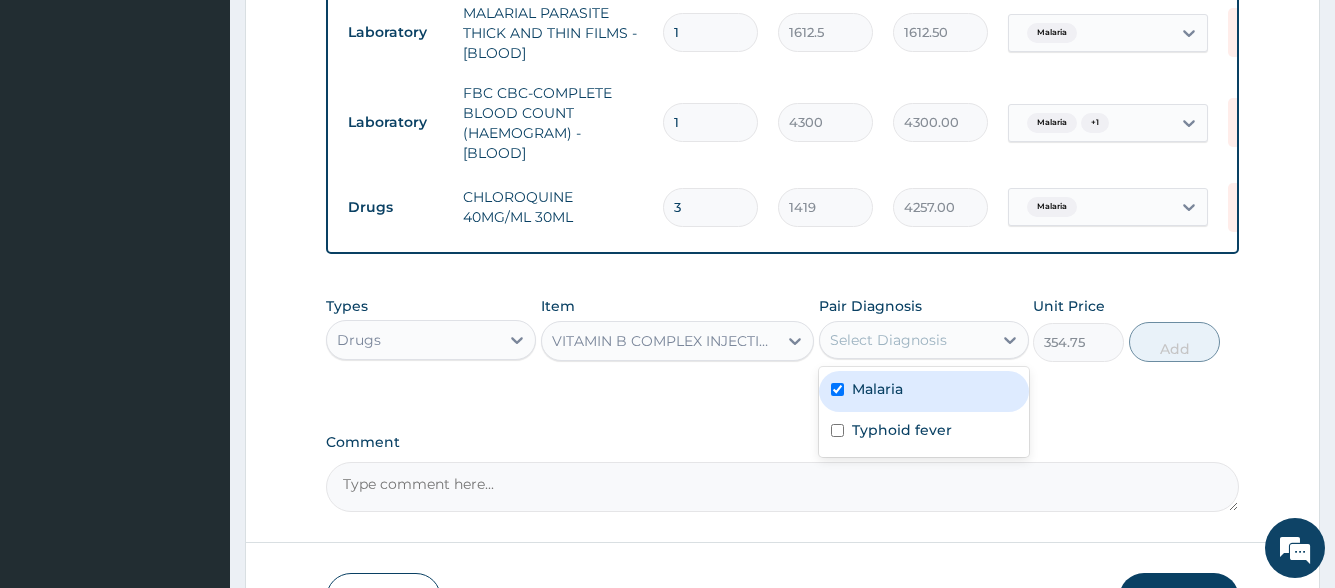 checkbox on "true" 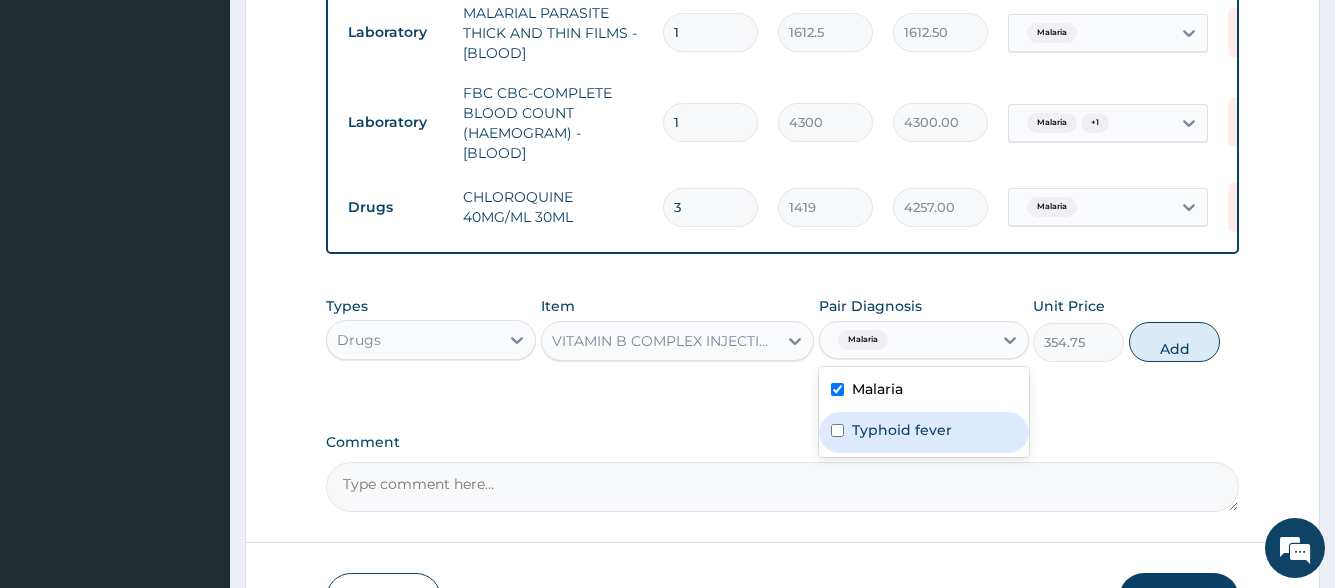 click on "Typhoid fever" at bounding box center [902, 430] 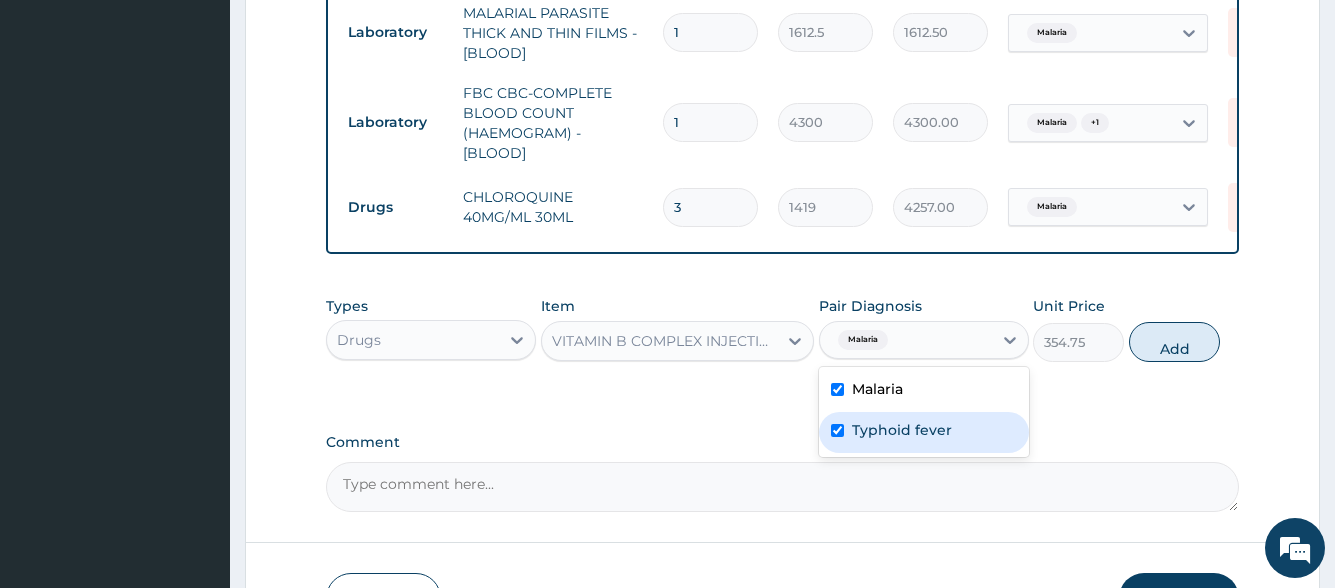 checkbox on "true" 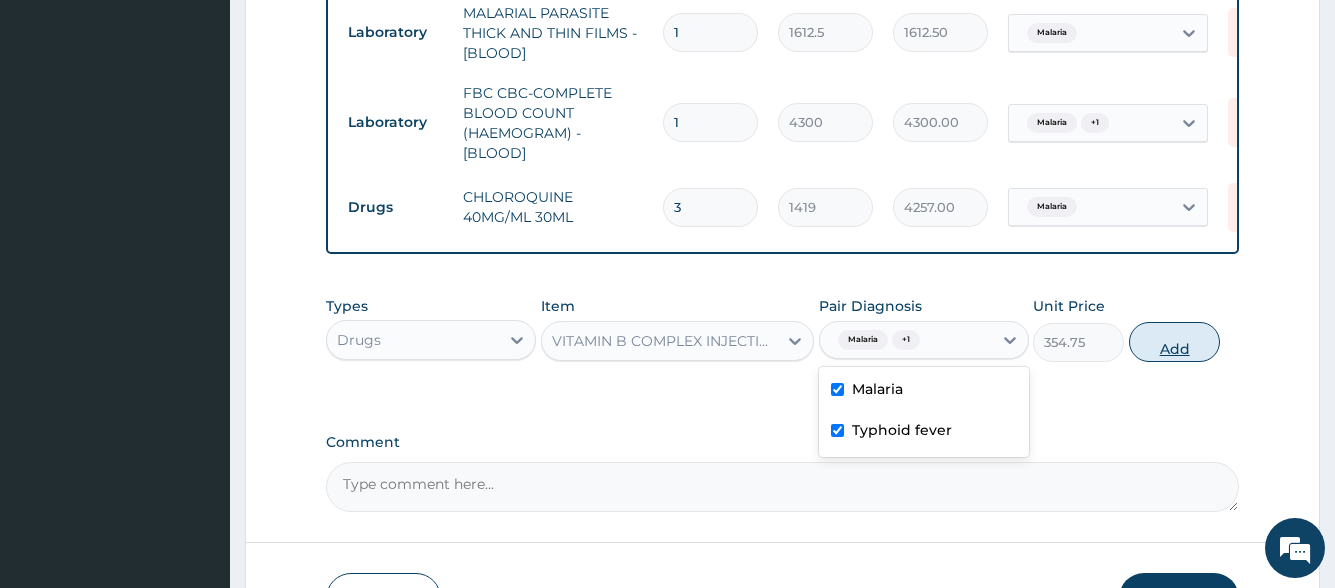 click on "Add" at bounding box center (1174, 342) 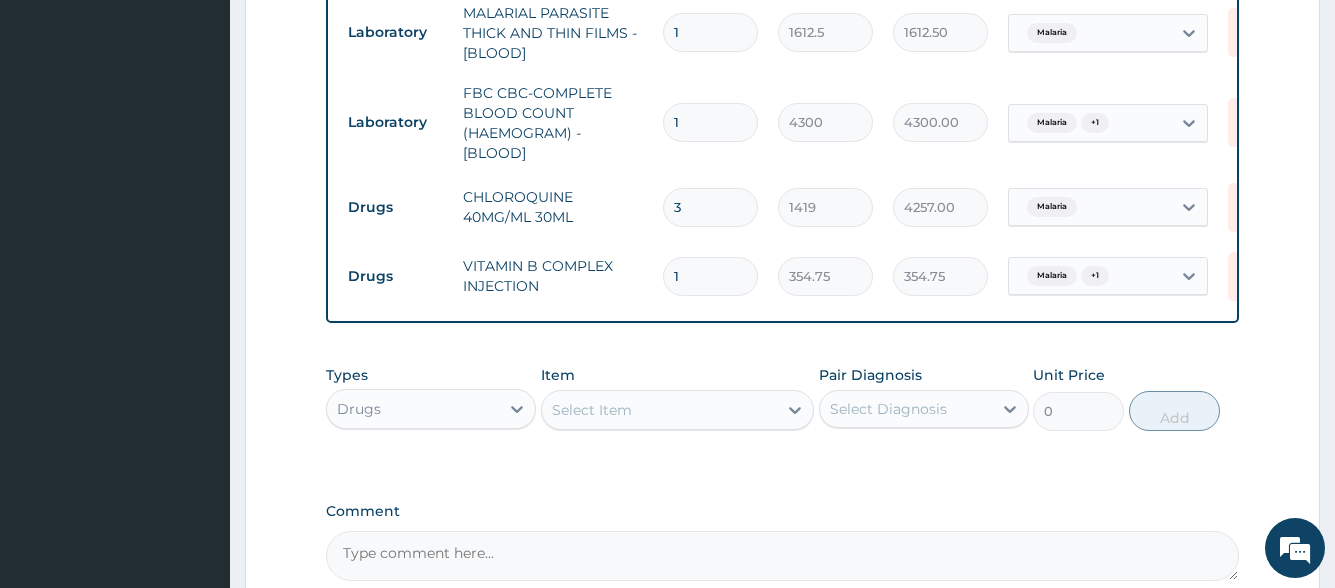 type 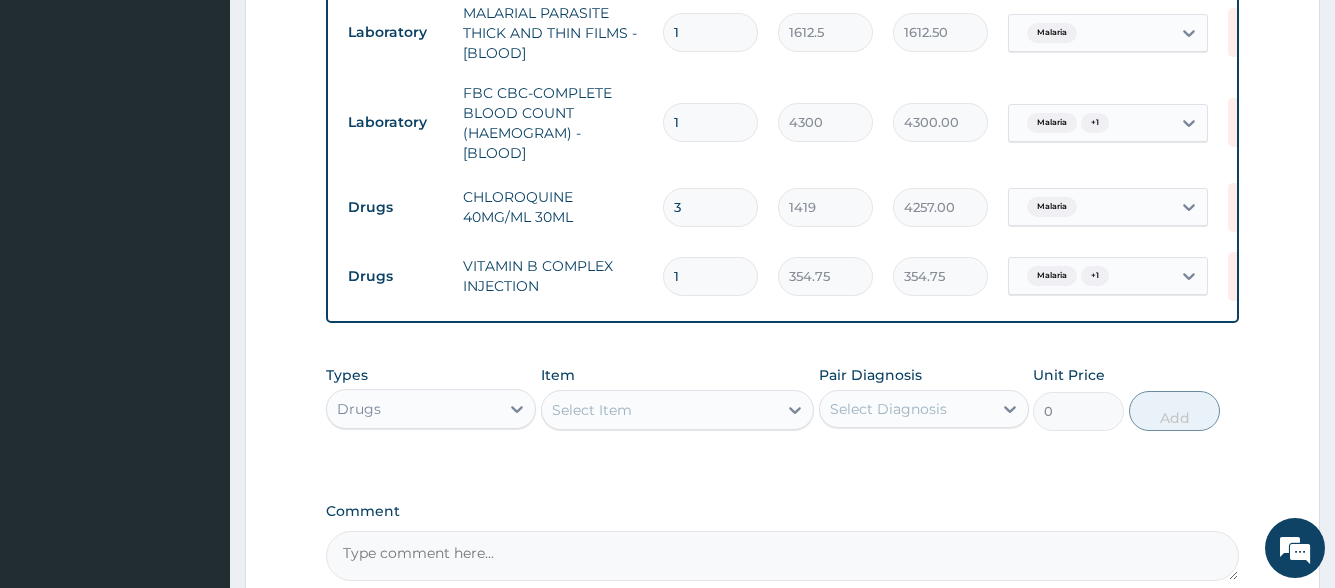 type on "0.00" 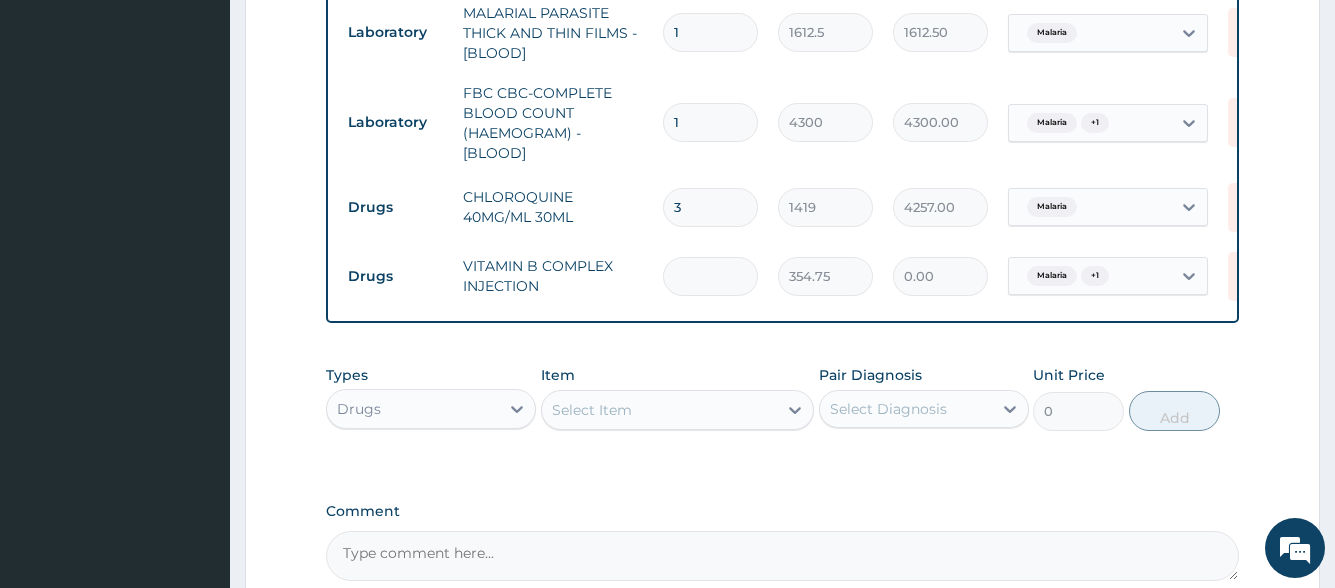 type on "3" 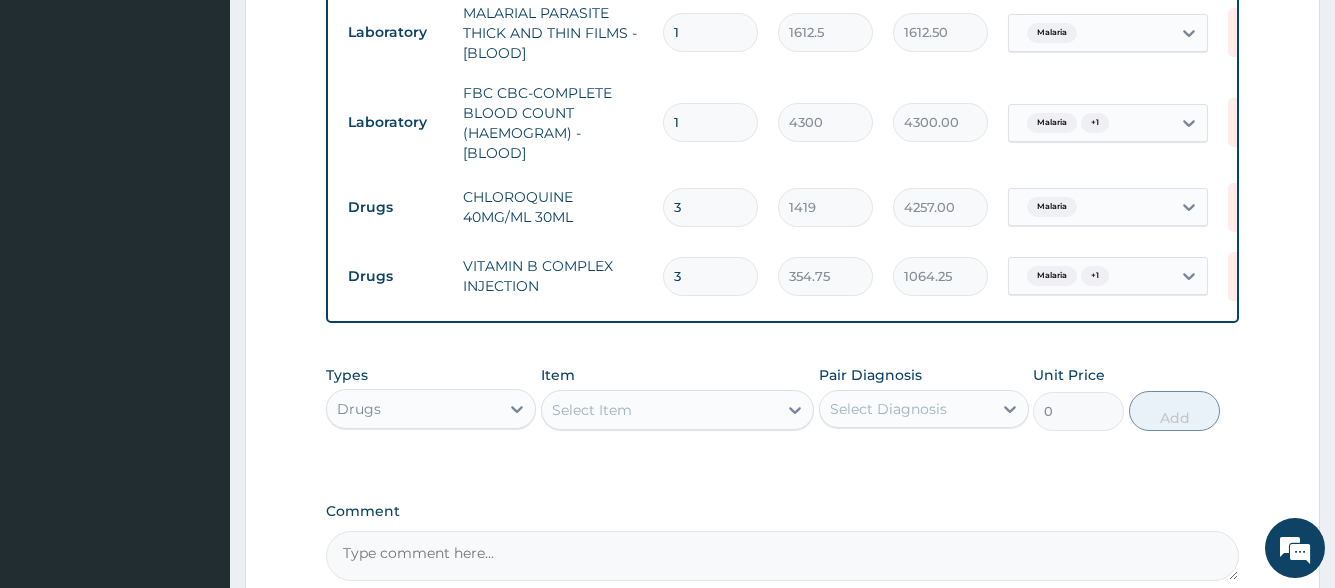 type on "3" 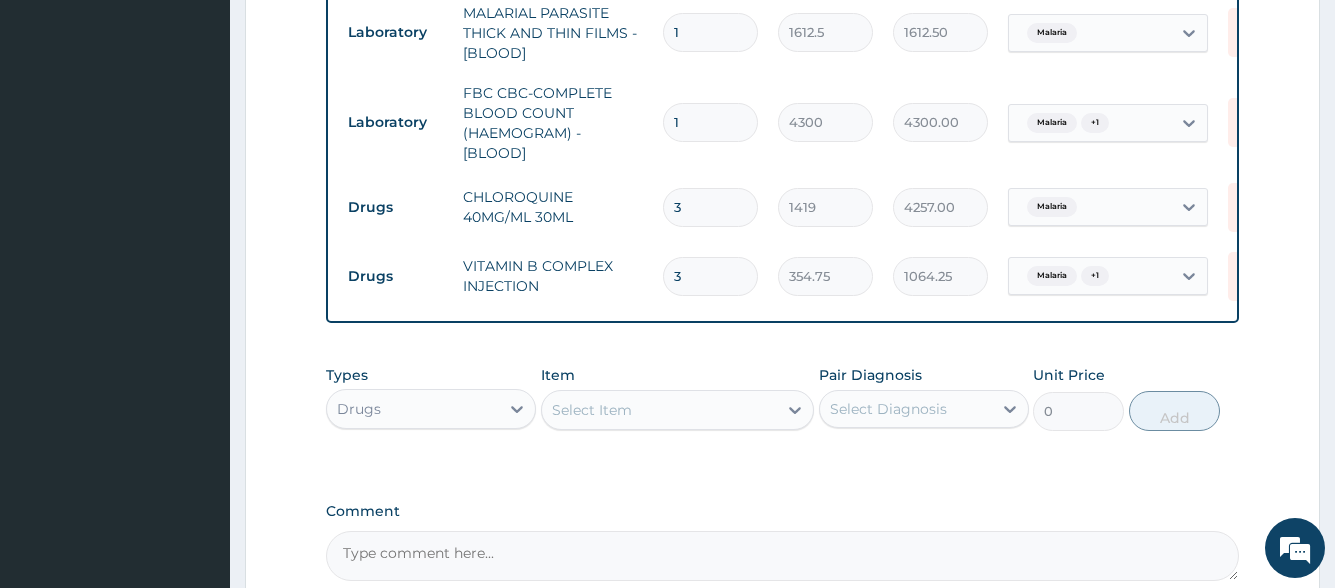 click on "Select Item" at bounding box center [660, 410] 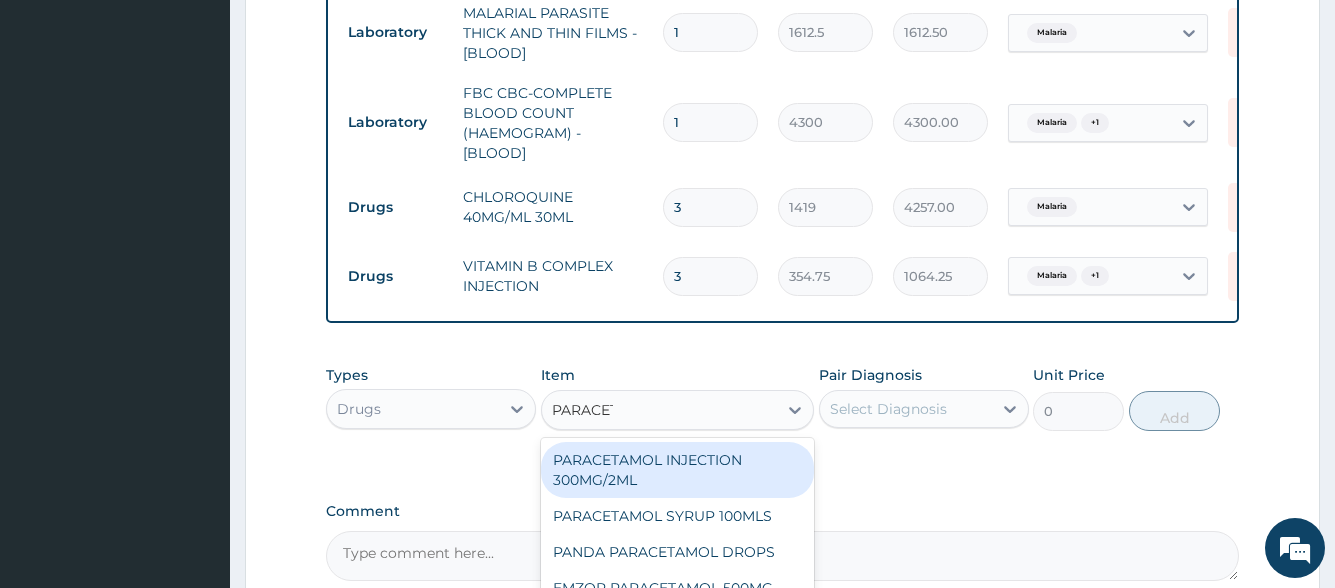 type on "PARACETA" 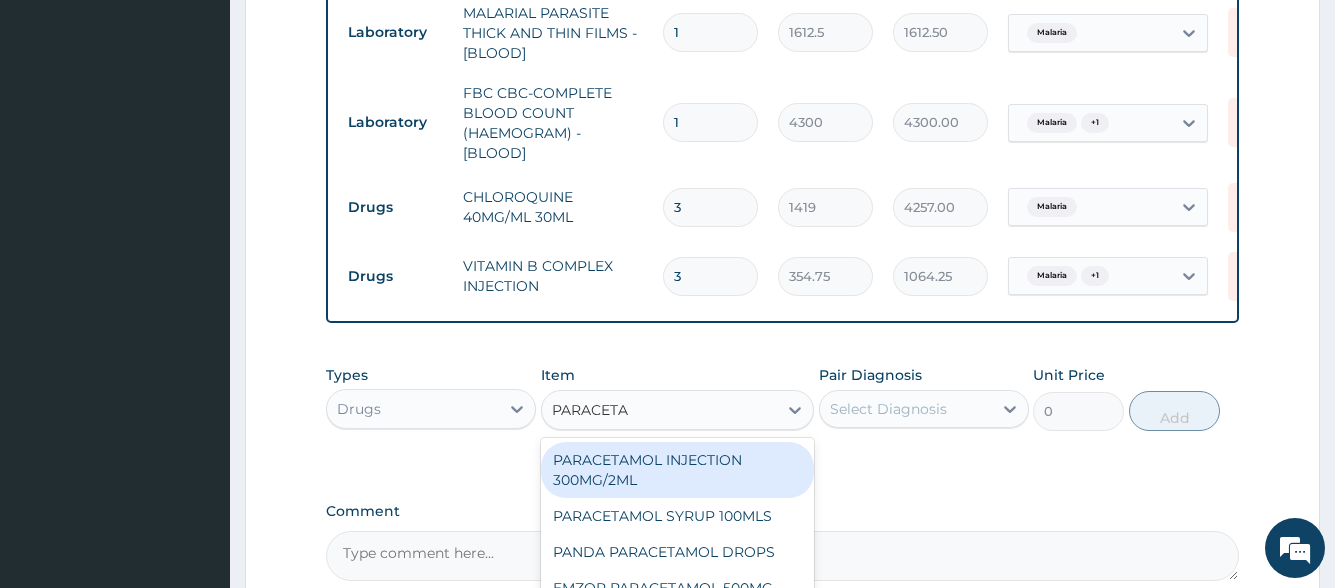 click on "PARACETAMOL INJECTION 300MG/2ML" at bounding box center (678, 470) 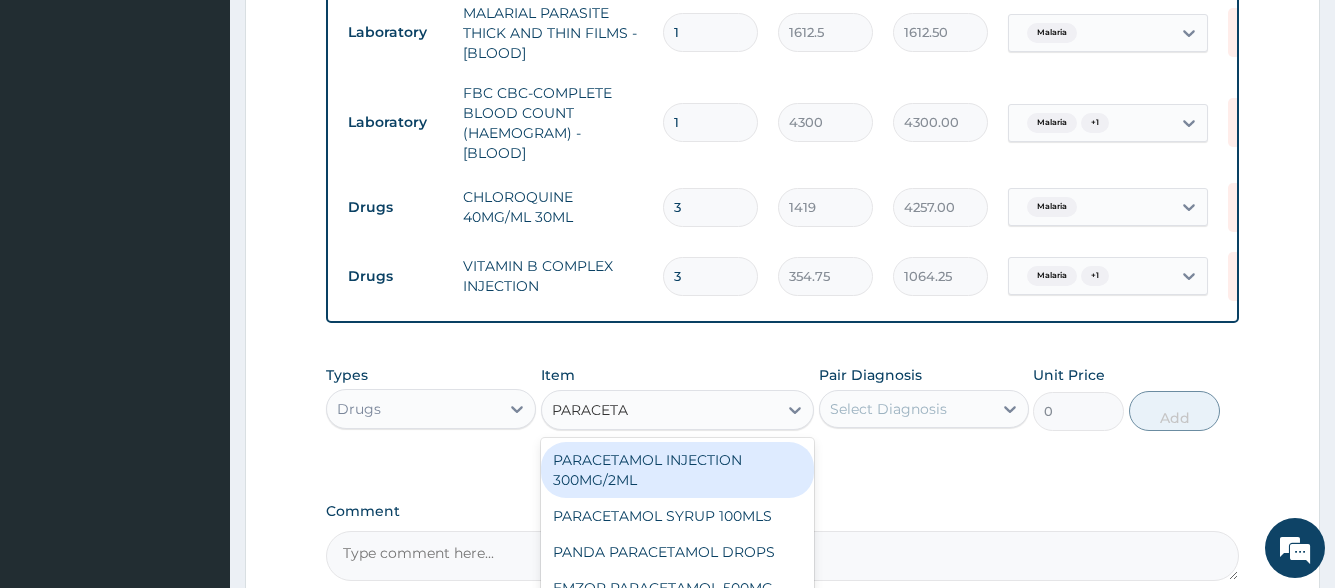 type 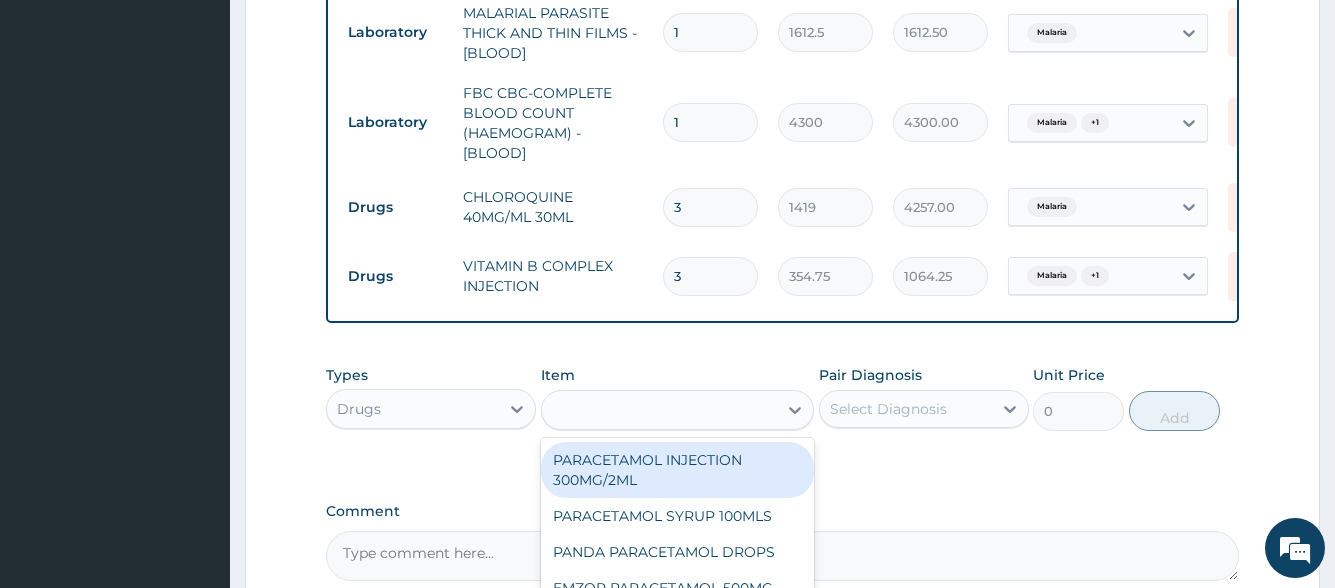 type on "260.15000000000003" 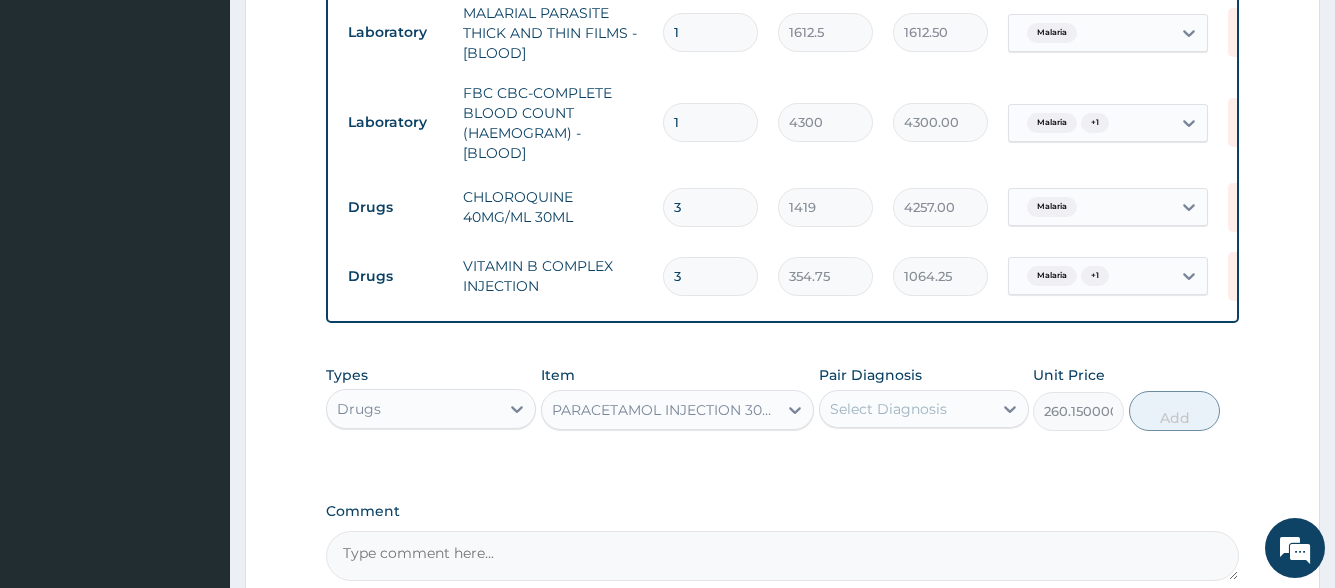 click on "Select Diagnosis" at bounding box center [906, 409] 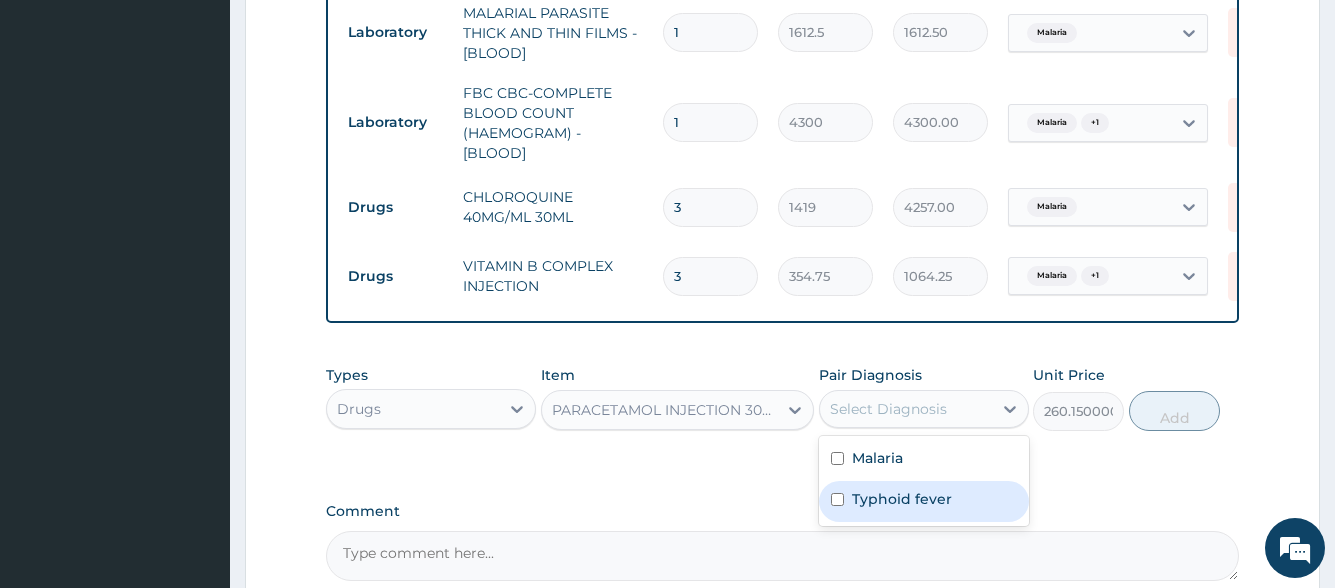 click on "Malaria" at bounding box center (924, 460) 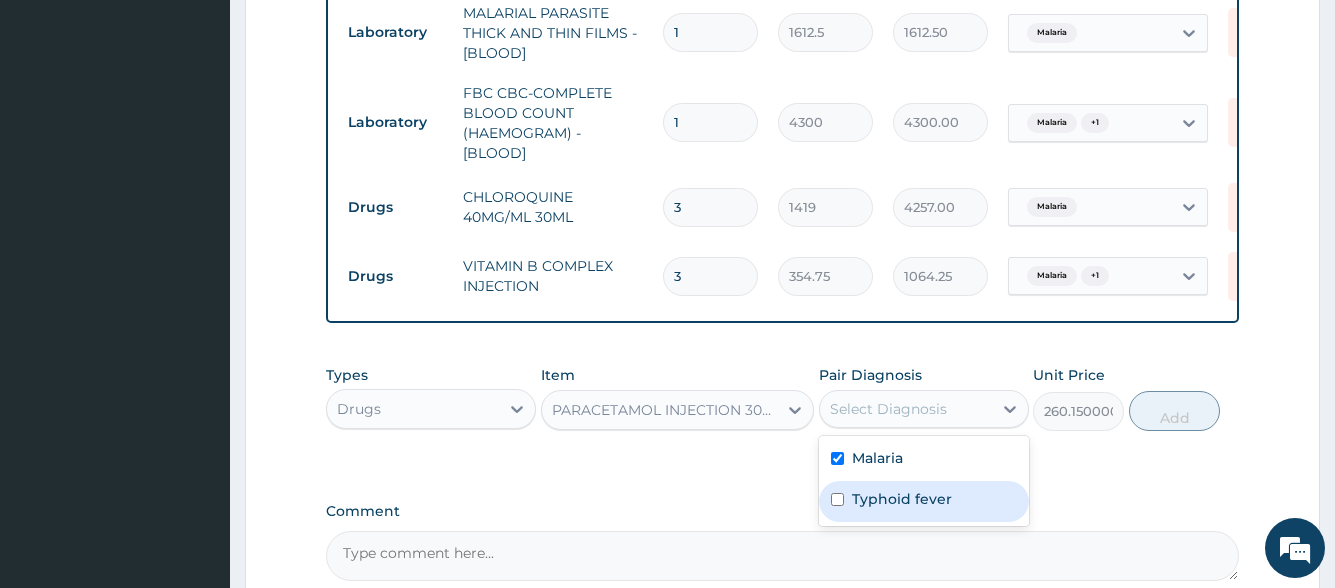 checkbox on "true" 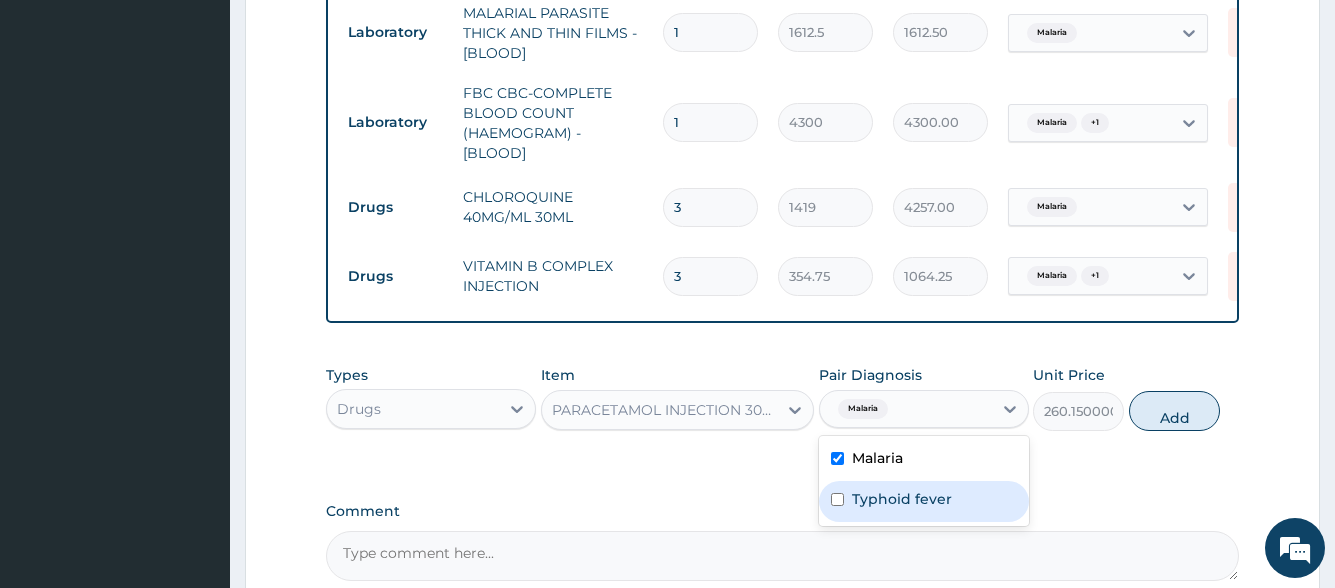 click on "Typhoid fever" at bounding box center (902, 499) 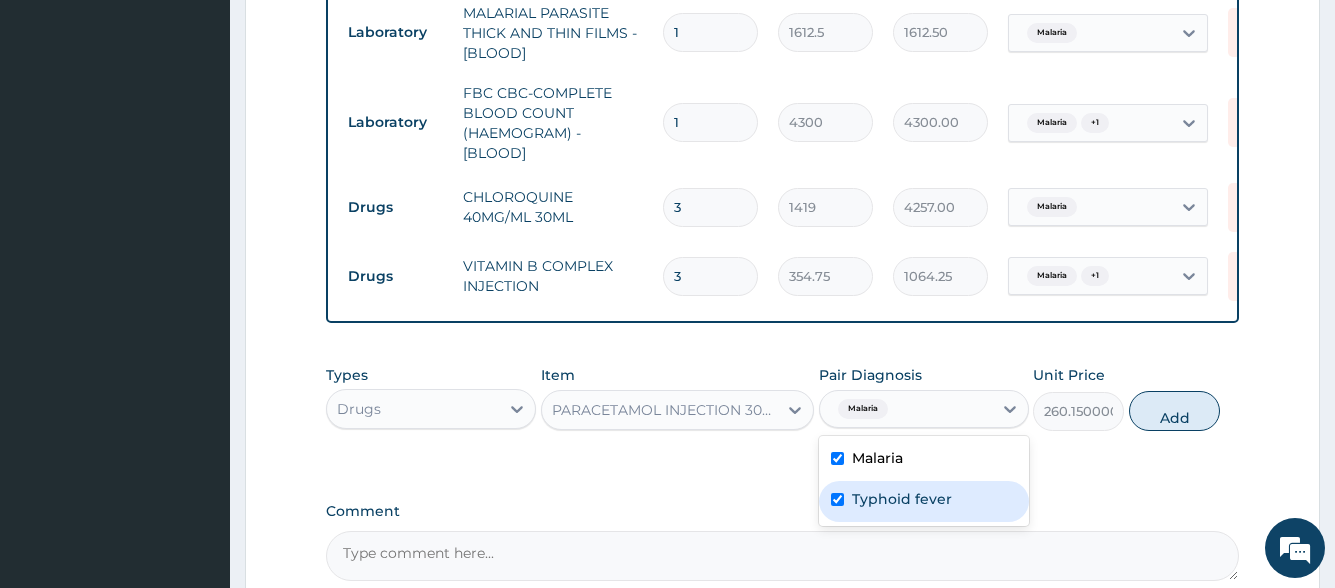 checkbox on "true" 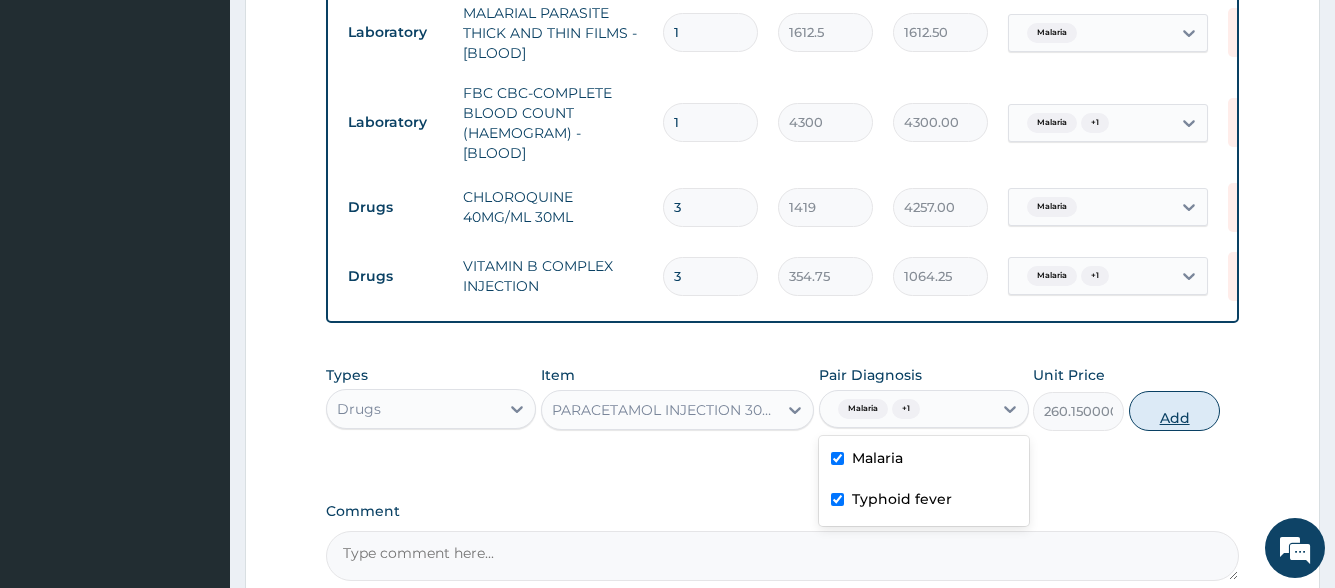 click on "Add" at bounding box center [1174, 411] 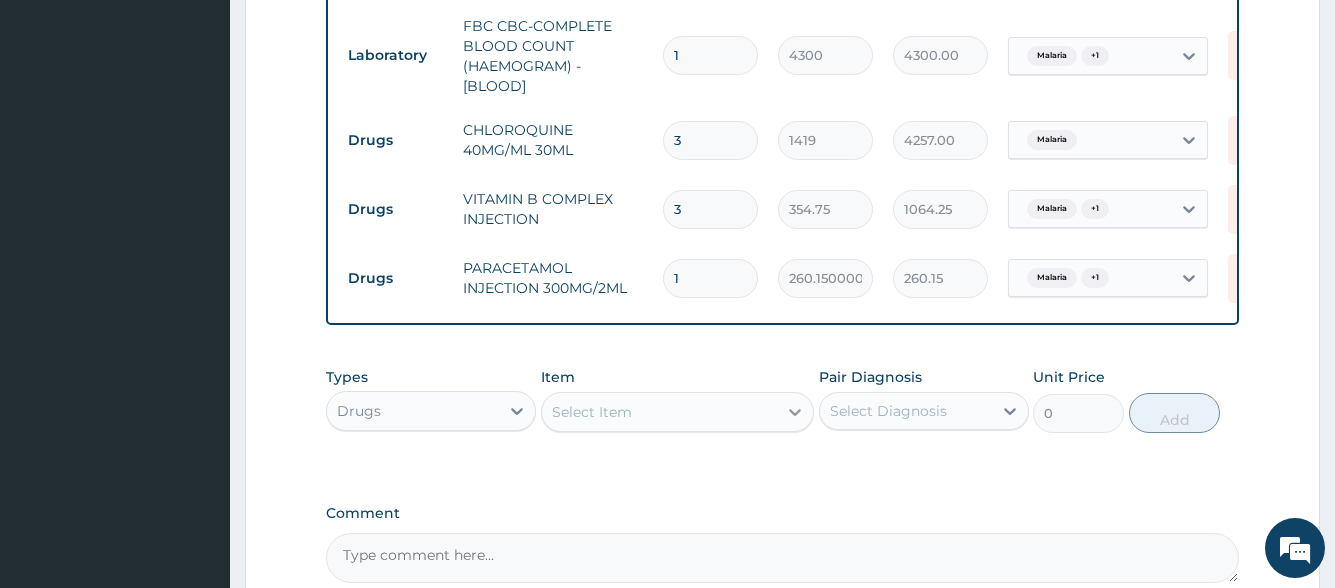scroll, scrollTop: 1005, scrollLeft: 0, axis: vertical 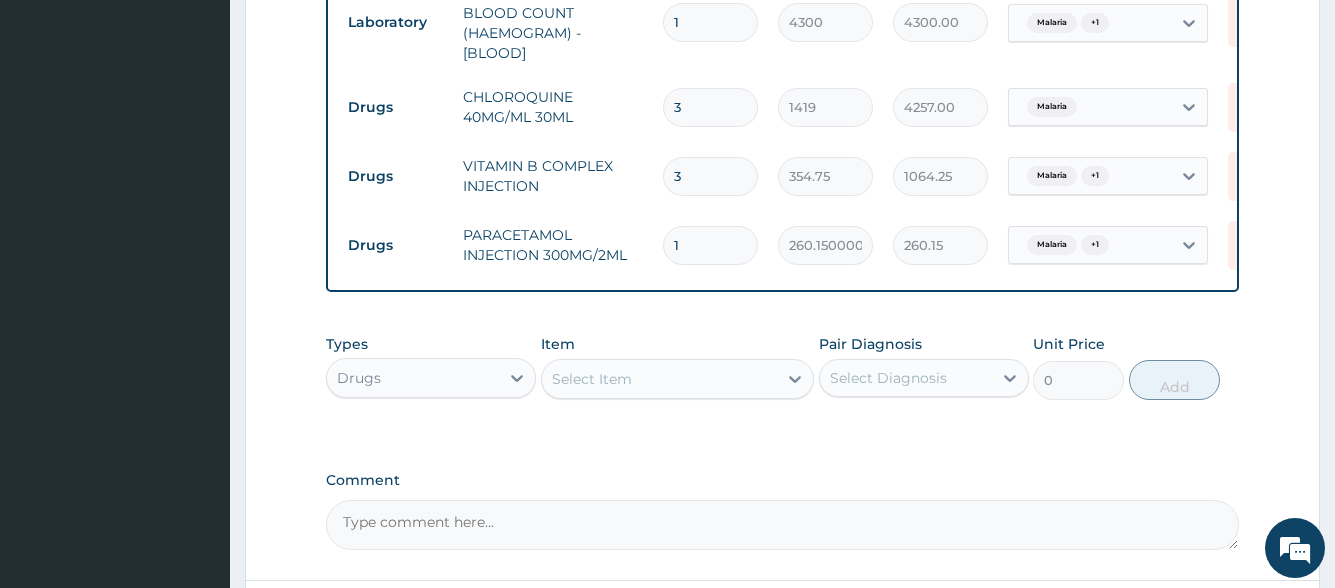 click on "Select Item" at bounding box center [660, 379] 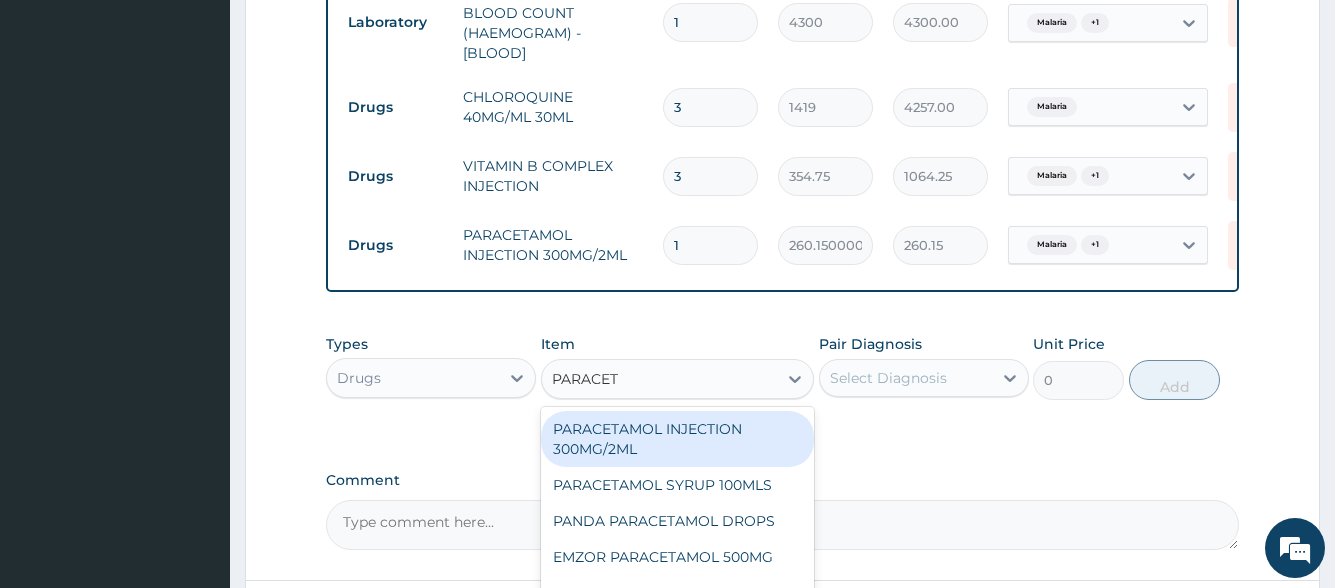 type on "PARACETA" 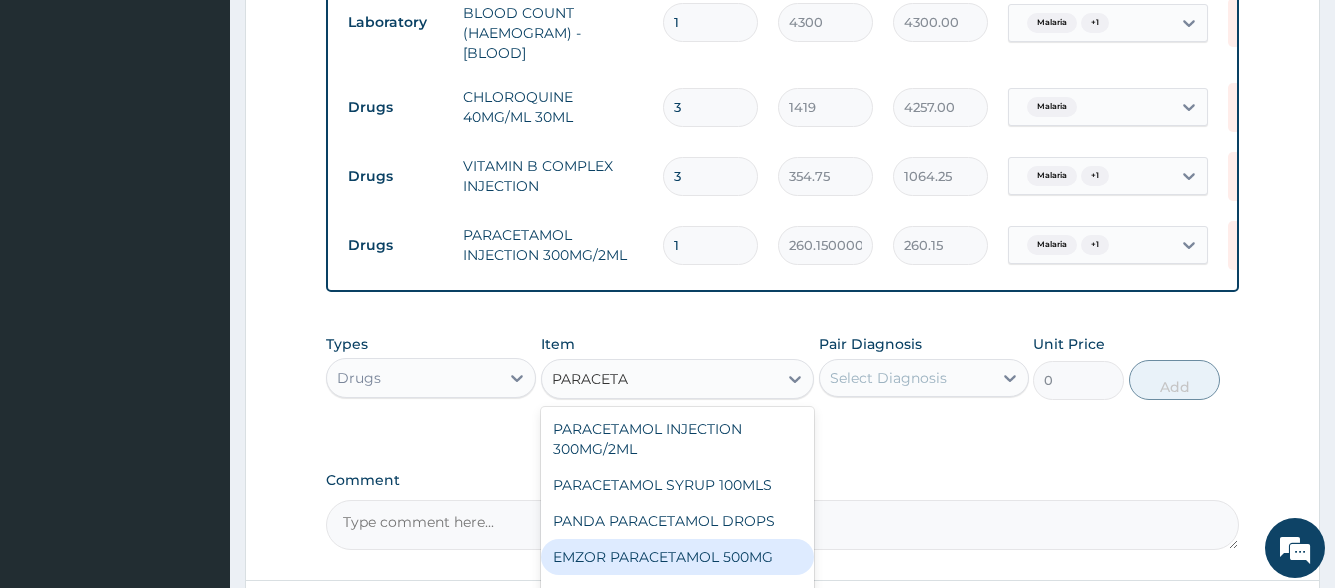click on "EMZOR PARACETAMOL 500MG" at bounding box center (678, 557) 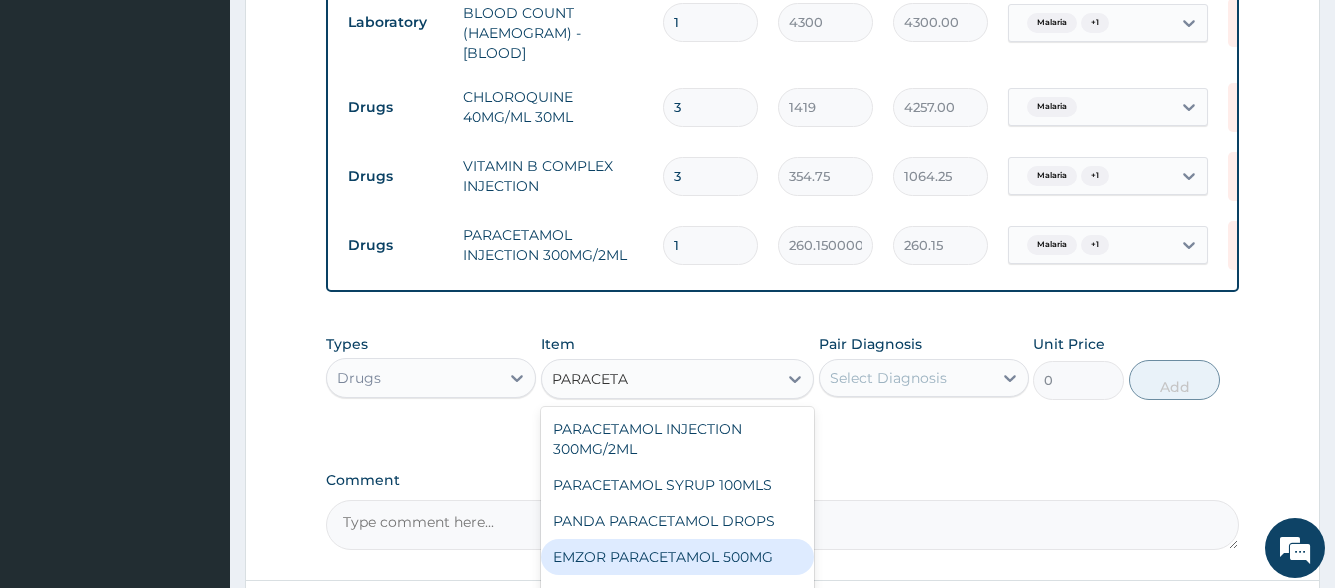 type 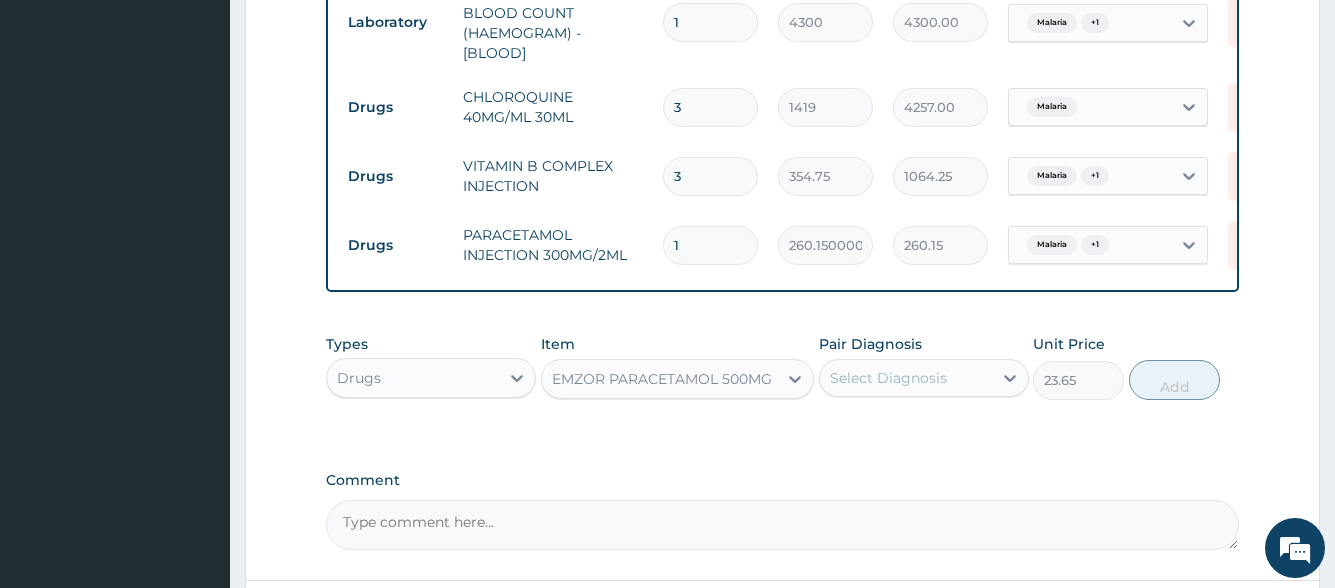 click on "Select Diagnosis" at bounding box center (888, 378) 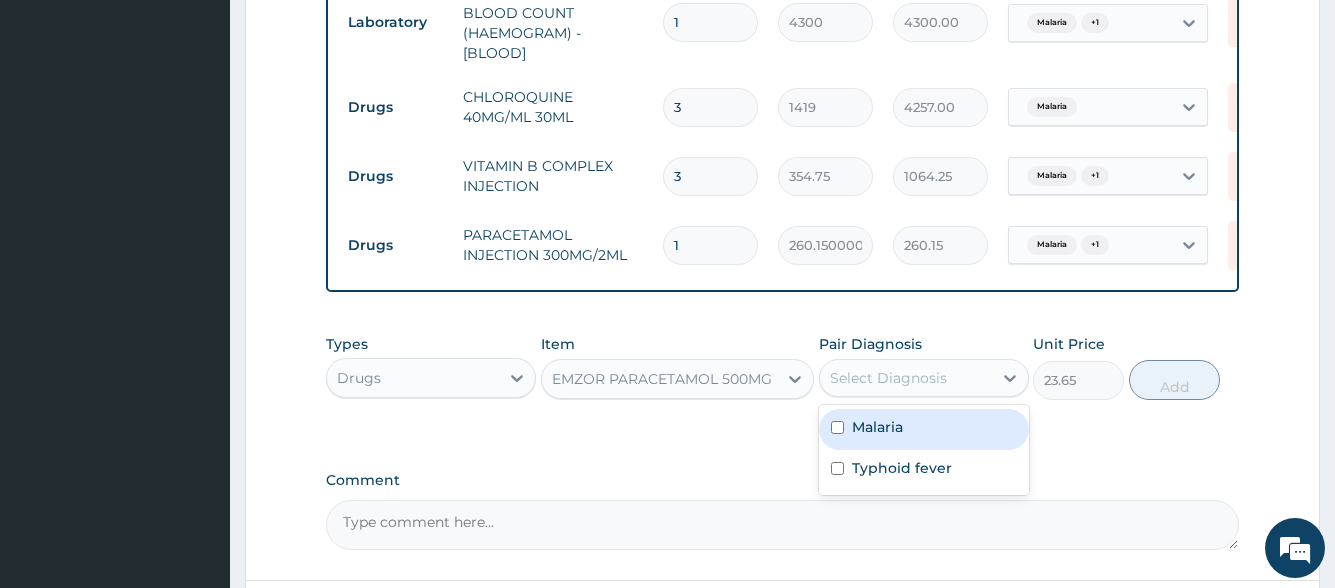 click on "Malaria" at bounding box center [924, 429] 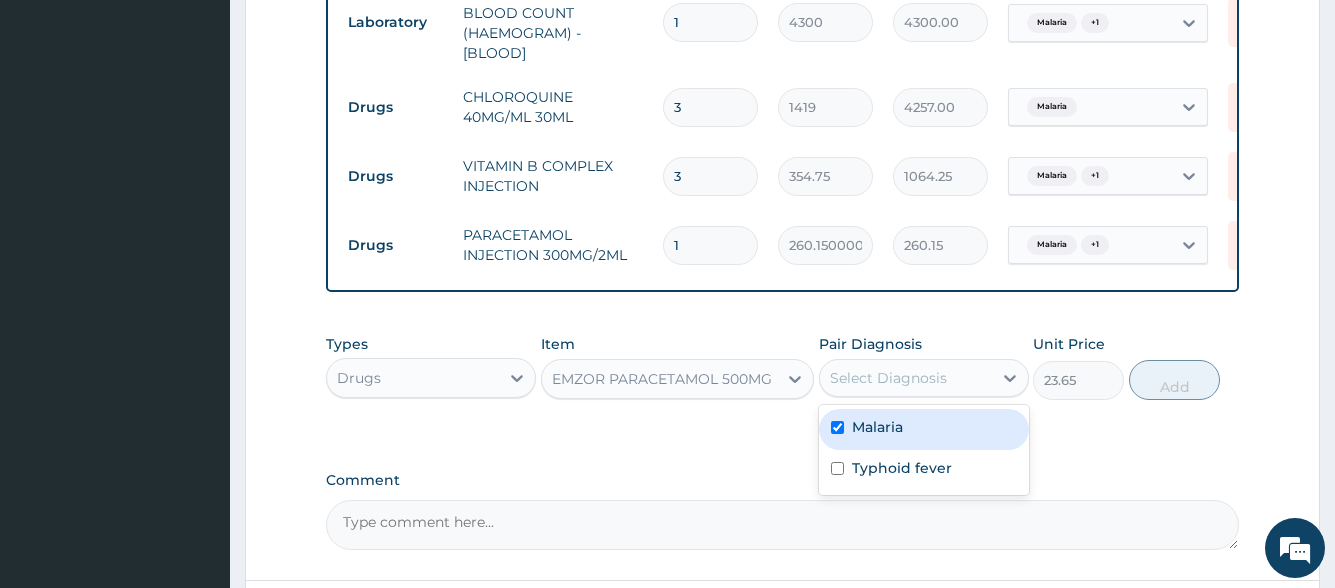 checkbox on "true" 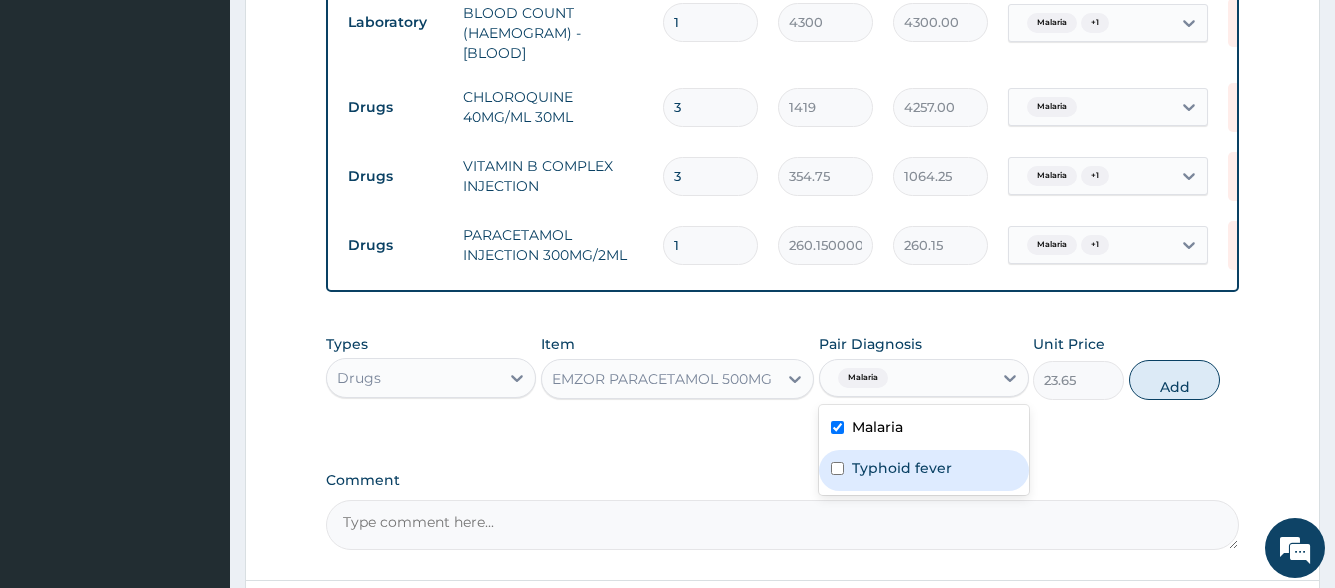 click on "Typhoid fever" at bounding box center [902, 468] 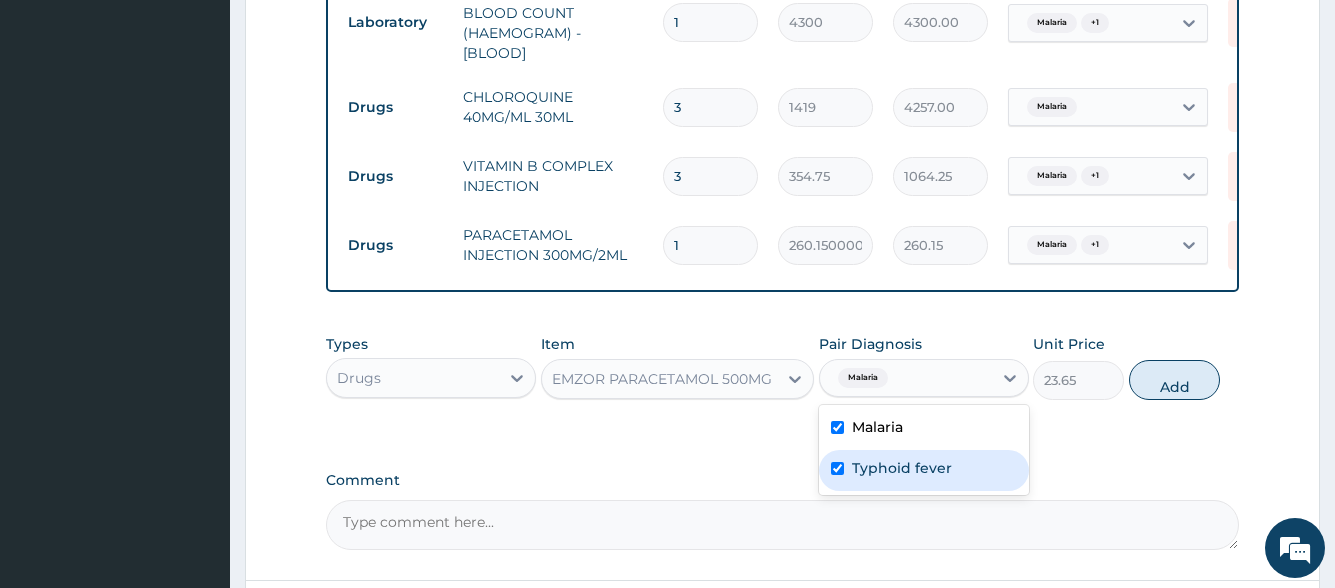 checkbox on "true" 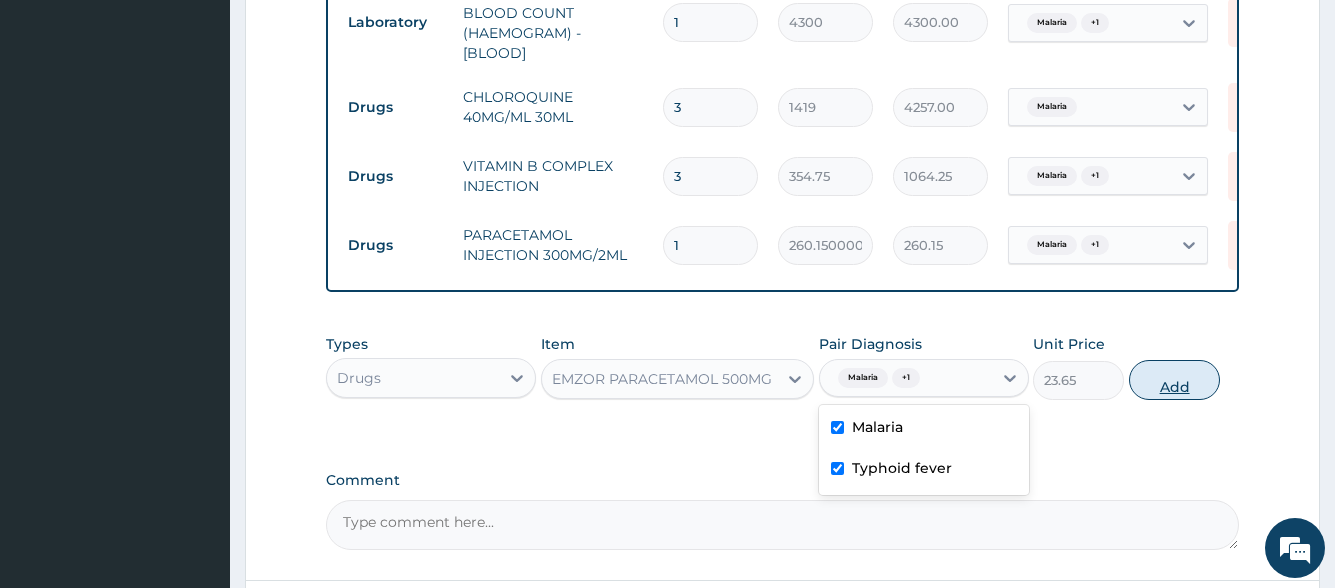 click on "Add" at bounding box center (1174, 380) 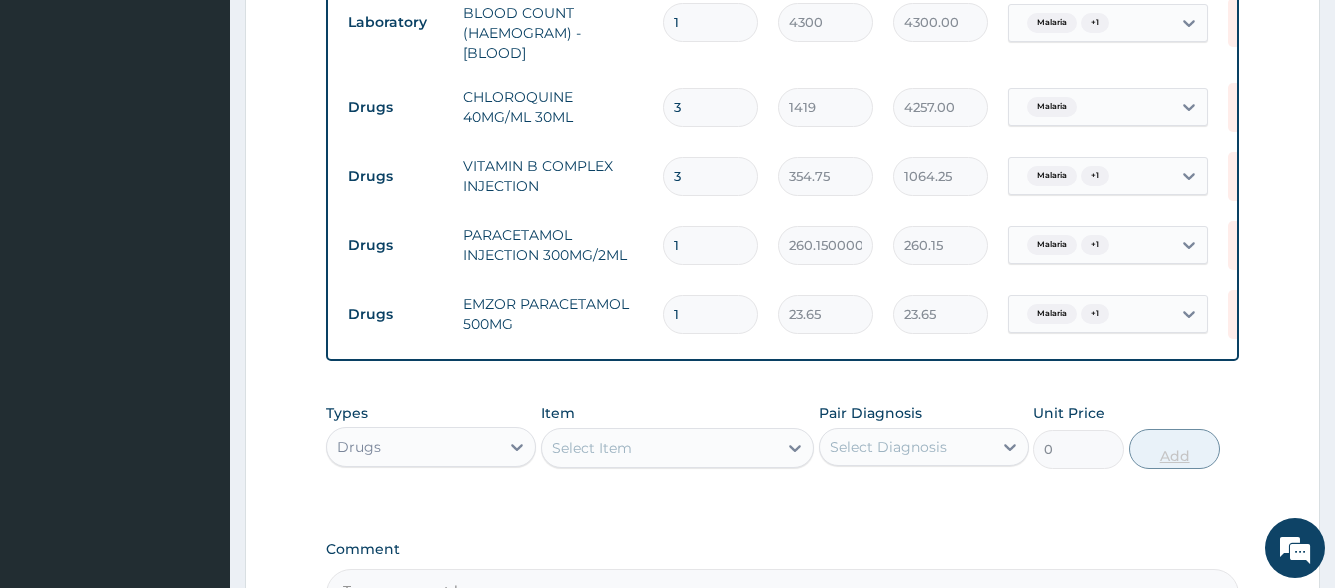 type on "18" 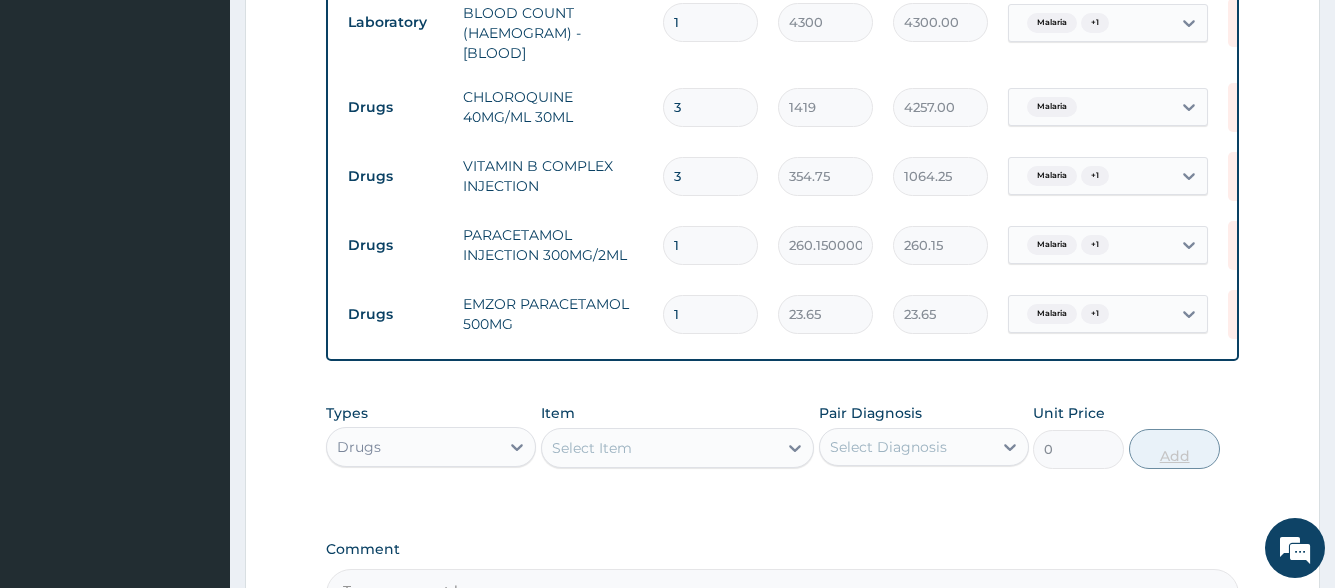 type on "425.70" 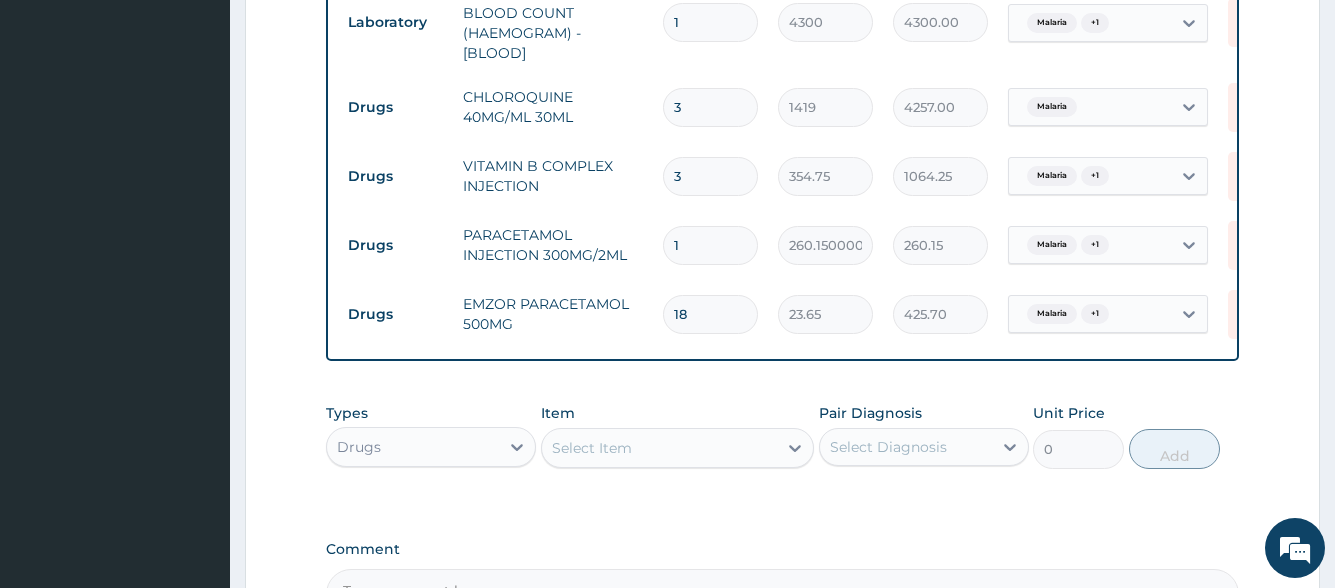 type on "18" 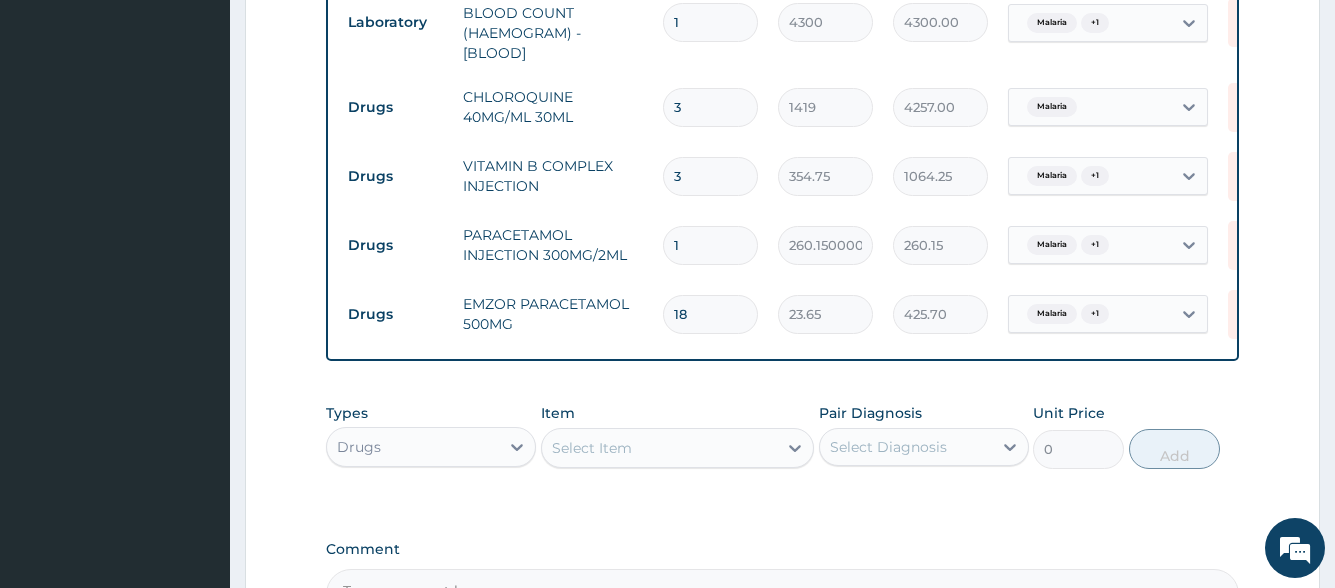 click on "Select Item" at bounding box center [660, 448] 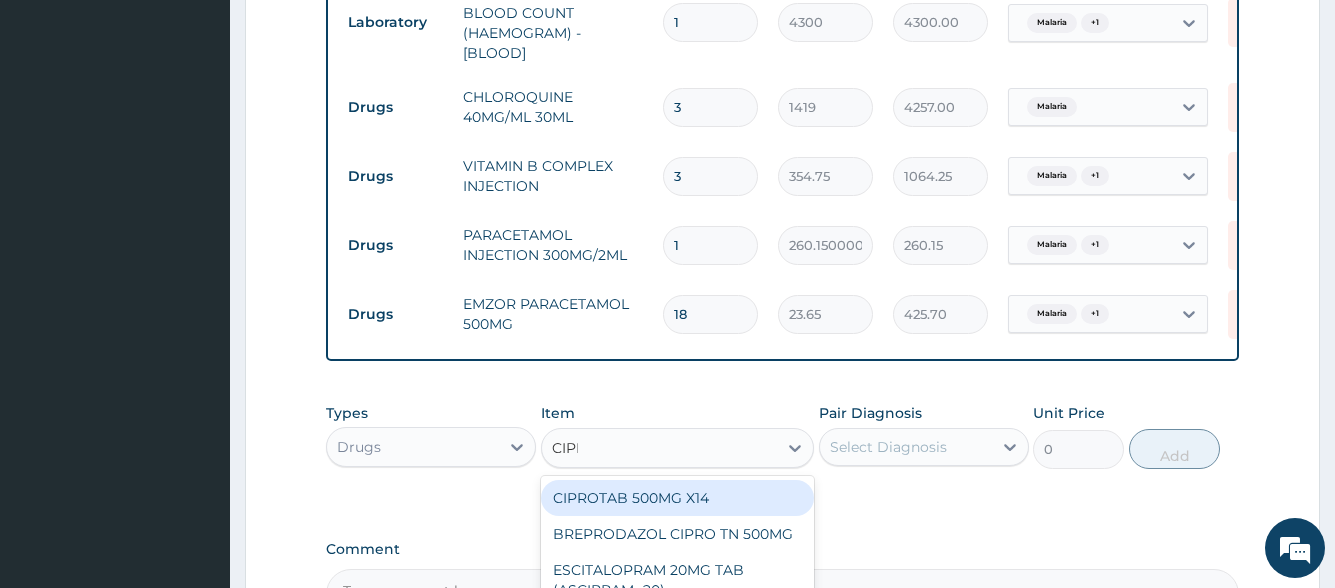 type on "CIPRO" 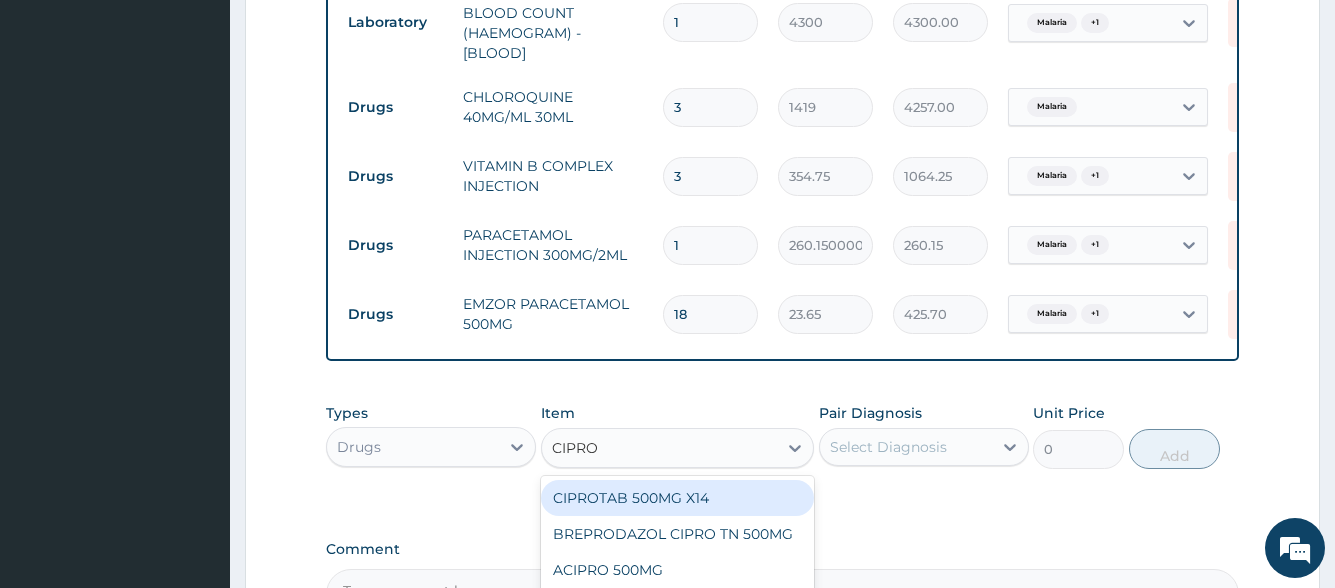 click on "CIPROTAB 500MG X14" at bounding box center (678, 498) 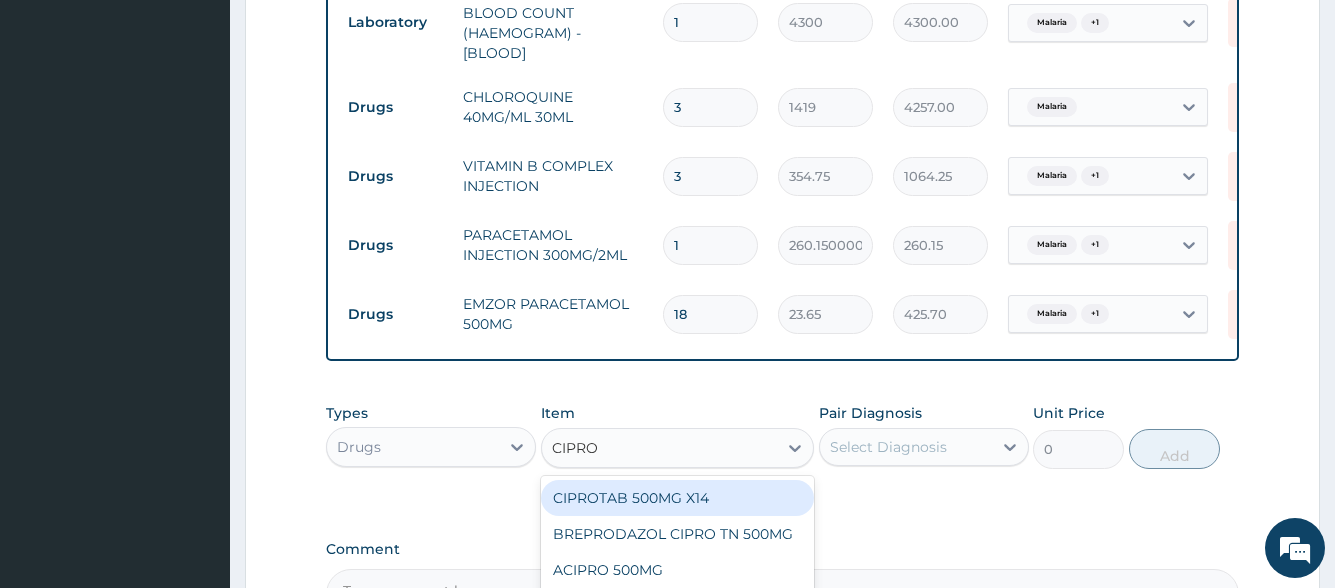 type 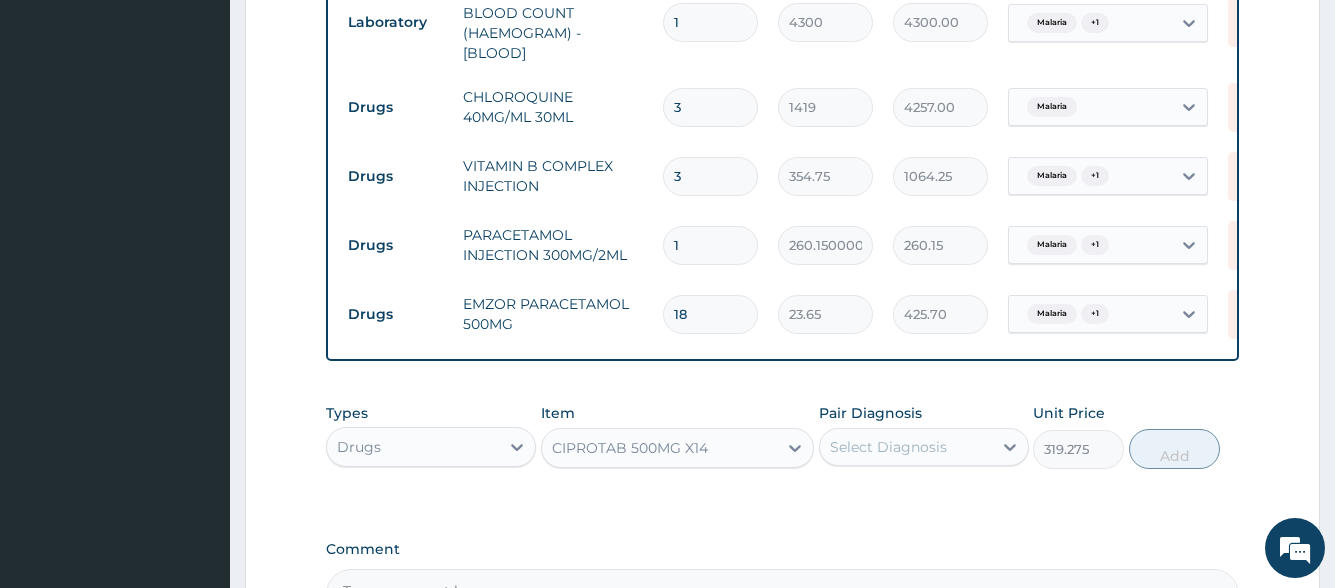 click on "Select Diagnosis" at bounding box center (888, 447) 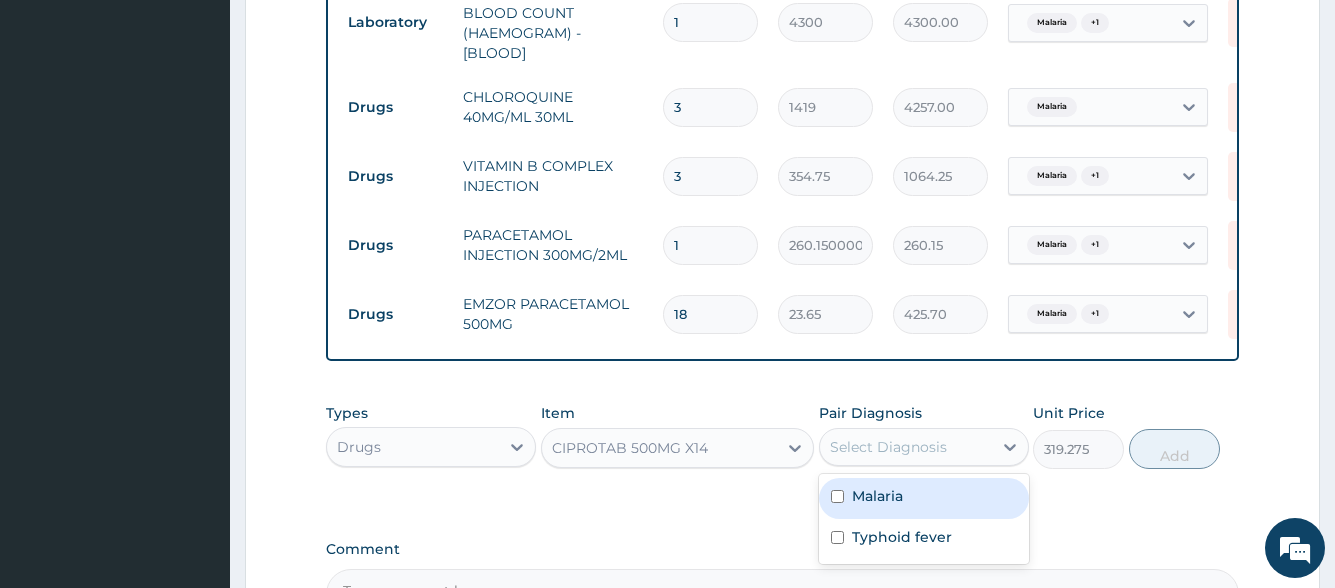 click on "Malaria" at bounding box center [924, 498] 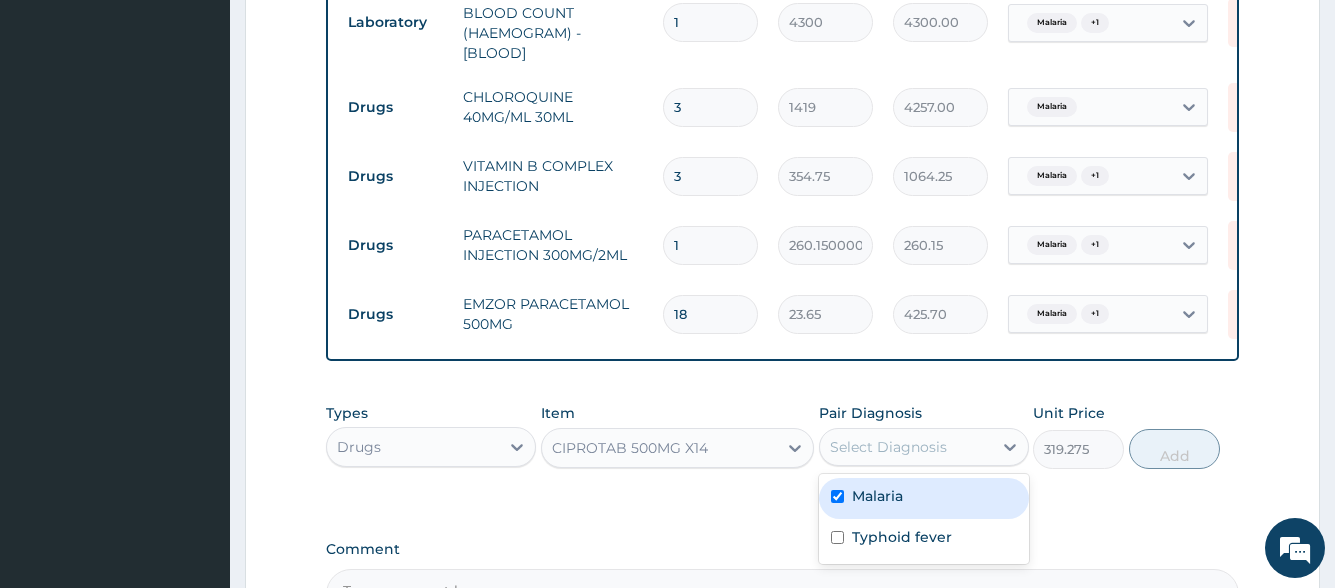 checkbox on "true" 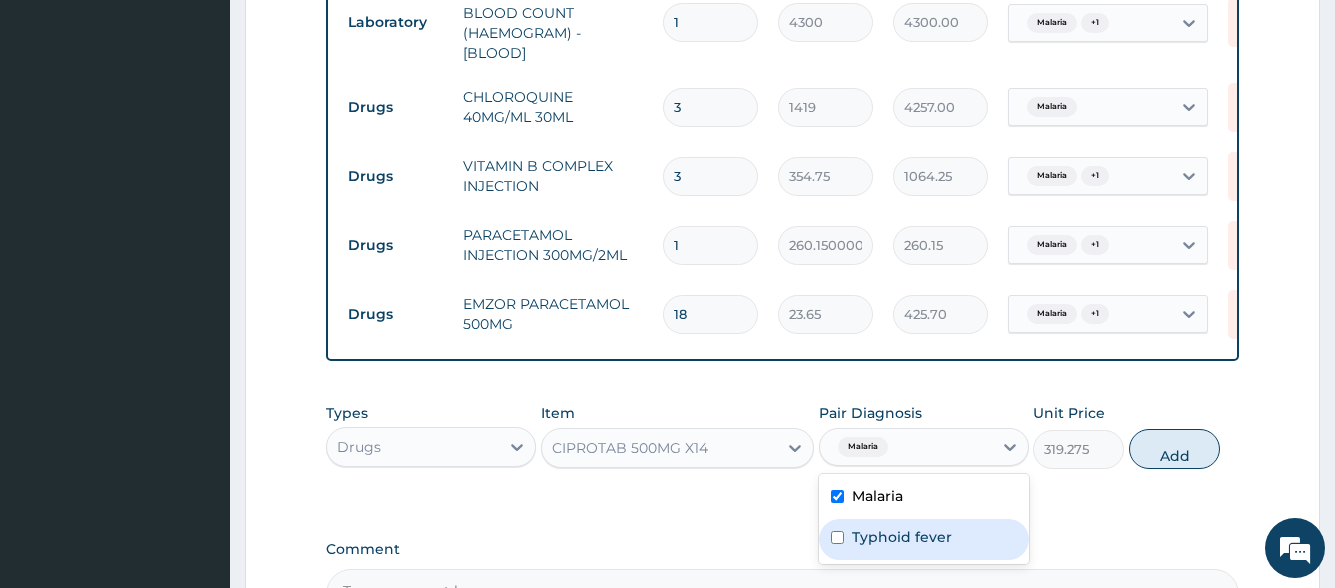 click on "Typhoid fever" at bounding box center [902, 537] 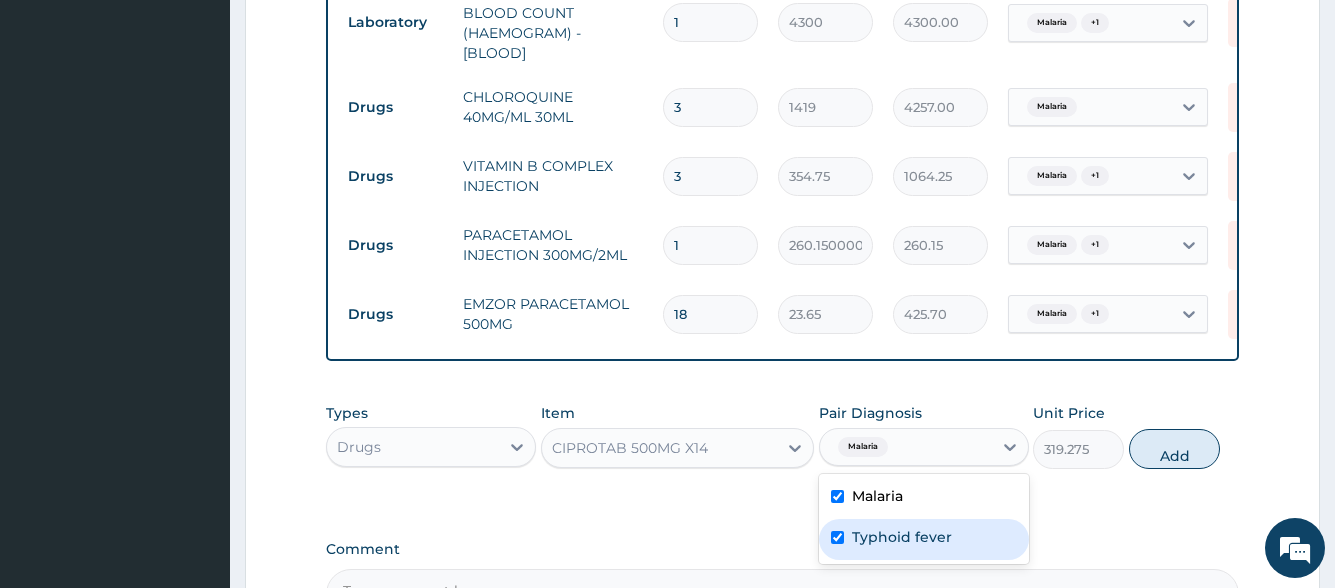 checkbox on "true" 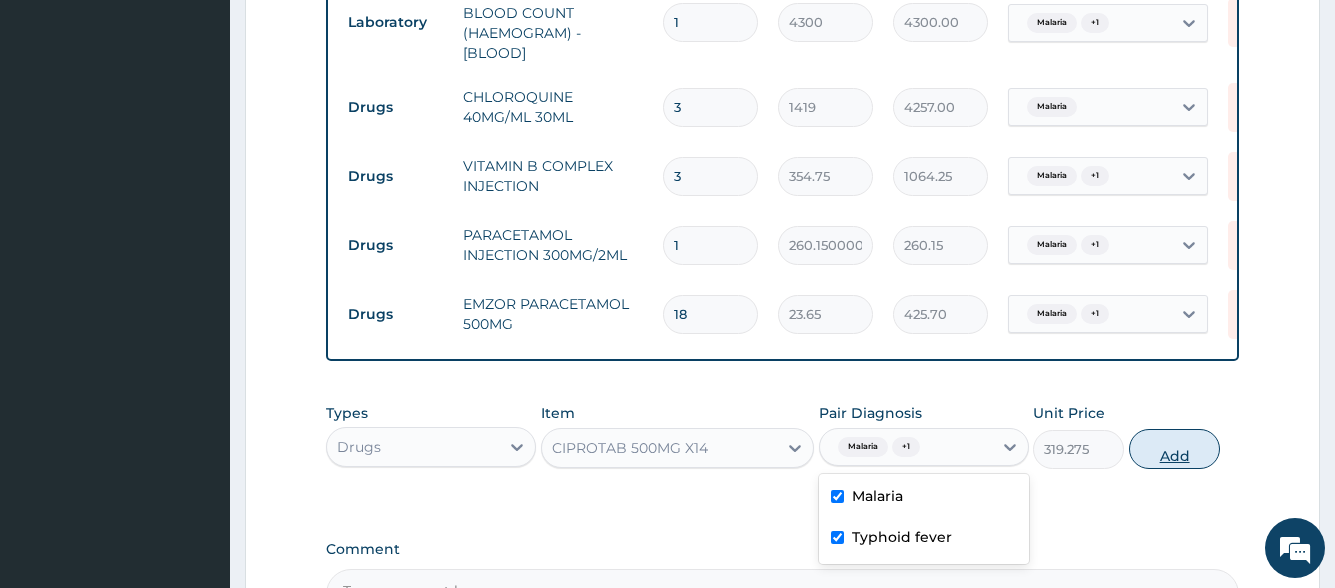 click on "Add" at bounding box center (1174, 449) 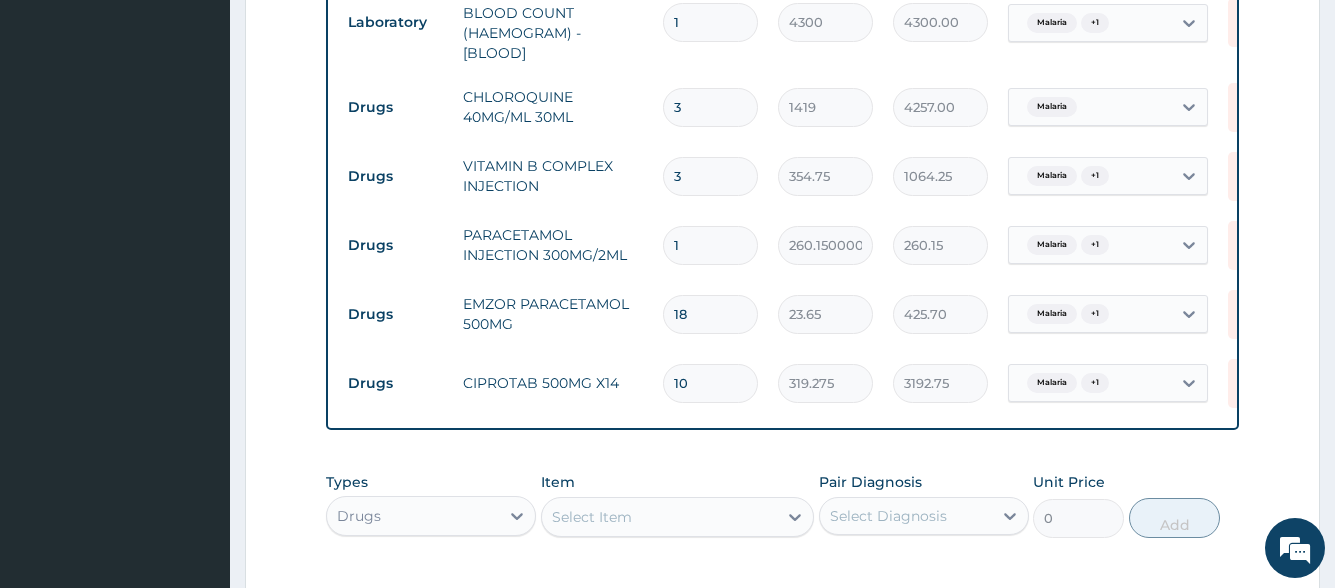 type on "10" 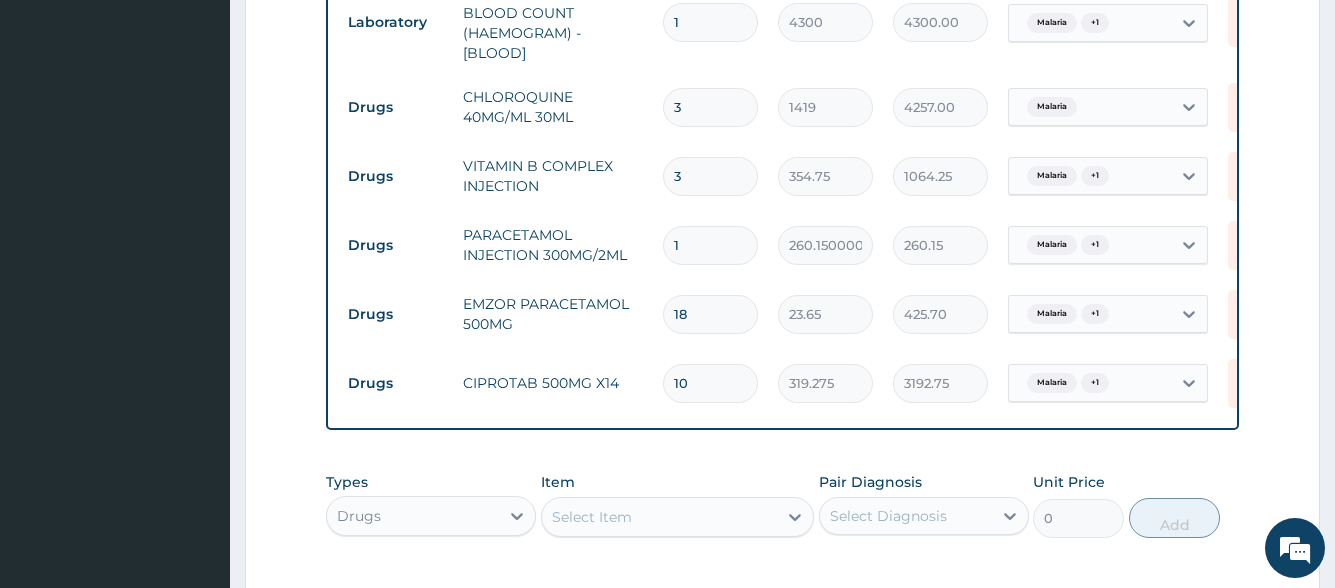 click on "Select Item" at bounding box center (660, 517) 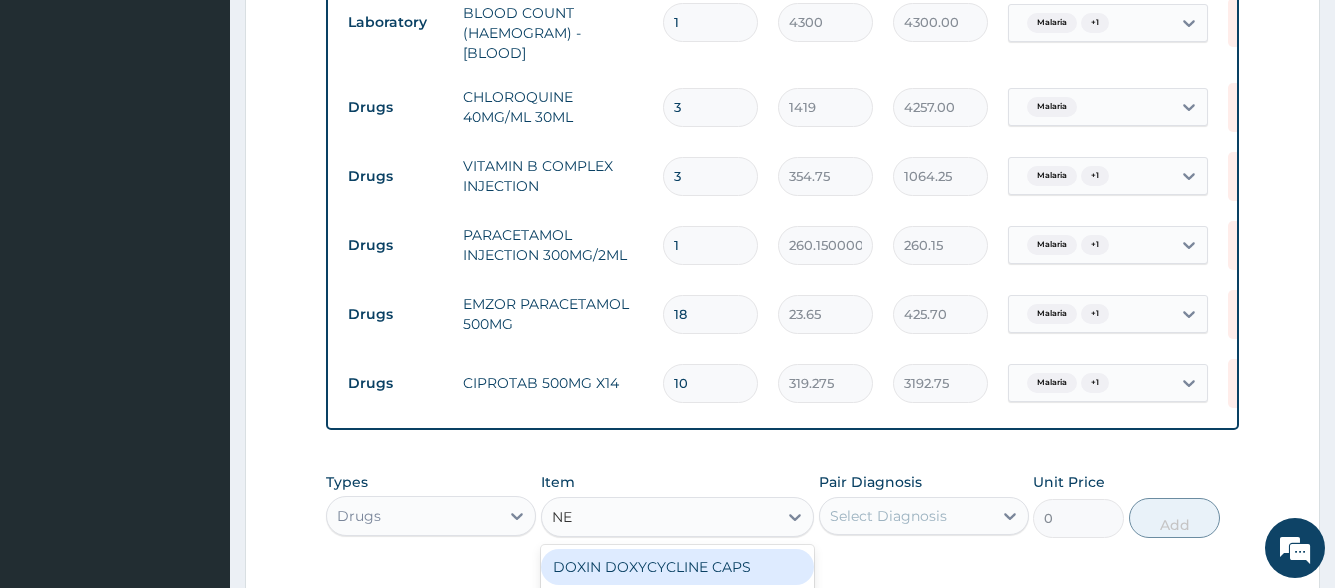 type on "NEO" 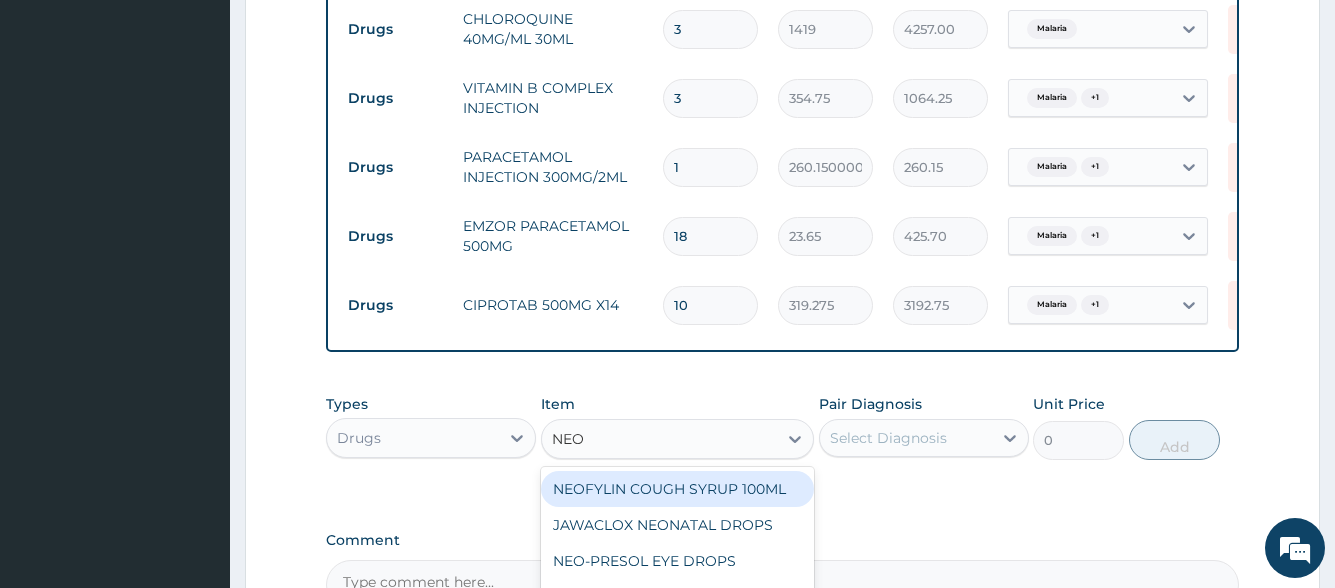scroll, scrollTop: 1105, scrollLeft: 0, axis: vertical 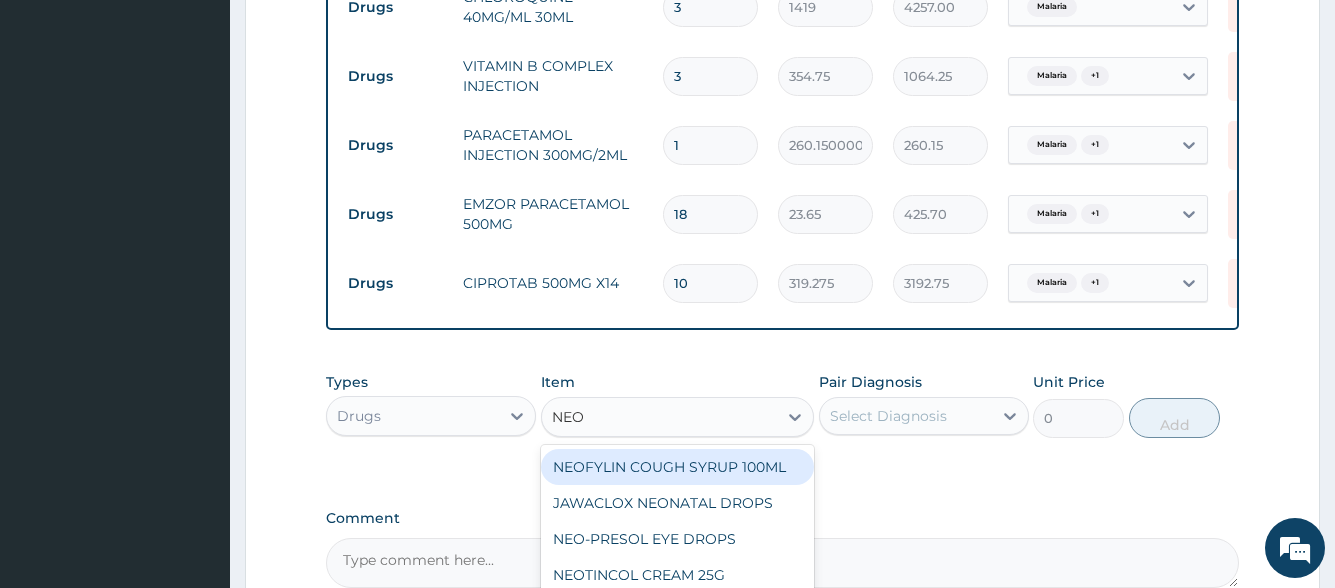 click on "NEOFYLIN COUGH SYRUP 100ML" at bounding box center [678, 467] 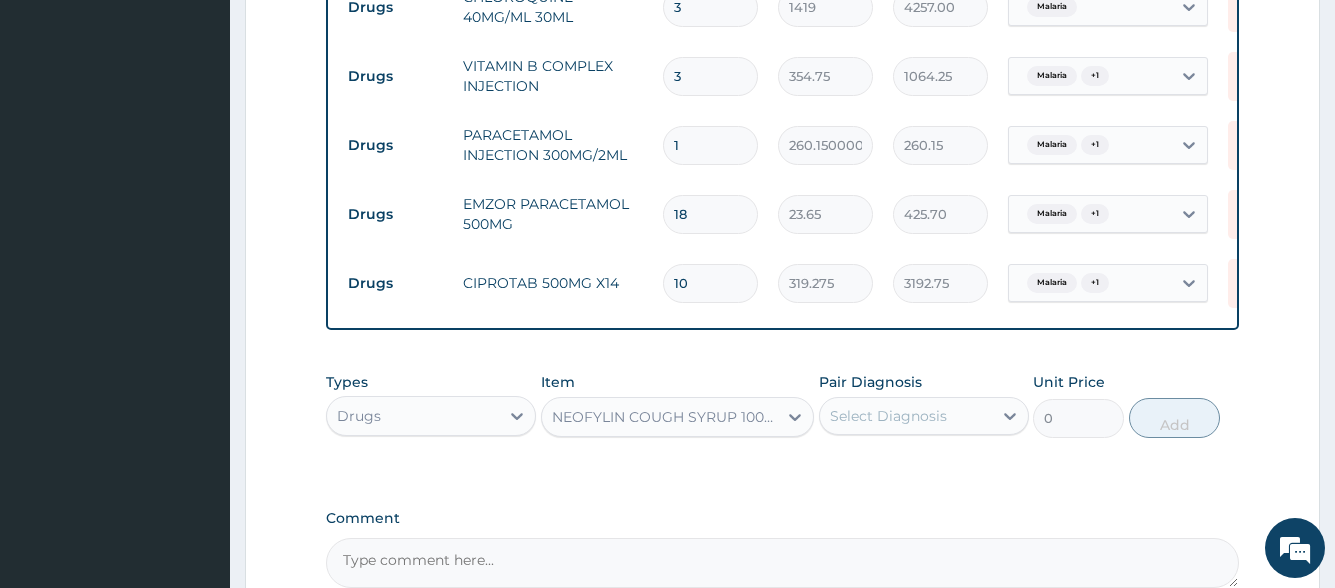 type 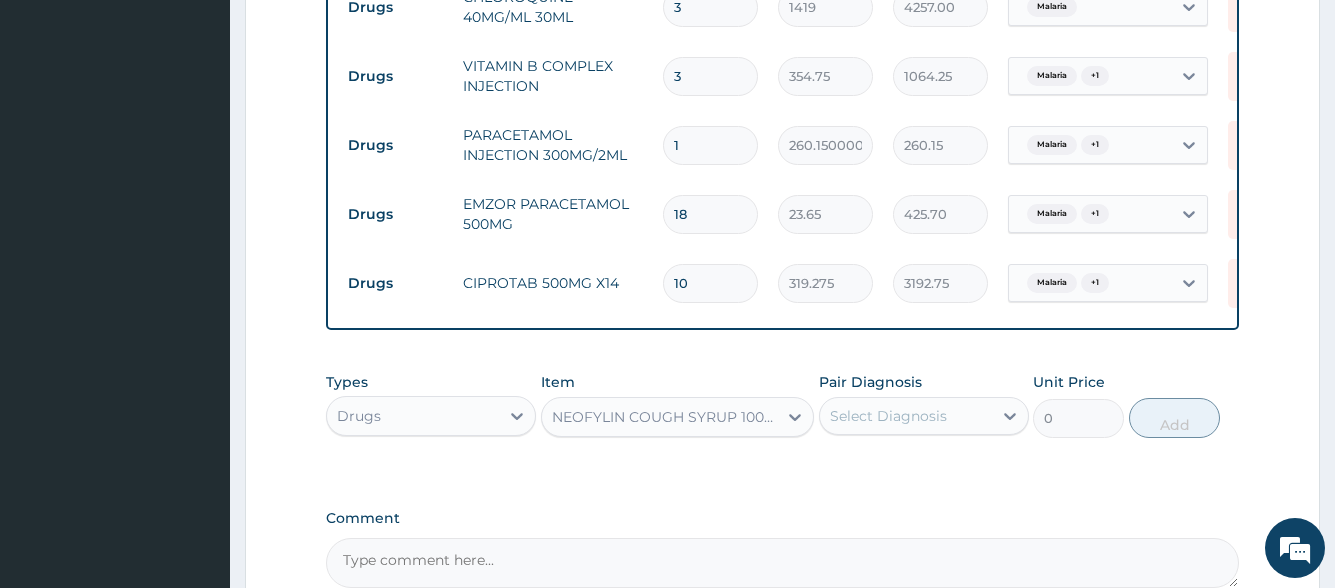 type on "1419" 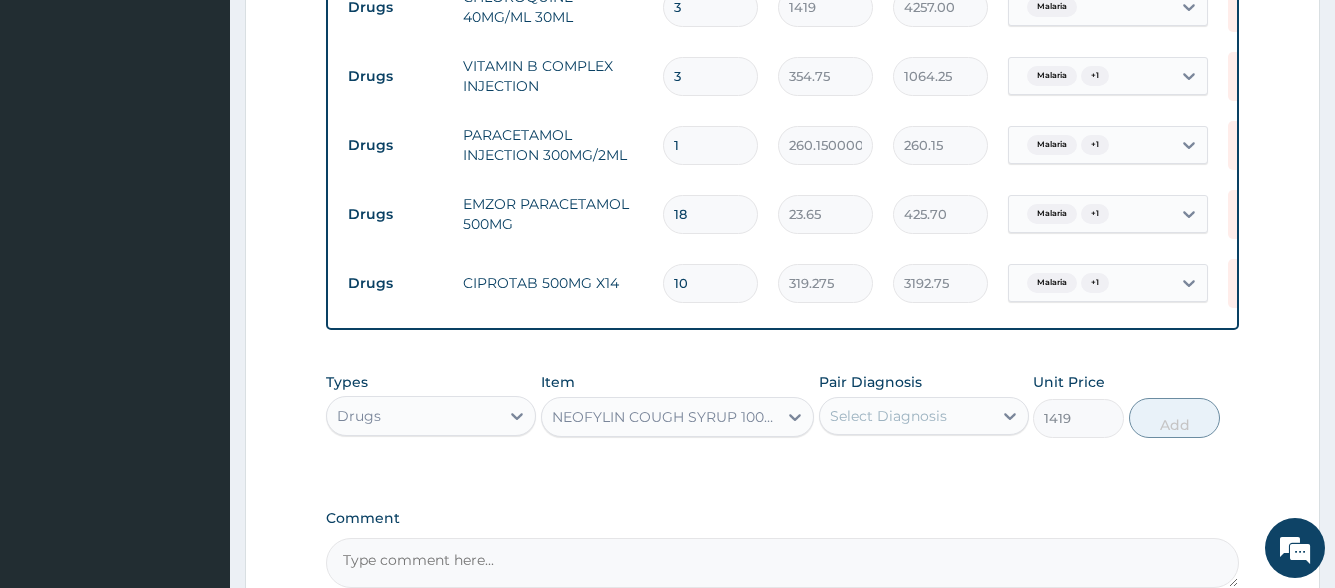 click on "Select Diagnosis" at bounding box center [888, 416] 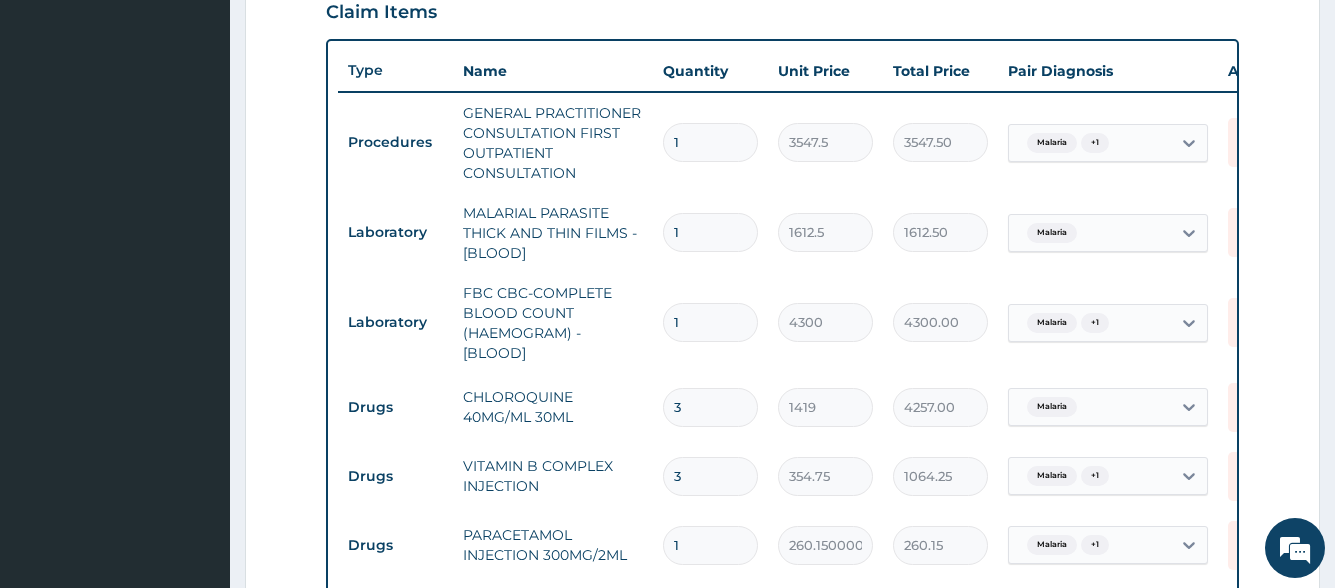 scroll, scrollTop: 505, scrollLeft: 0, axis: vertical 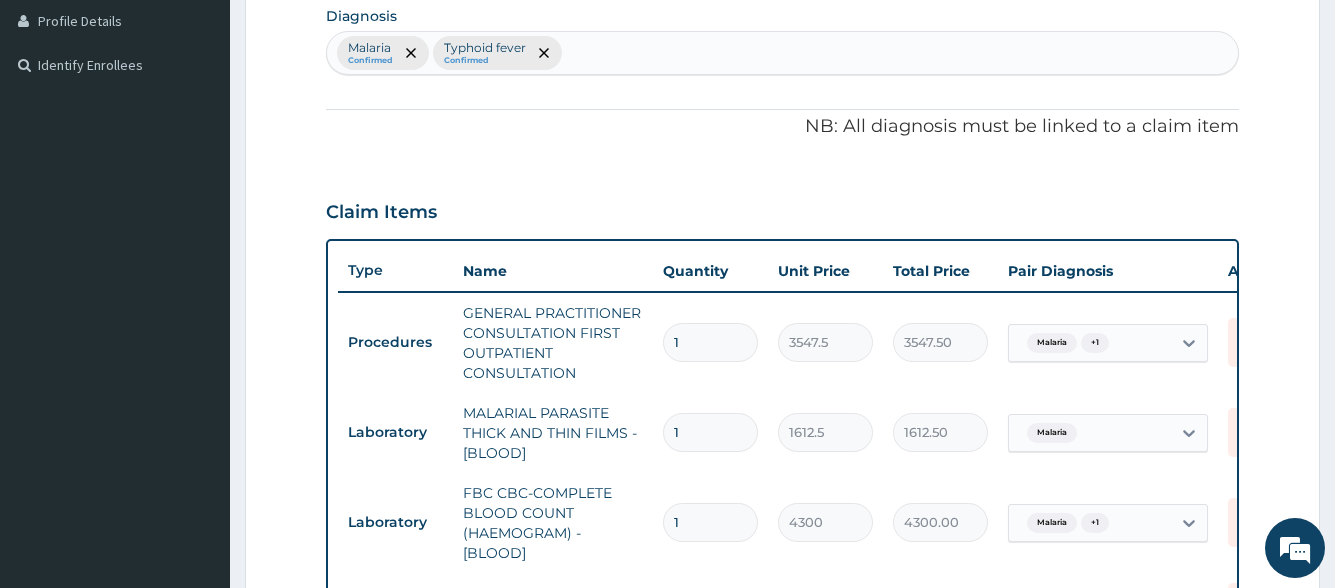 click on "Malaria Confirmed Typhoid fever Confirmed" at bounding box center [782, 53] 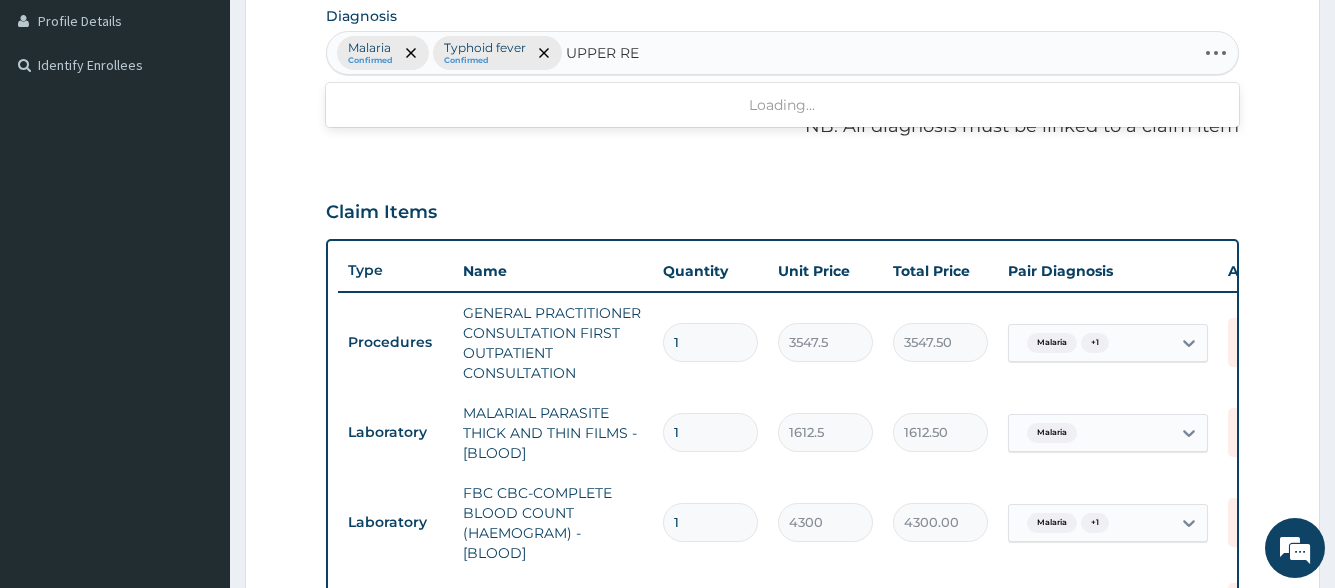 type on "UPPER RES" 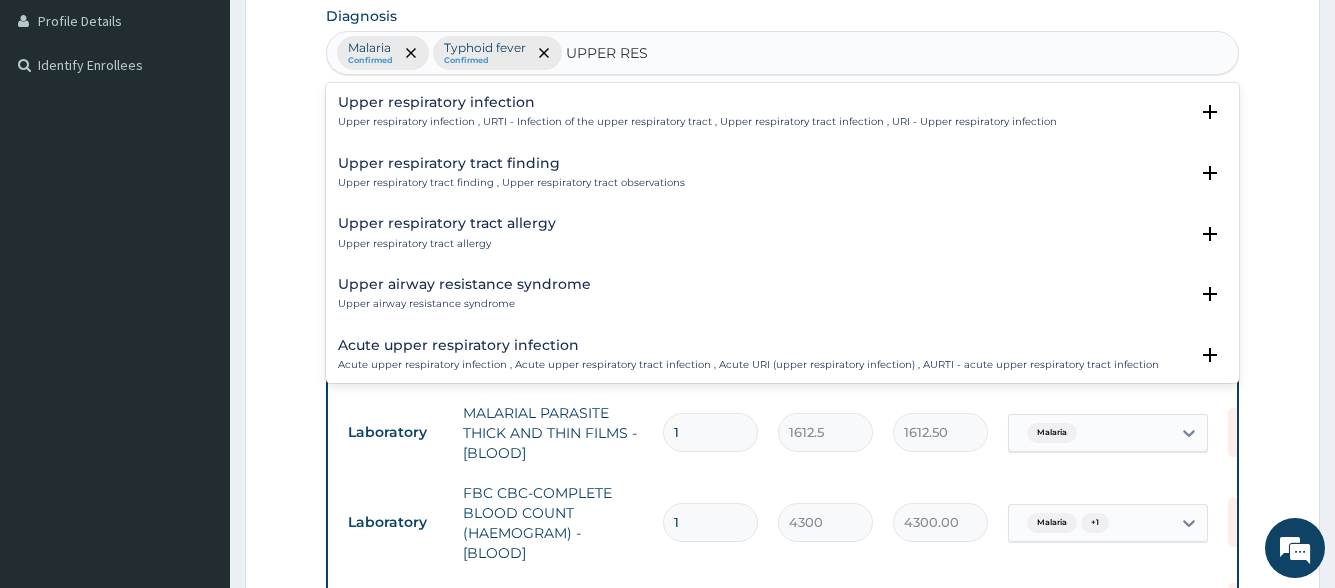click on "Upper respiratory infection Upper respiratory infection , URTI - Infection of the upper respiratory tract , Upper respiratory tract infection , URI - Upper respiratory infection" at bounding box center (697, 112) 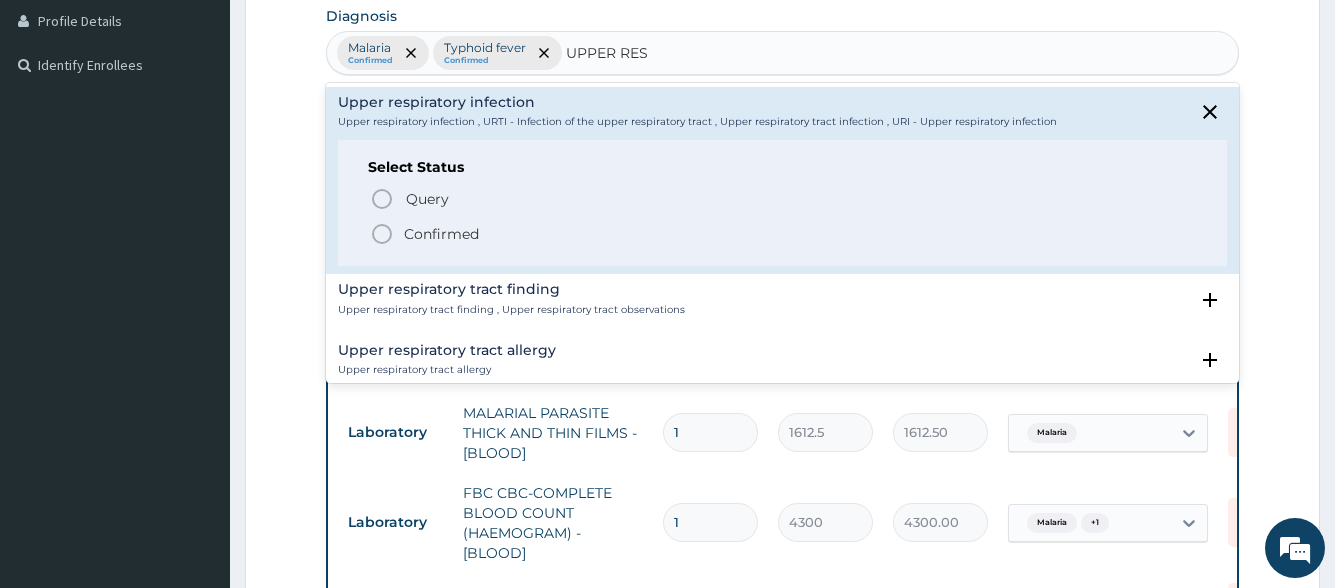 click on "Confirmed" at bounding box center (441, 234) 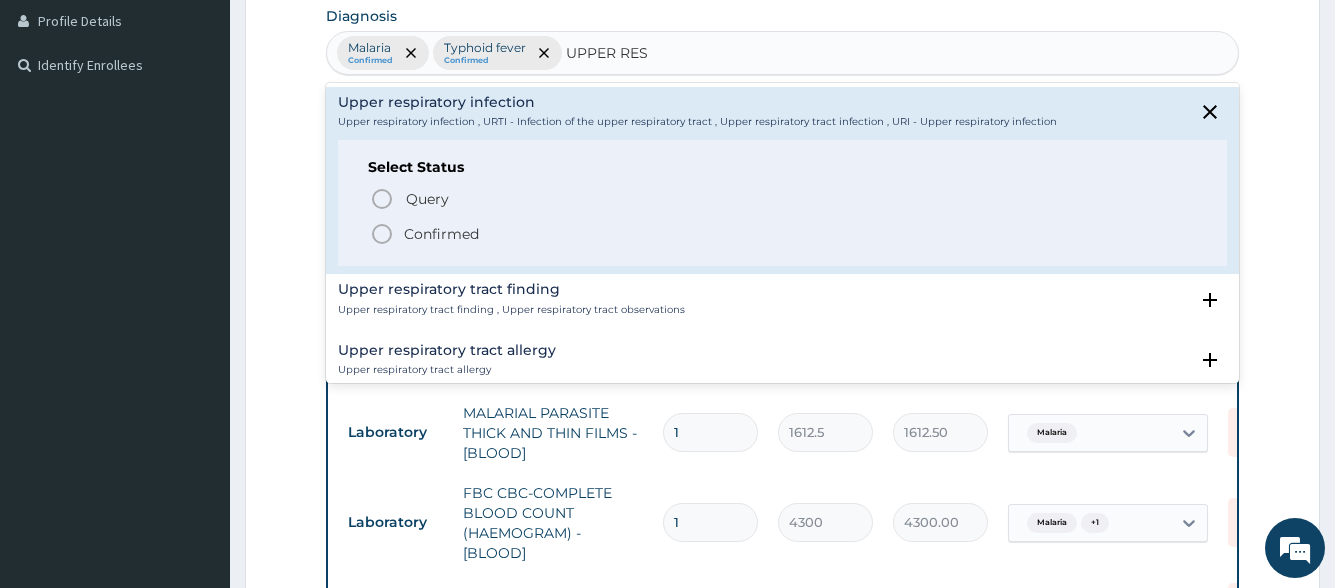 type 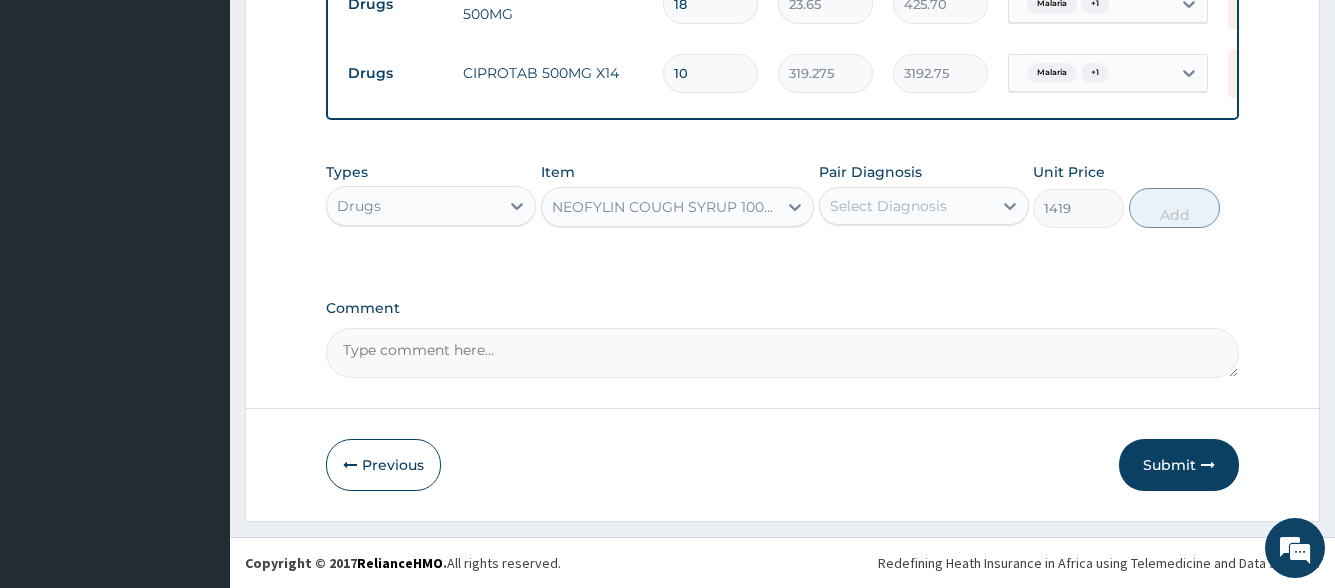 scroll, scrollTop: 1330, scrollLeft: 0, axis: vertical 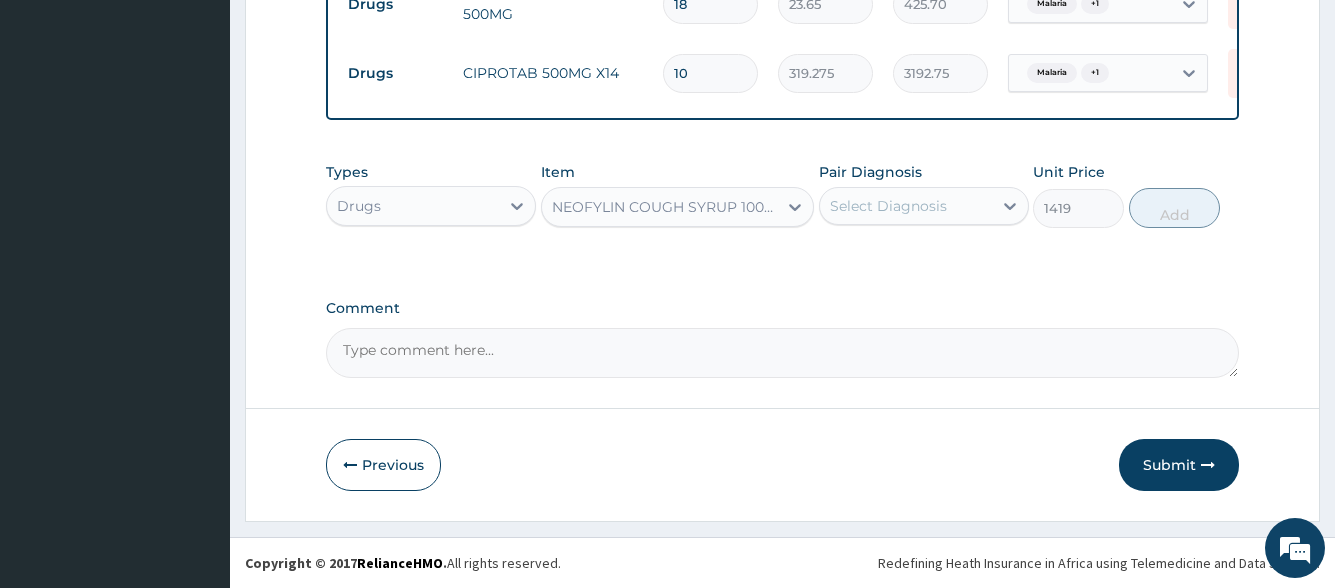 click on "Select Diagnosis" at bounding box center [888, 206] 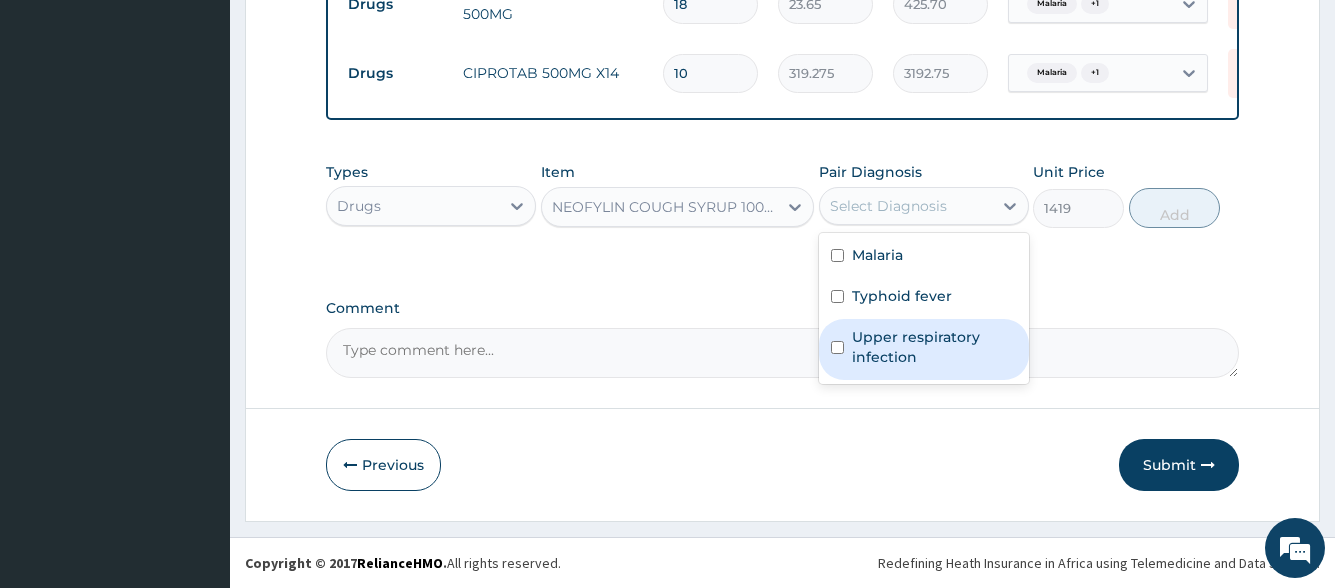 click on "Upper respiratory infection" at bounding box center (924, 349) 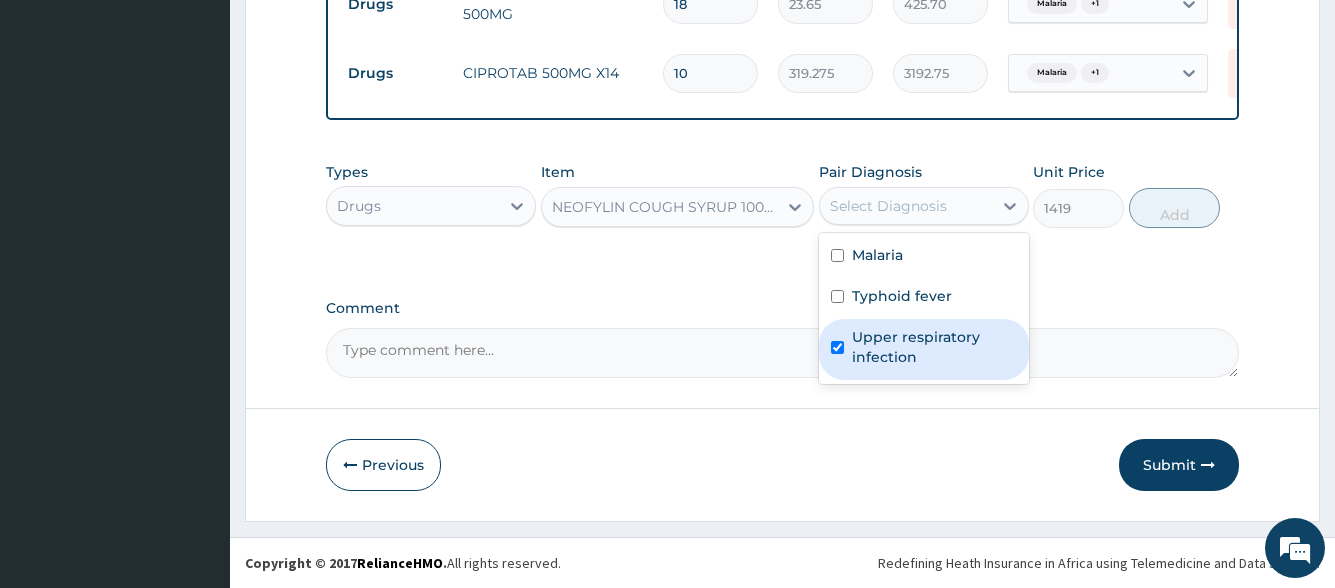 checkbox on "true" 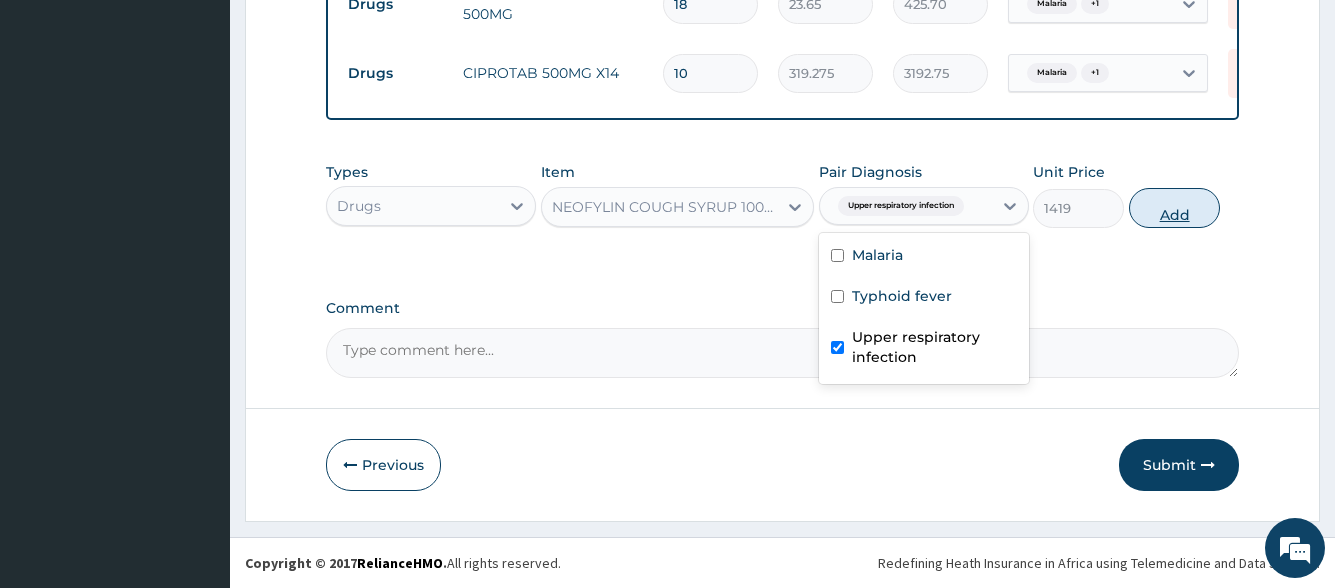 click on "Add" at bounding box center [1174, 208] 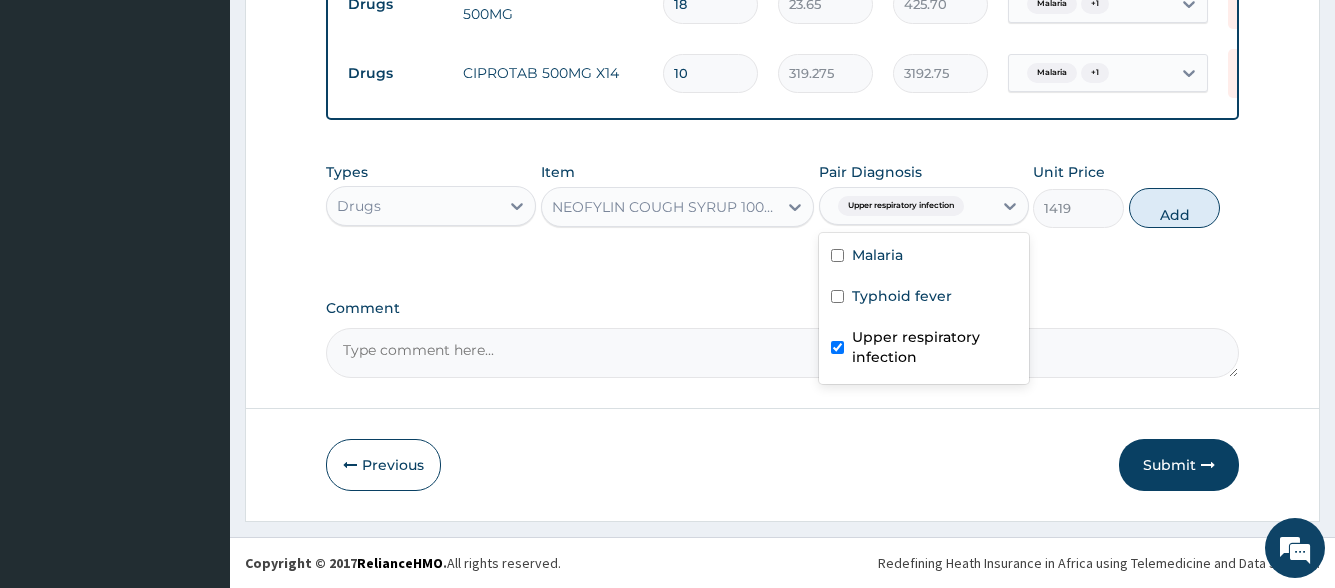 type on "0" 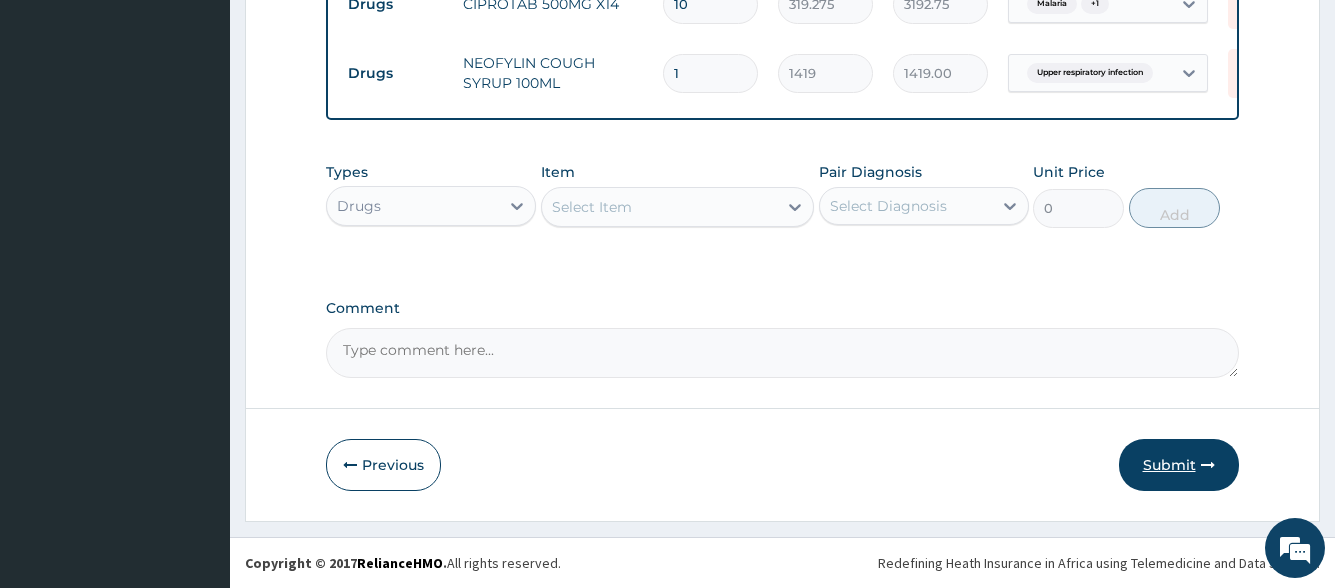 click on "Submit" at bounding box center (1179, 465) 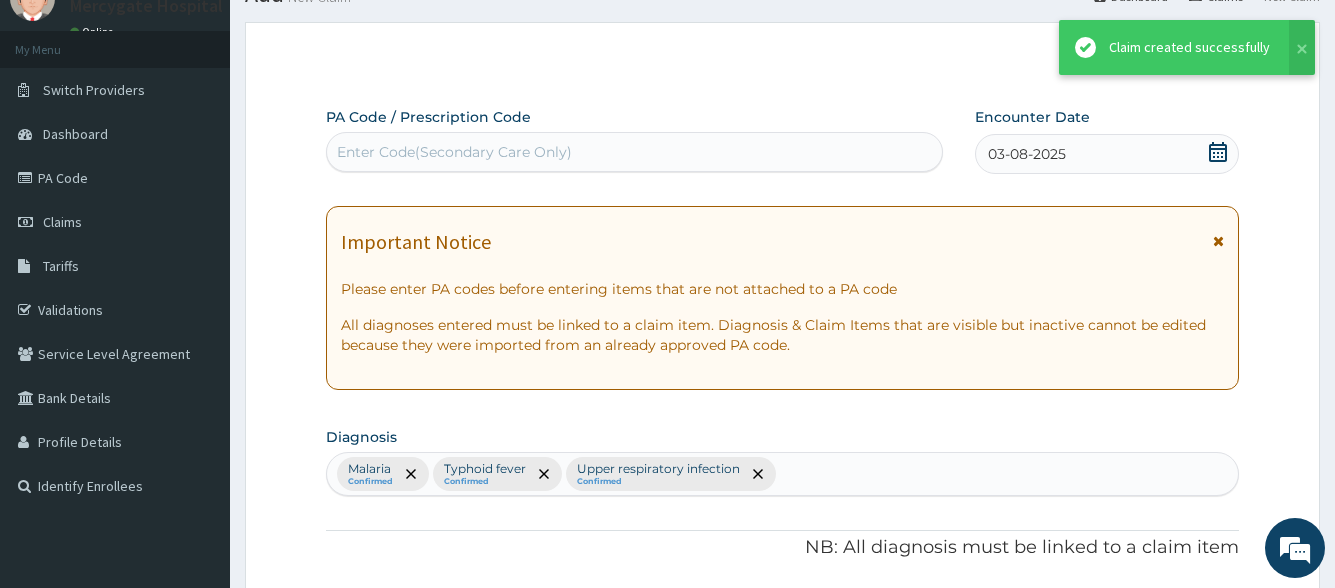 scroll, scrollTop: 1399, scrollLeft: 0, axis: vertical 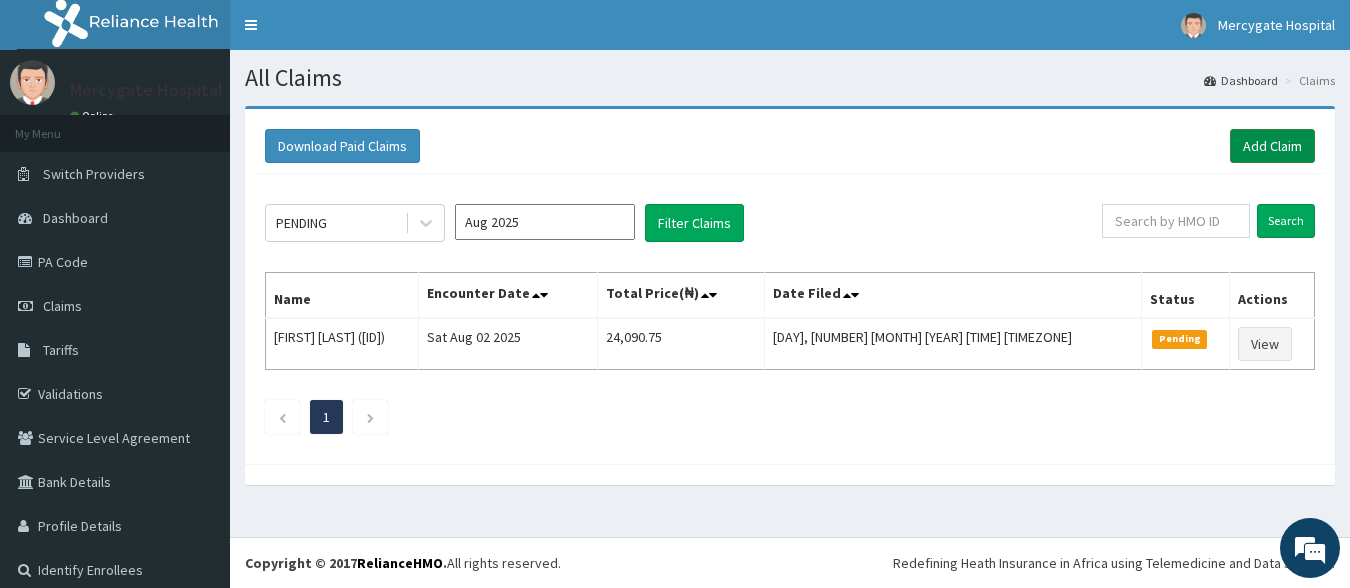 click on "Add Claim" at bounding box center (1272, 146) 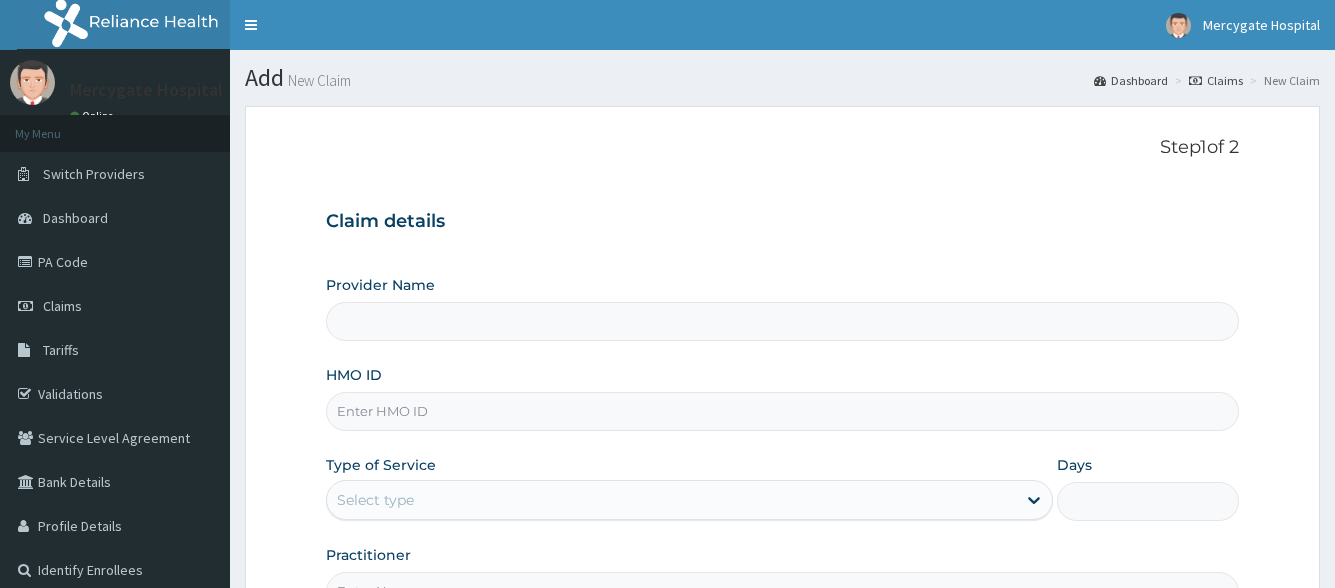 scroll, scrollTop: 0, scrollLeft: 0, axis: both 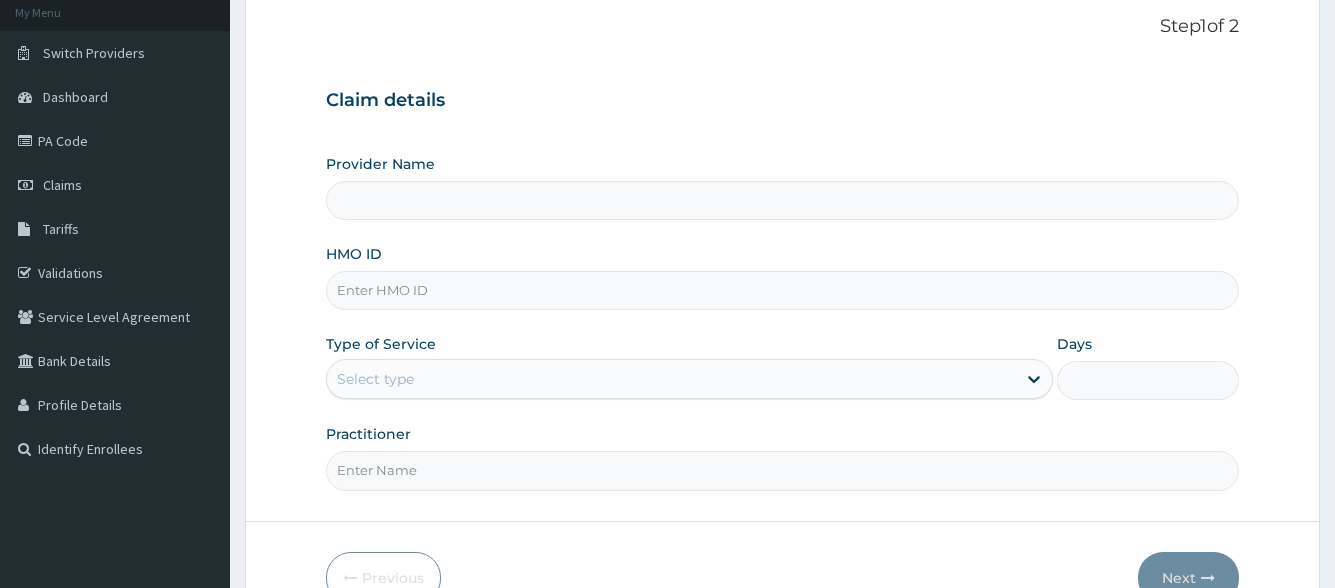 type on "Mercygate Hospital" 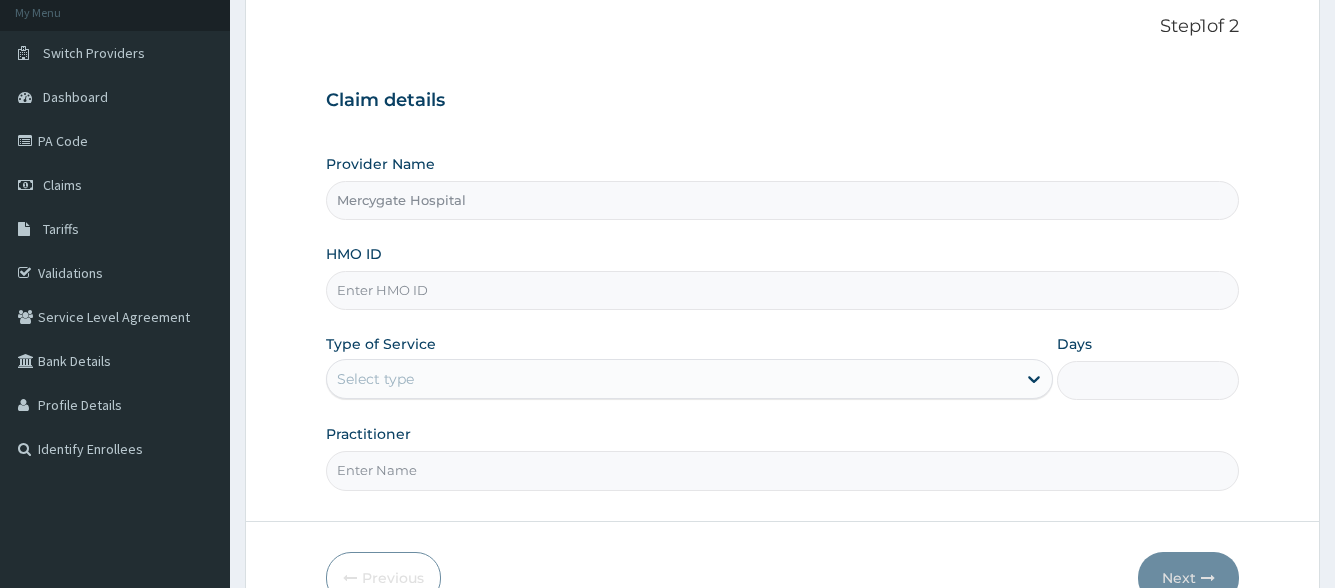 scroll, scrollTop: 200, scrollLeft: 0, axis: vertical 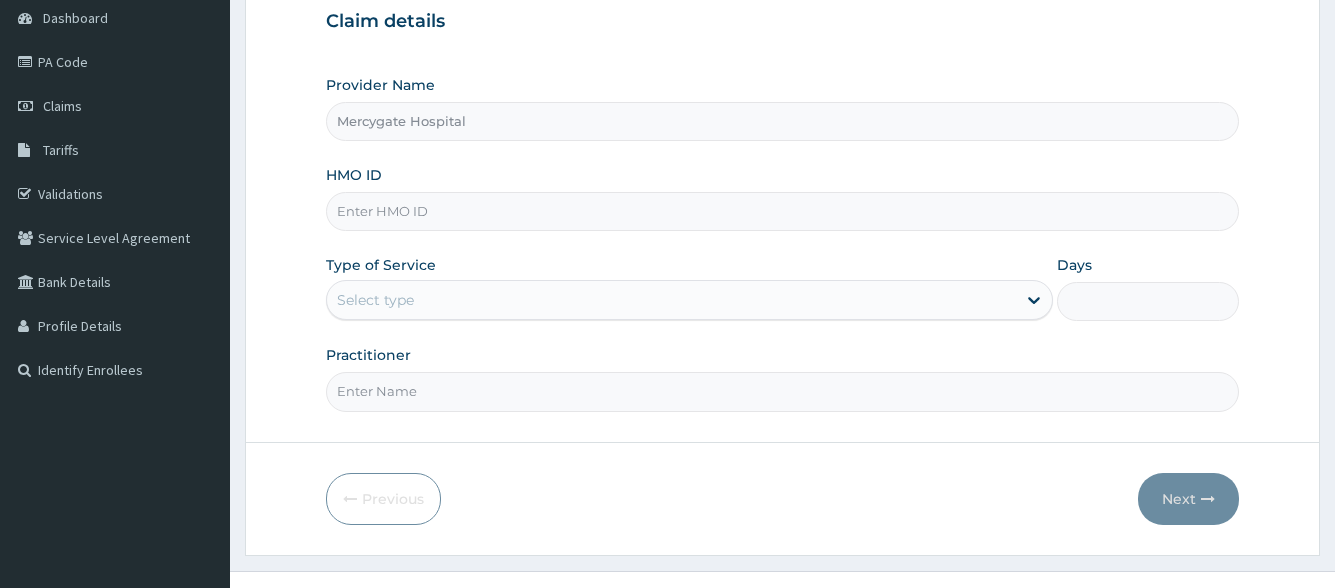 click on "HMO ID" at bounding box center (782, 211) 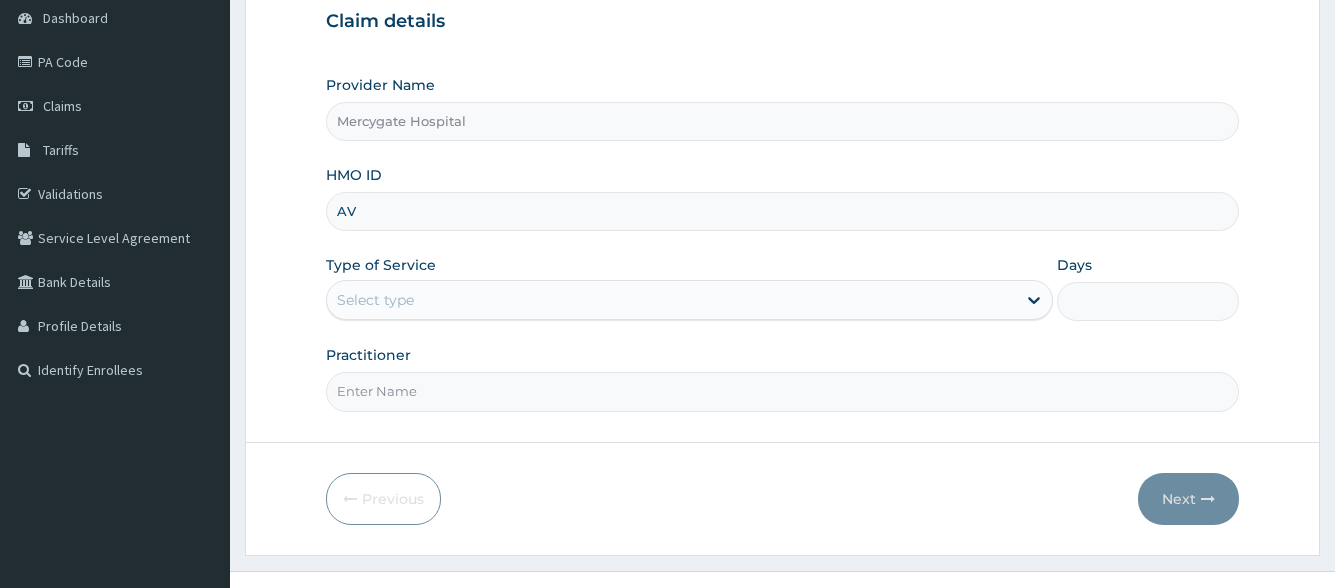type on "AVL/10203/B" 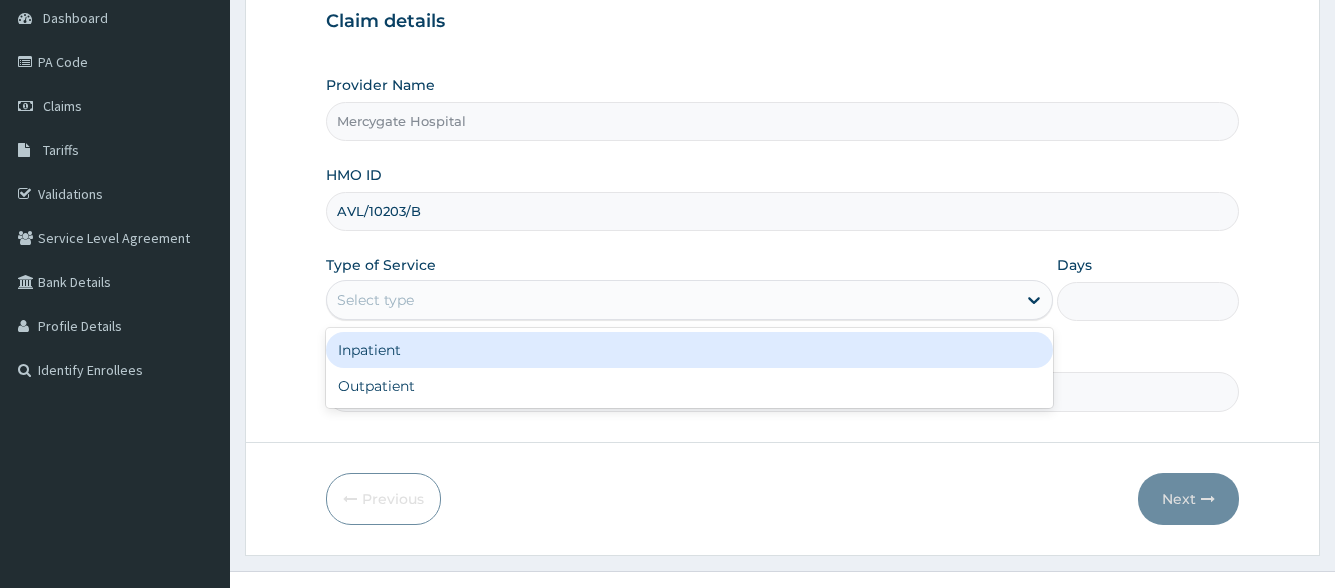 click on "Select type" at bounding box center (671, 300) 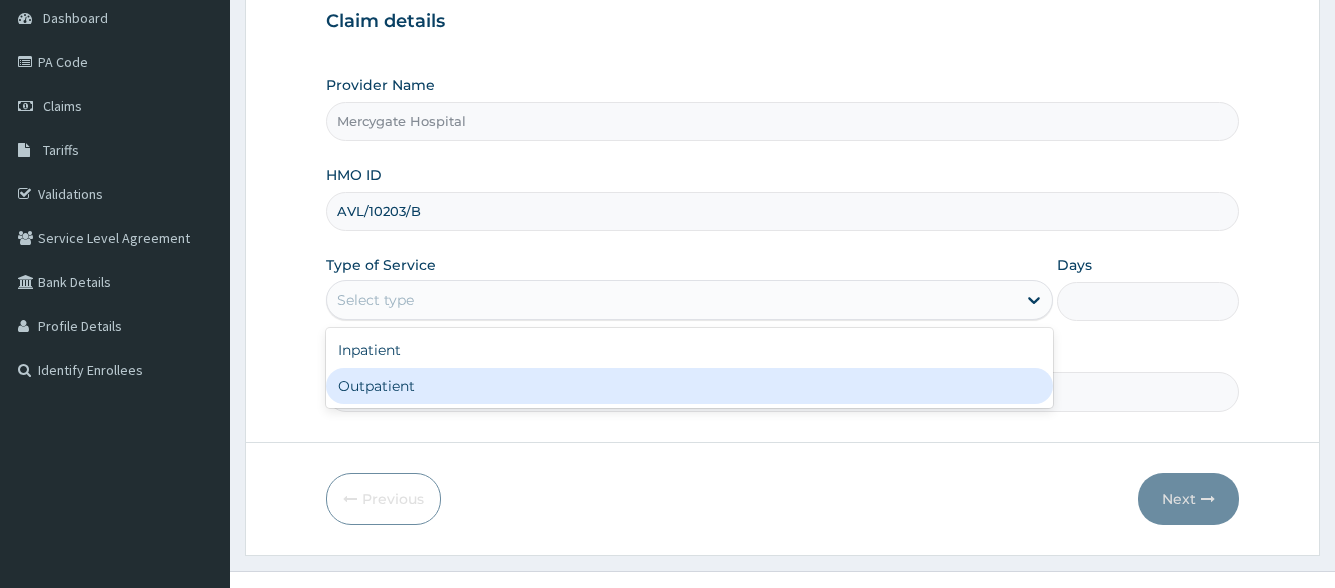 click on "Outpatient" at bounding box center (689, 386) 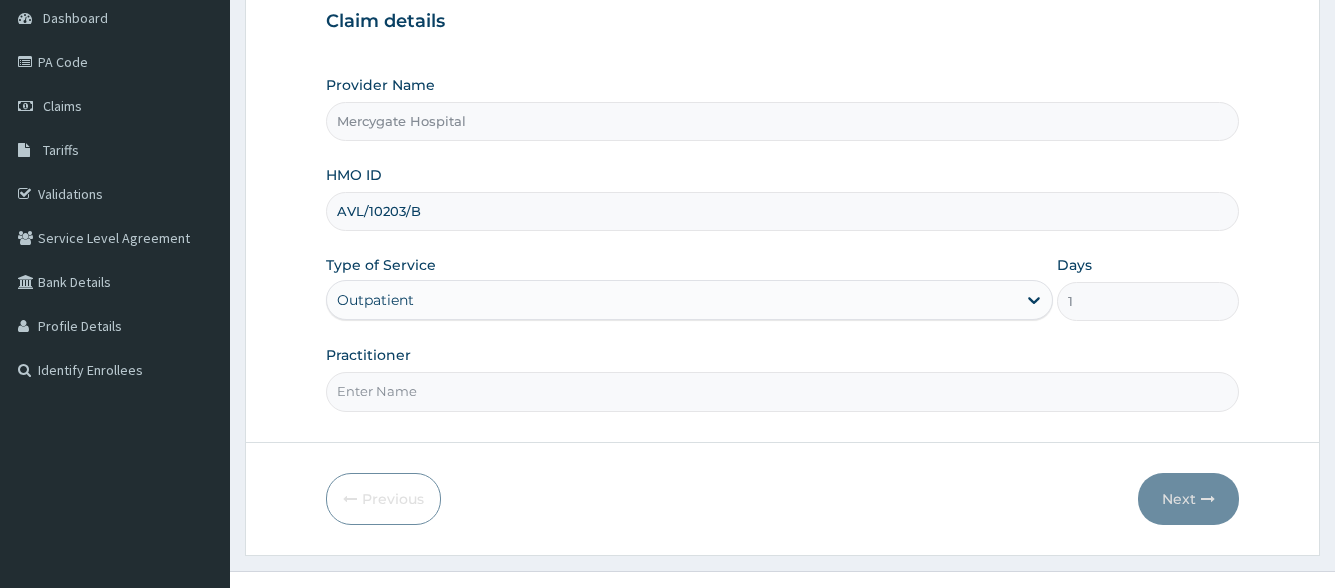 click on "Practitioner" at bounding box center (782, 391) 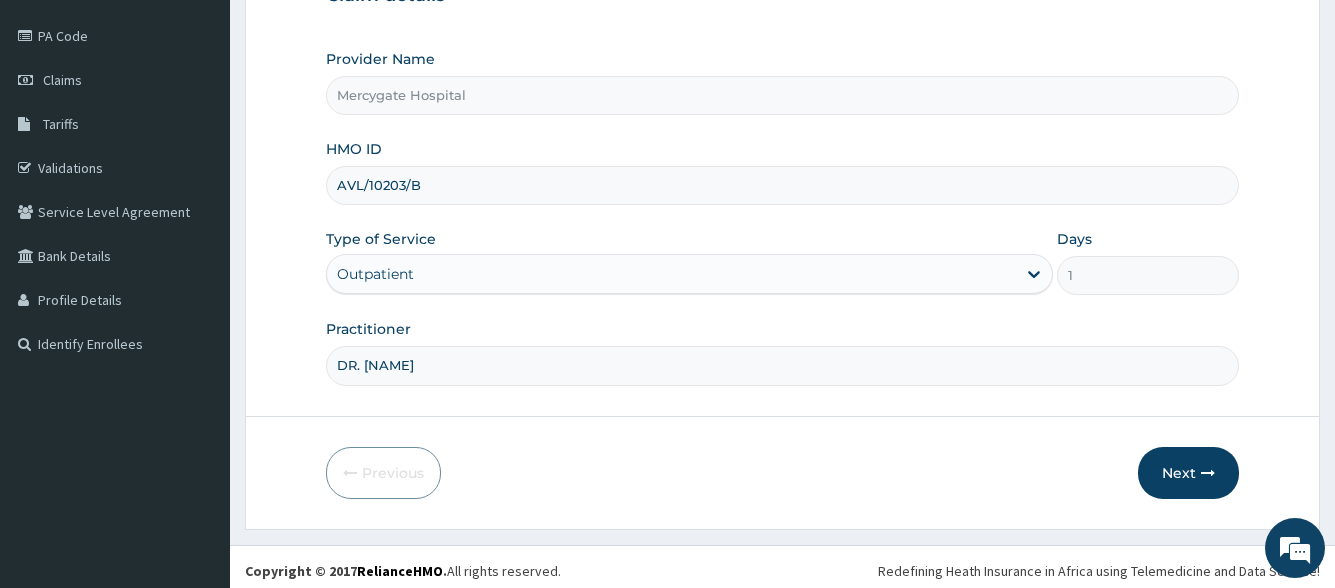scroll, scrollTop: 234, scrollLeft: 0, axis: vertical 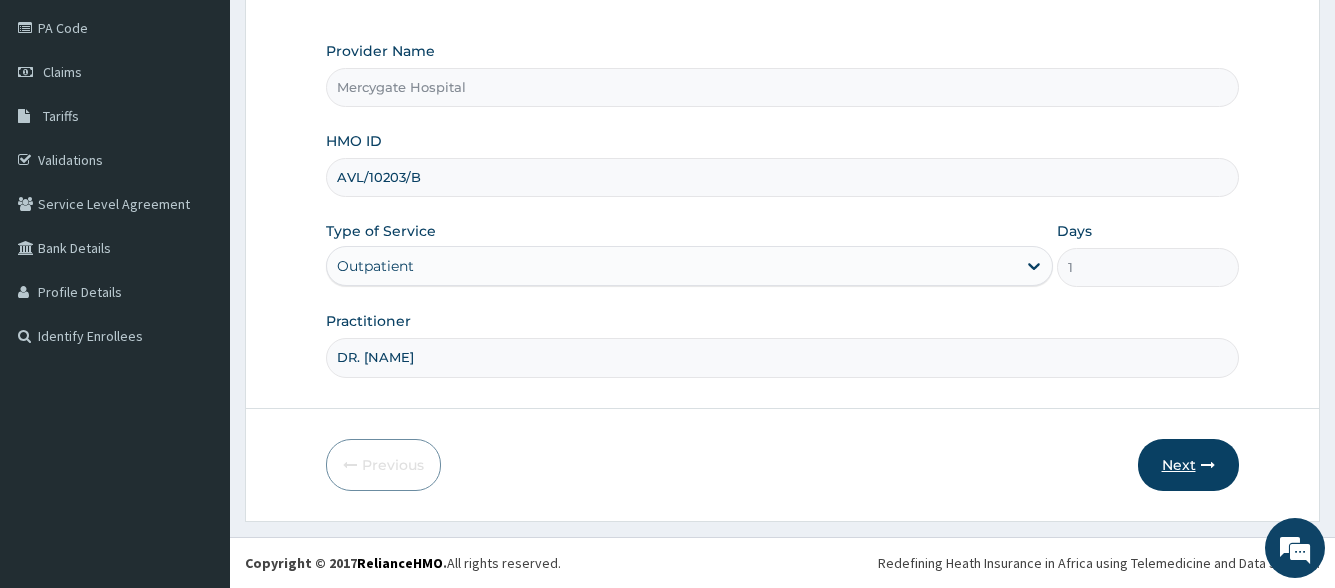 click on "Next" at bounding box center [1188, 465] 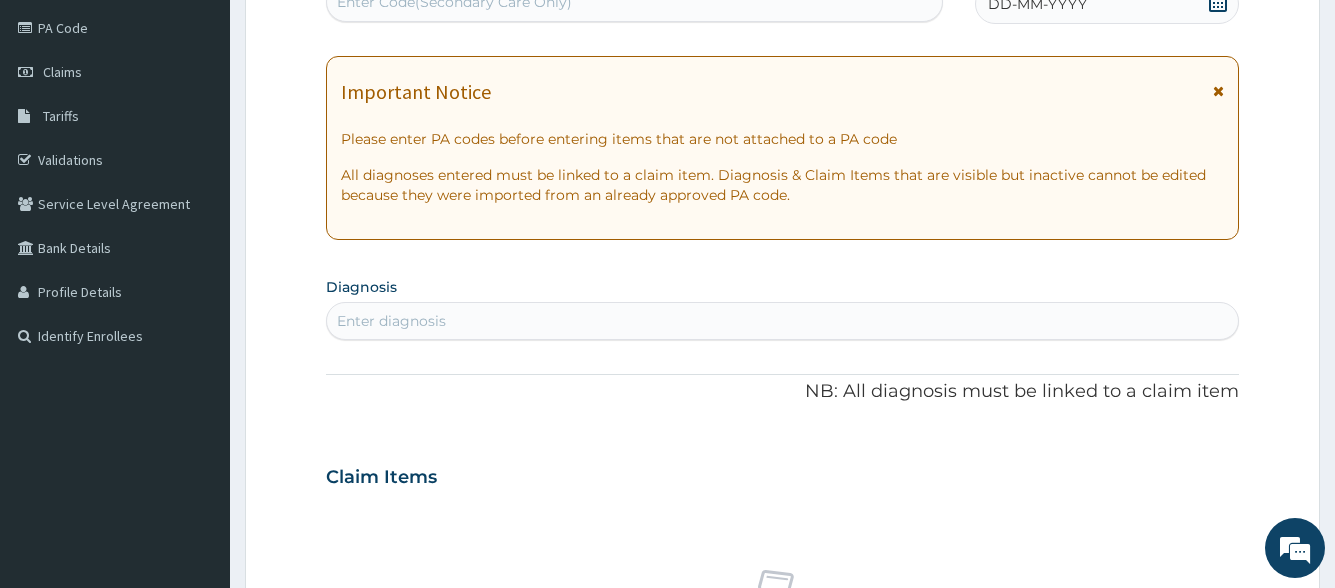click on "DD-MM-YYYY" at bounding box center (1037, 4) 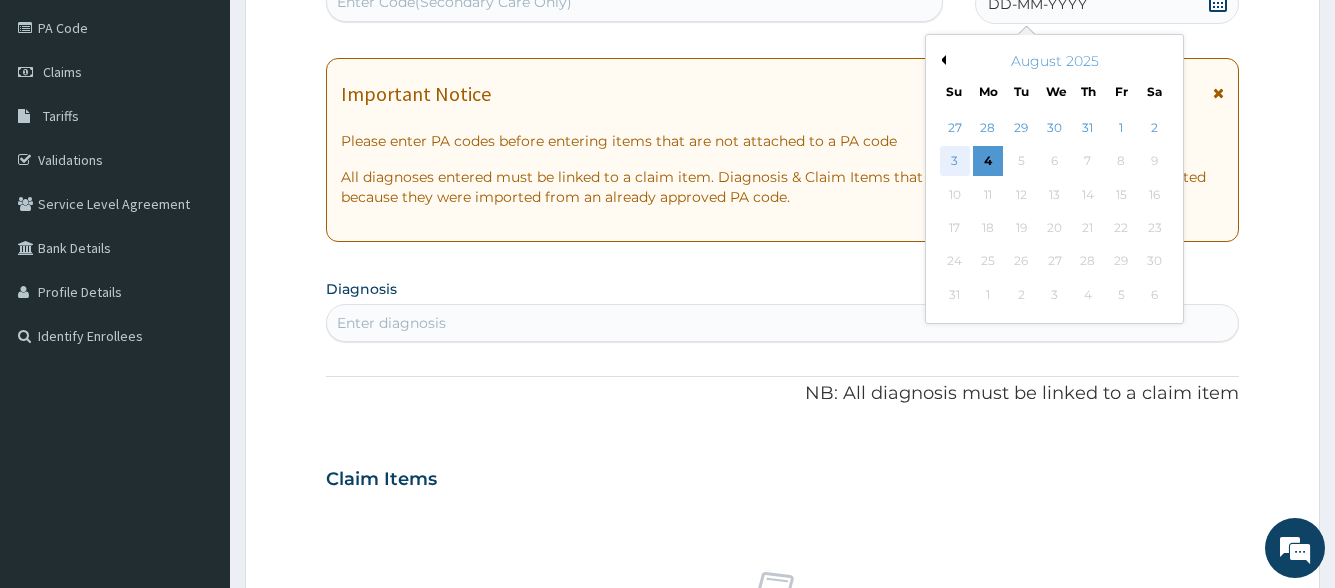 click on "3" at bounding box center [954, 162] 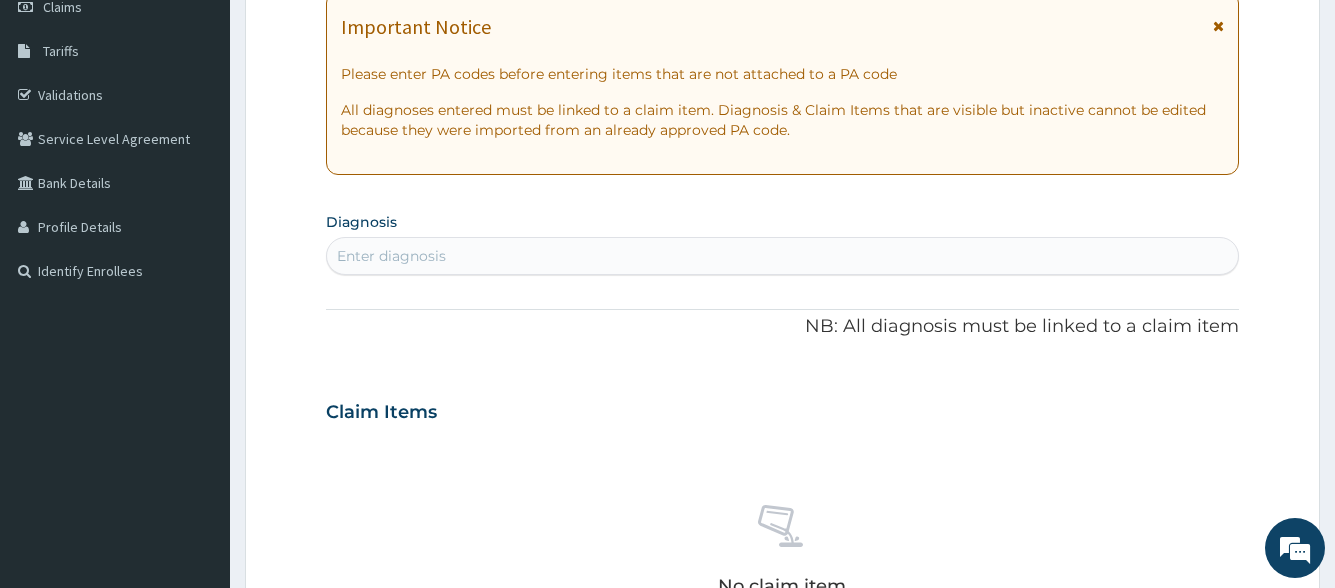 scroll, scrollTop: 334, scrollLeft: 0, axis: vertical 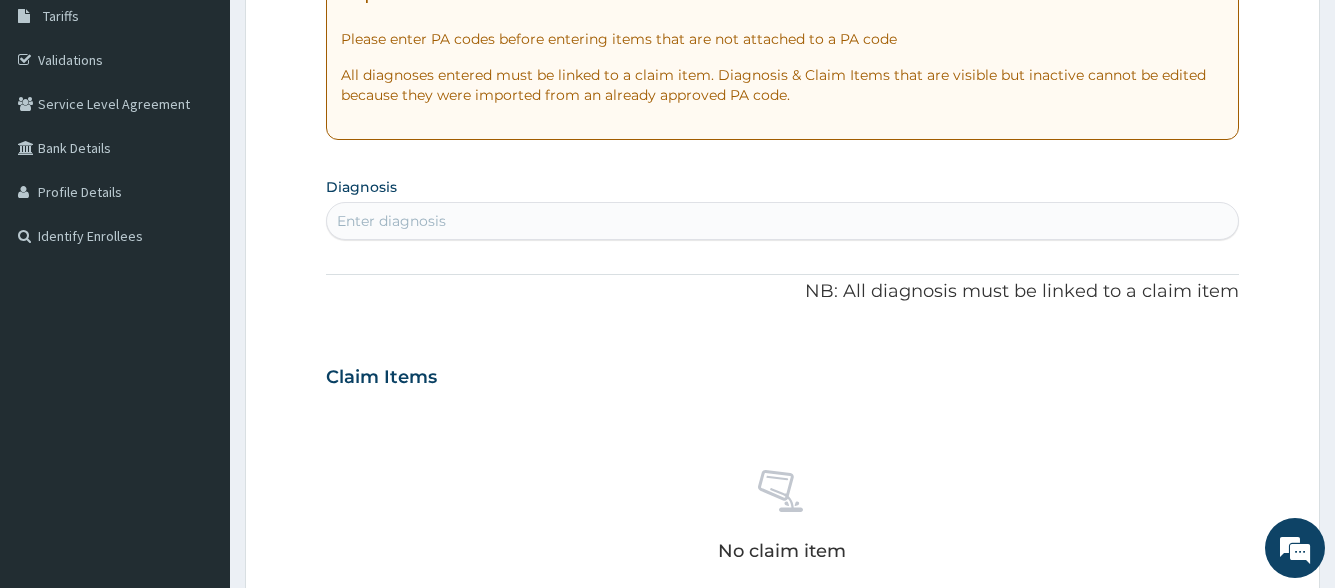 click on "Enter diagnosis" at bounding box center (782, 221) 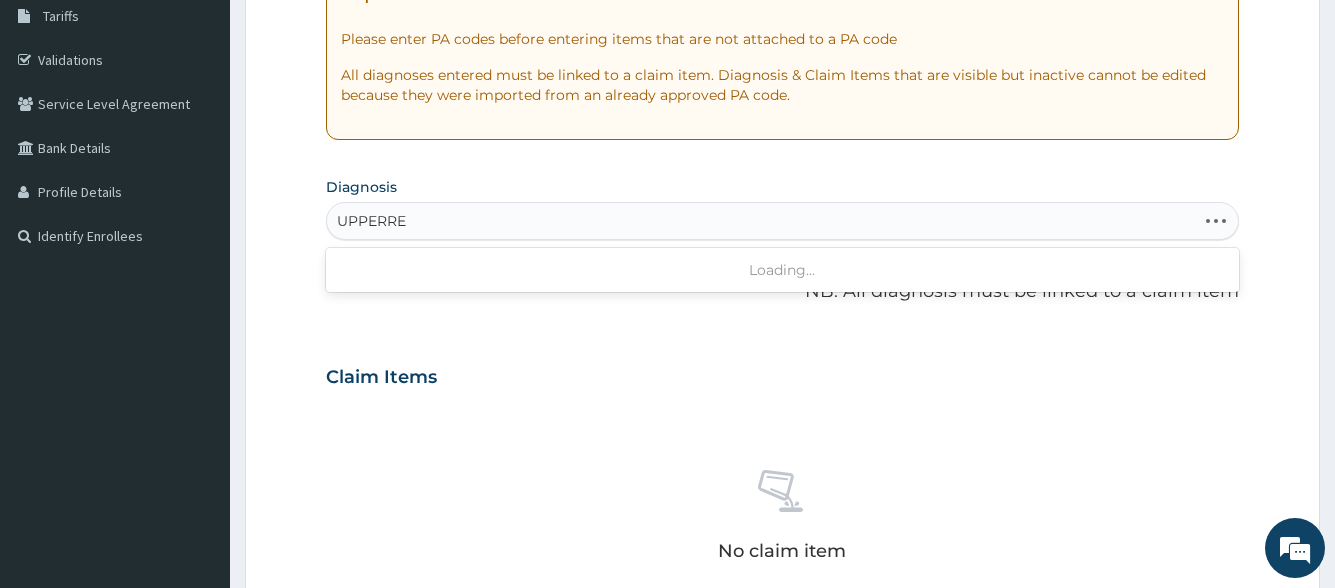 type on "UPPERRES" 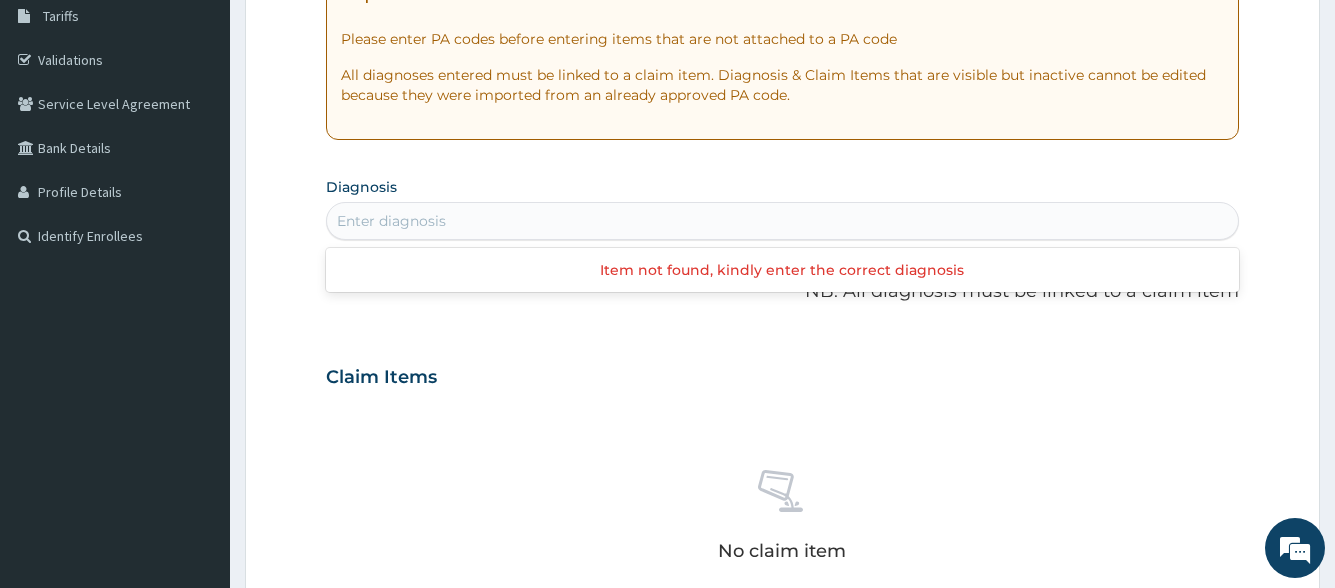 drag, startPoint x: 782, startPoint y: 219, endPoint x: 782, endPoint y: 201, distance: 18 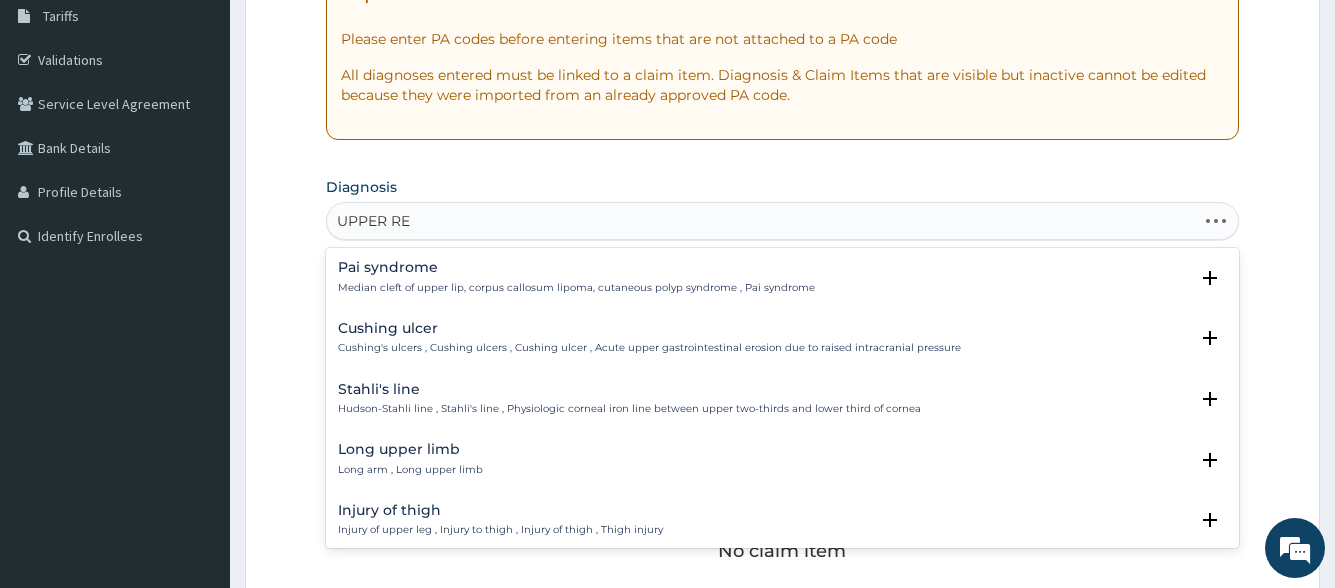 type on "UPPER RES" 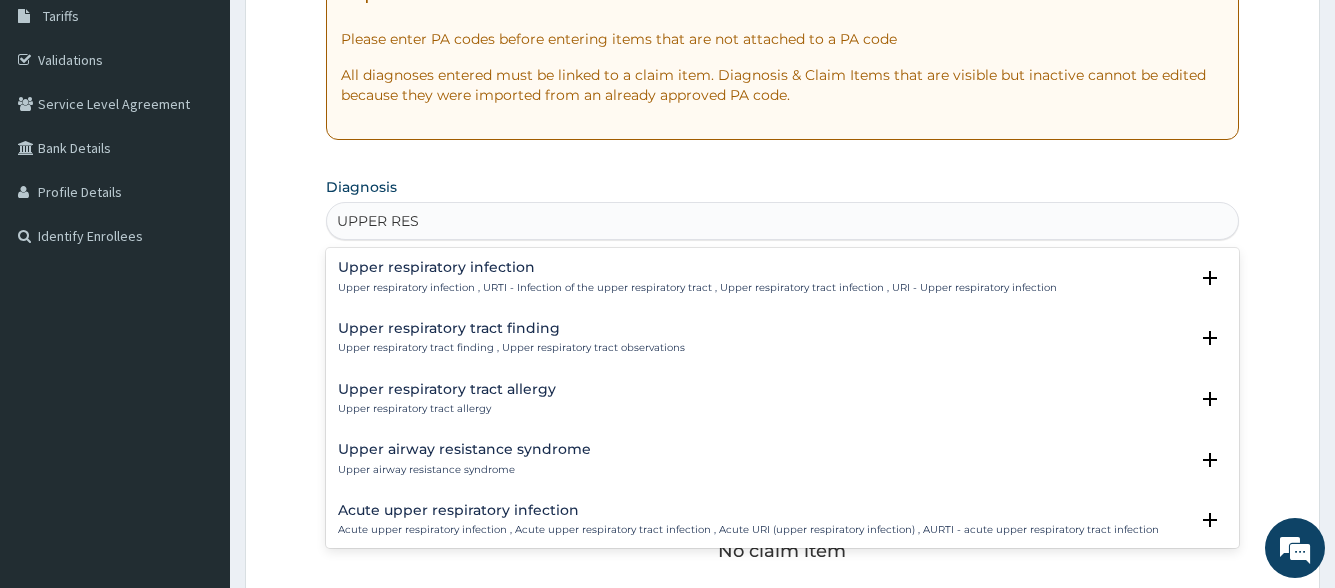 click on "Upper respiratory infection , URTI - Infection of the upper respiratory tract , Upper respiratory tract infection , URI - Upper respiratory infection" at bounding box center (697, 288) 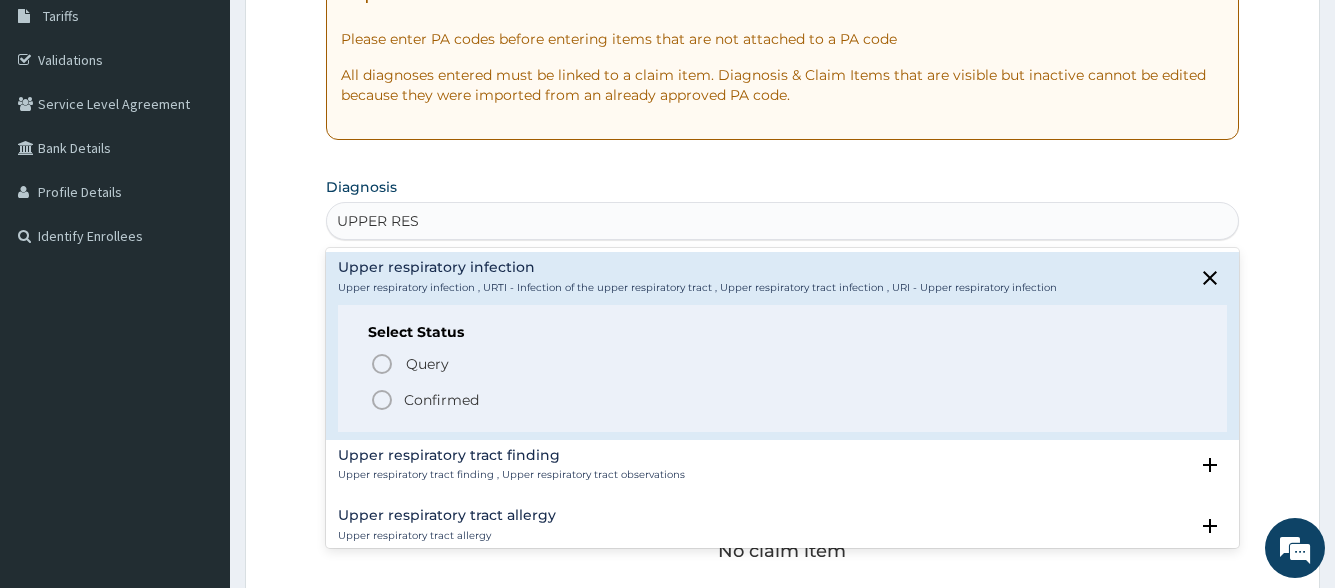 click on "Confirmed" at bounding box center (783, 400) 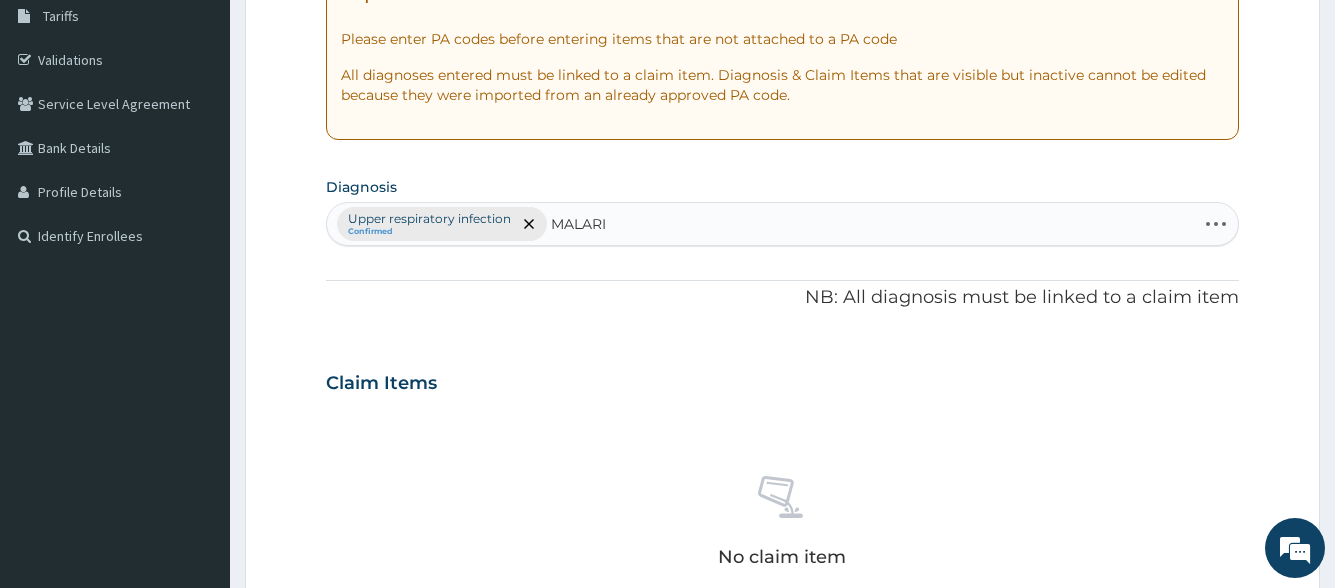 type on "MALARIA" 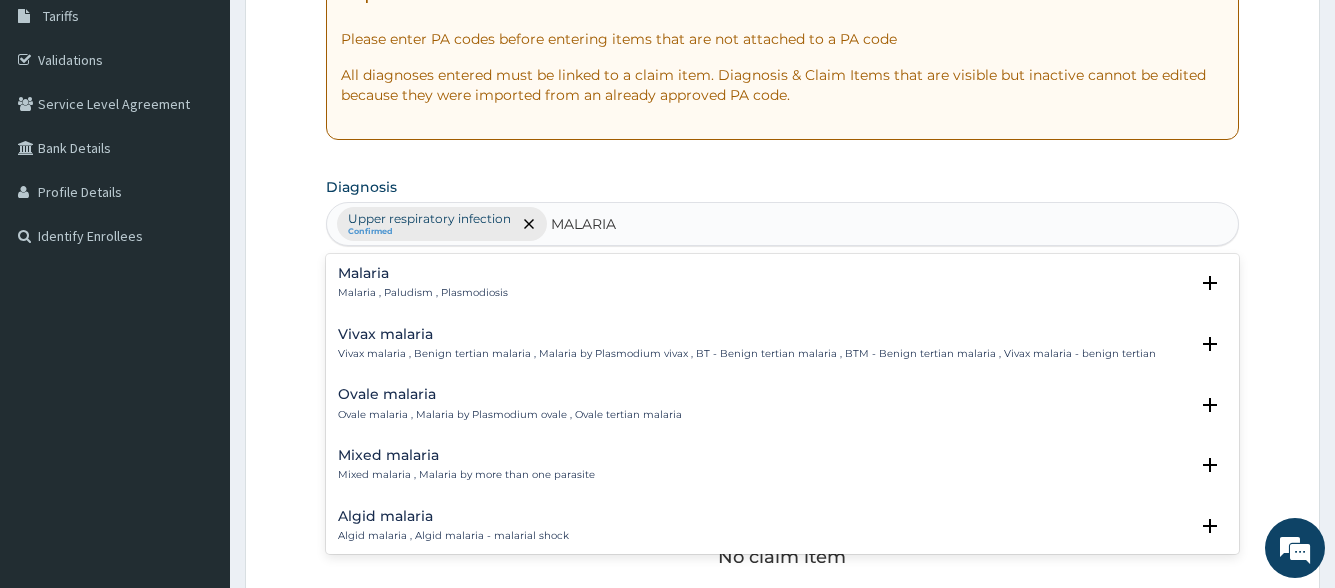 click on "Malaria , Paludism , Plasmodiosis" at bounding box center (423, 293) 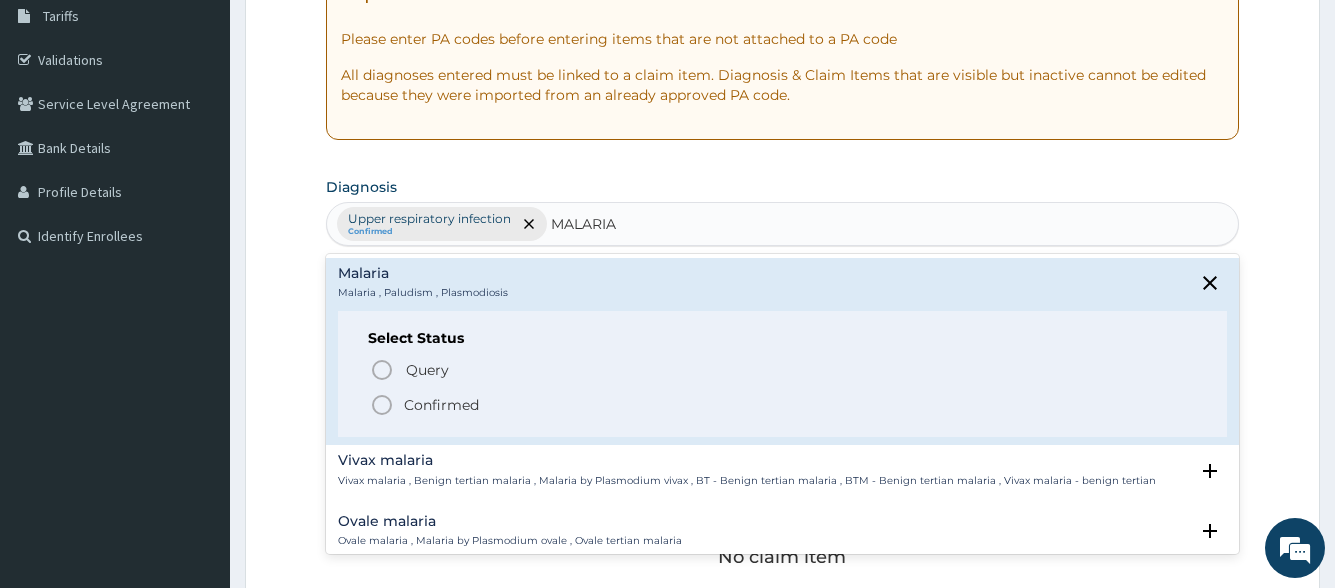 click on "Confirmed" at bounding box center (441, 405) 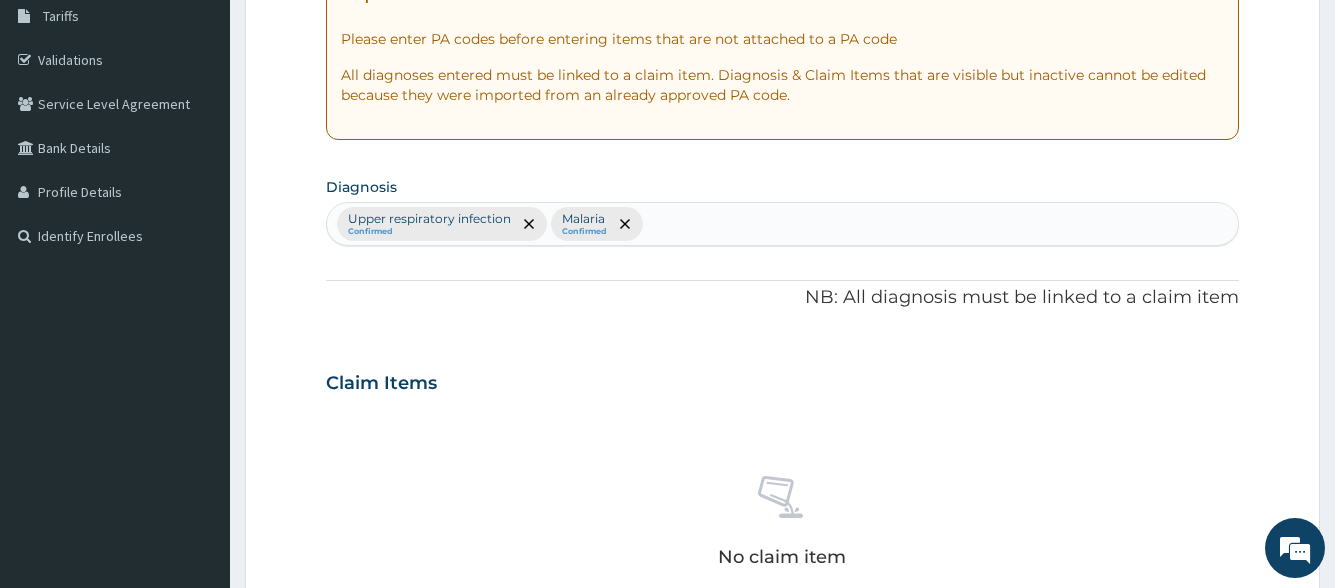 click on "Upper respiratory infection Confirmed Malaria Confirmed" at bounding box center (782, 224) 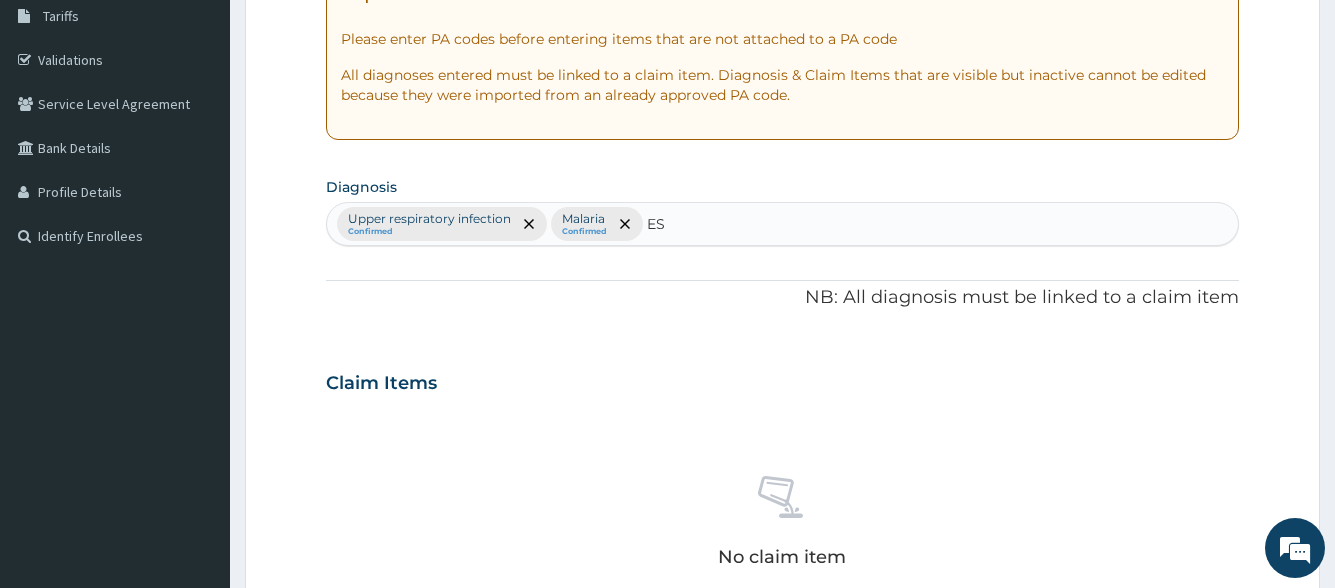 type on "E" 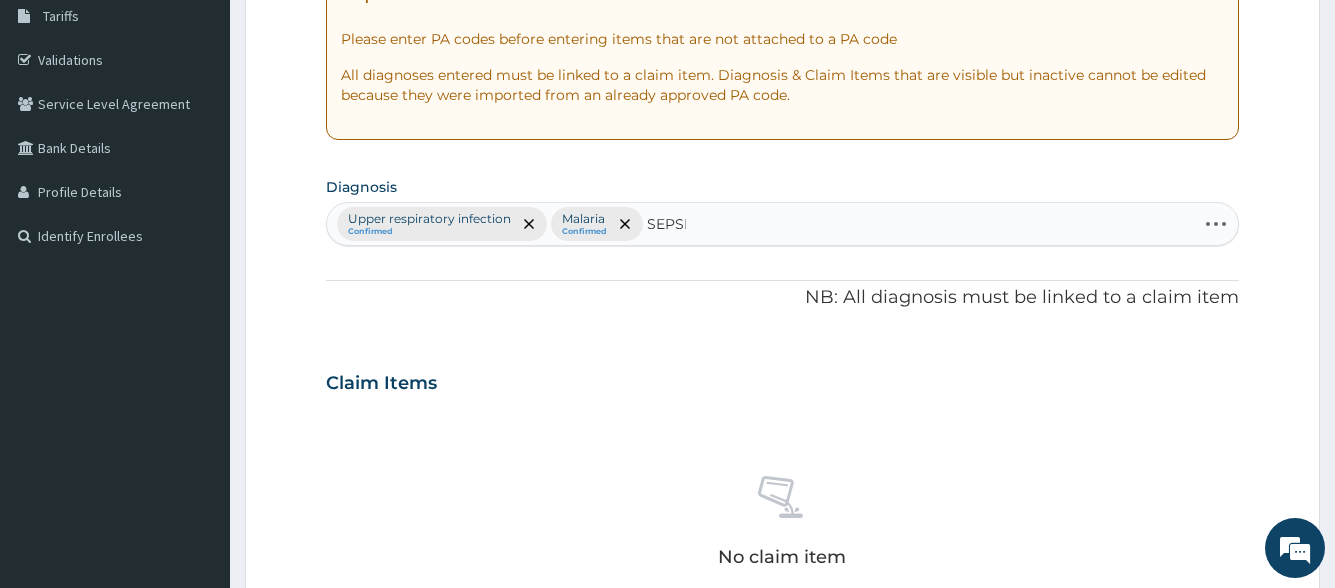 type on "SEPSIS" 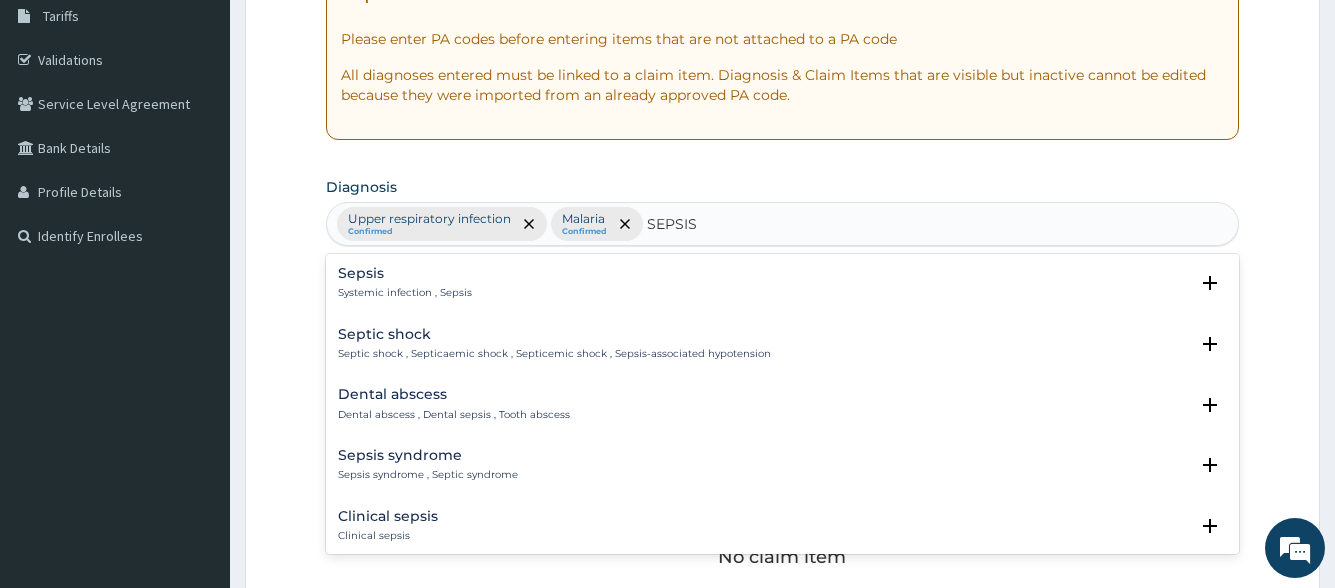 click on "Systemic infection , Sepsis" at bounding box center [405, 293] 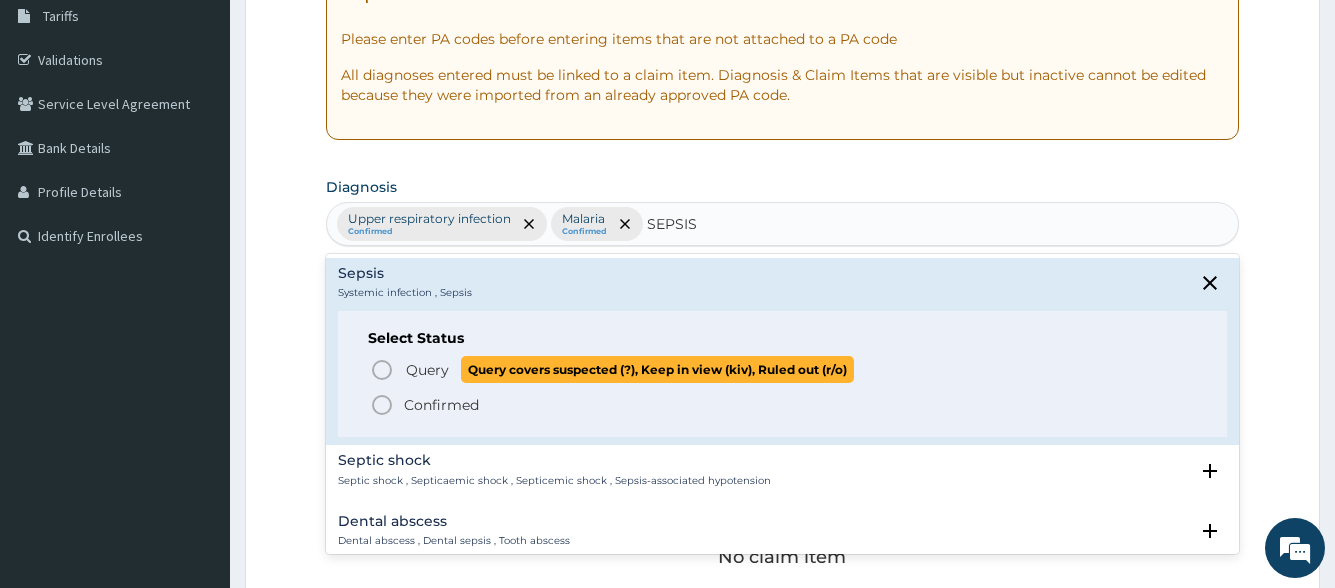 click on "Confirmed" at bounding box center [441, 405] 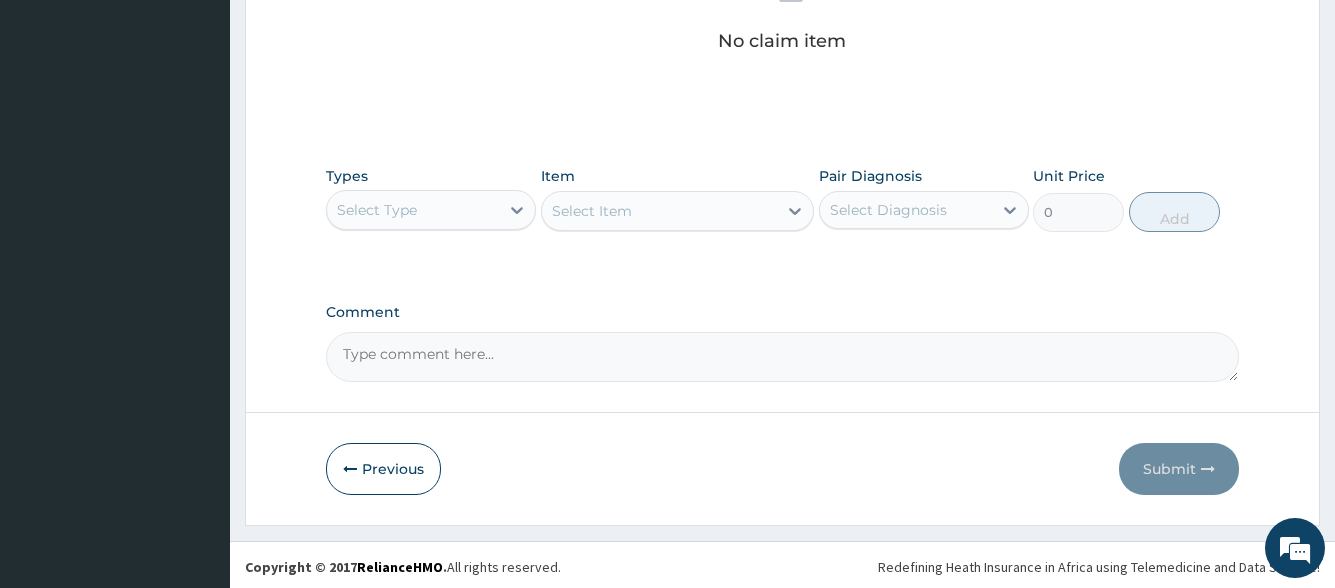 scroll, scrollTop: 854, scrollLeft: 0, axis: vertical 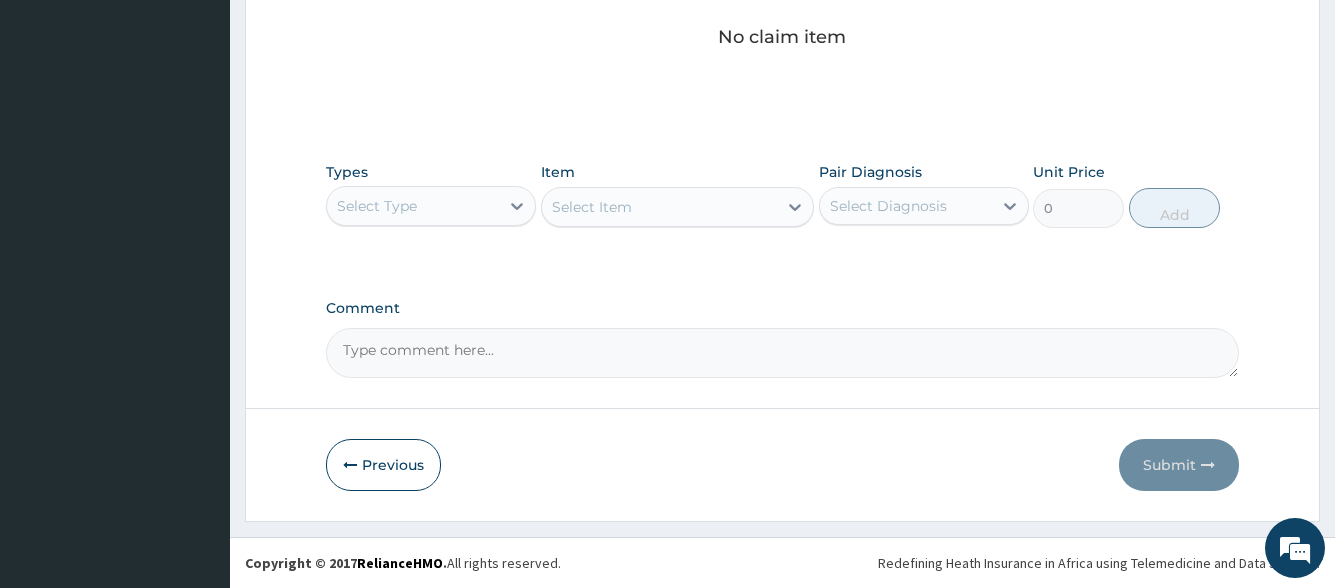 click on "Select Type" at bounding box center [413, 206] 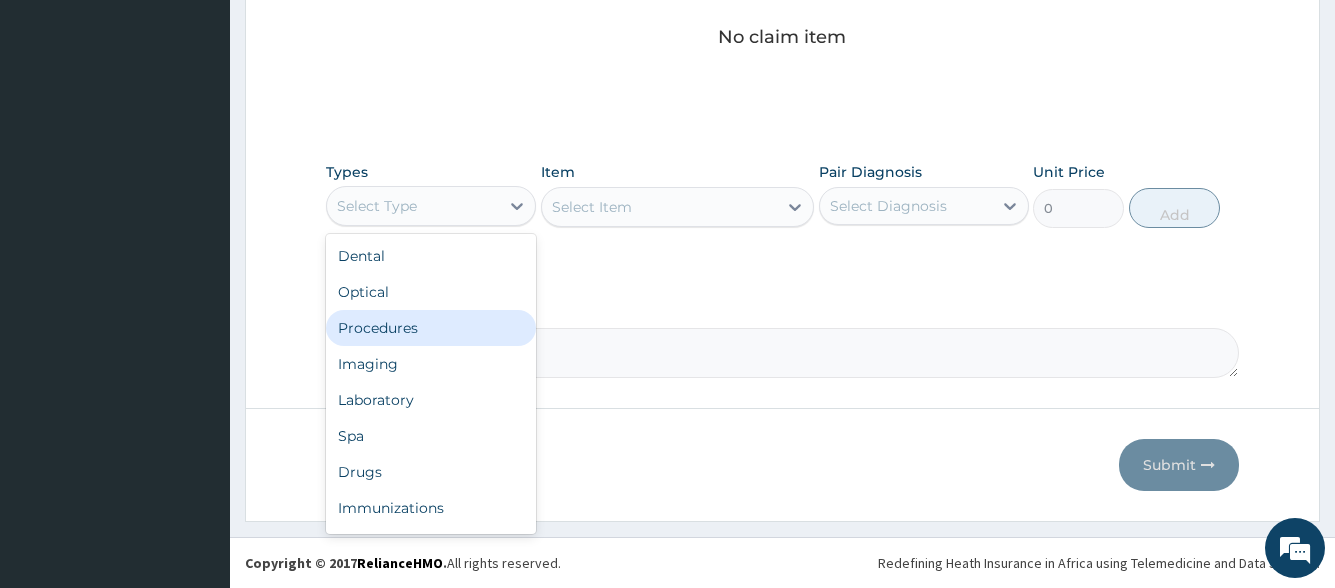 click on "Procedures" at bounding box center [431, 328] 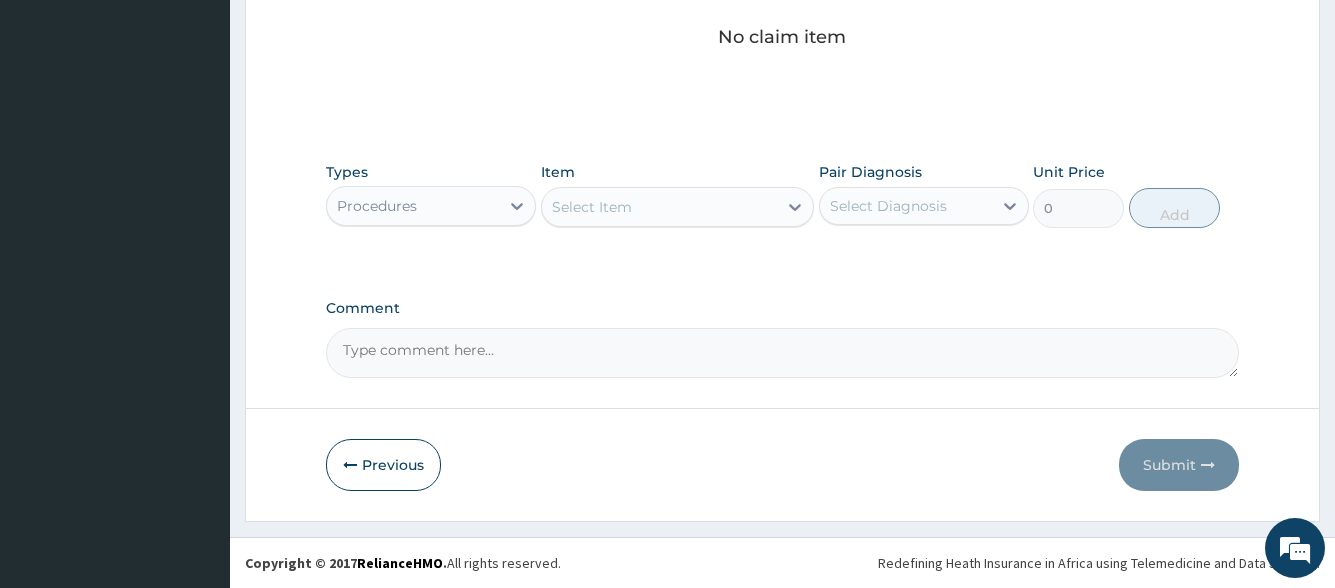 click on "Select Item" at bounding box center (660, 207) 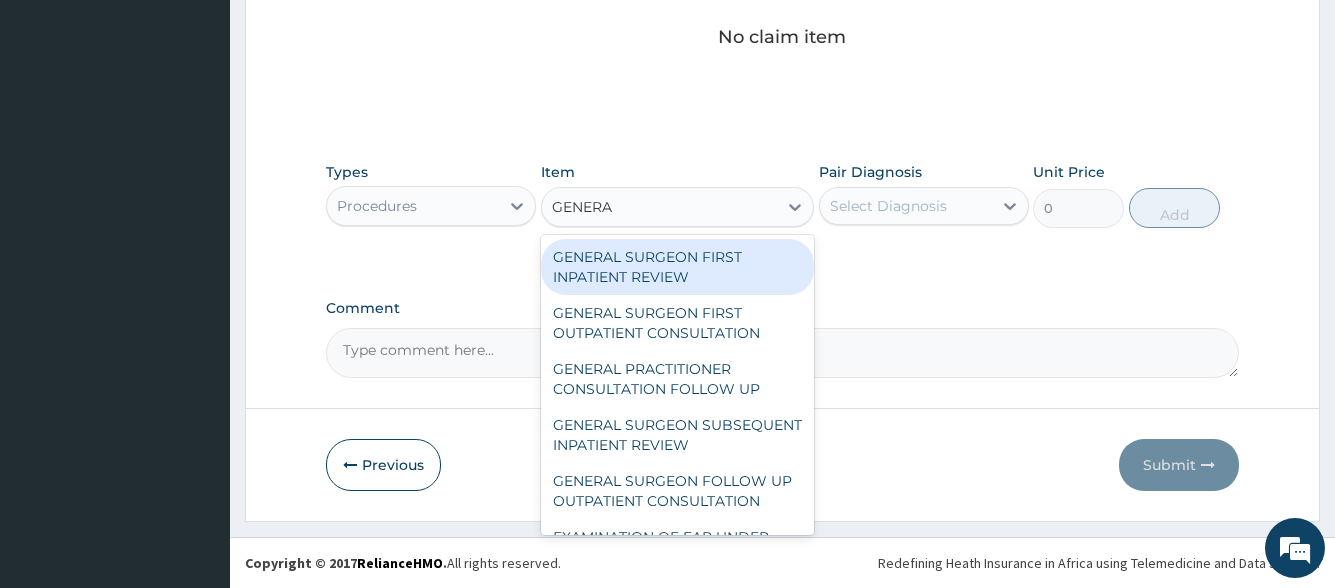 type on "GENERAL" 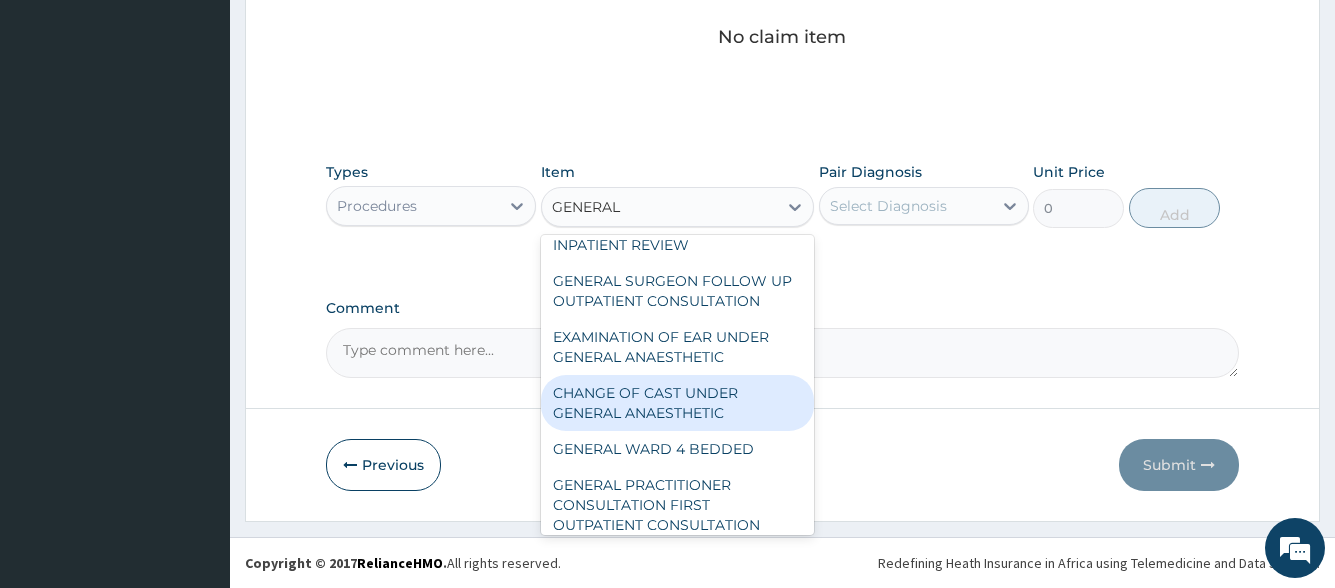 scroll, scrollTop: 288, scrollLeft: 0, axis: vertical 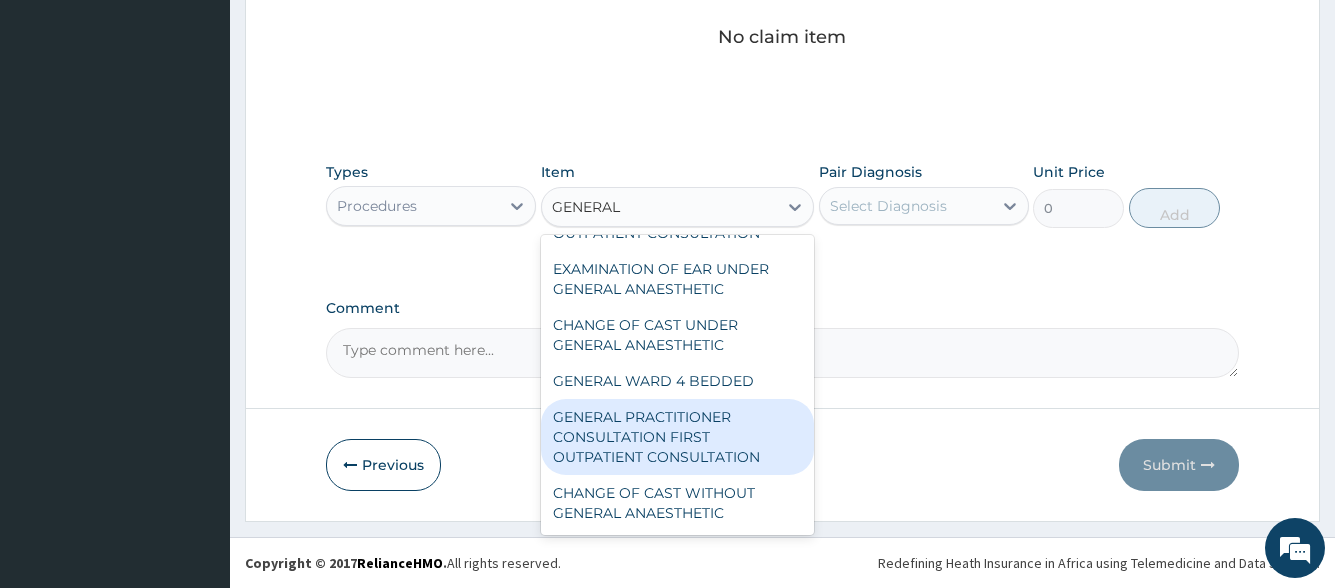 click on "GENERAL PRACTITIONER CONSULTATION FIRST OUTPATIENT CONSULTATION" at bounding box center [678, 437] 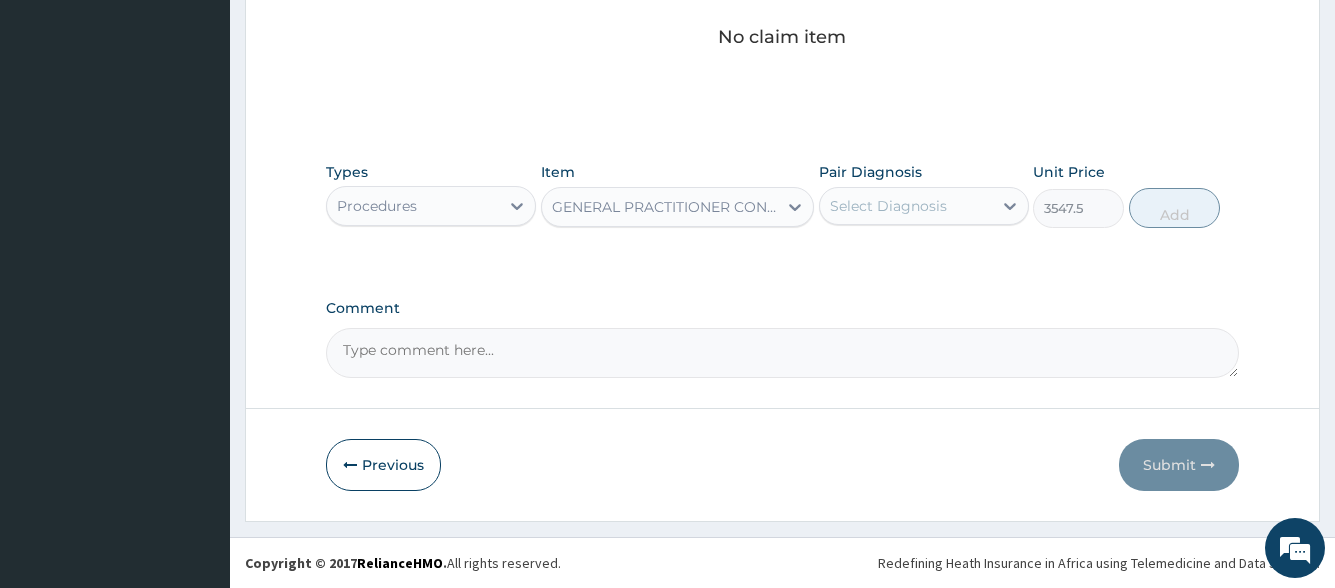 click on "Select Diagnosis" at bounding box center (888, 206) 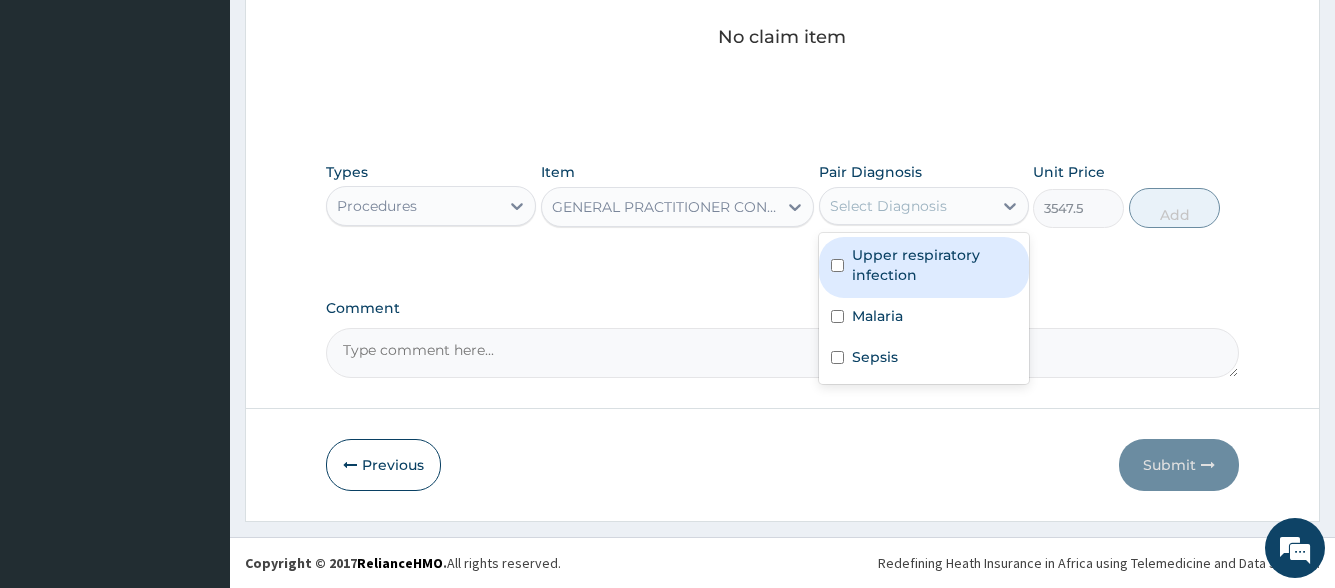 click on "Upper respiratory infection" at bounding box center [934, 265] 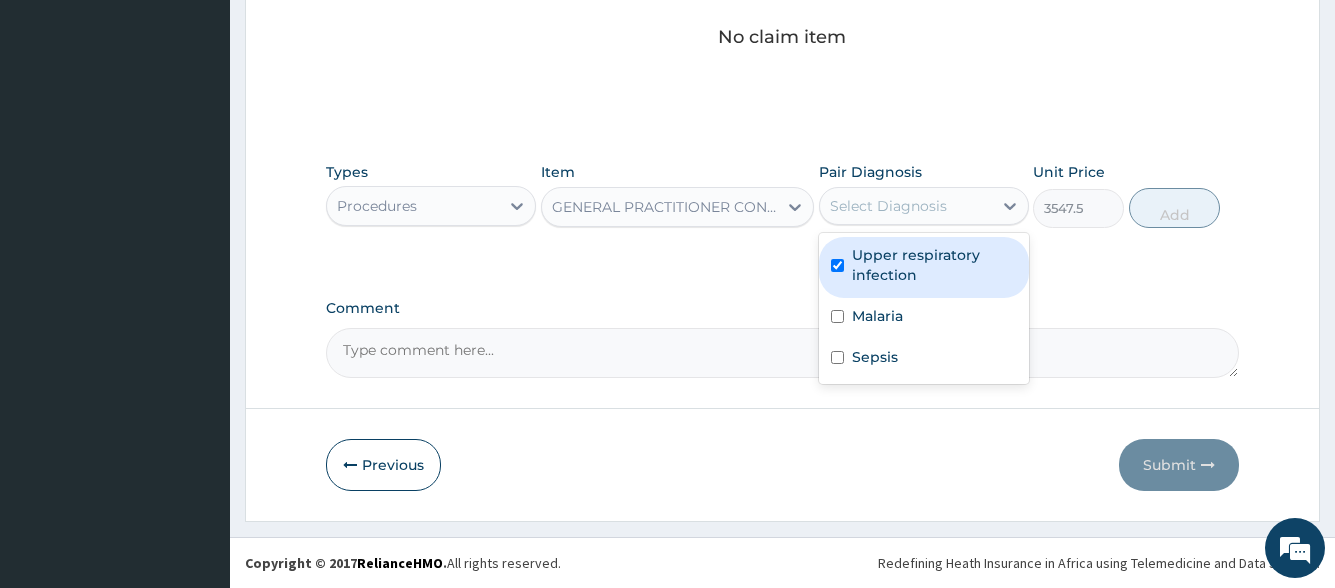 checkbox on "true" 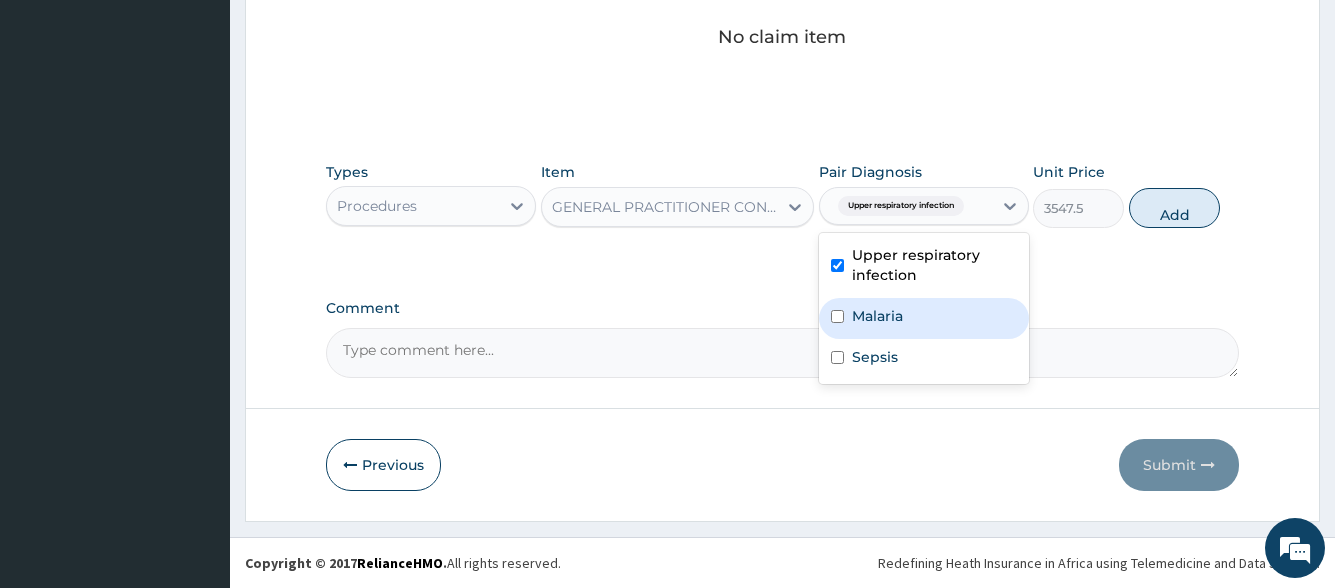 click on "Malaria" at bounding box center (877, 316) 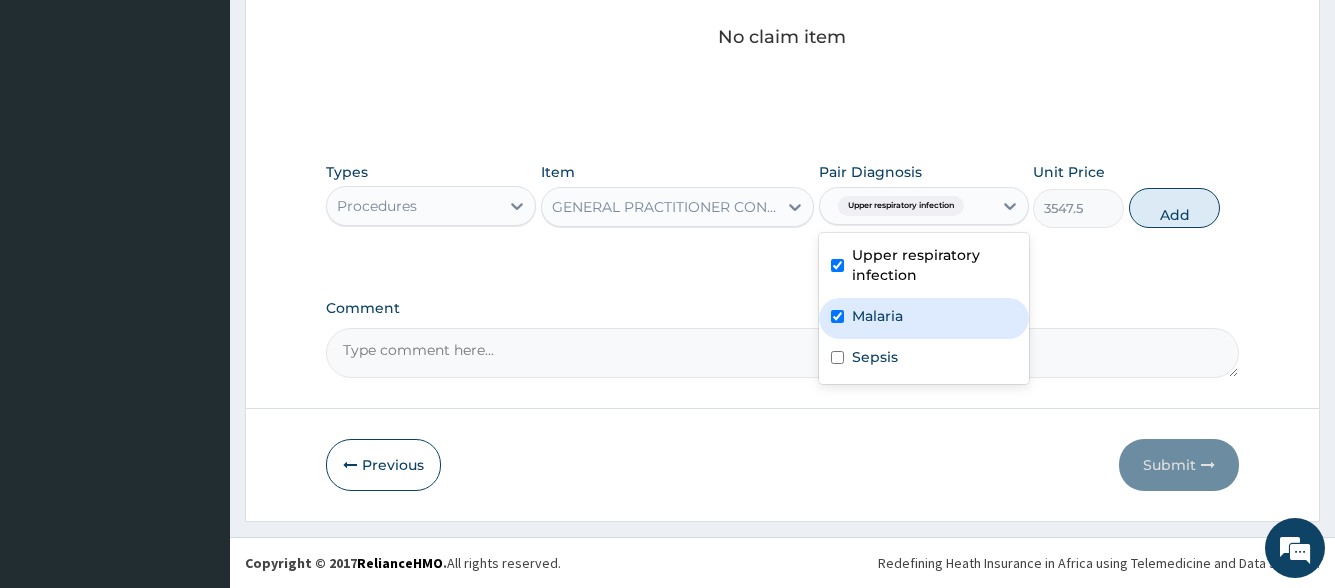 checkbox on "true" 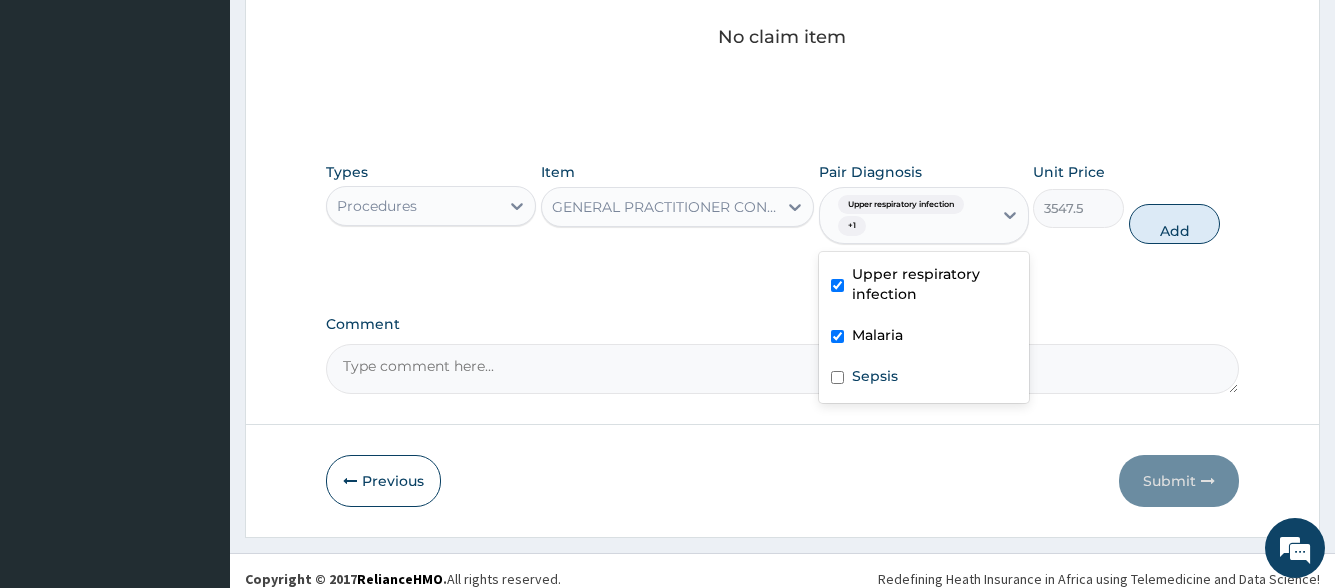 click on "Sepsis" at bounding box center (875, 376) 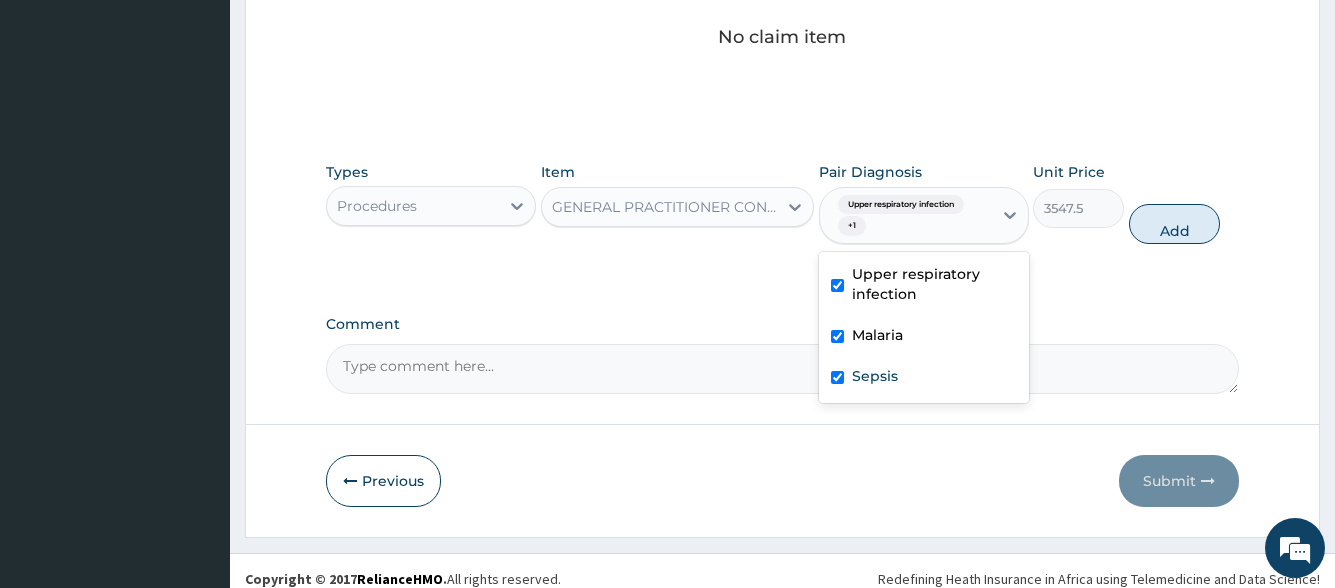 checkbox on "true" 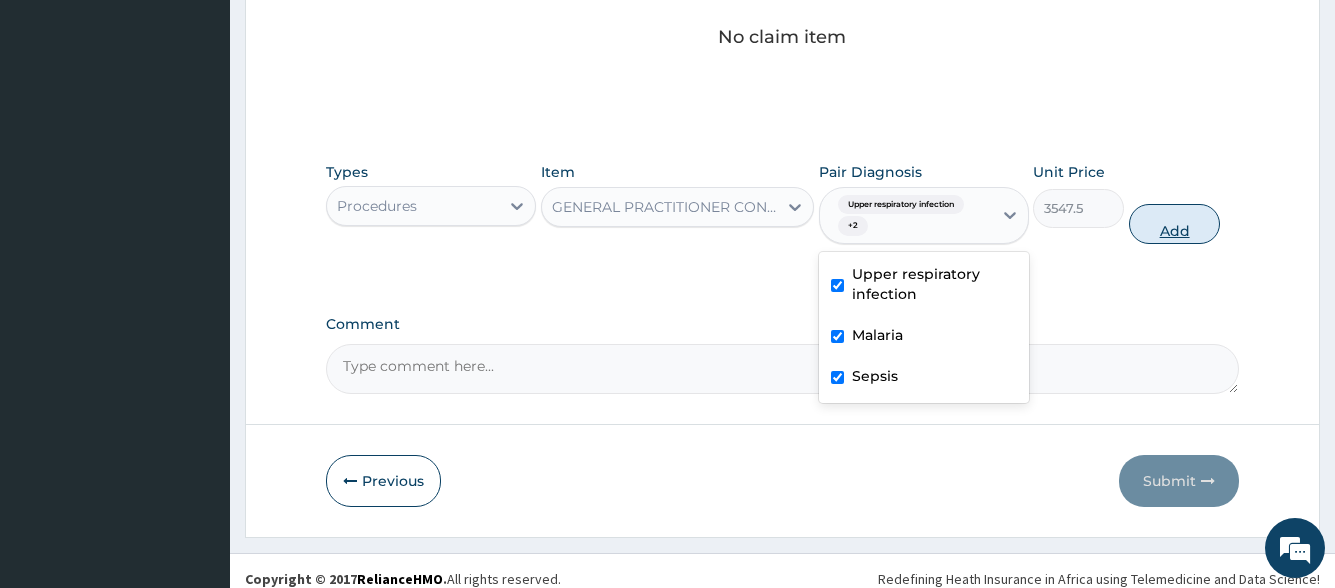 click on "Add" at bounding box center (1174, 224) 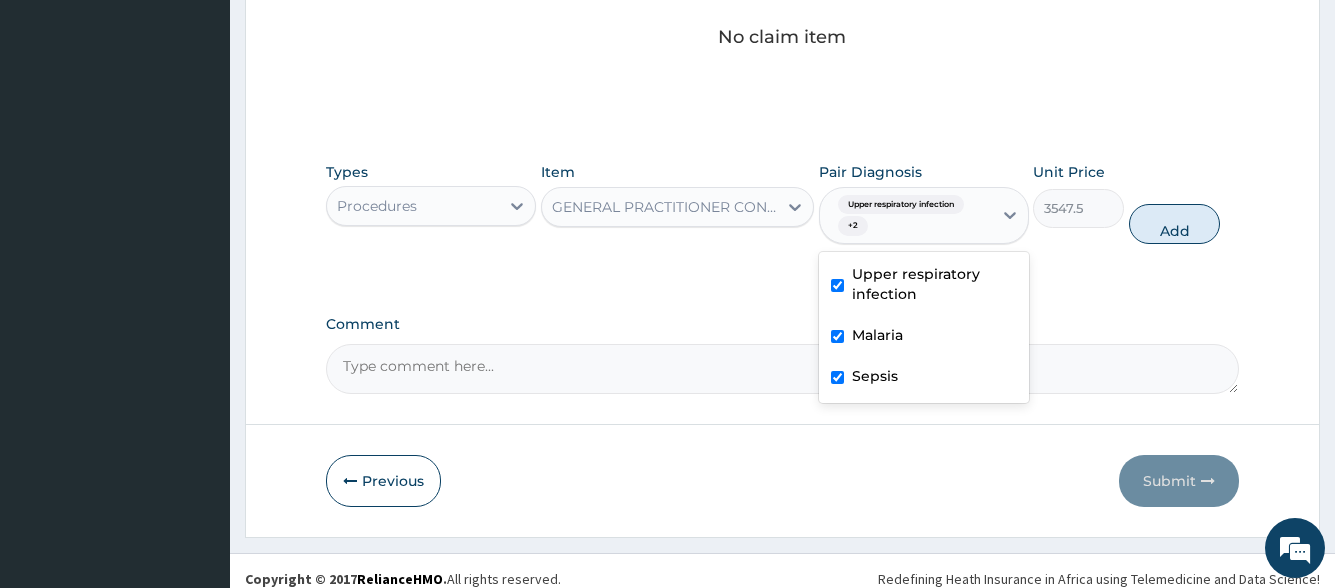 type on "0" 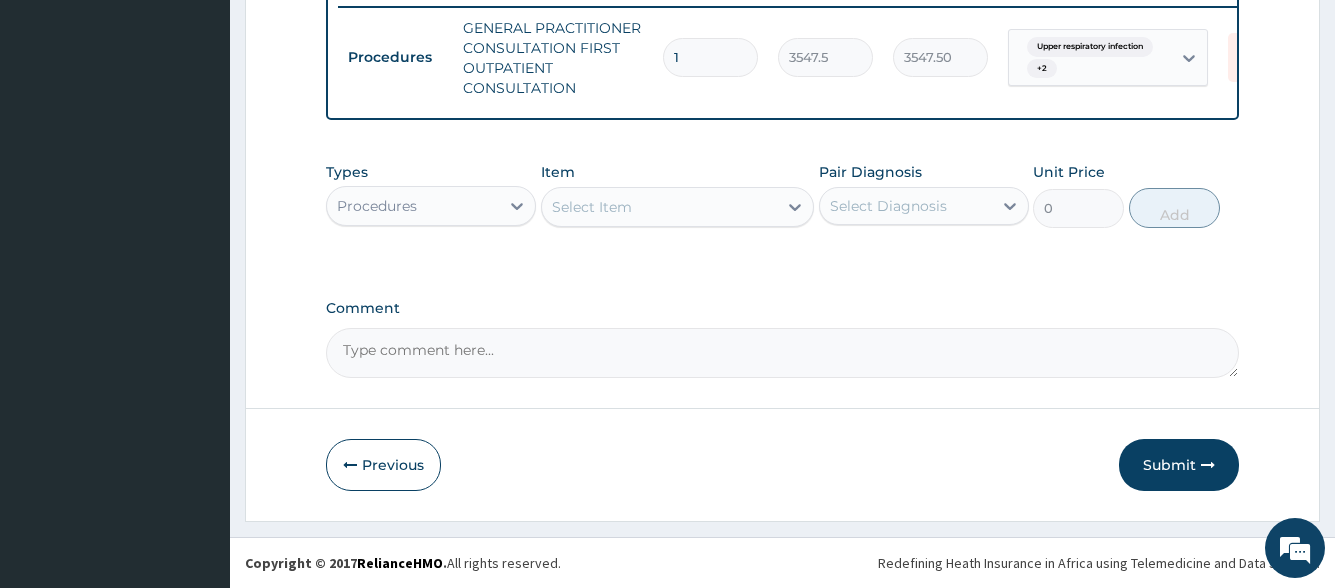 scroll, scrollTop: 805, scrollLeft: 0, axis: vertical 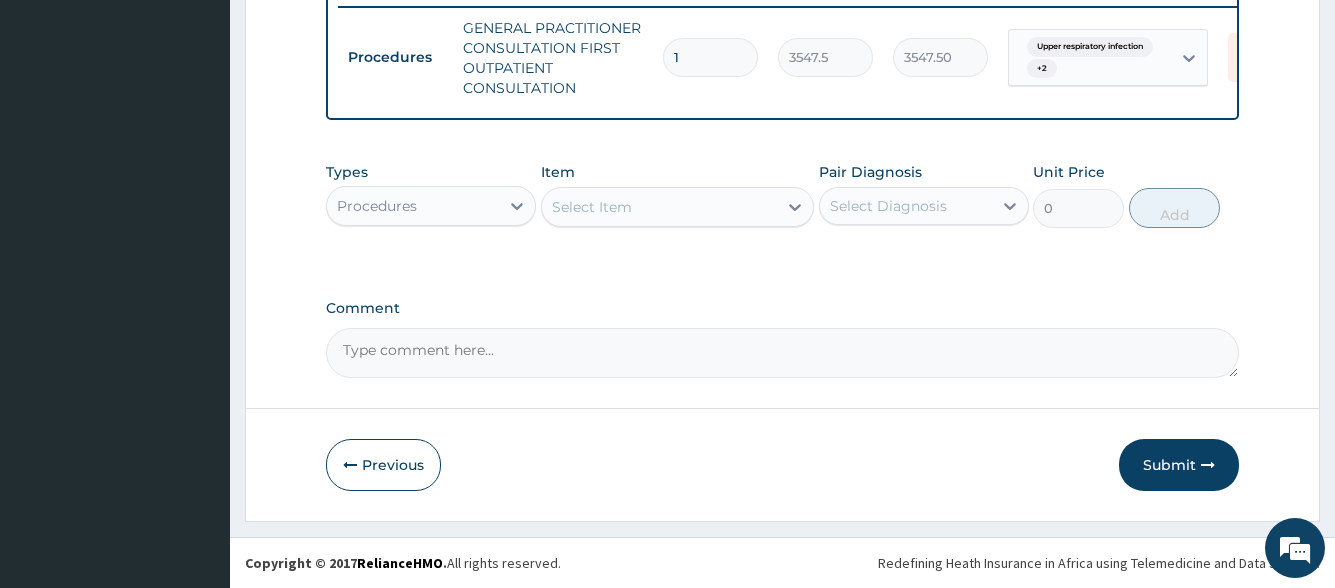 click on "Procedures" at bounding box center [413, 206] 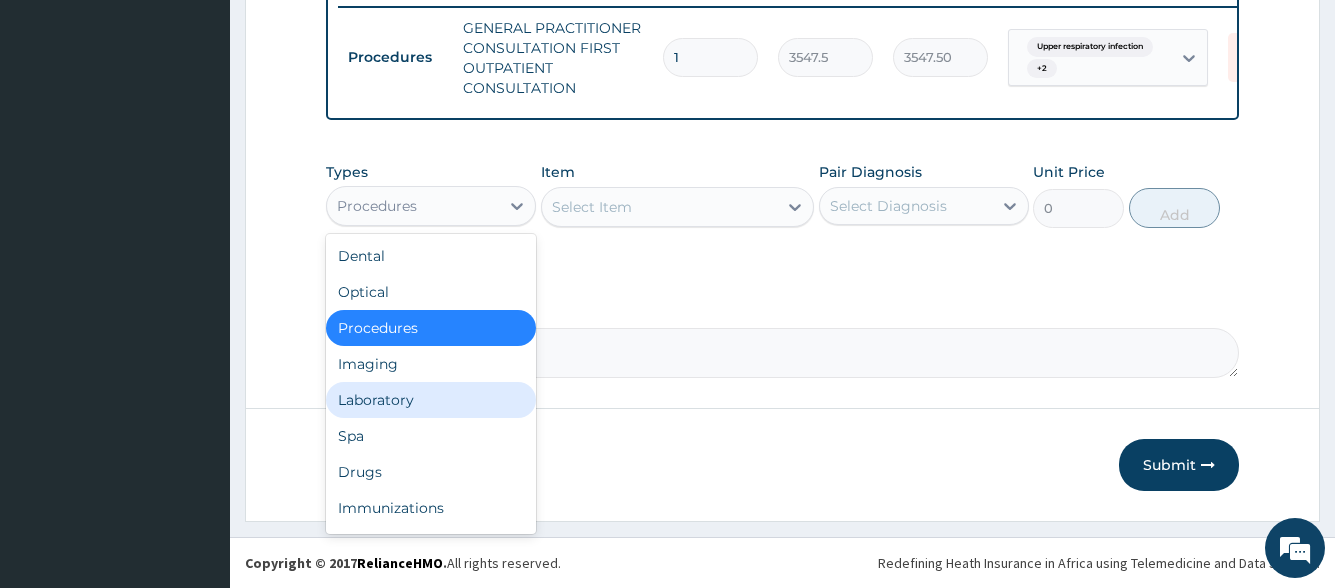 click on "Laboratory" at bounding box center [431, 400] 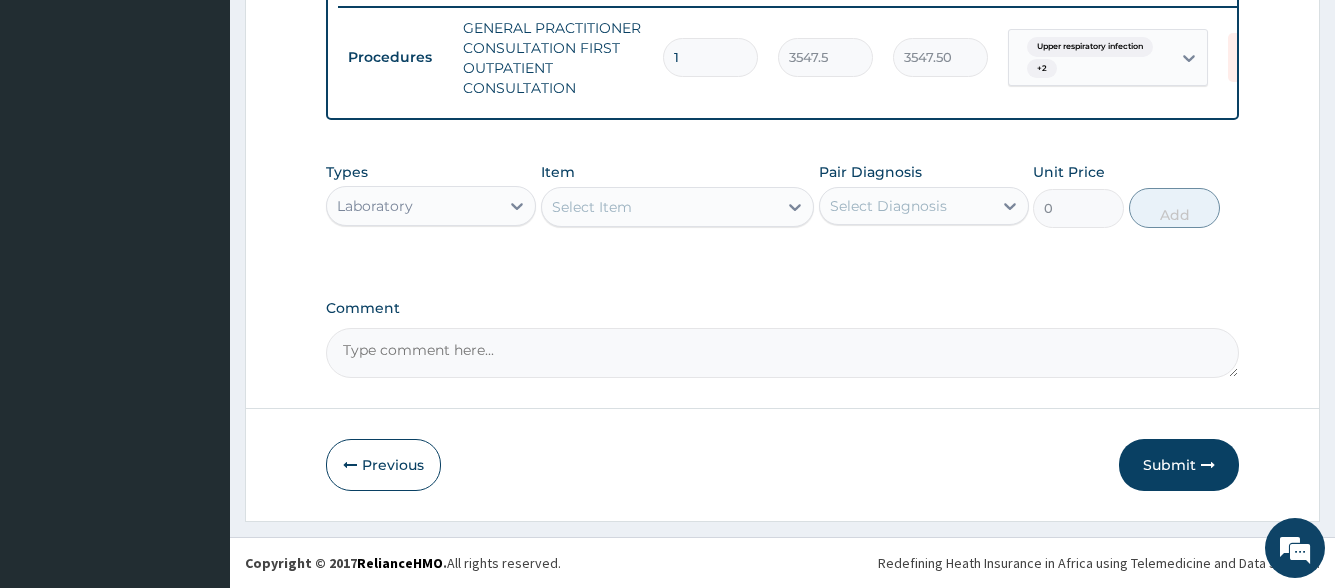 click on "Select Item" at bounding box center (660, 207) 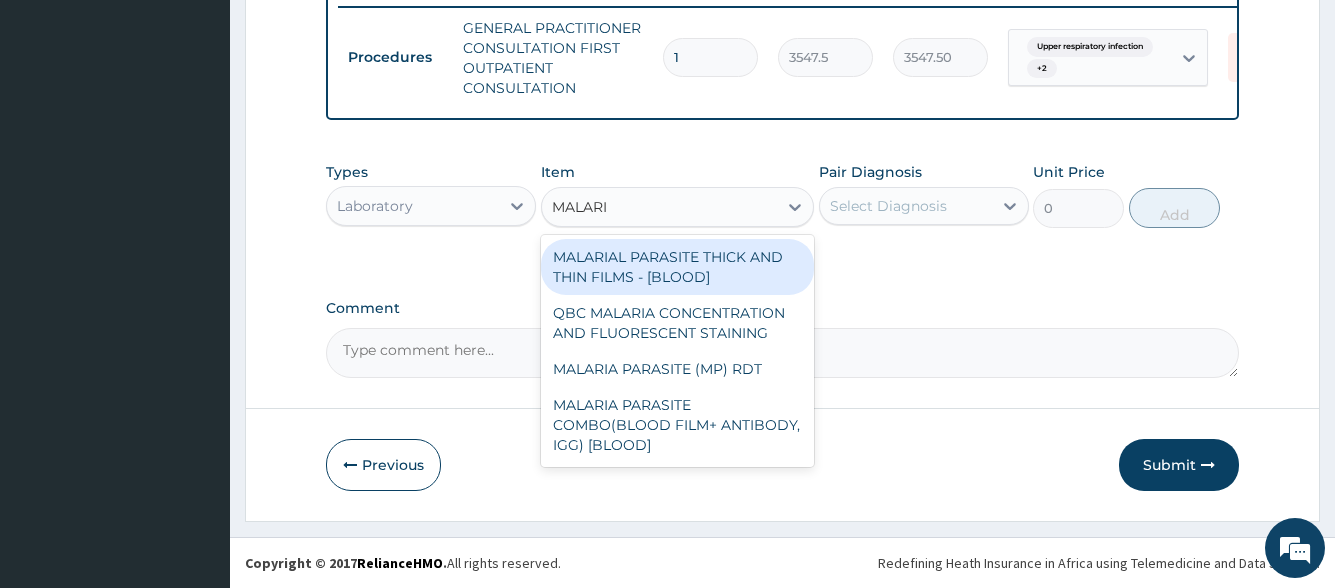 type on "MALARIA" 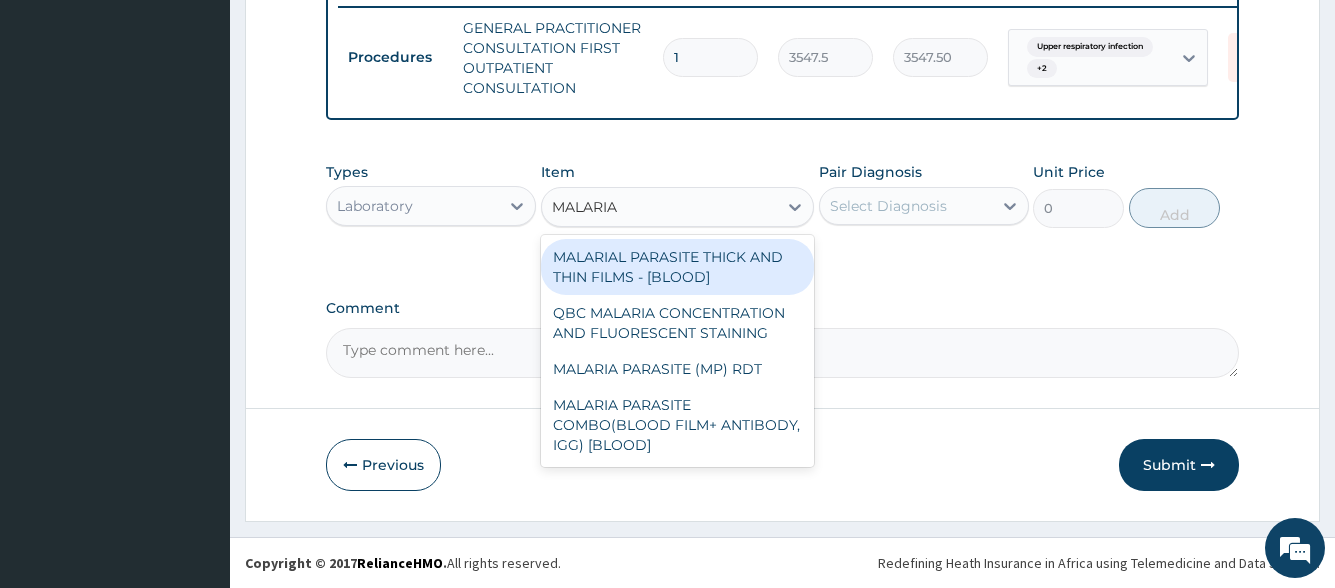 type 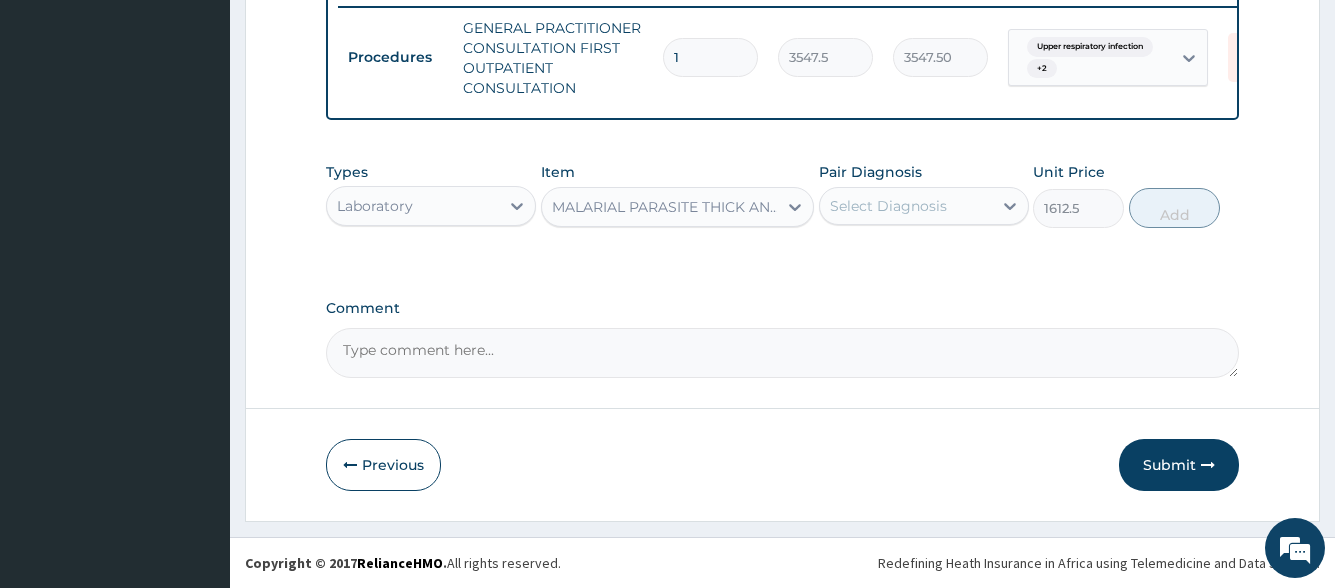click on "Select Diagnosis" at bounding box center (888, 206) 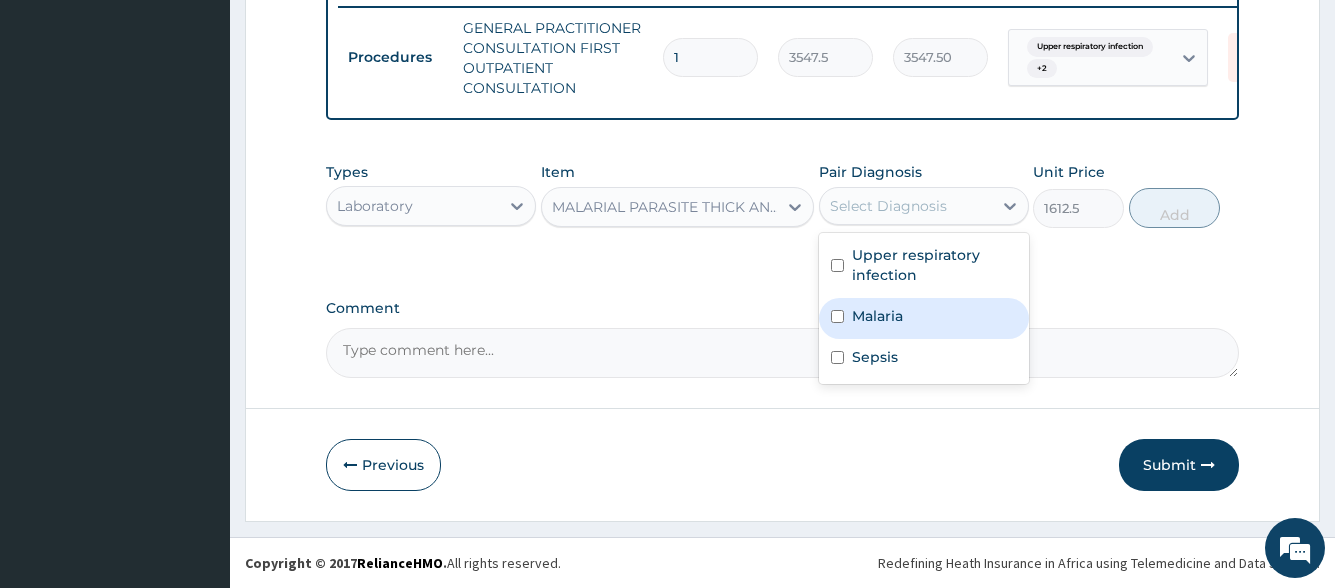 click on "Malaria" at bounding box center [877, 316] 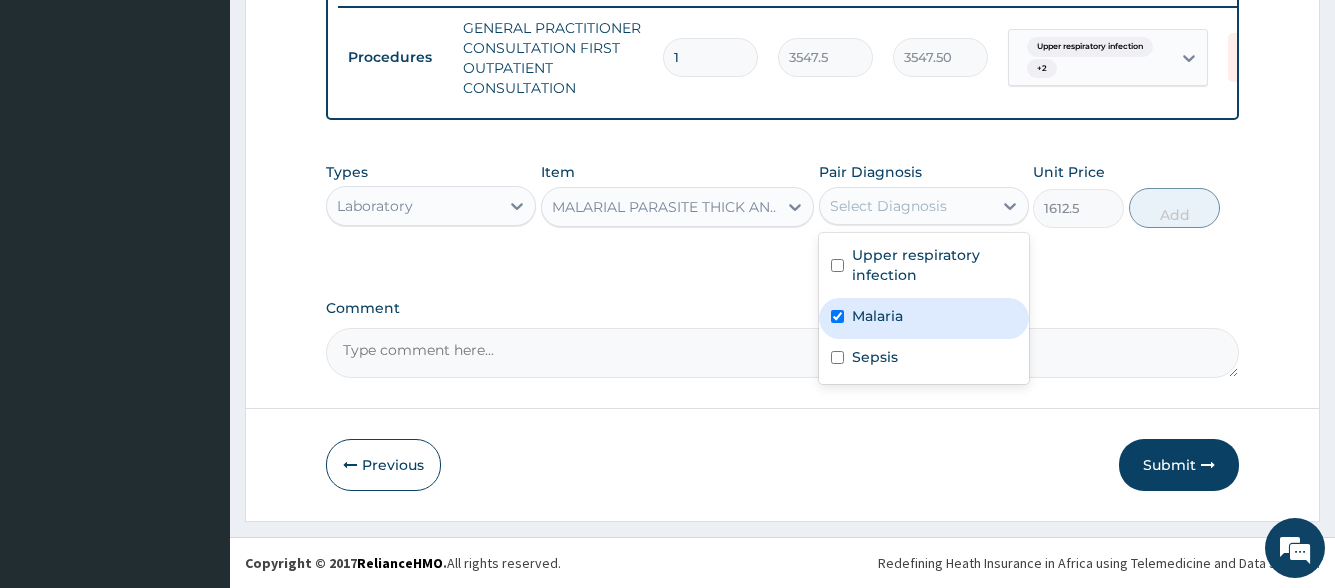 checkbox on "true" 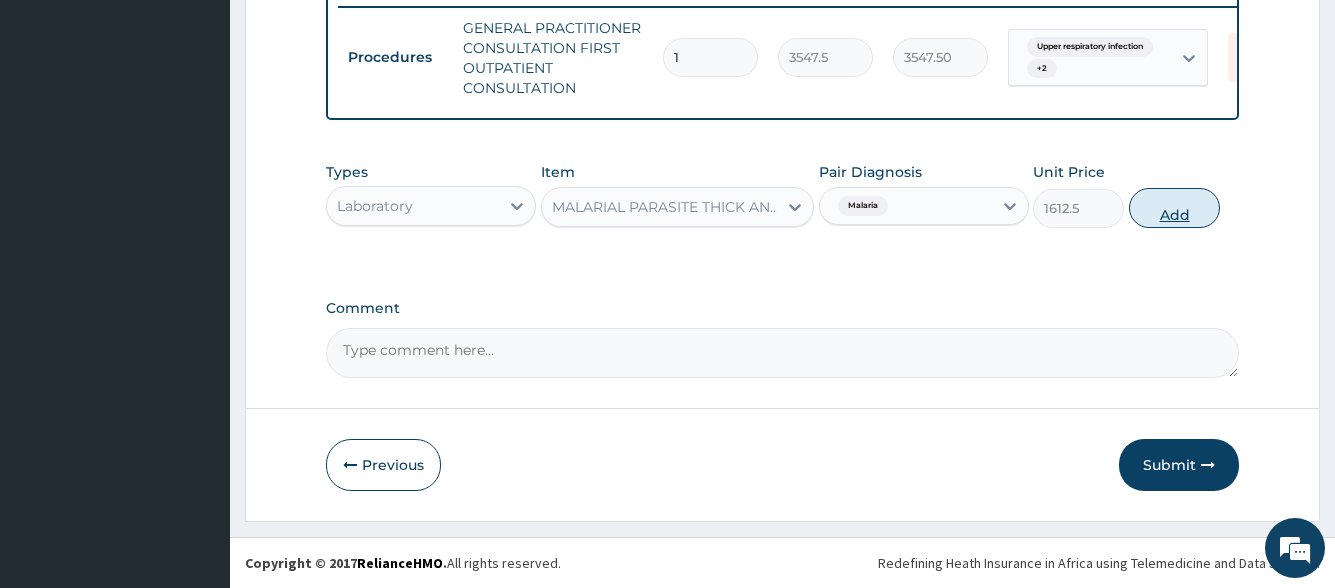 click on "Add" at bounding box center [1174, 208] 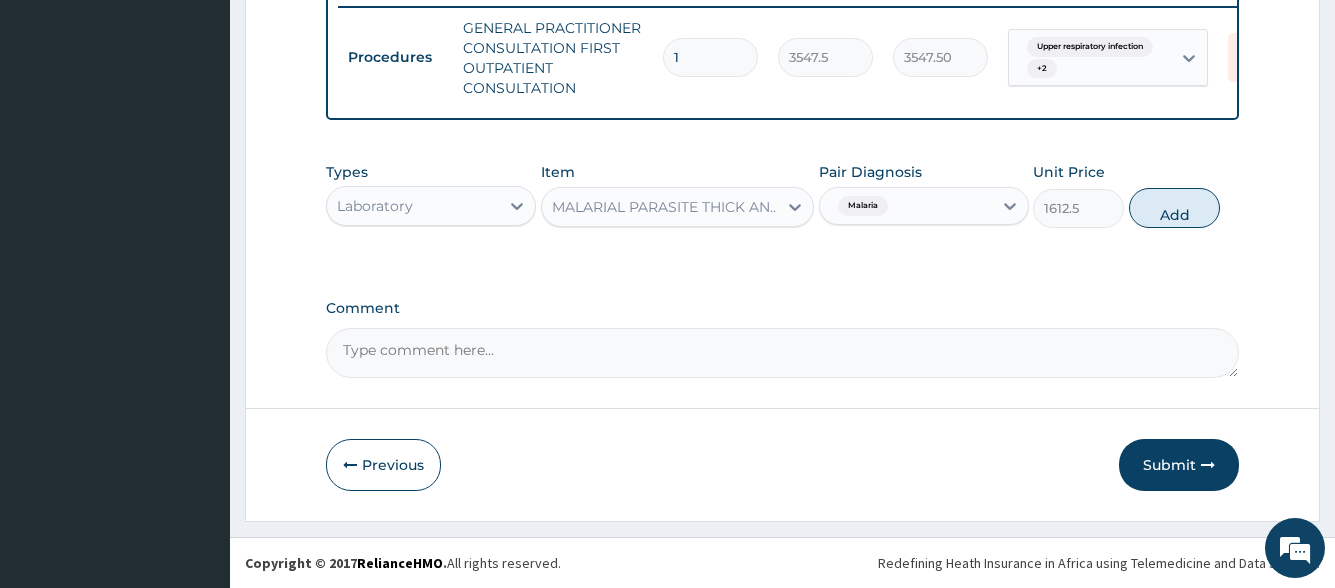 type on "0" 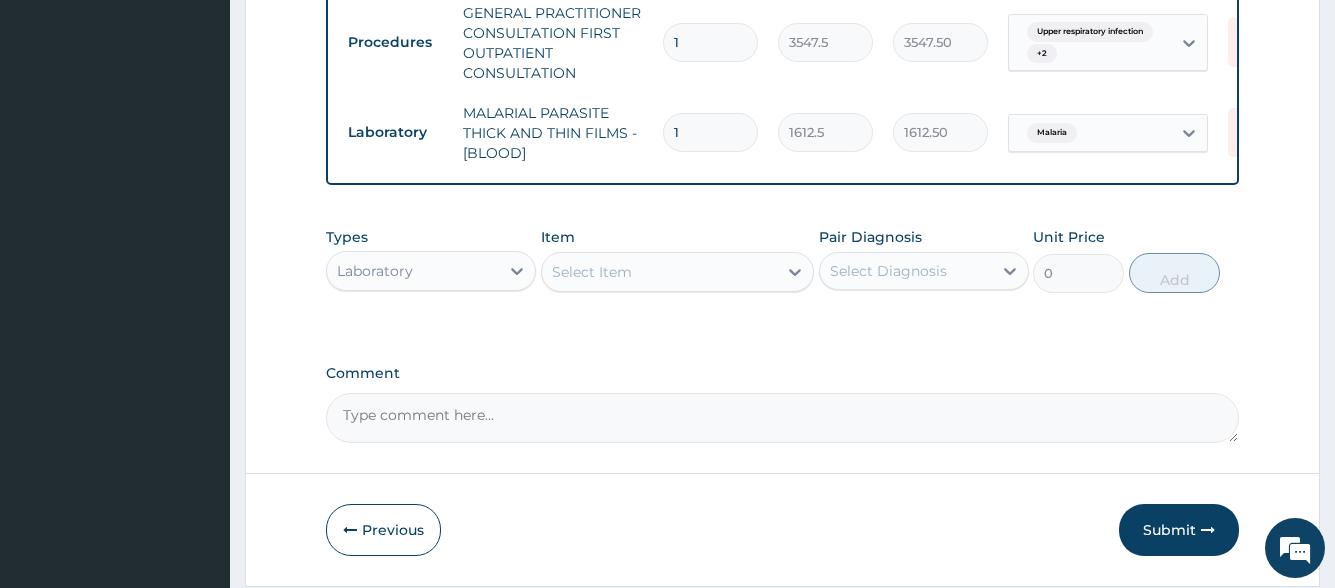 click on "Select Item" at bounding box center [660, 272] 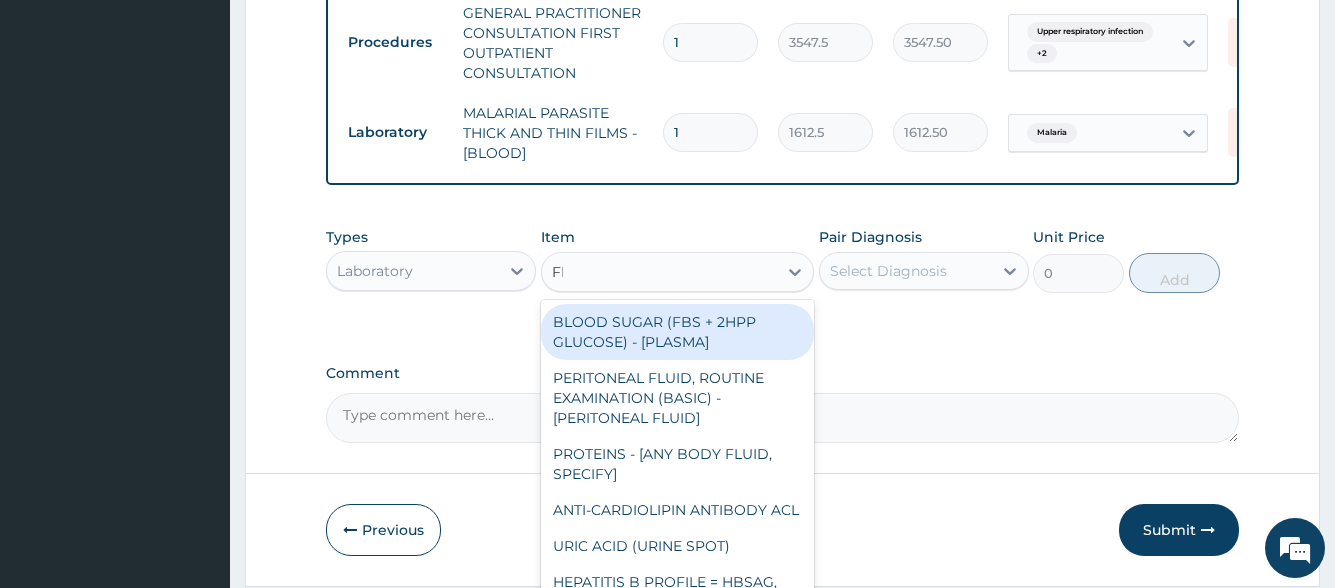 type on "FBC" 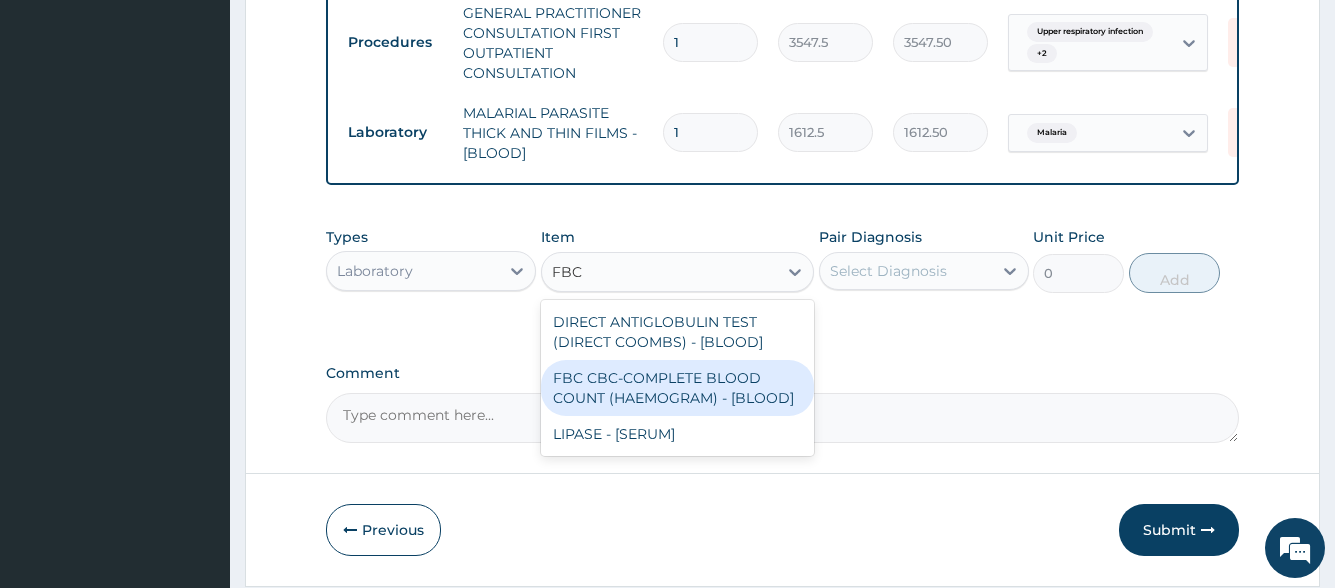 click on "FBC CBC-COMPLETE BLOOD COUNT (HAEMOGRAM) - [BLOOD]" at bounding box center (678, 388) 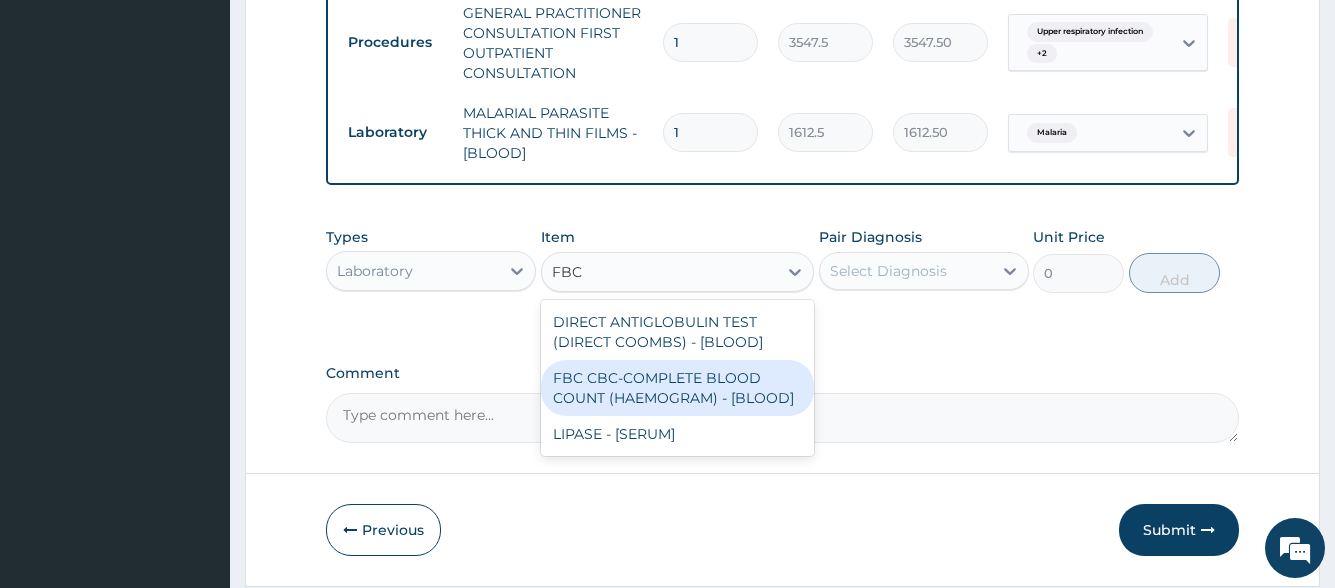 type 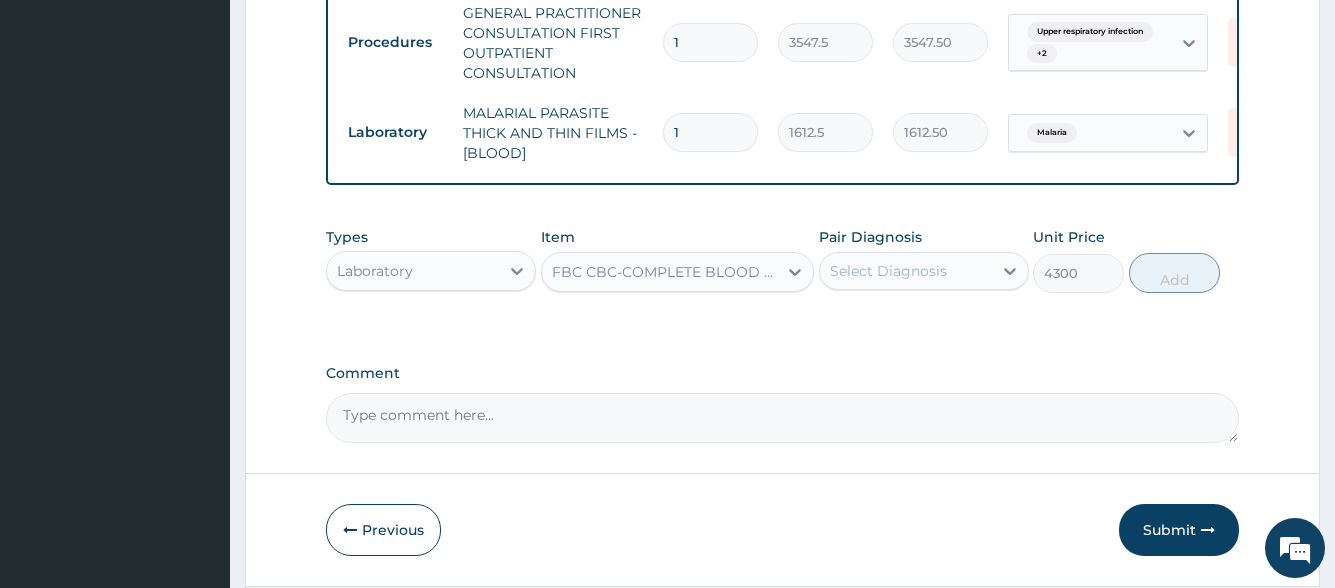 click on "Select Diagnosis" at bounding box center [906, 271] 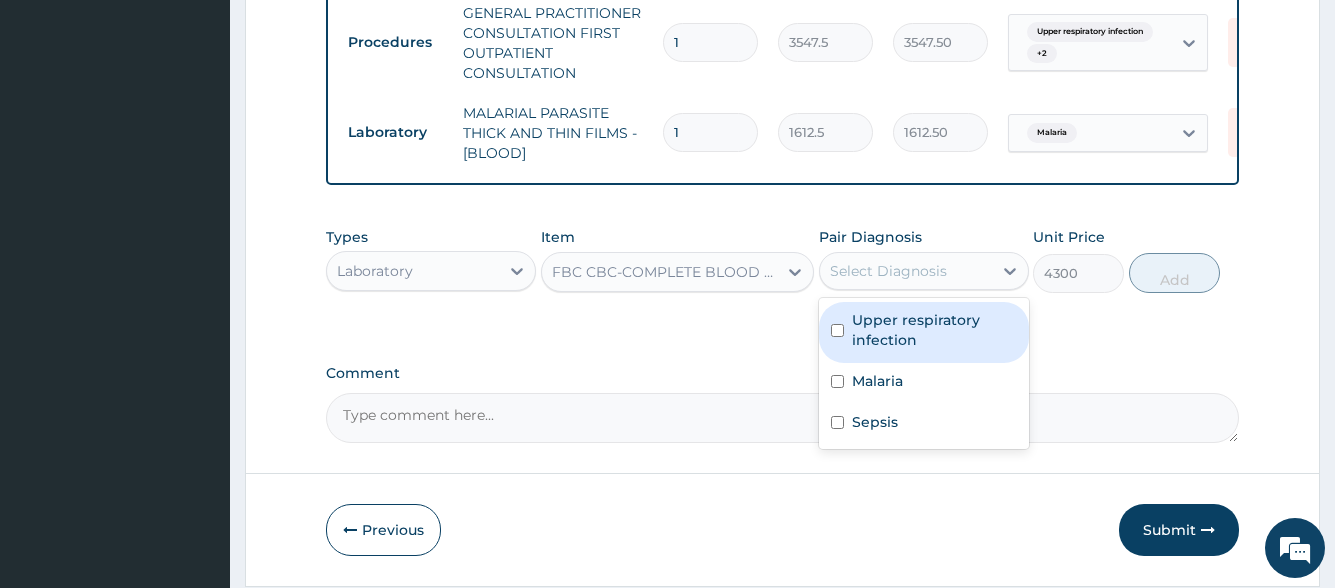 click on "Upper respiratory infection" at bounding box center (934, 330) 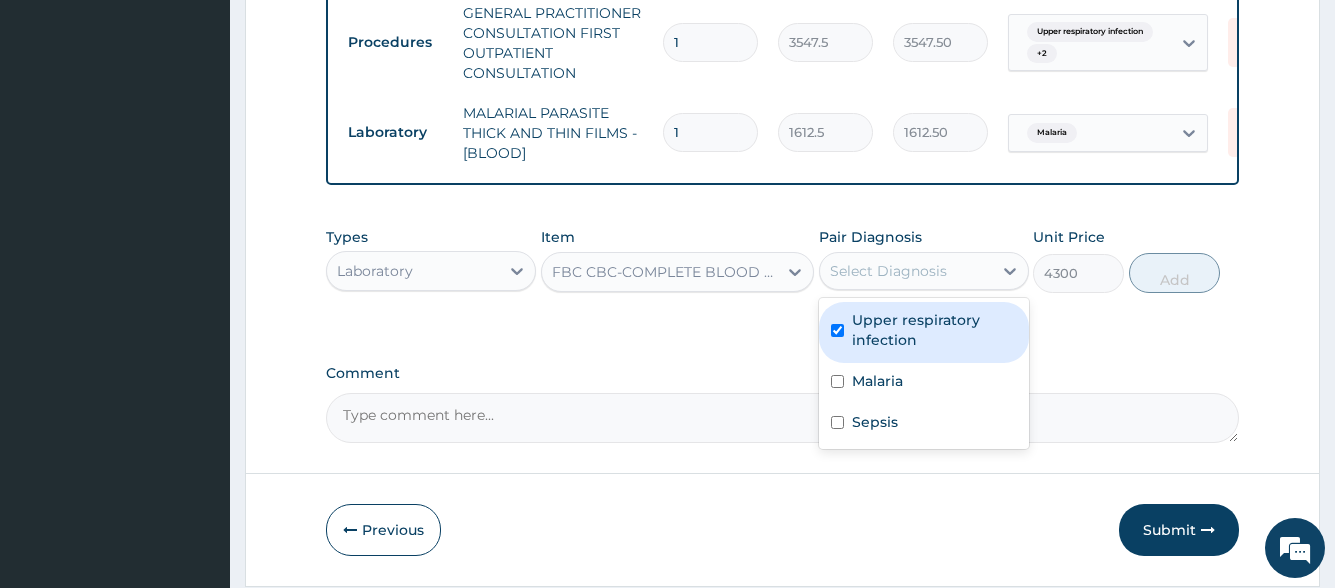 checkbox on "true" 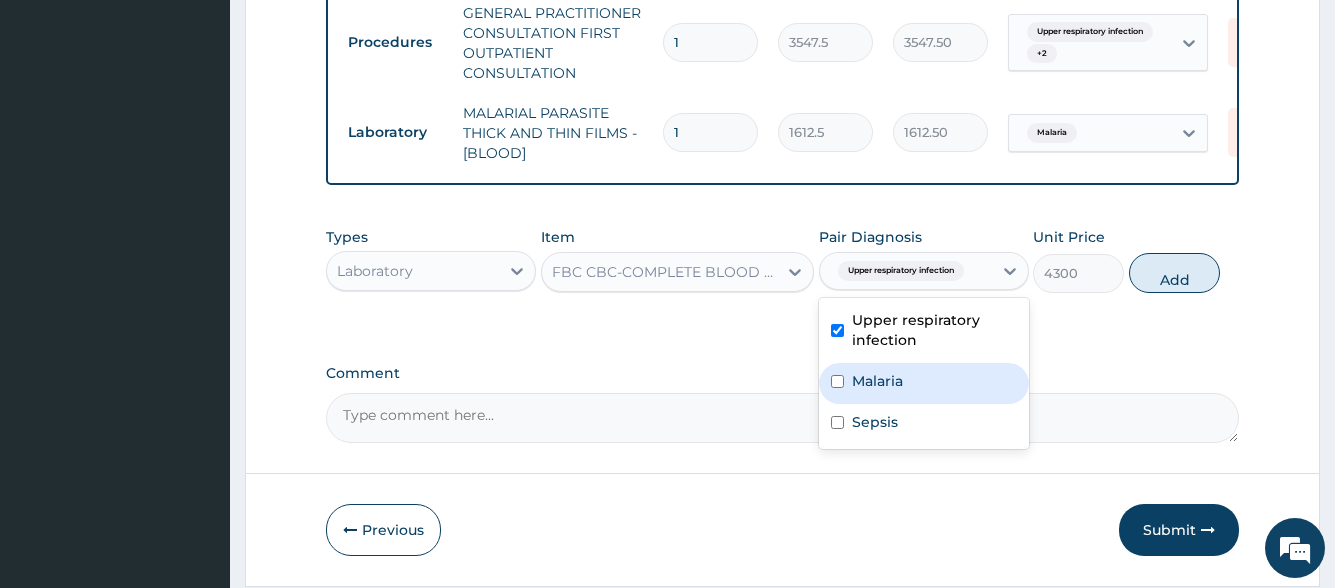 click on "Malaria" at bounding box center (877, 381) 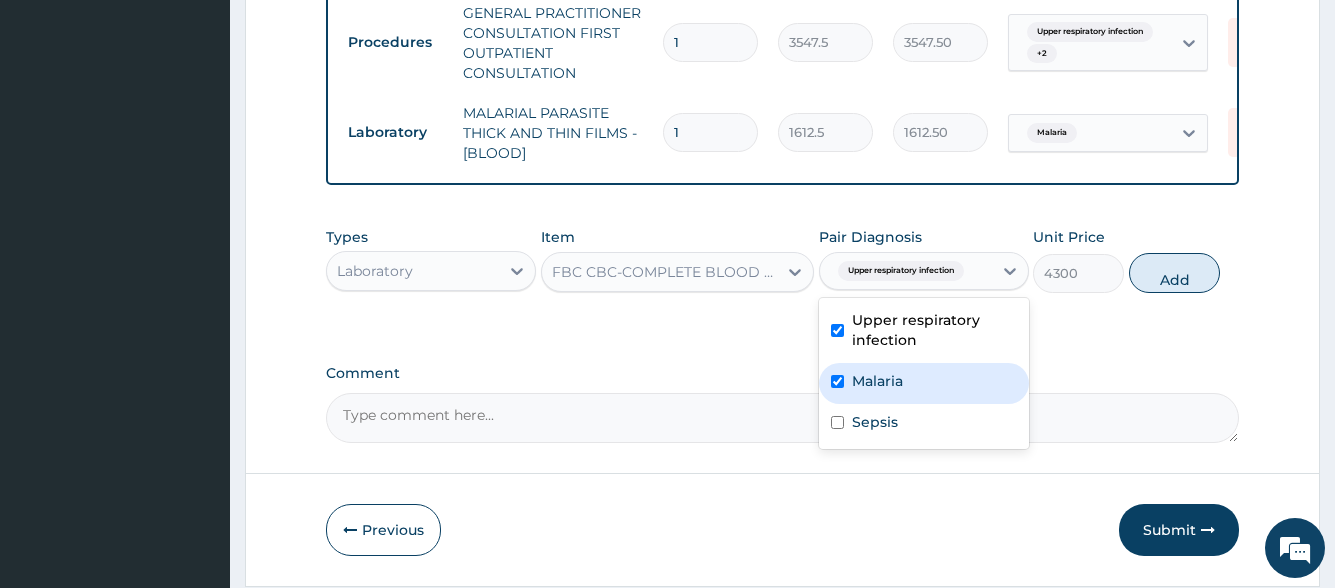 checkbox on "true" 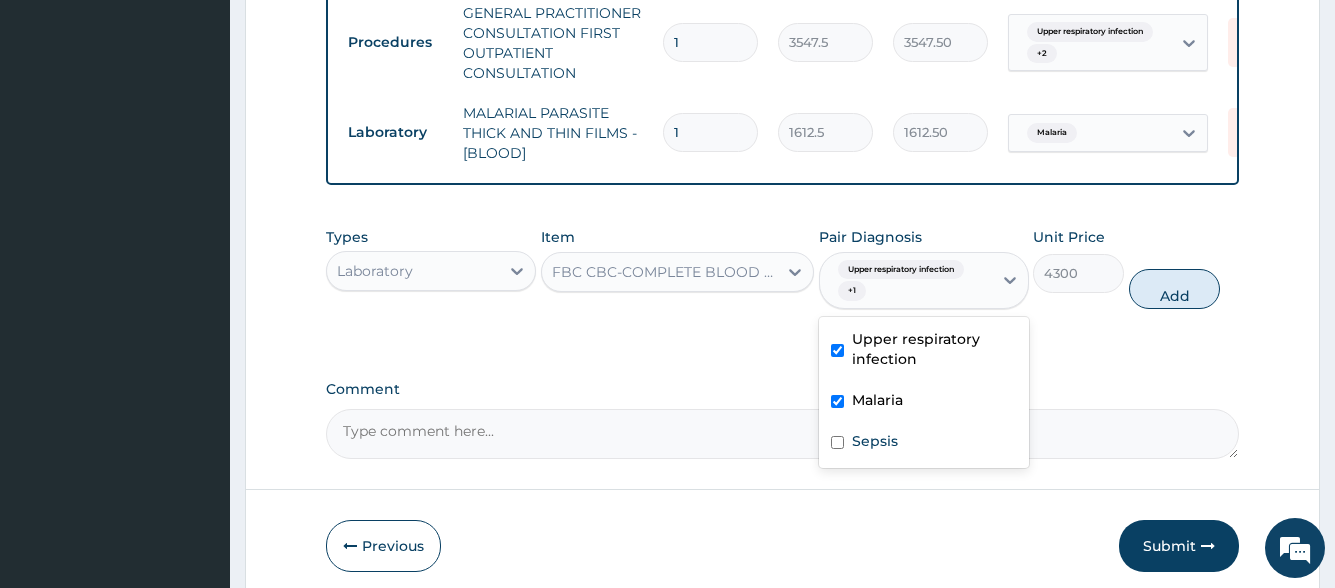 click on "Sepsis" at bounding box center [875, 441] 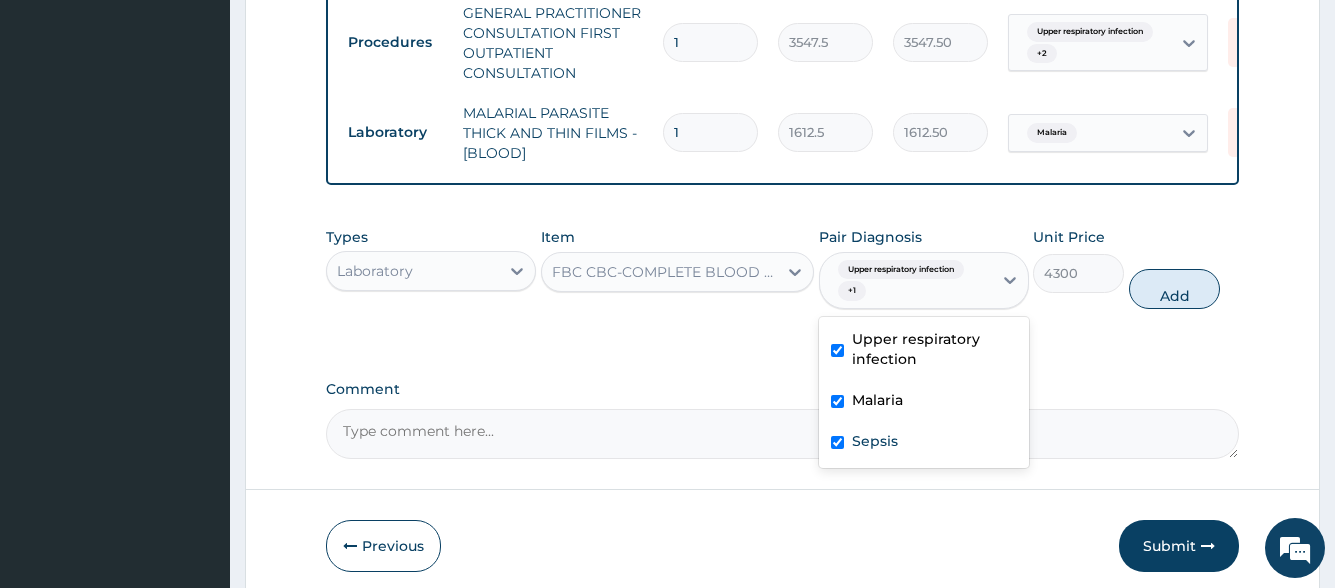 checkbox on "true" 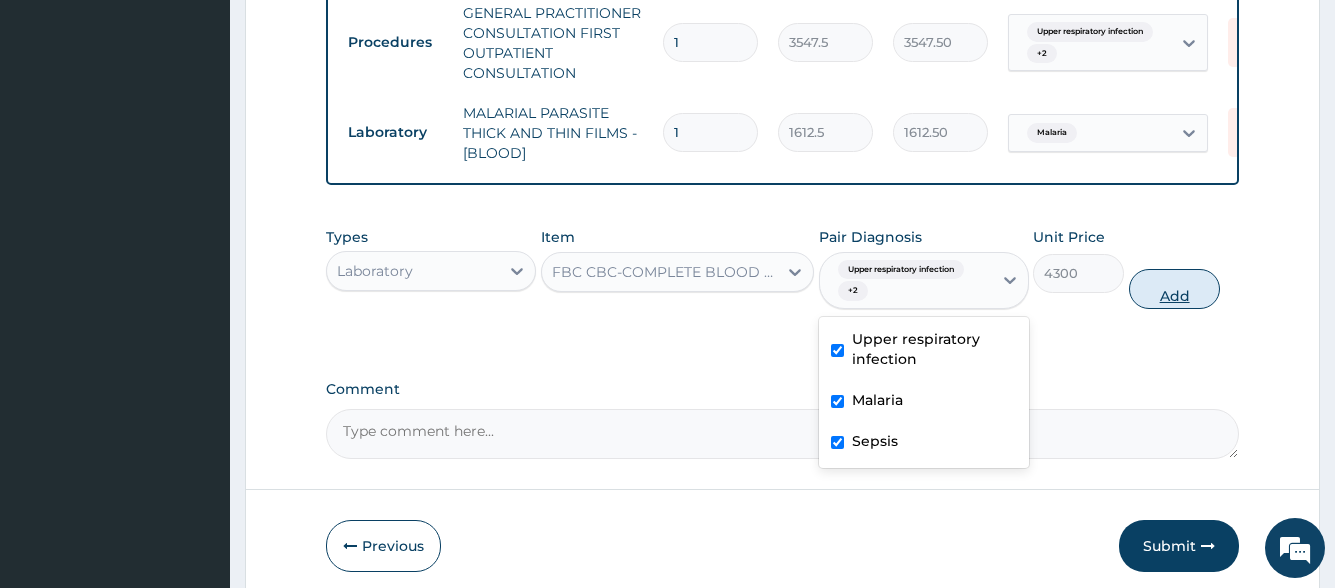 click on "Add" at bounding box center (1174, 289) 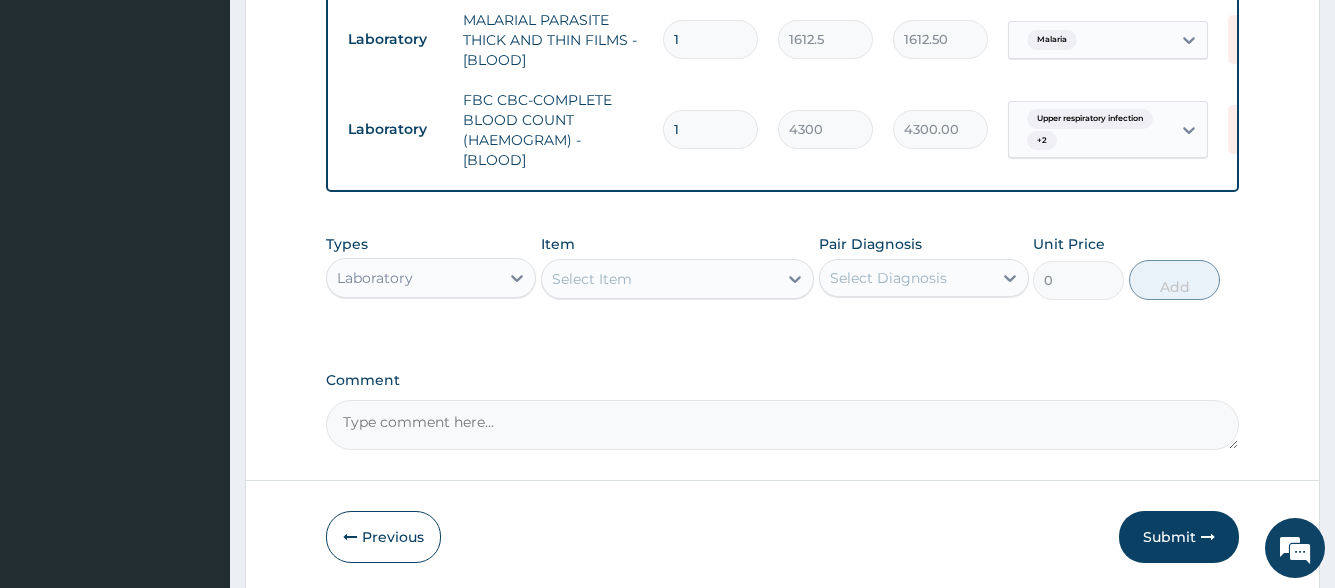 scroll, scrollTop: 905, scrollLeft: 0, axis: vertical 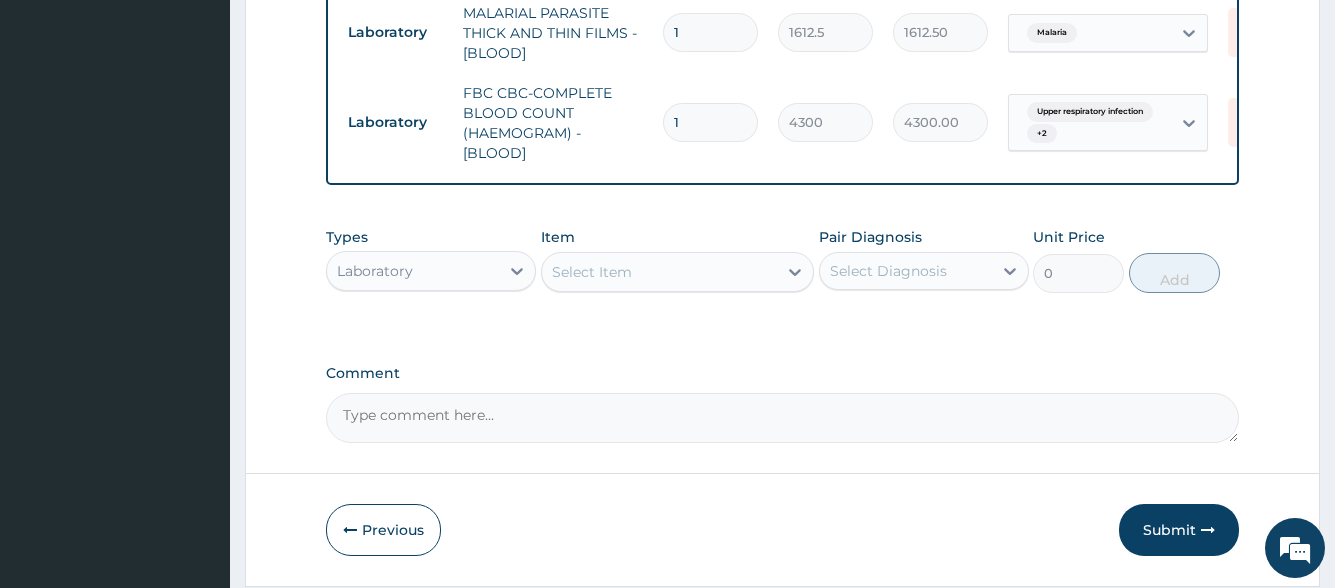 click on "Laboratory" at bounding box center (413, 271) 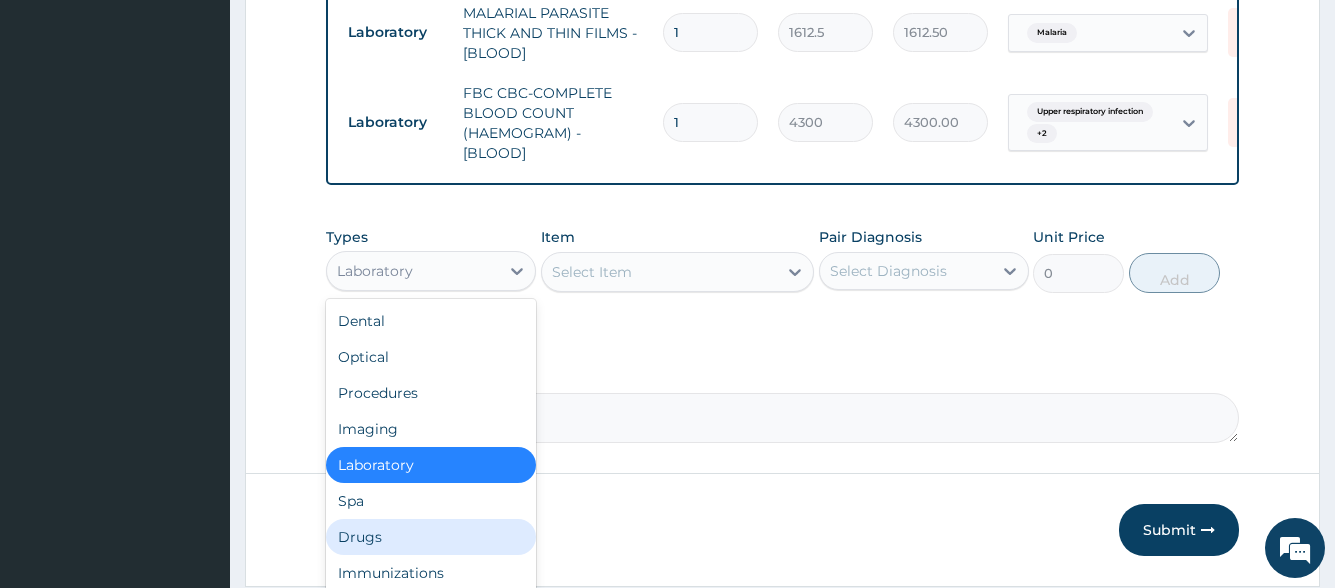click on "Drugs" at bounding box center [431, 537] 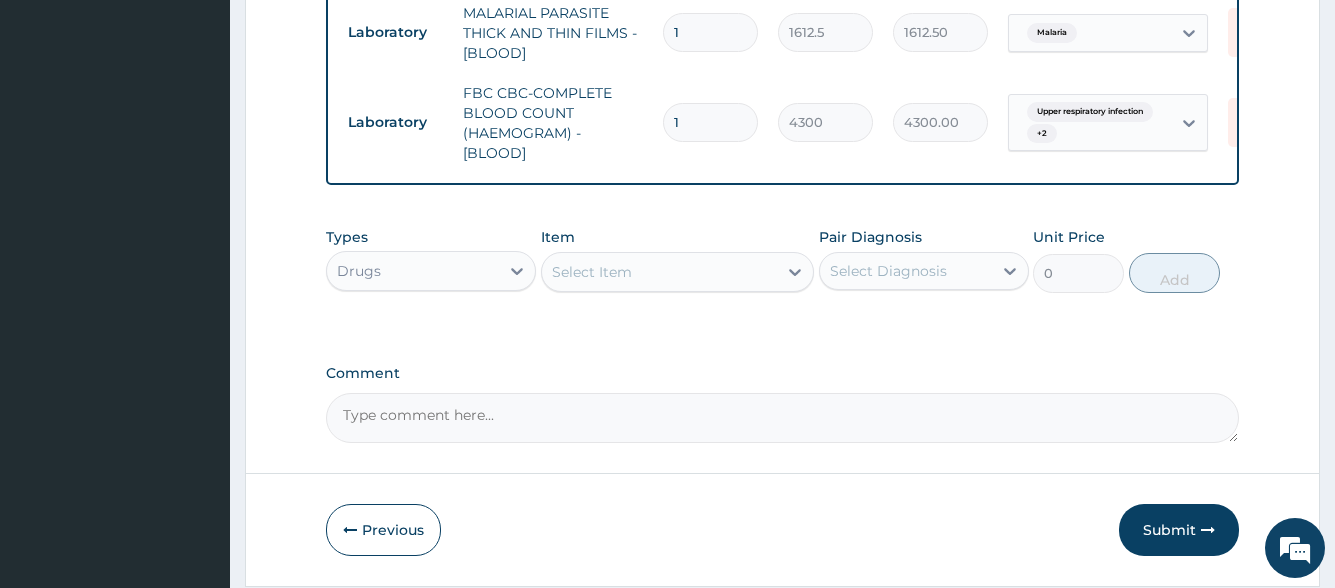 click on "Select Item" at bounding box center (660, 272) 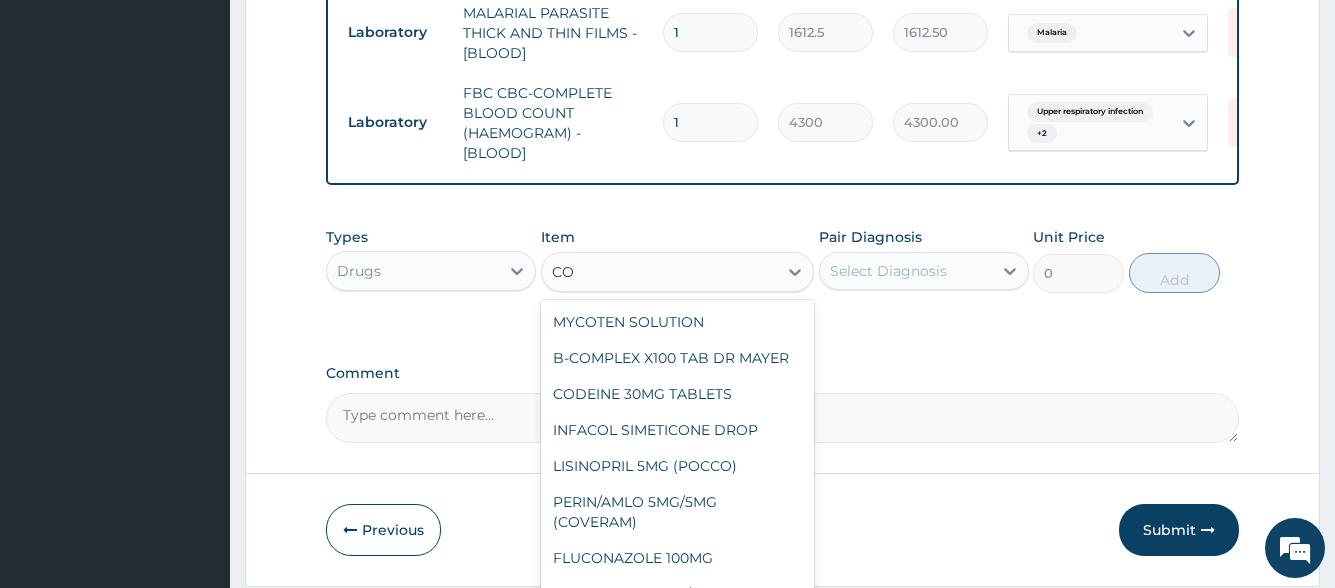 type on "C" 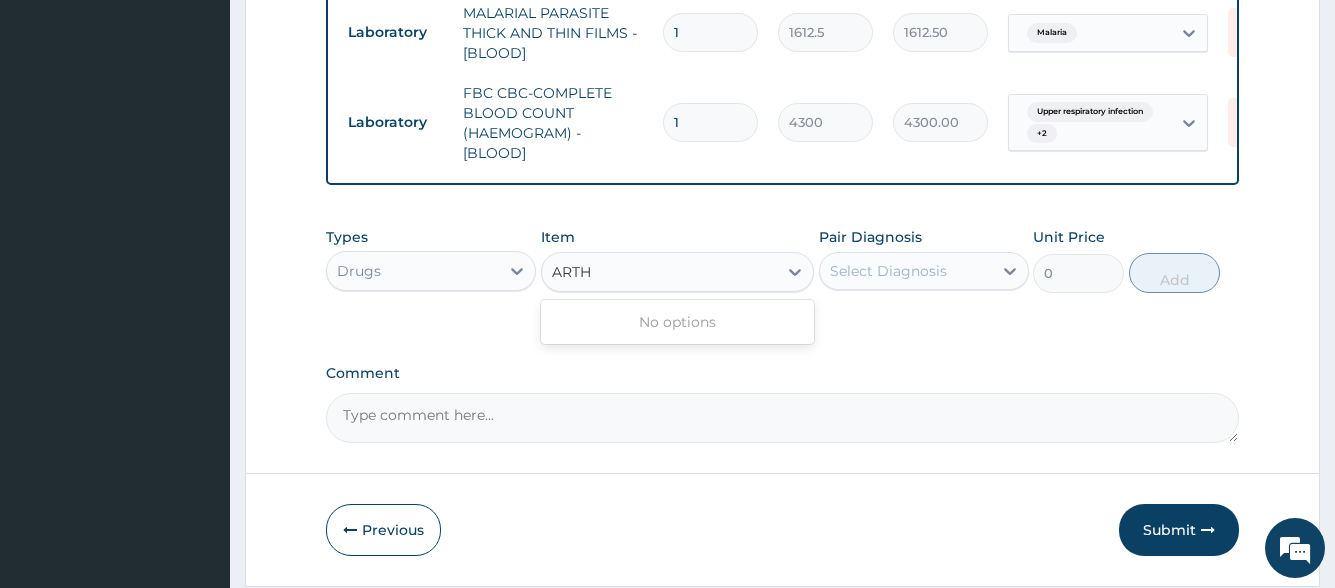 type on "ART" 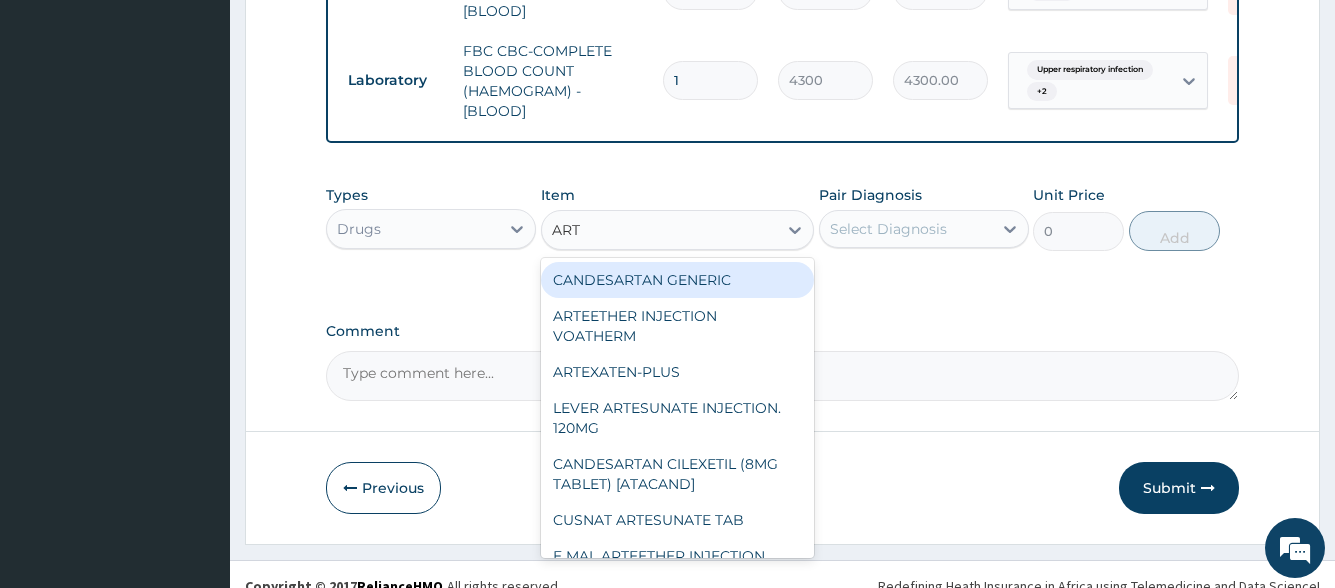 scroll, scrollTop: 985, scrollLeft: 0, axis: vertical 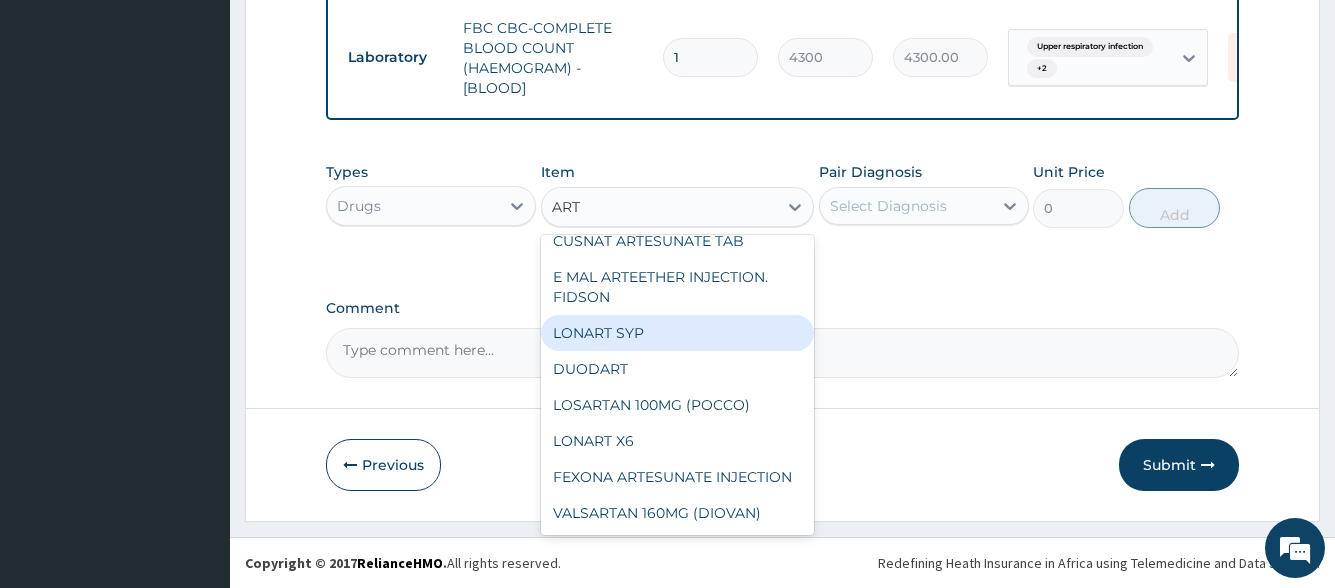 click on "LONART SYP" at bounding box center [678, 333] 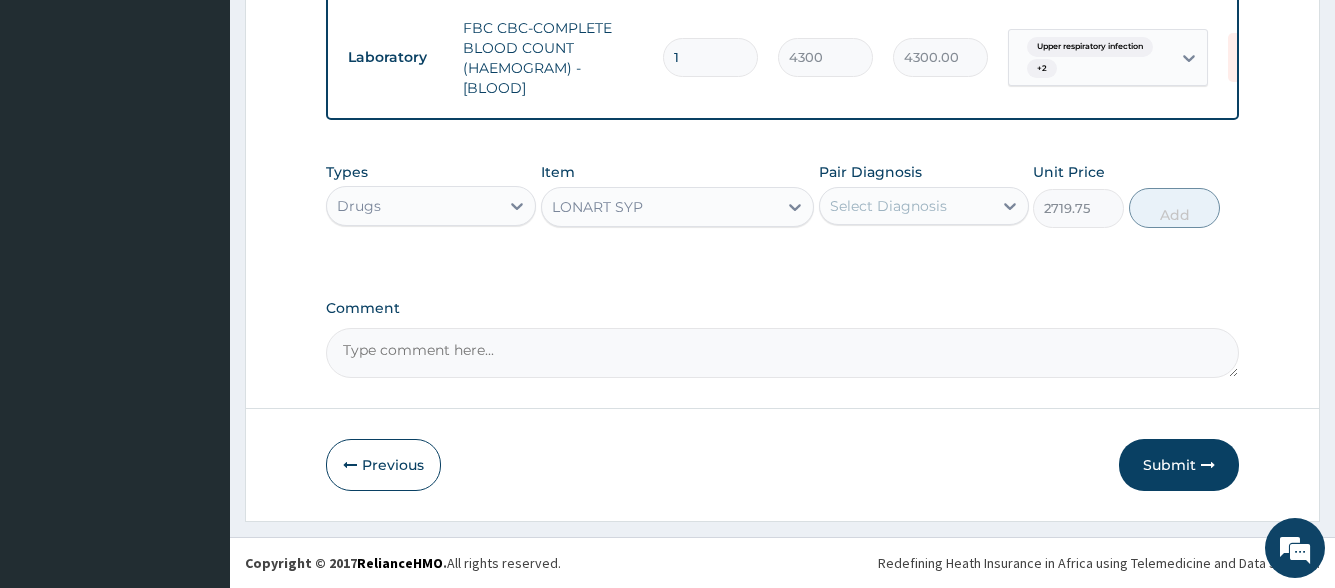 click on "Select Diagnosis" at bounding box center [906, 206] 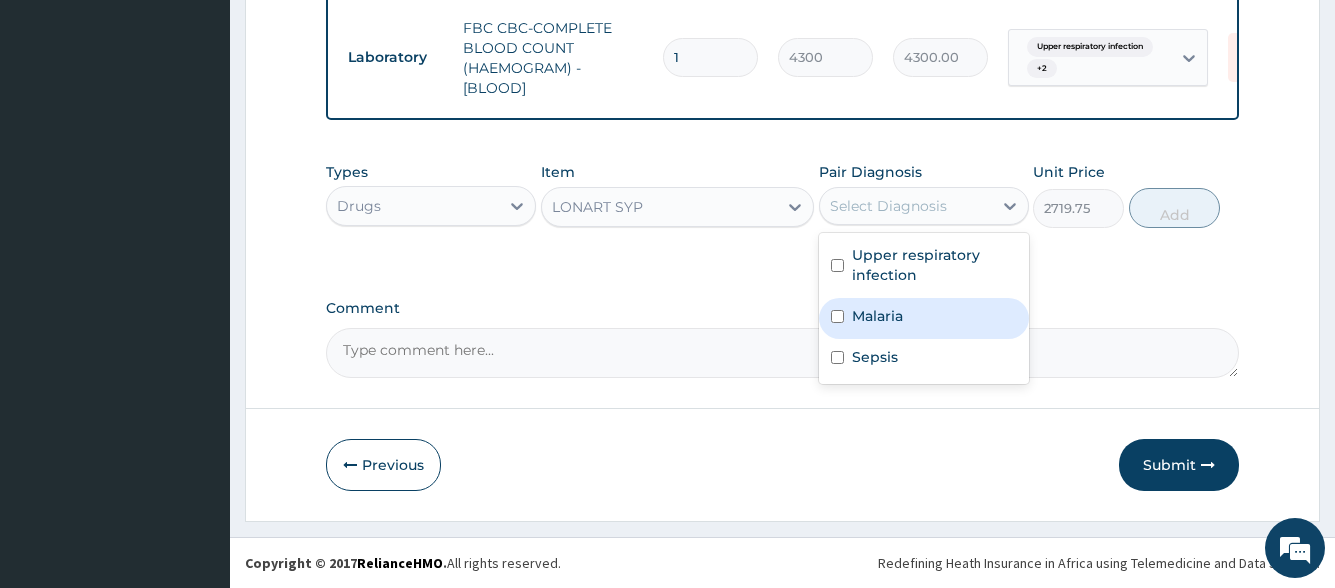 click on "Malaria" at bounding box center (924, 318) 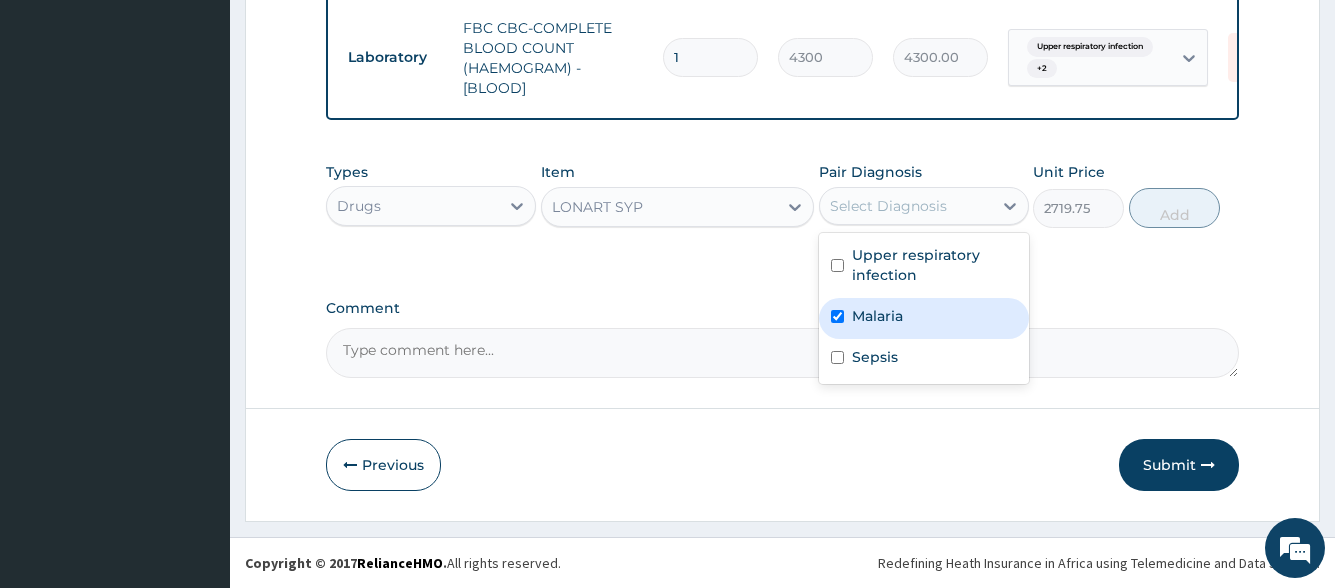 checkbox on "true" 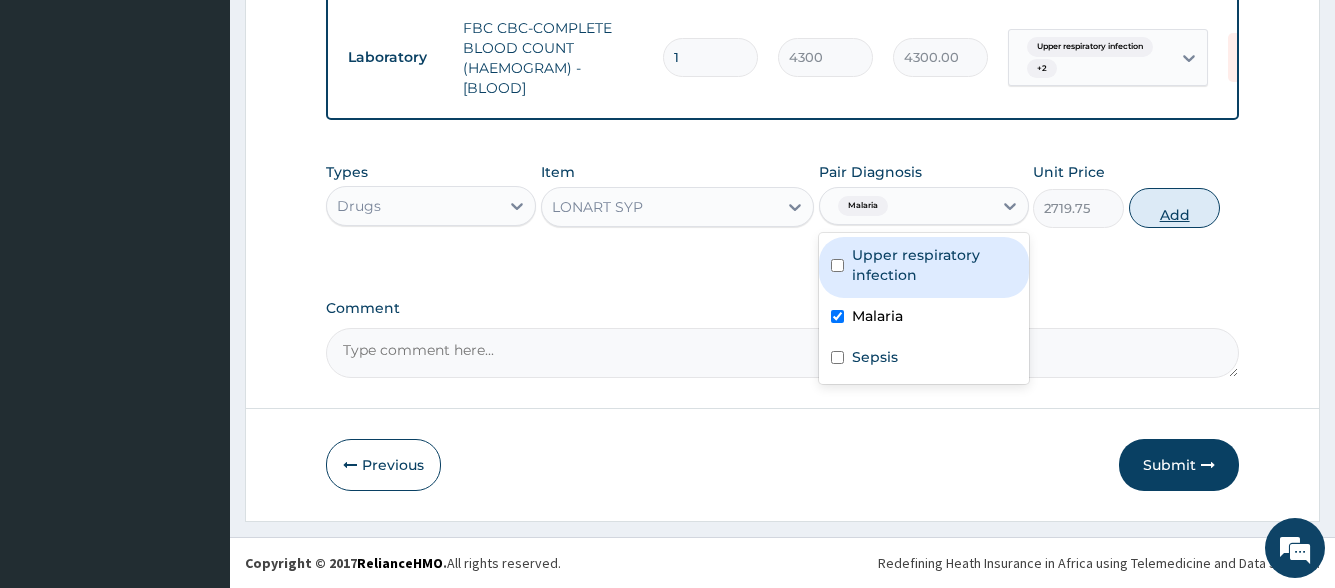 click on "Add" at bounding box center (1174, 208) 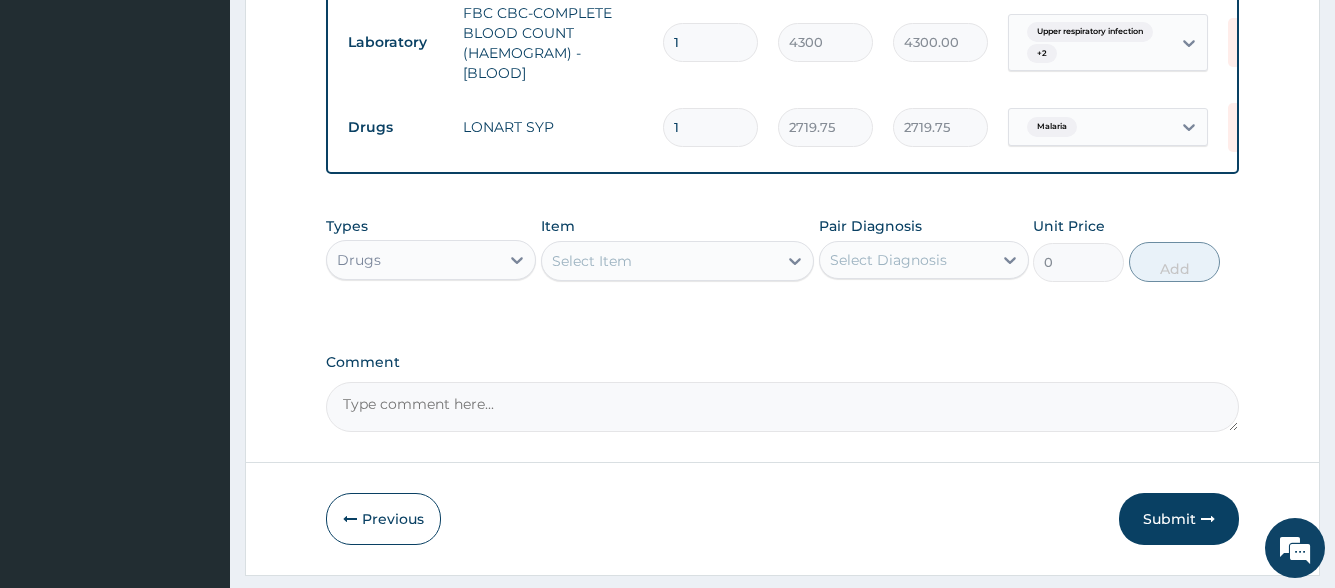 click on "Select Item" at bounding box center (592, 261) 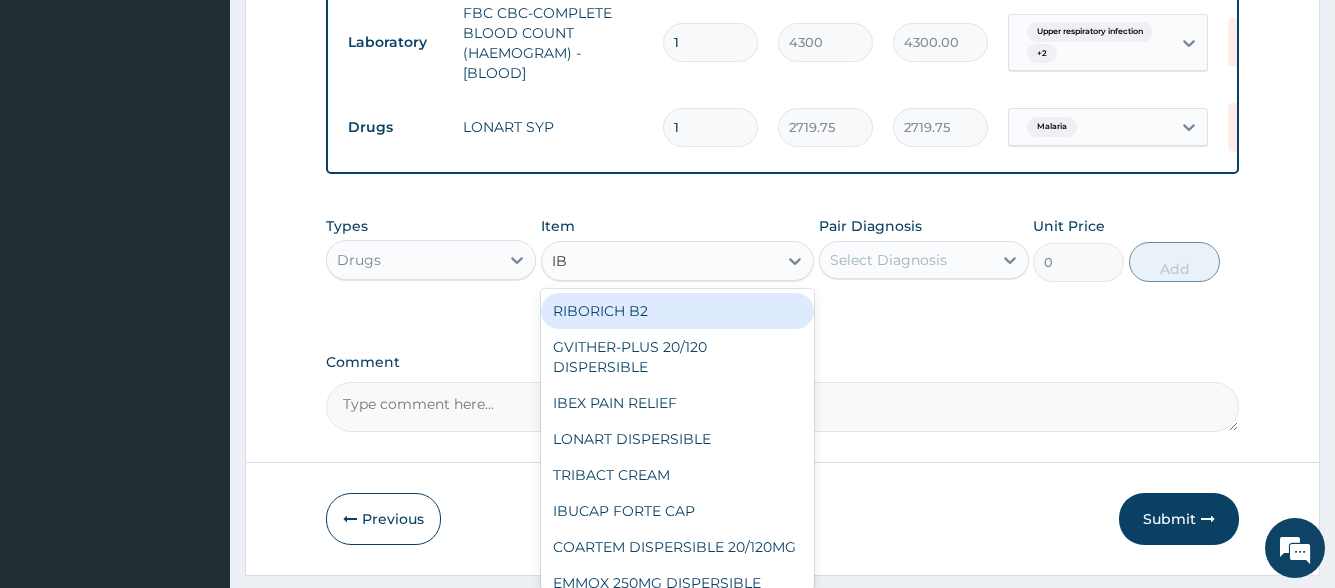 type on "IBU" 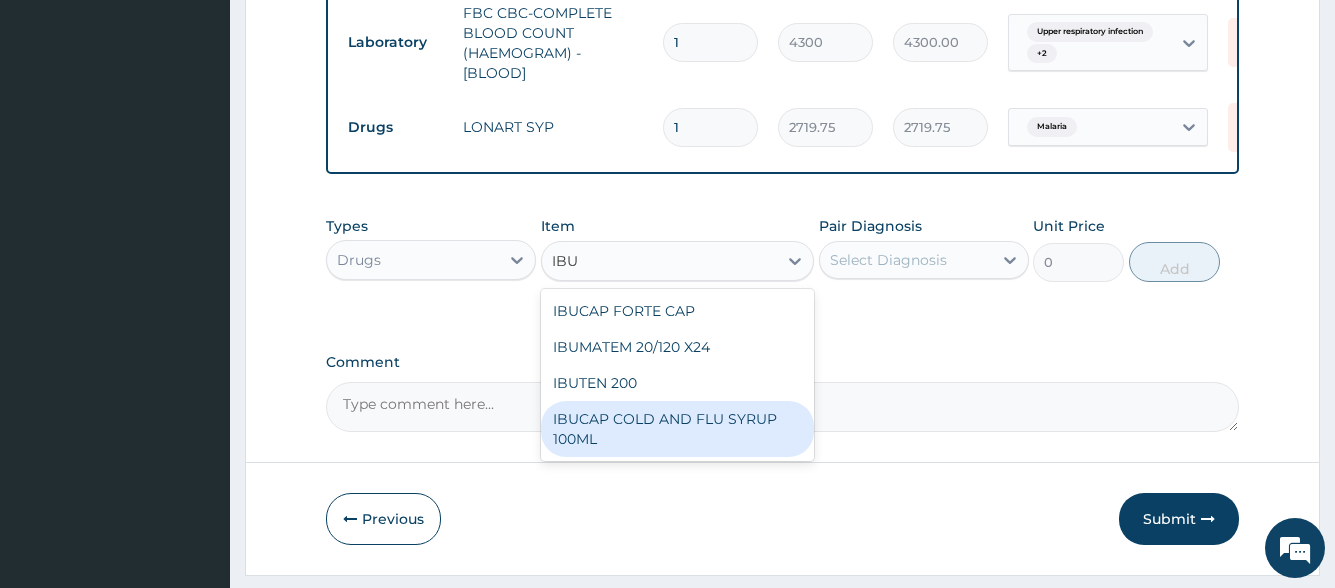 click on "IBUCAP COLD AND FLU SYRUP 100ML" at bounding box center (678, 429) 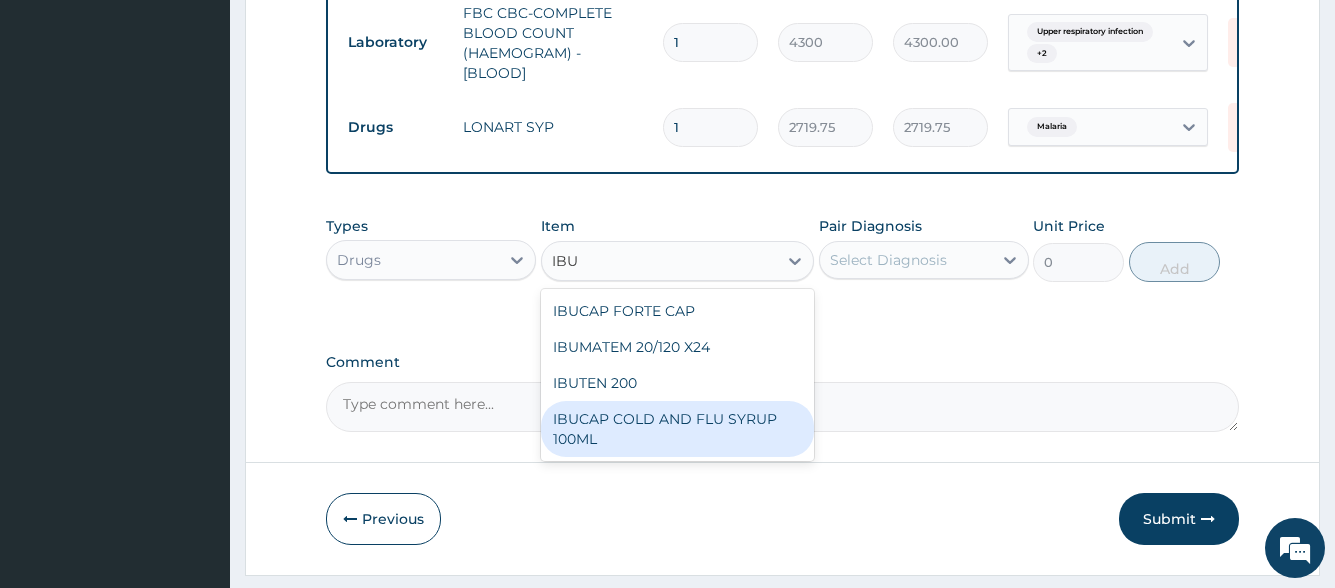 type 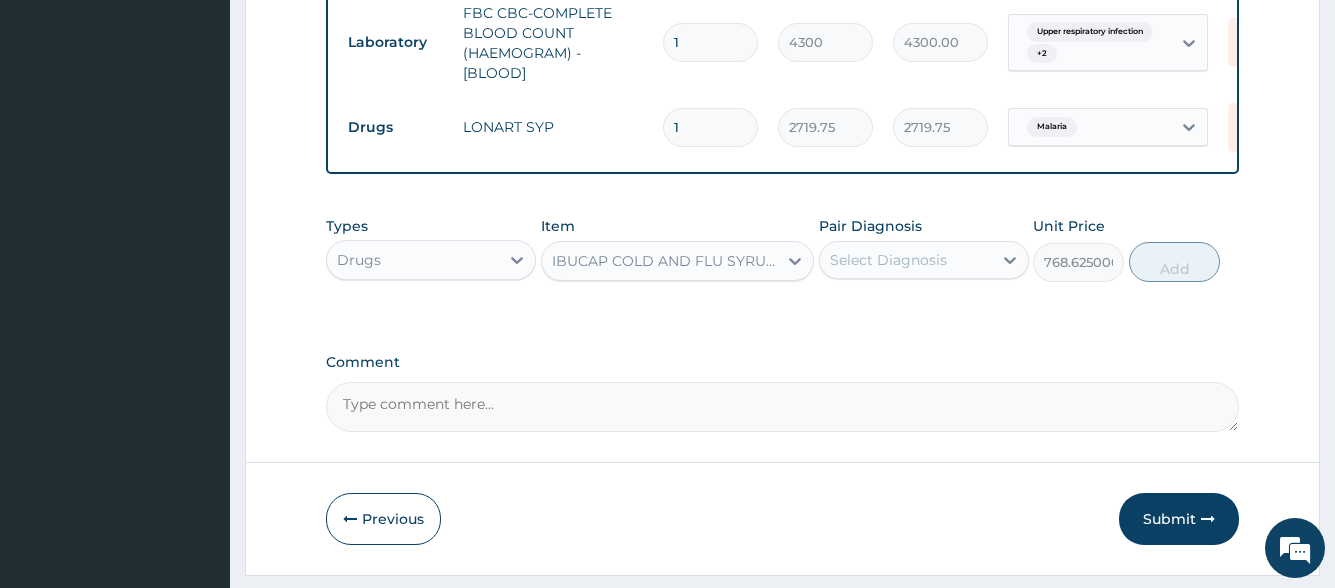 click on "Select Diagnosis" at bounding box center (888, 260) 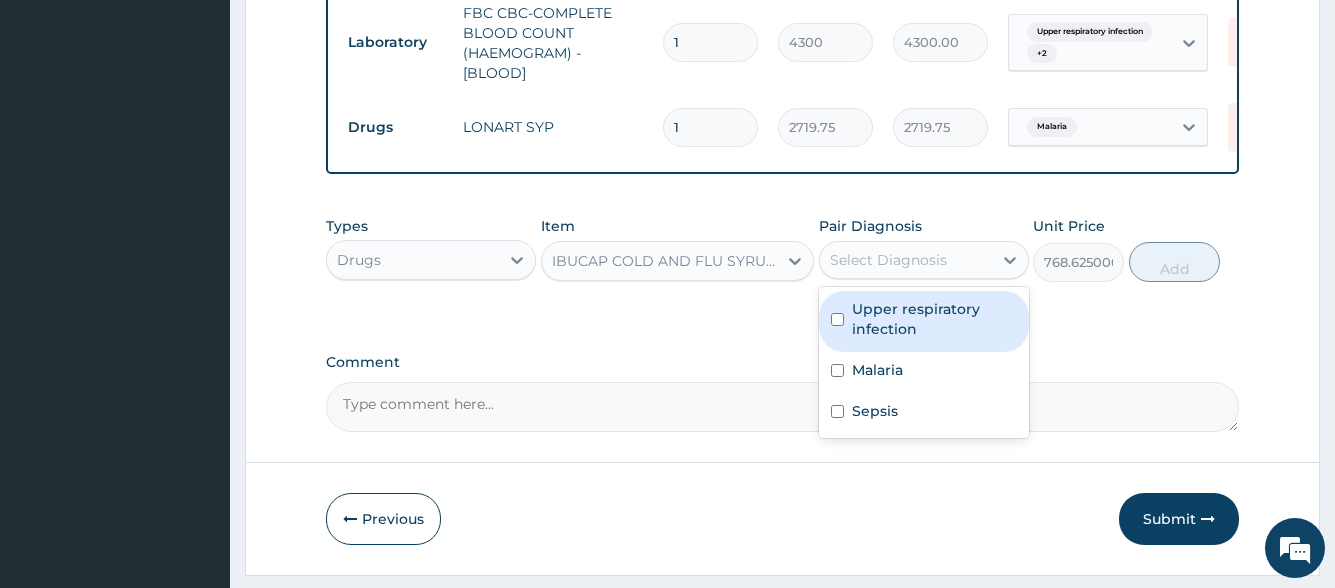 click on "Upper respiratory infection" at bounding box center (934, 319) 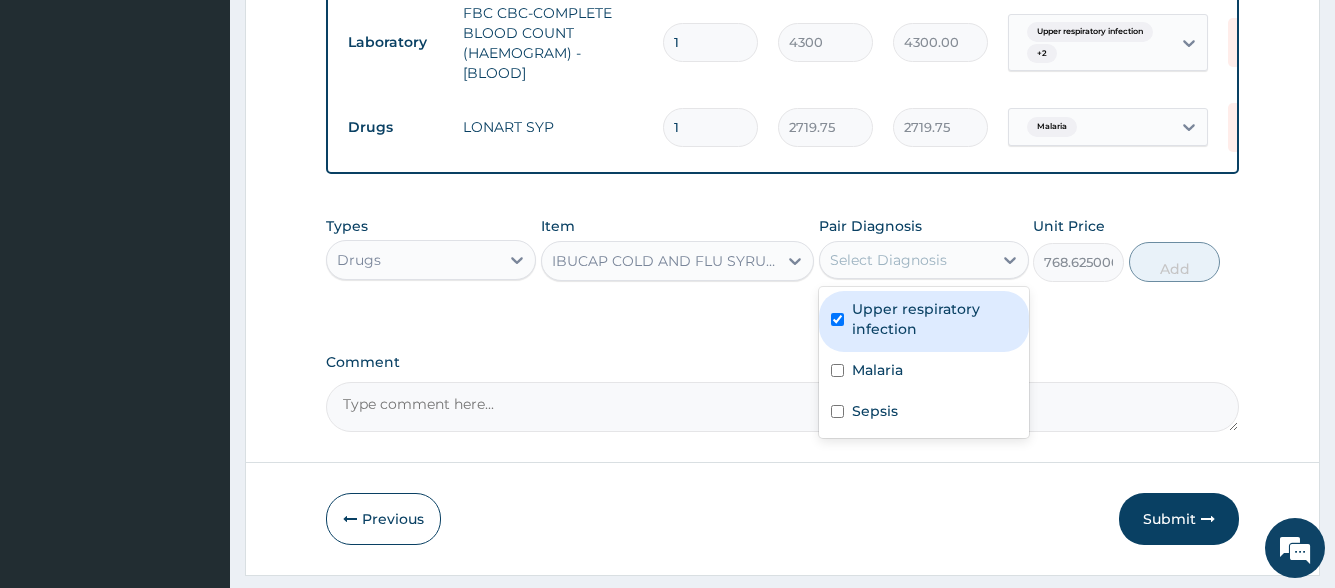 checkbox on "true" 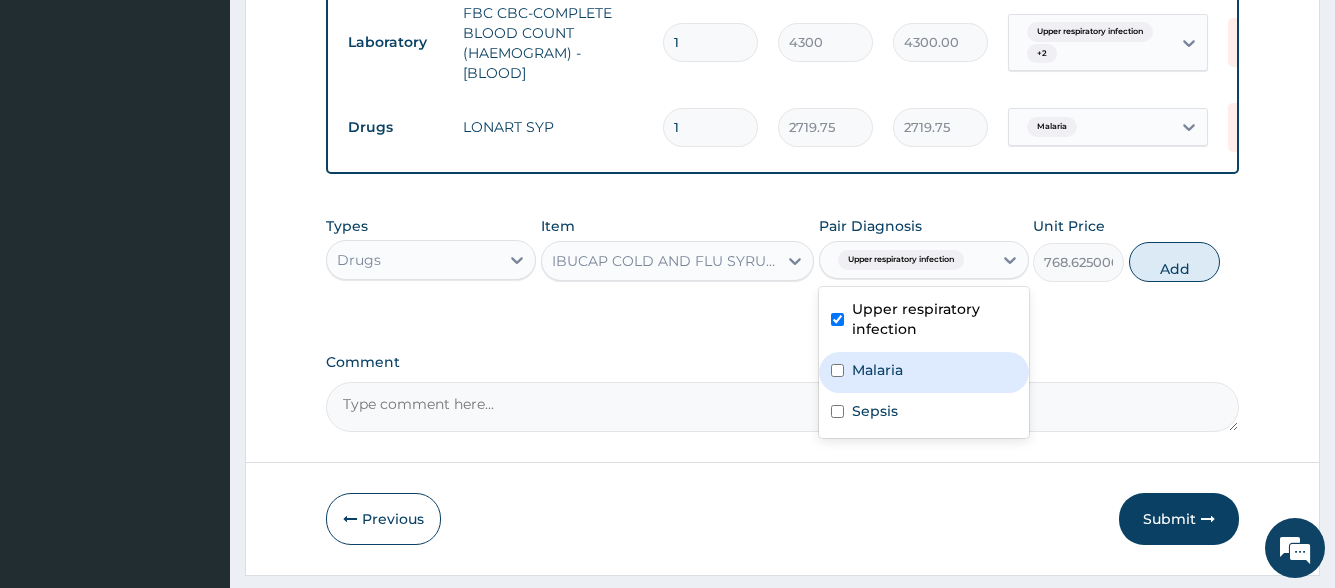 click on "Malaria" at bounding box center (877, 370) 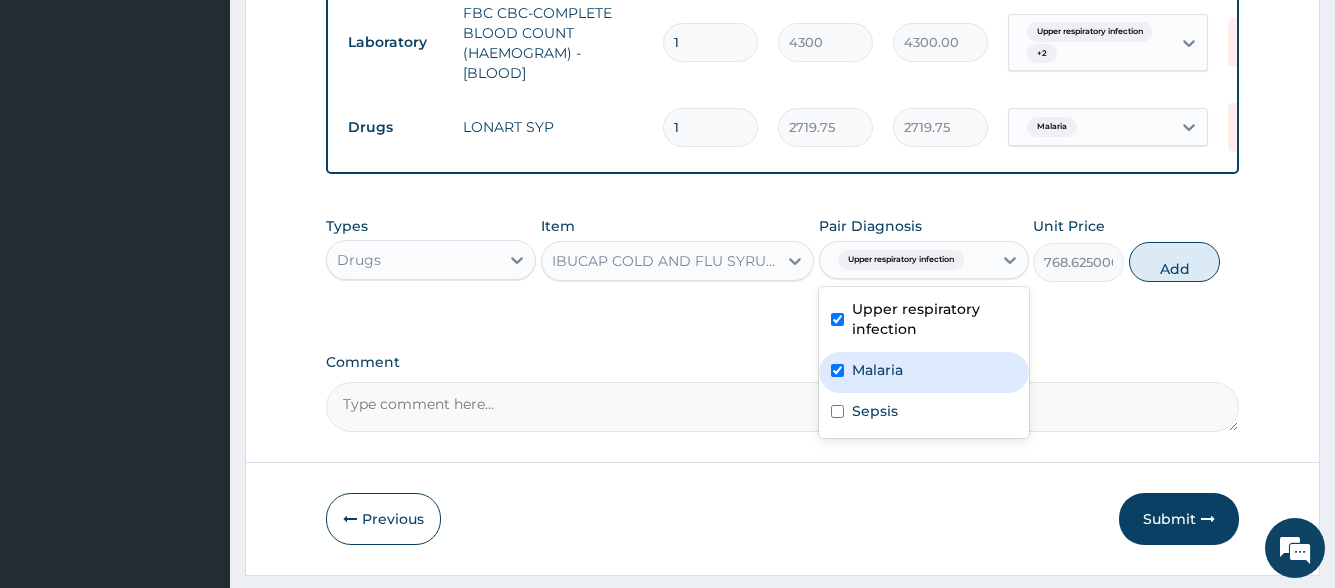 checkbox on "true" 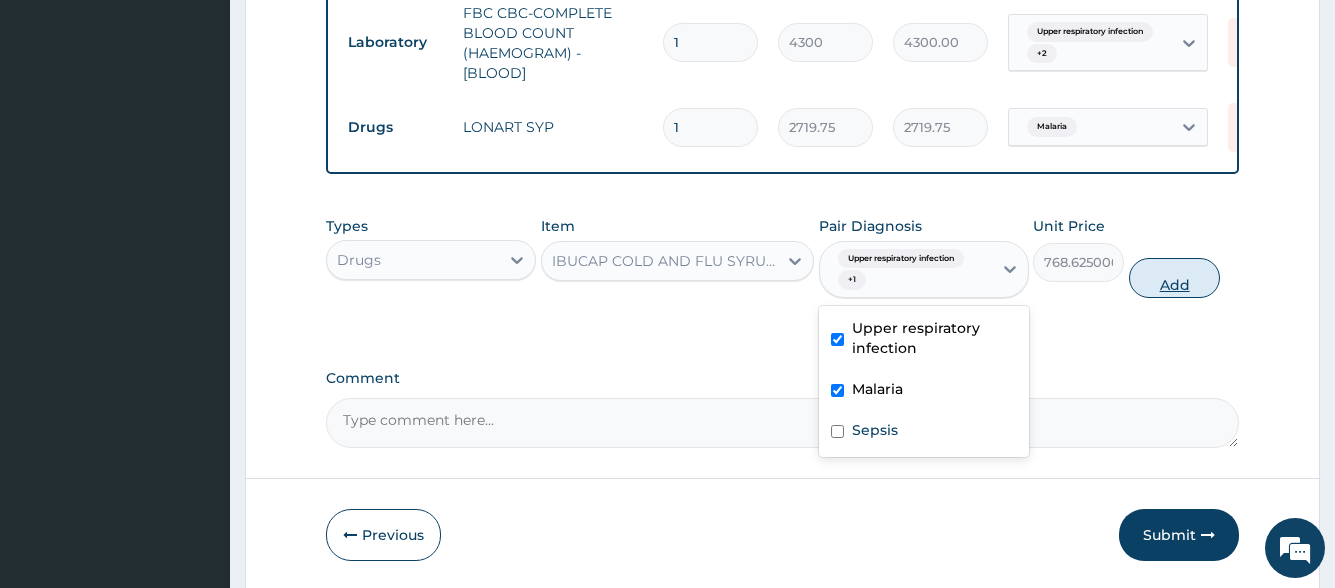 click on "Add" at bounding box center [1174, 278] 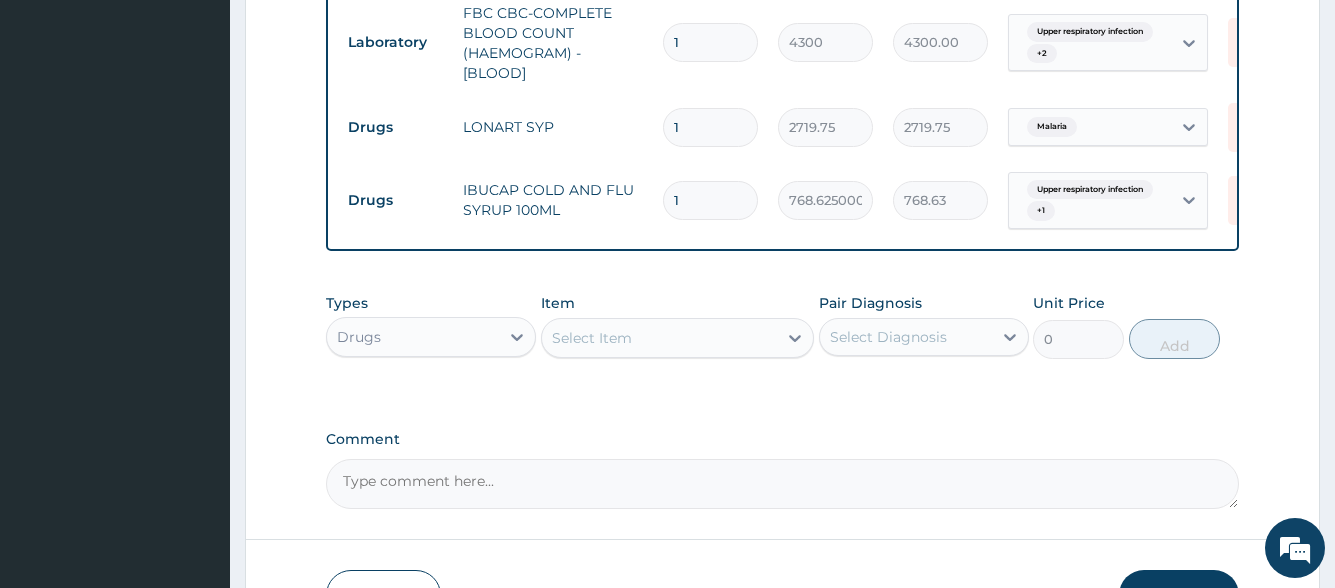 click on "Select Item" at bounding box center [660, 338] 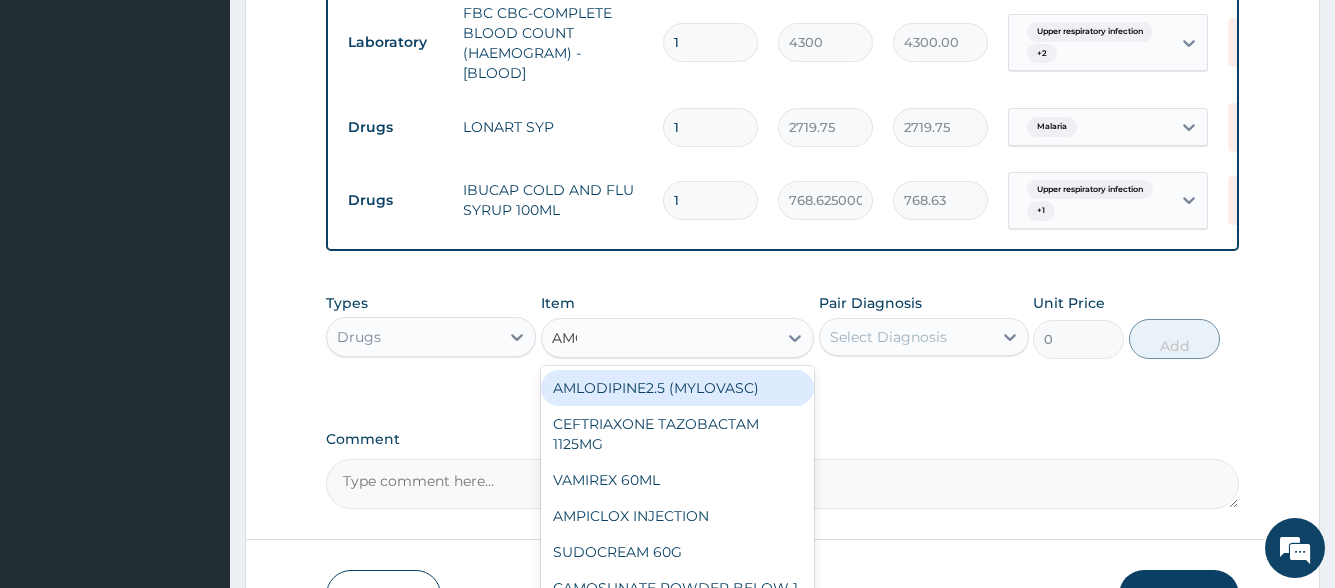 type on "AMOX" 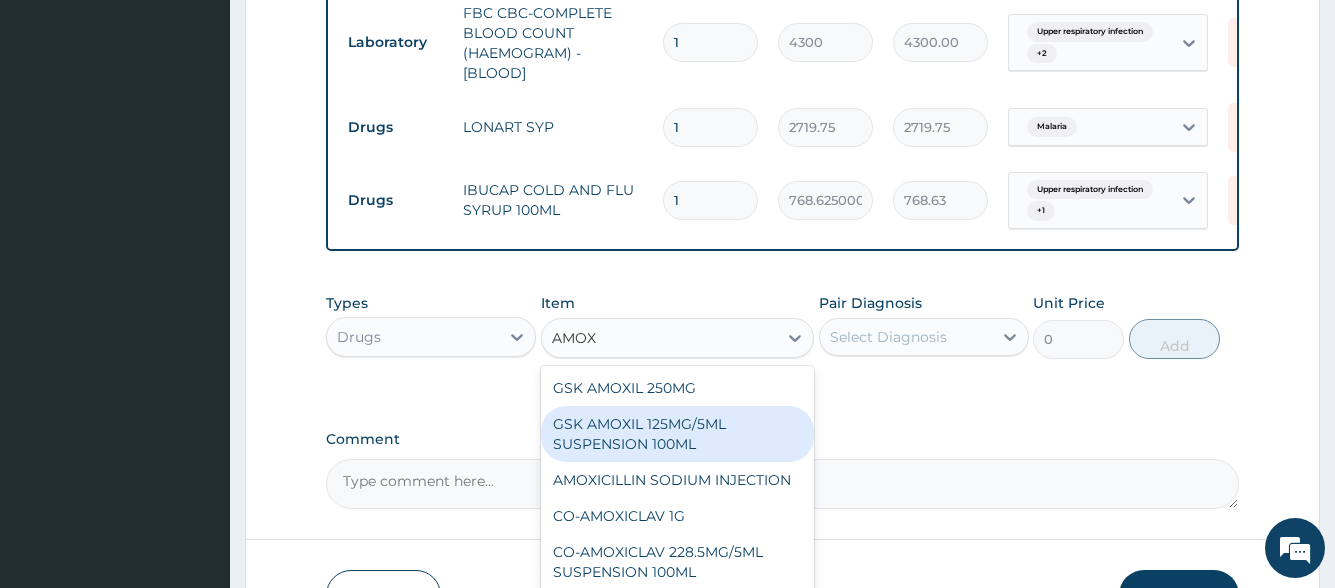 click on "GSK AMOXIL 125MG/5ML SUSPENSION 100ML" at bounding box center [678, 434] 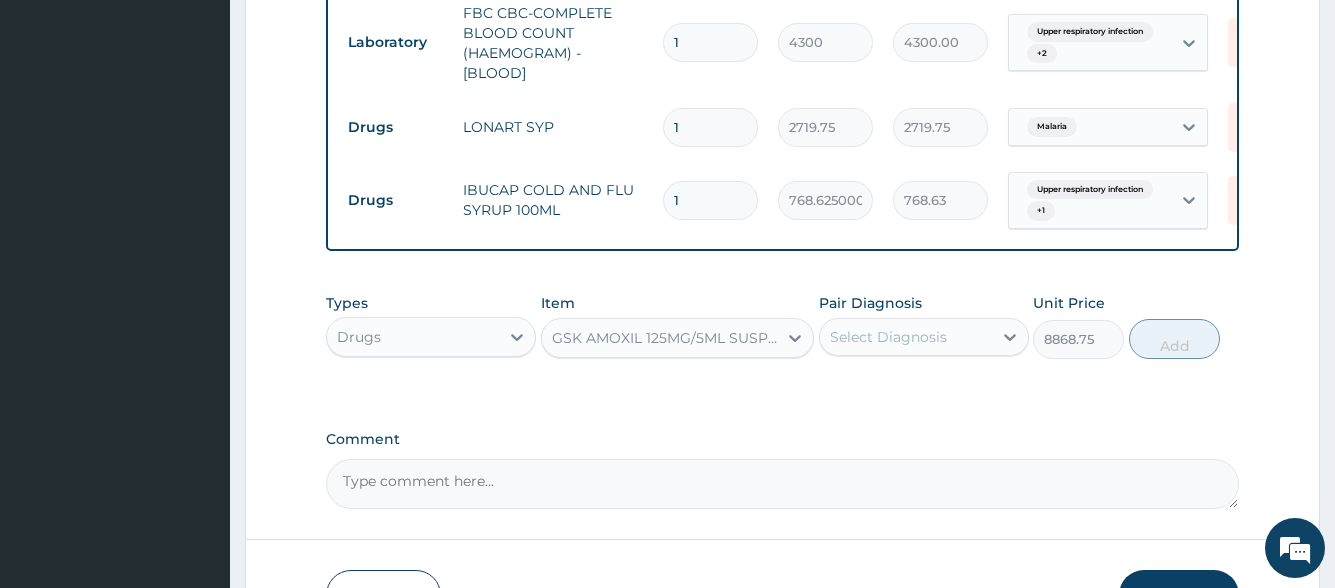 click on "Select Diagnosis" at bounding box center (888, 337) 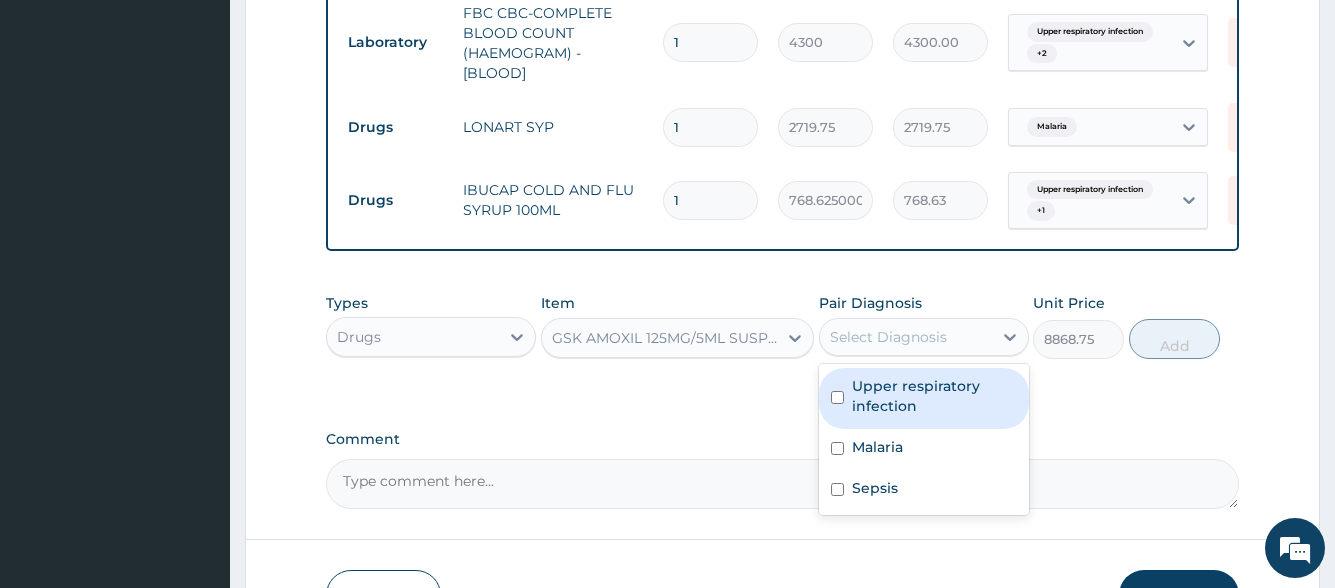 click on "Upper respiratory infection" at bounding box center [934, 396] 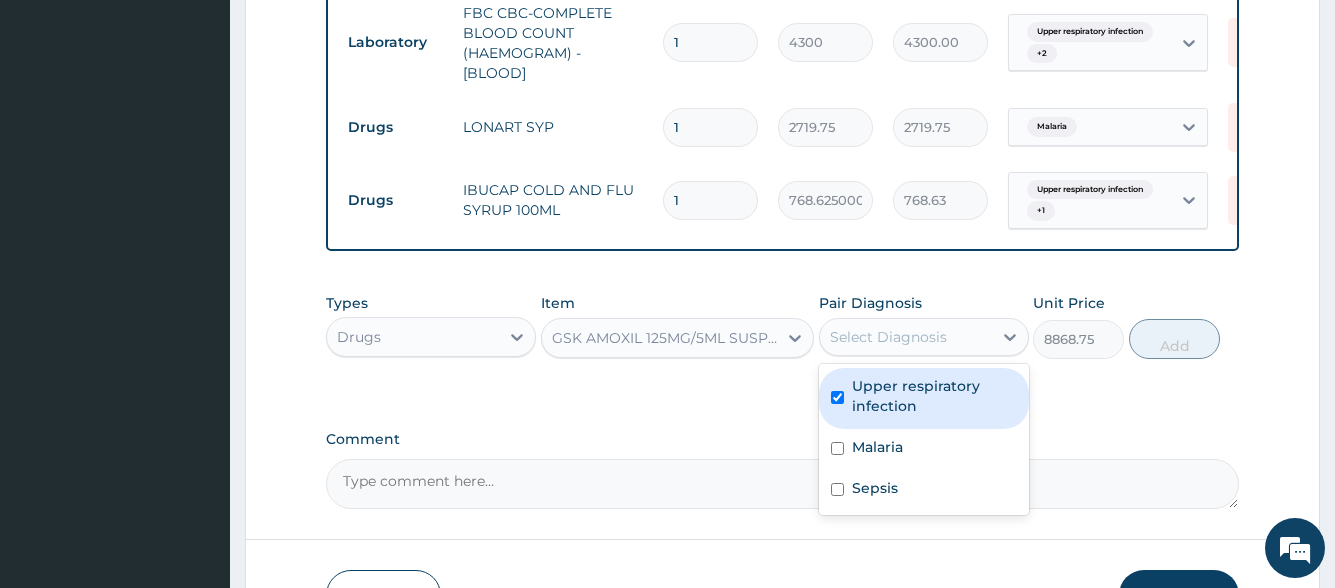 checkbox on "true" 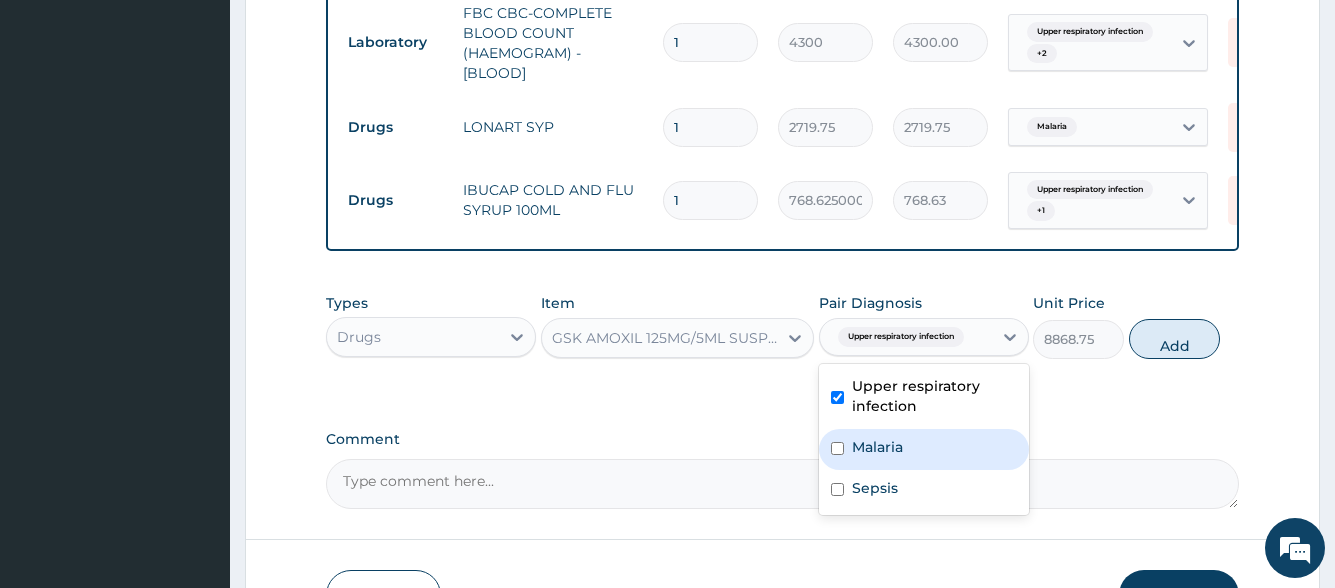 click on "Malaria" at bounding box center [924, 449] 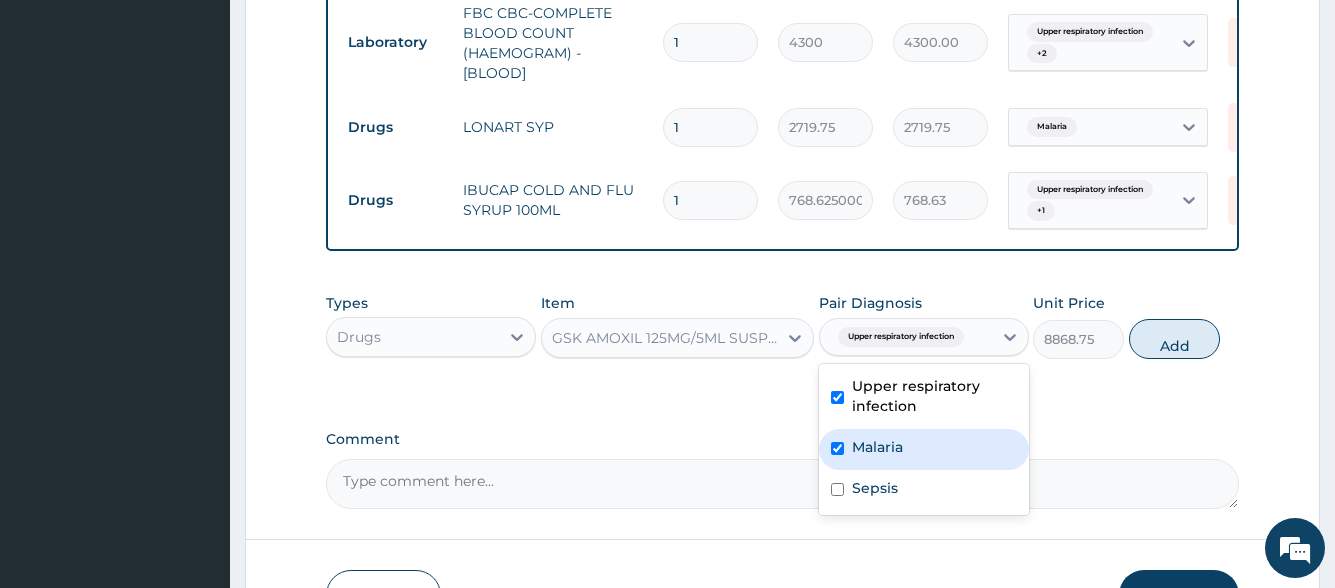 checkbox on "true" 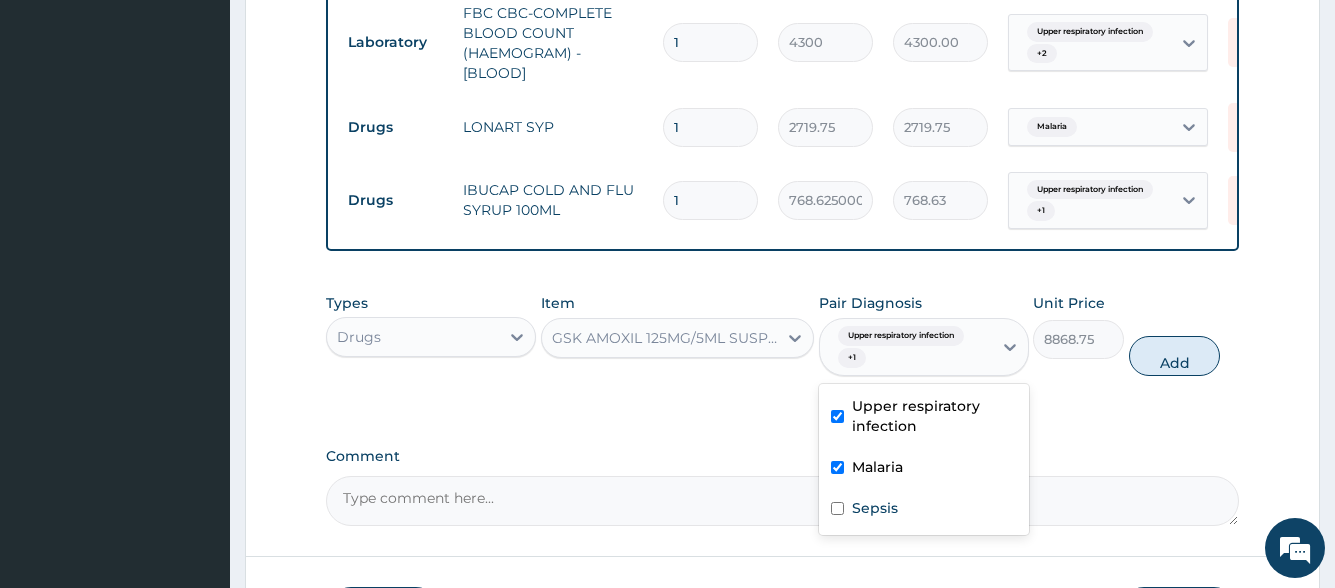 click on "Sepsis" at bounding box center [924, 510] 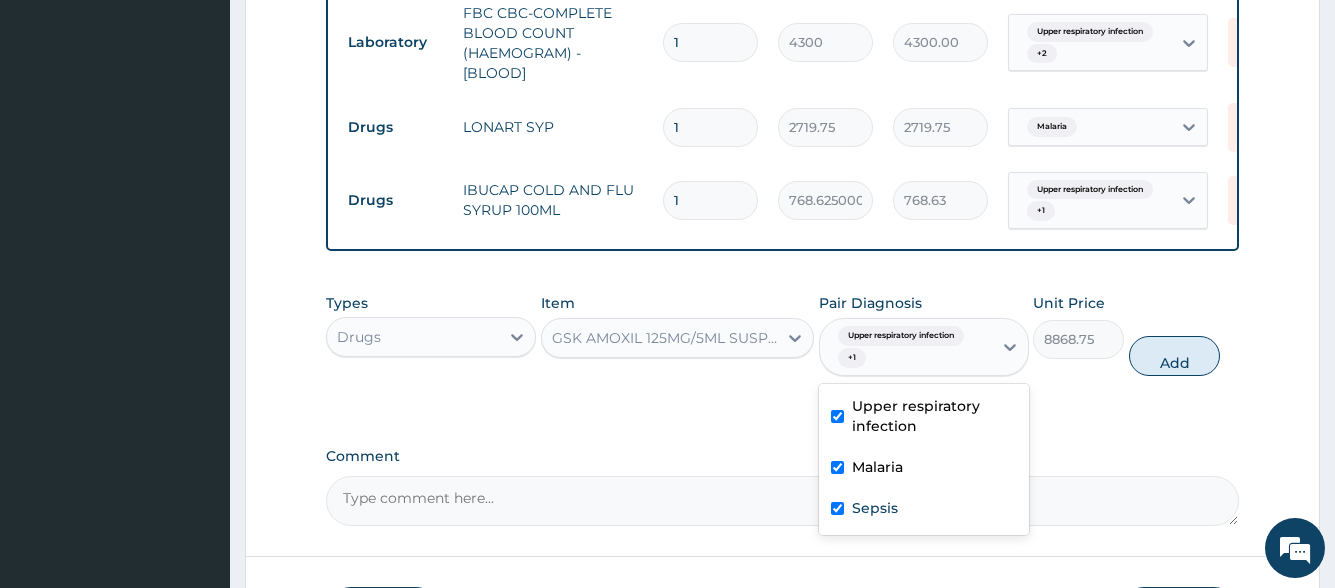 checkbox on "true" 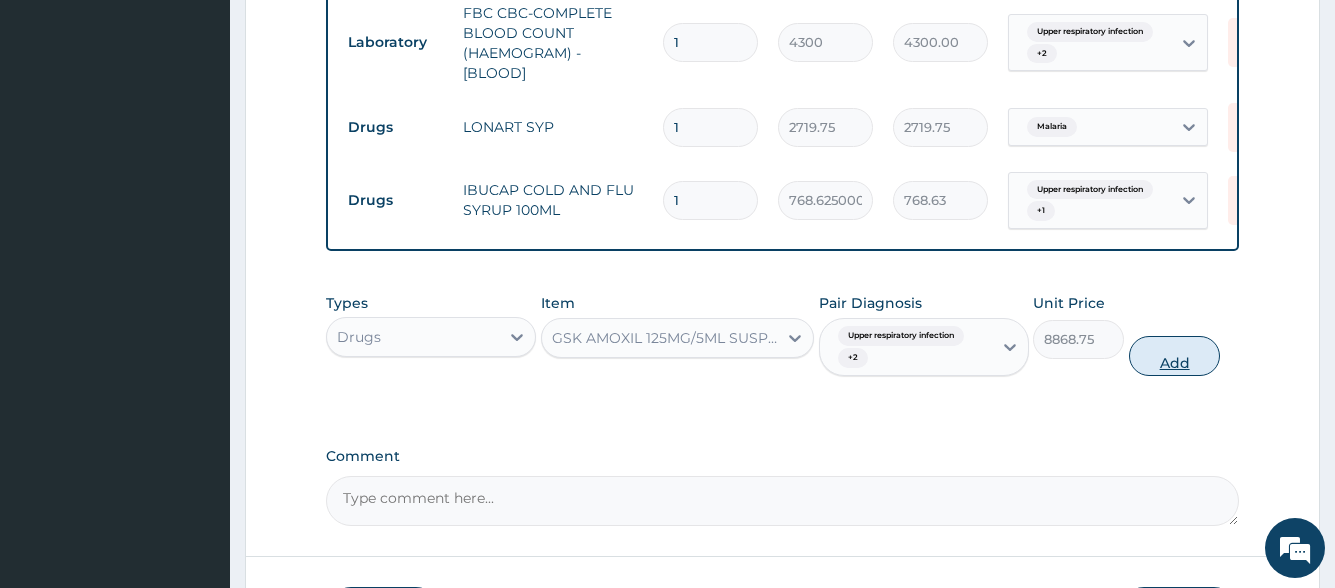 click on "Add" at bounding box center [1174, 356] 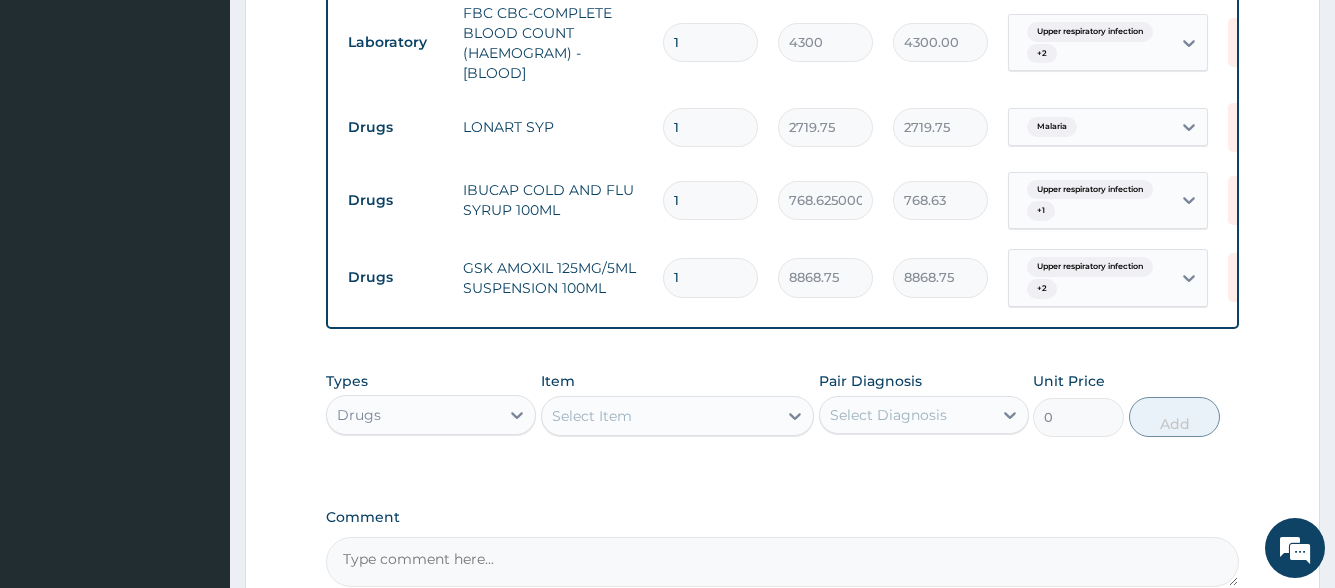 click on "Select Item" at bounding box center (660, 416) 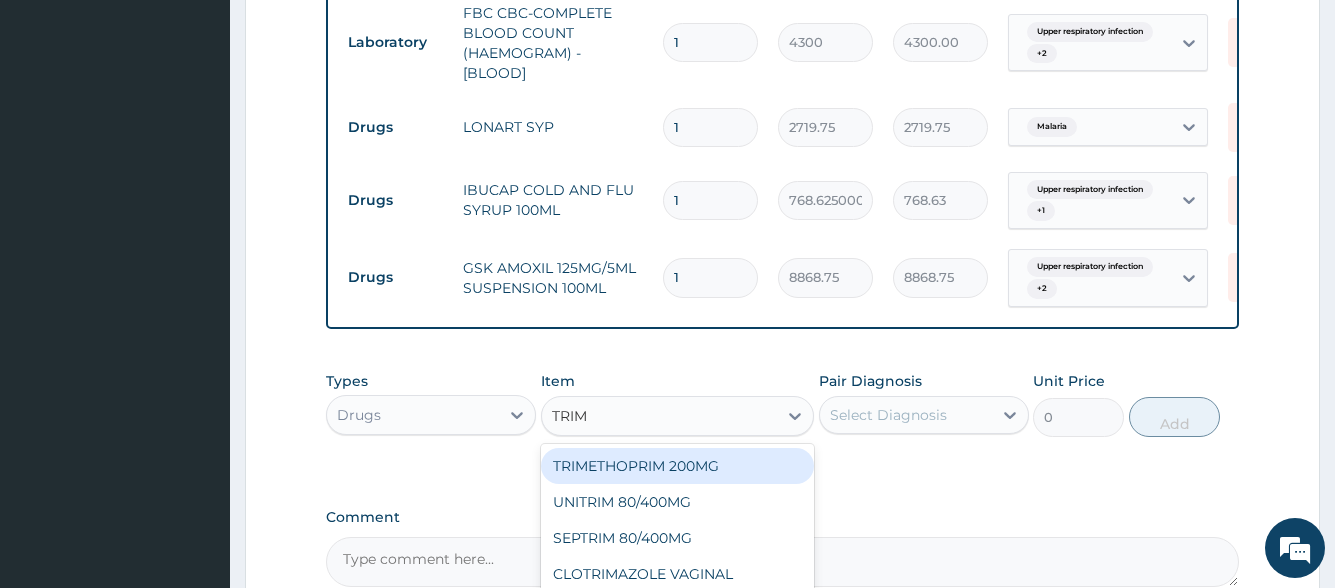 type on "TRIMA" 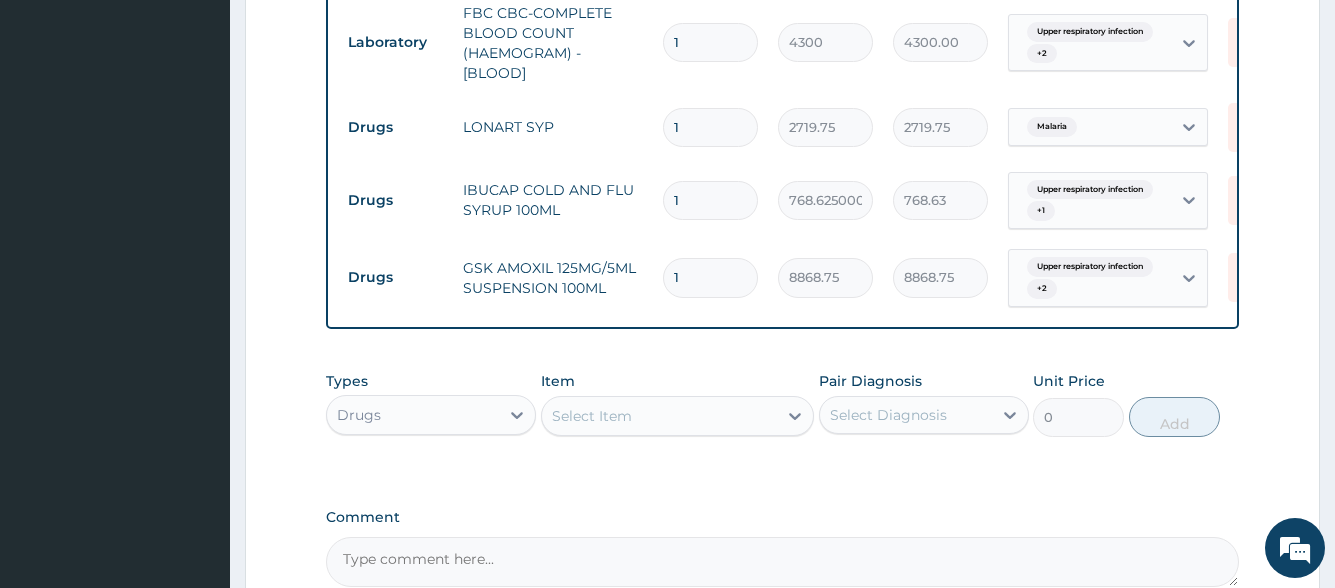 drag, startPoint x: 636, startPoint y: 435, endPoint x: 561, endPoint y: 428, distance: 75.32596 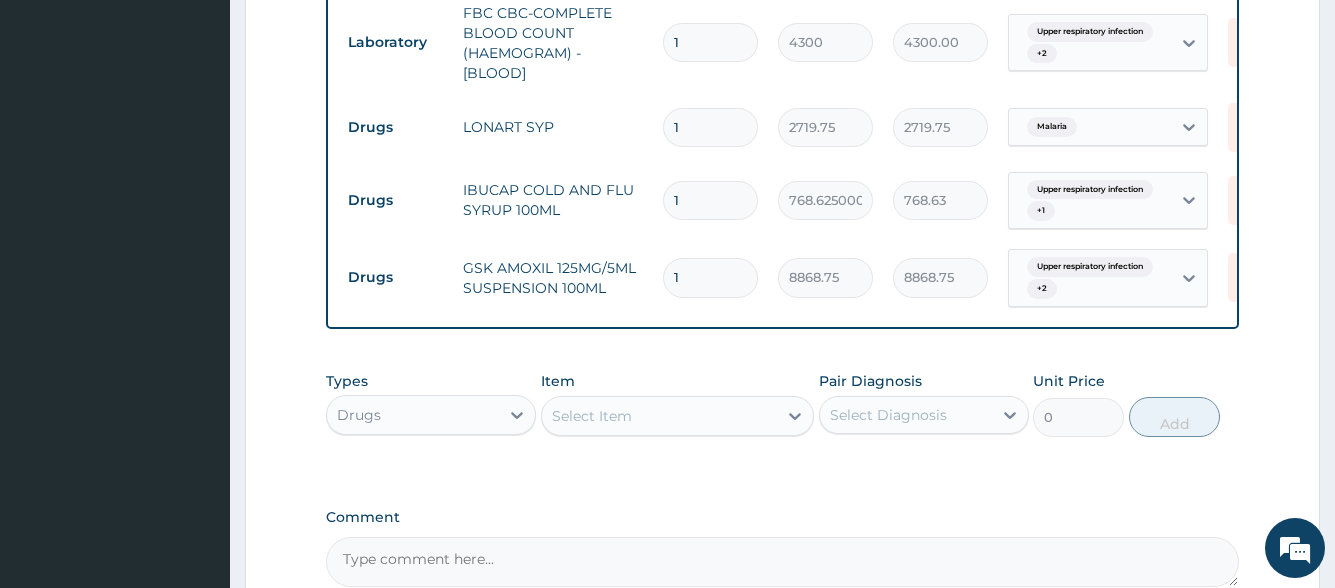 click on "Select Item" at bounding box center [660, 416] 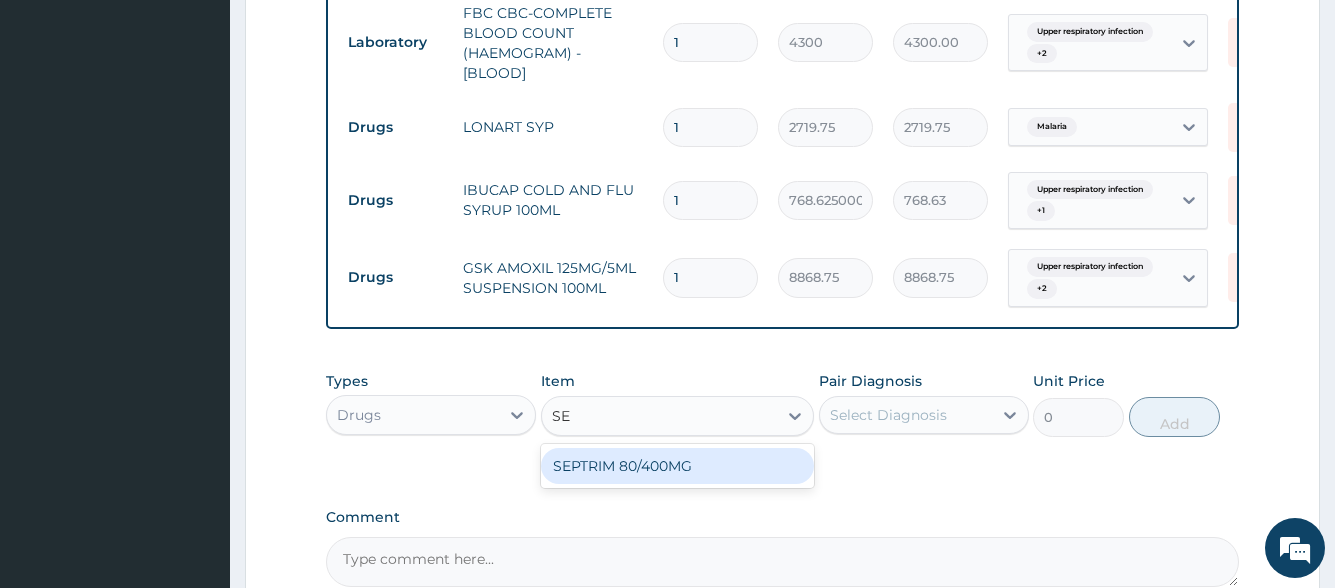 type on "S" 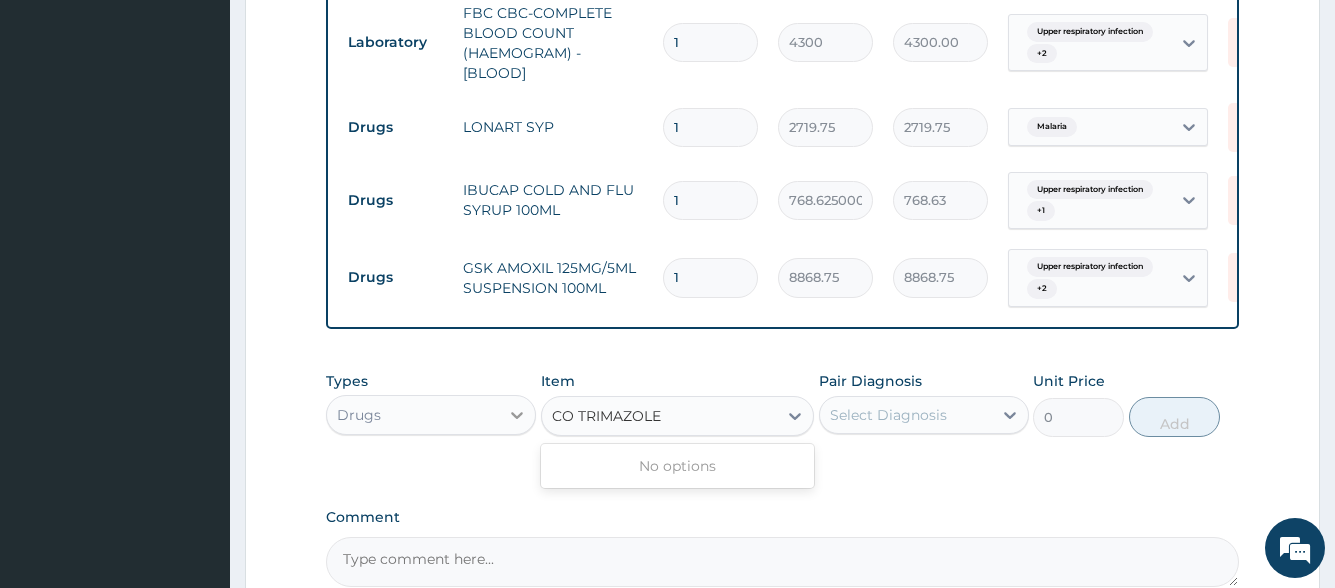 drag, startPoint x: 576, startPoint y: 434, endPoint x: 523, endPoint y: 437, distance: 53.08484 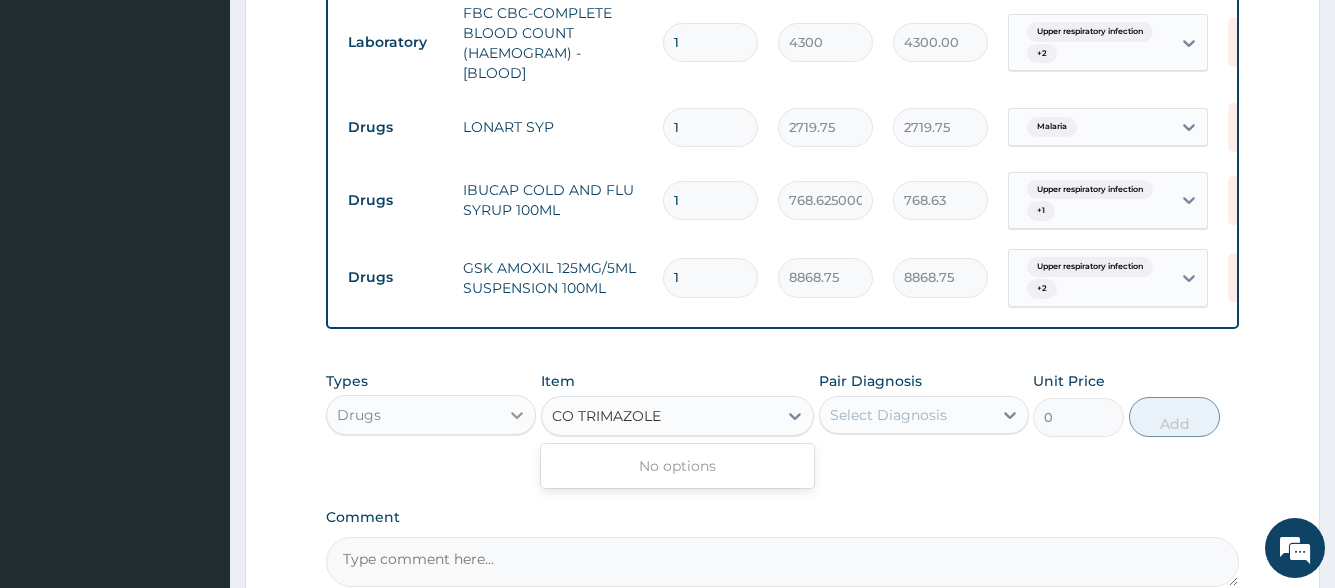click on "Types Drugs Item option GSK AMOXIL 125MG/5ML SUSPENSION 100ML, selected.  0 results available for search term CO TRIMAZOLE. Use Up and Down to choose options, press Enter to select the currently focused option, press Escape to exit the menu, press Tab to select the option and exit the menu. CO TRIMAZOLE CO TRIMAZOLE No options Pair Diagnosis Select Diagnosis Unit Price 0 Add" at bounding box center [782, 404] 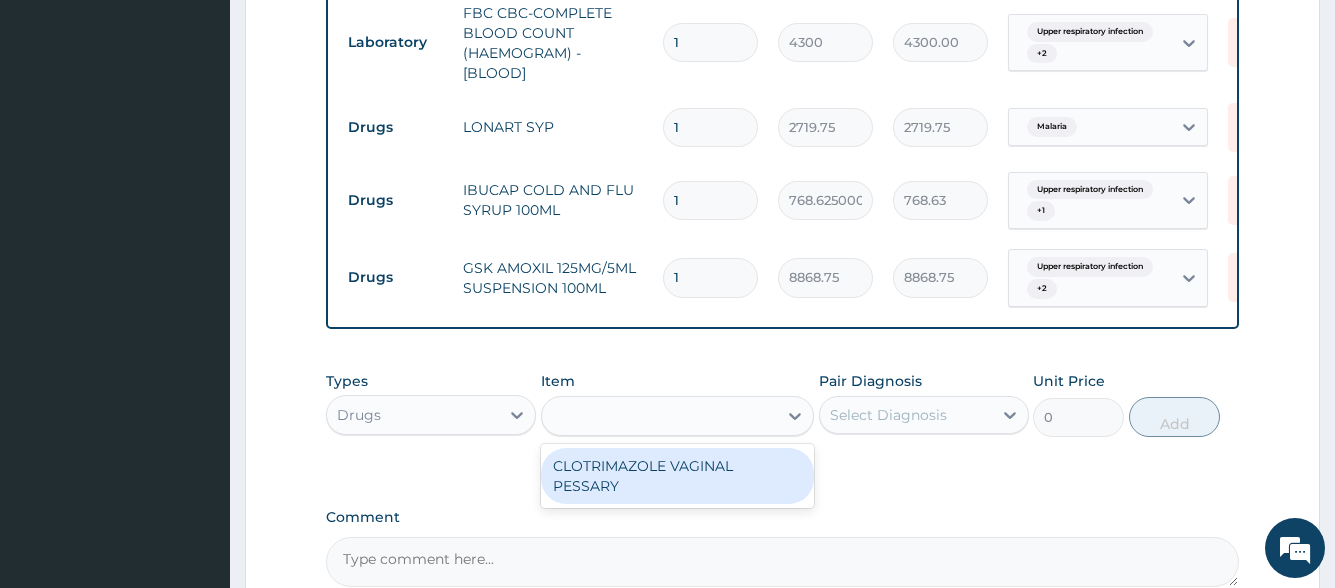 click on "TRIMAZOLE" at bounding box center [660, 416] 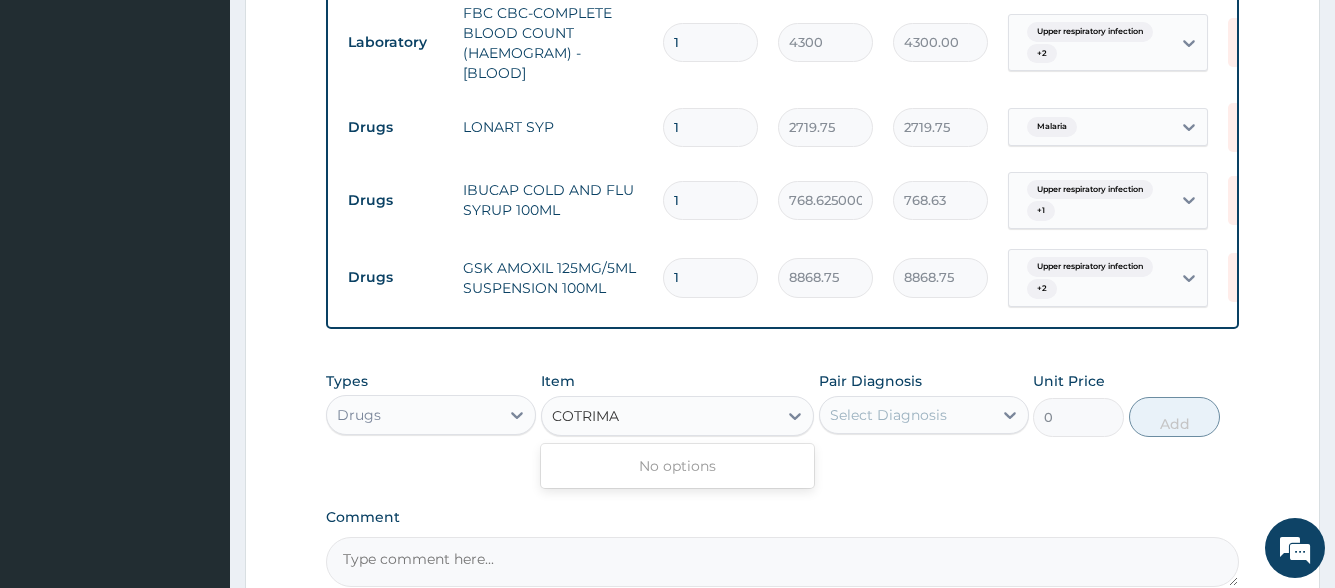 click on "COTRIMA" at bounding box center (586, 416) 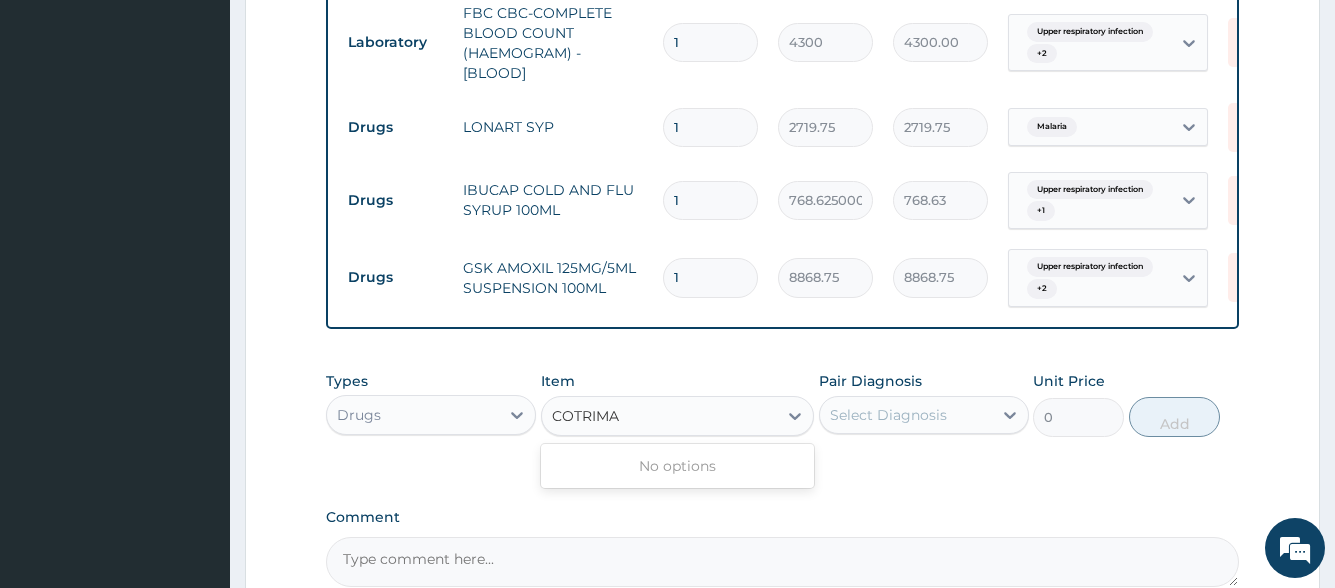 type on "CO-TRIMA" 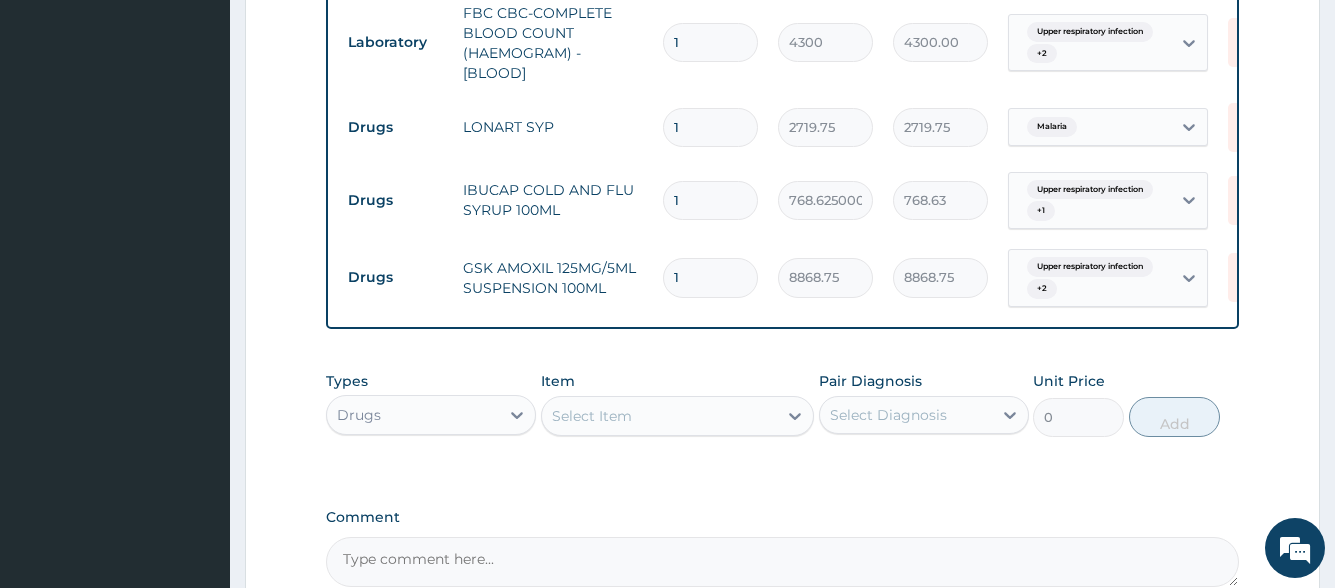 click on "Select Item" at bounding box center [660, 416] 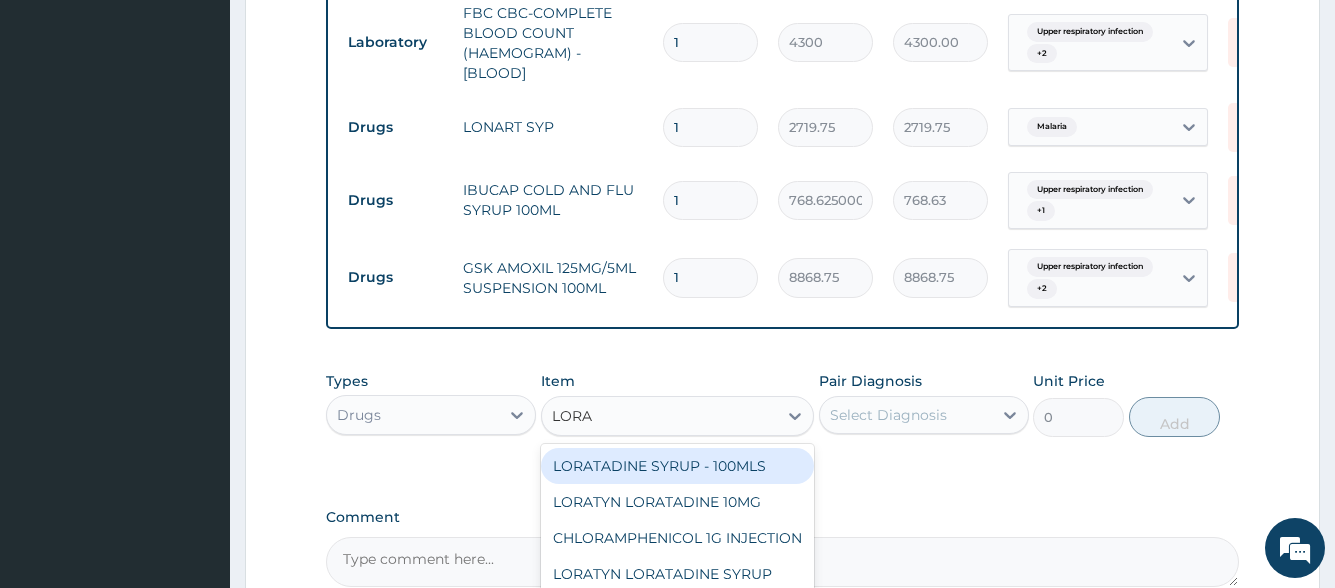 type on "LORAT" 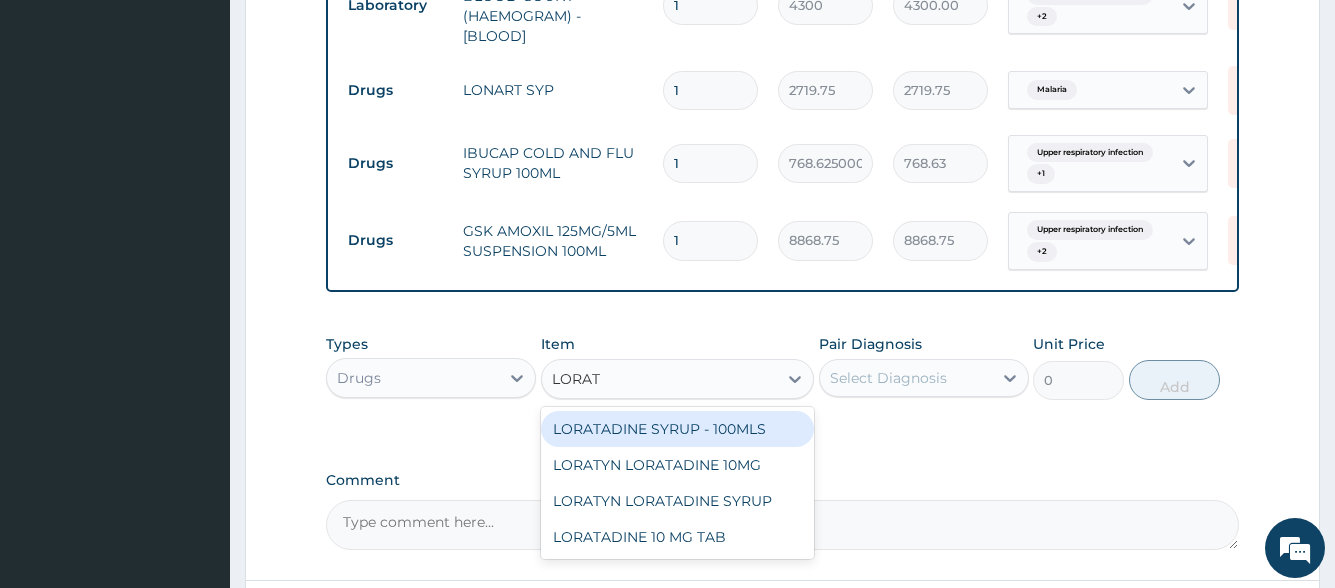 scroll, scrollTop: 1085, scrollLeft: 0, axis: vertical 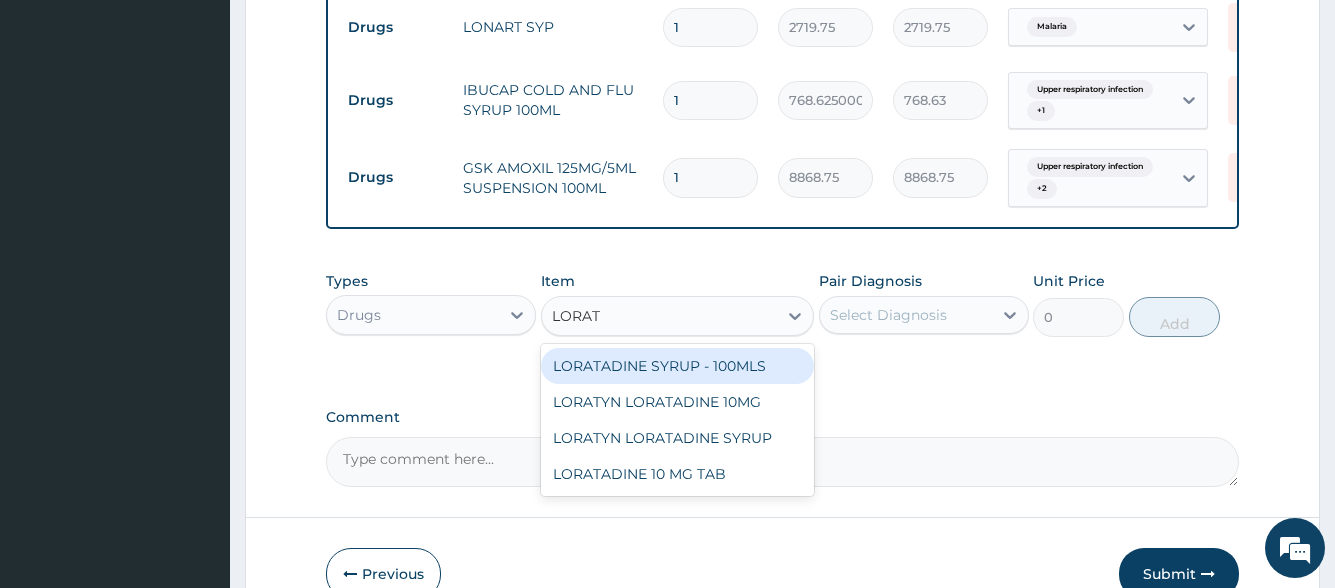 click on "LORATADINE SYRUP - 100MLS" at bounding box center [678, 366] 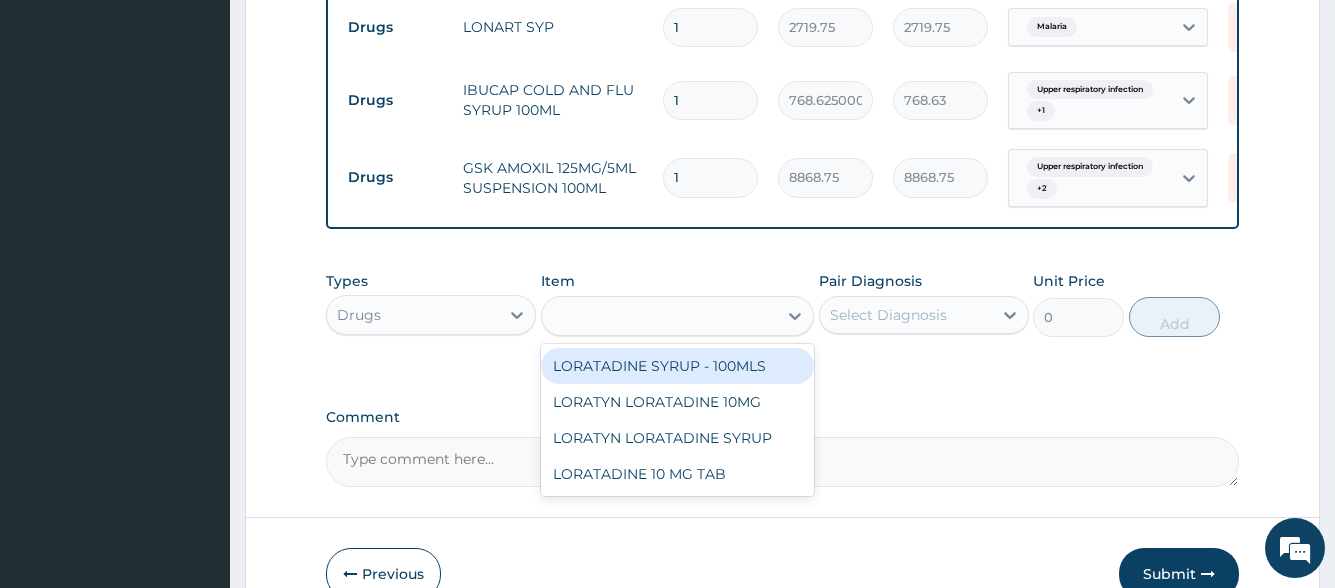 type on "1182.5" 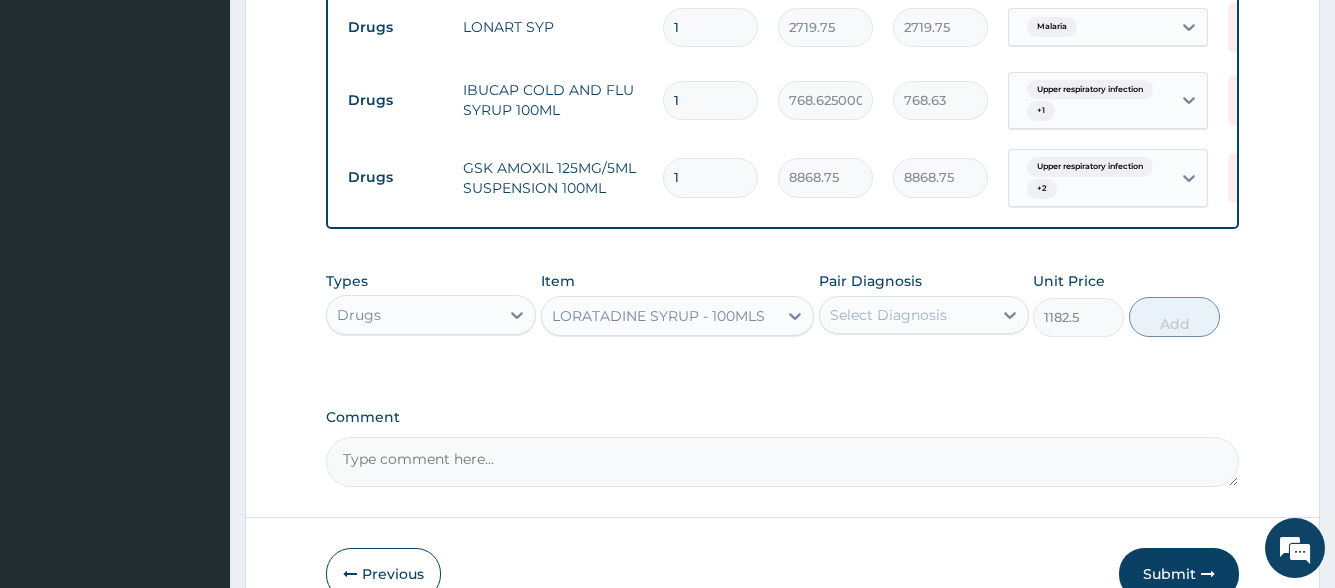 click on "Select Diagnosis" at bounding box center (888, 315) 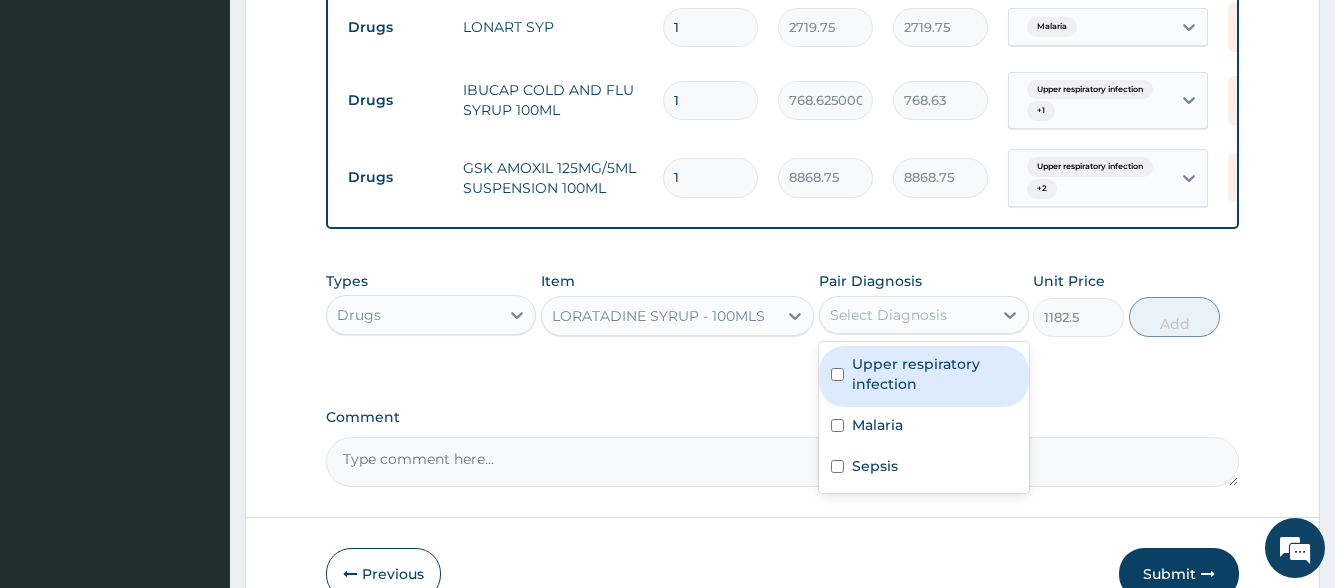 click on "Upper respiratory infection" at bounding box center [934, 374] 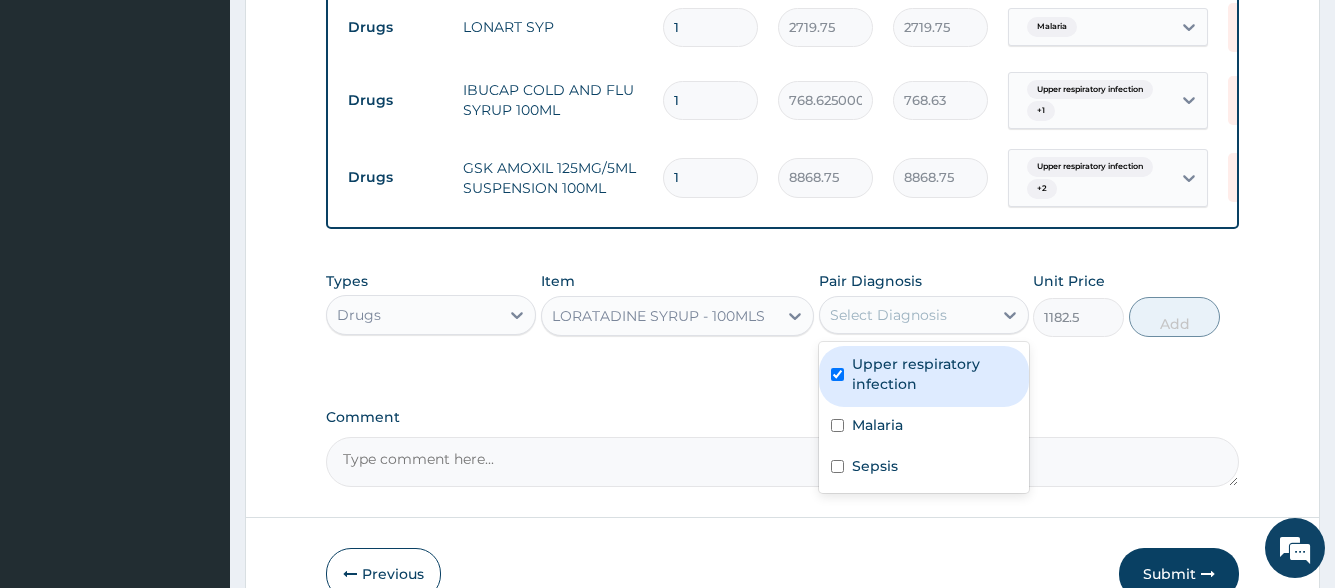 checkbox on "true" 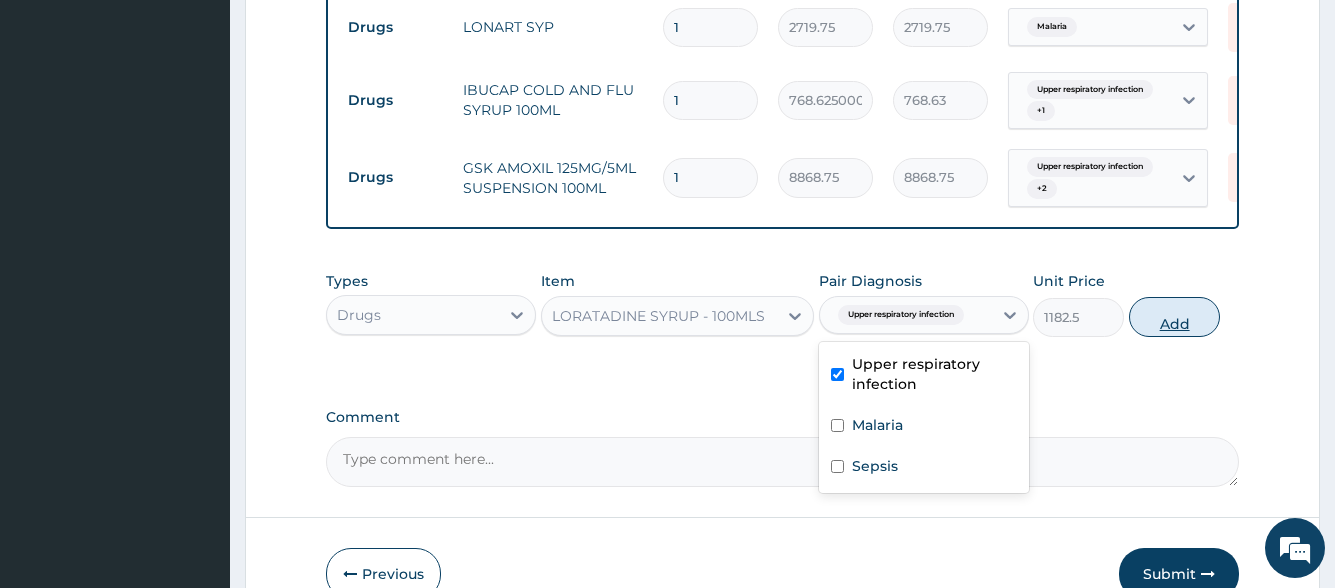 click on "Add" at bounding box center (1174, 317) 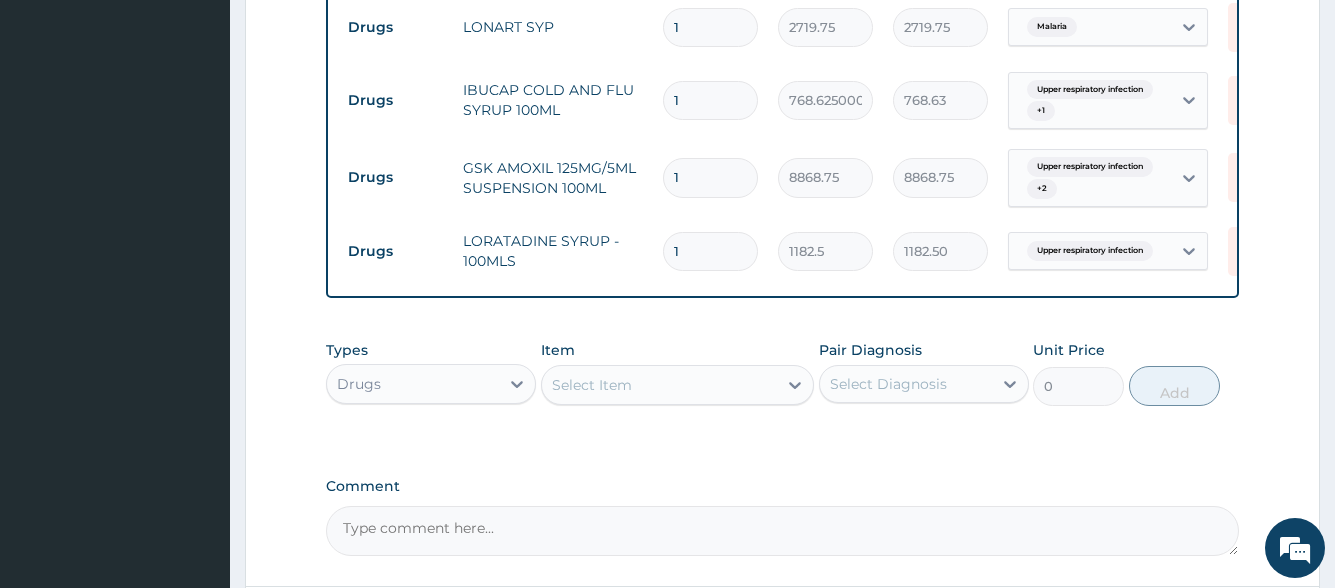 click on "Select Item" at bounding box center (660, 385) 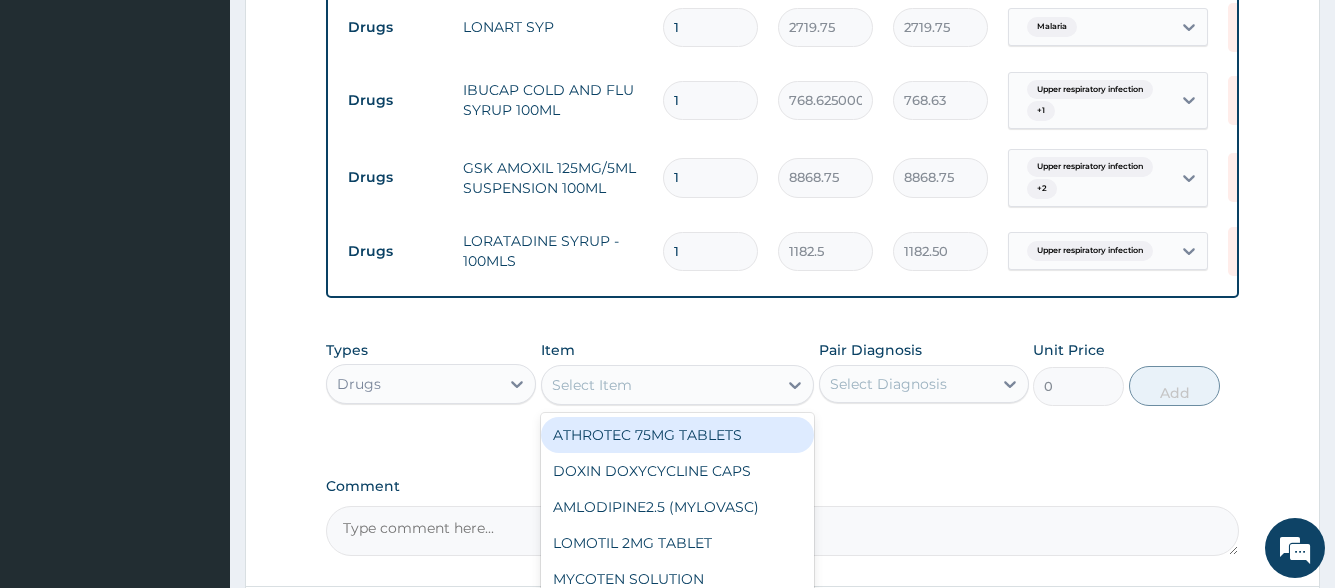 type on "C" 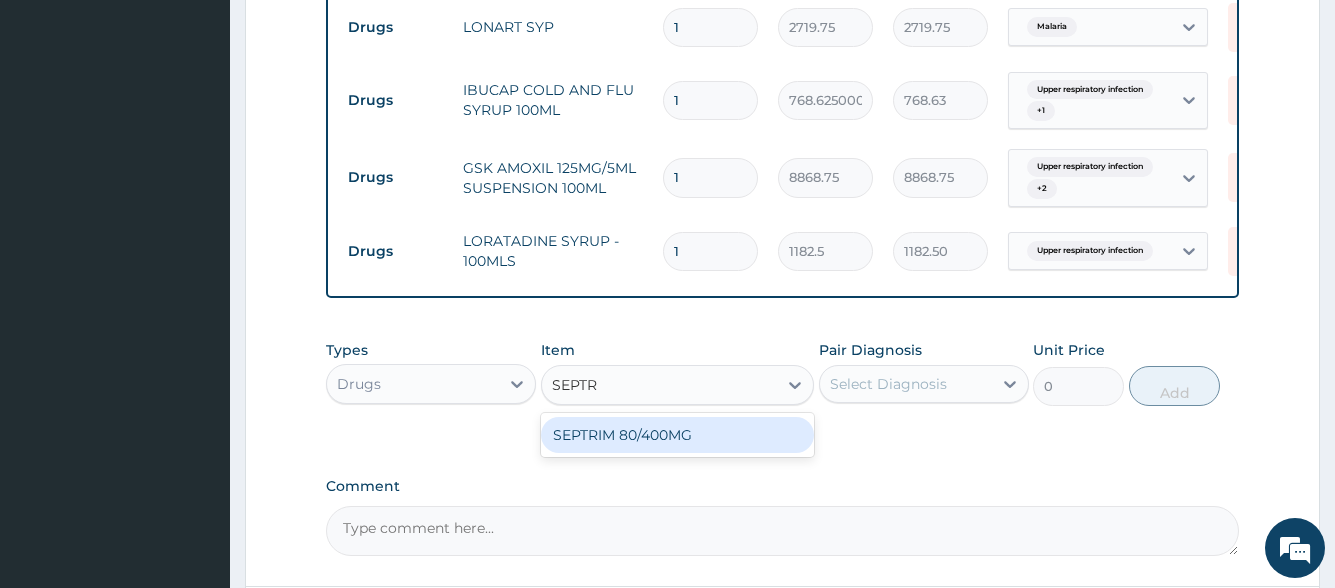 type on "SEPTRI" 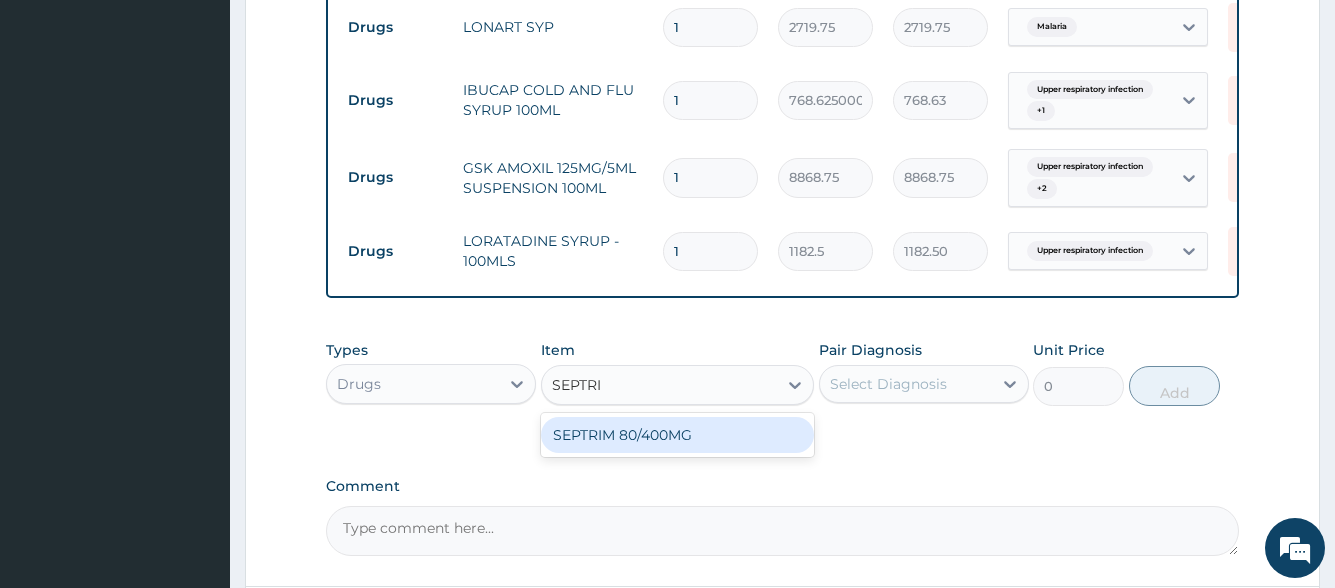 click on "SEPTRIM 80/400MG" at bounding box center (678, 435) 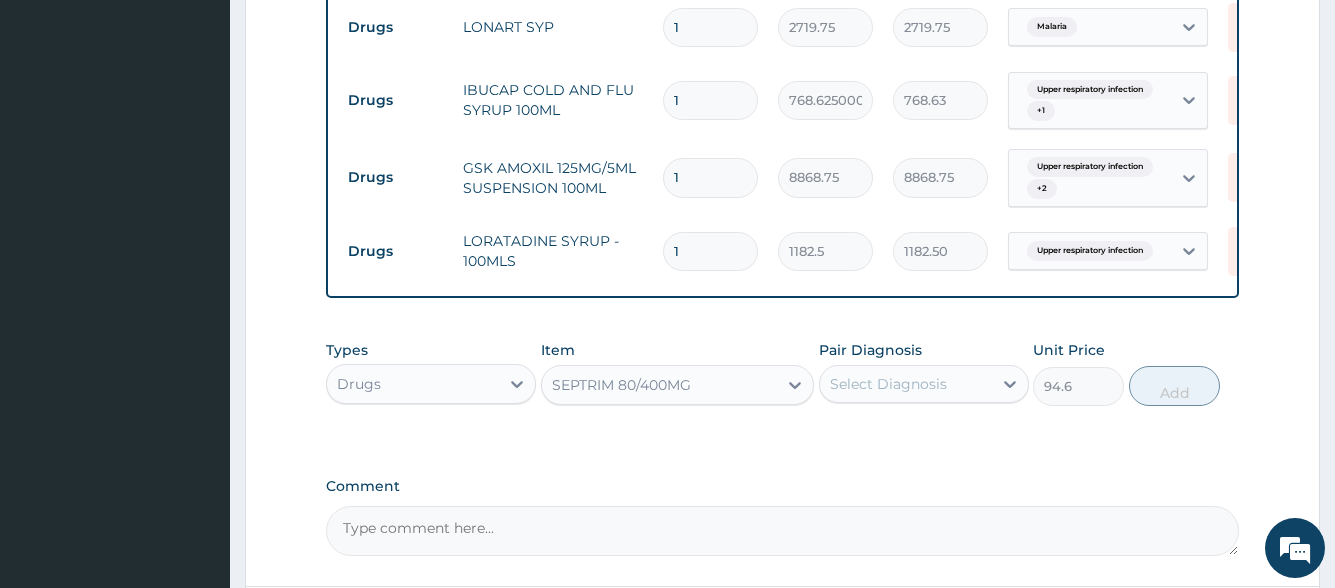 click on "SEPTRIM 80/400MG" at bounding box center (660, 385) 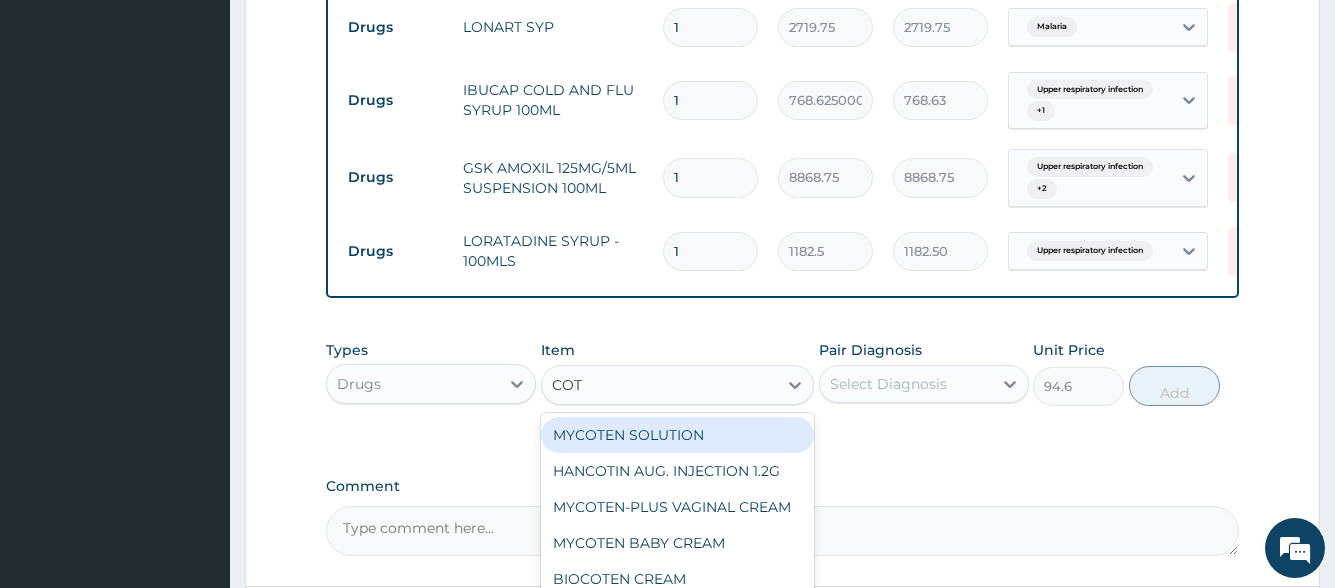 scroll, scrollTop: 0, scrollLeft: 0, axis: both 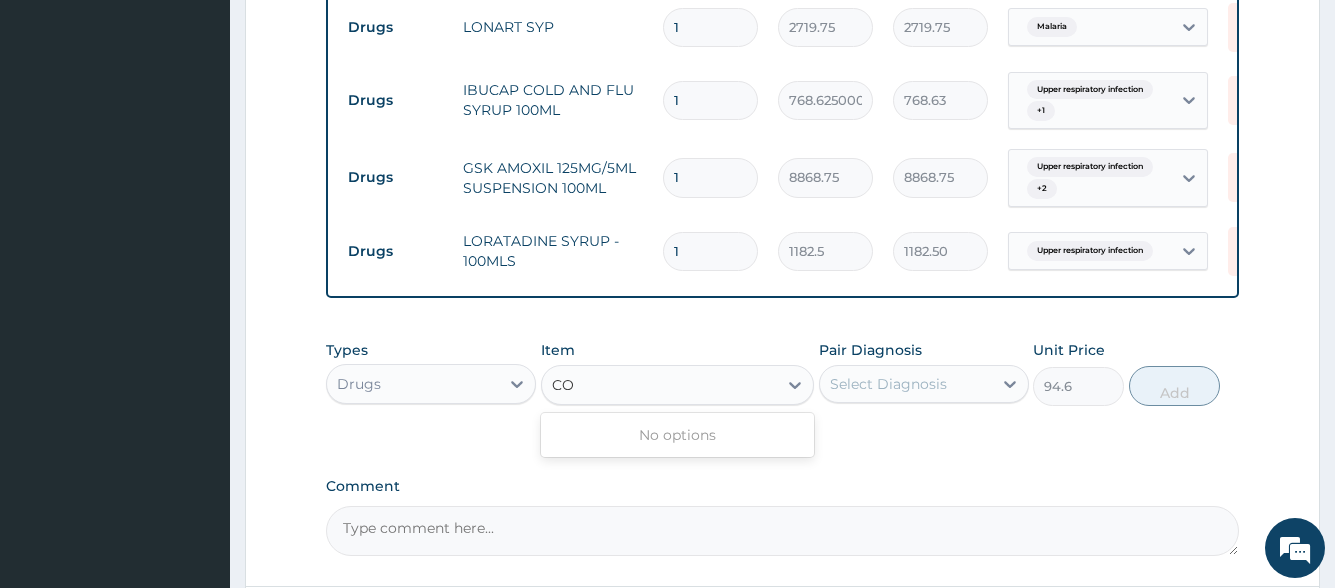 type on "C" 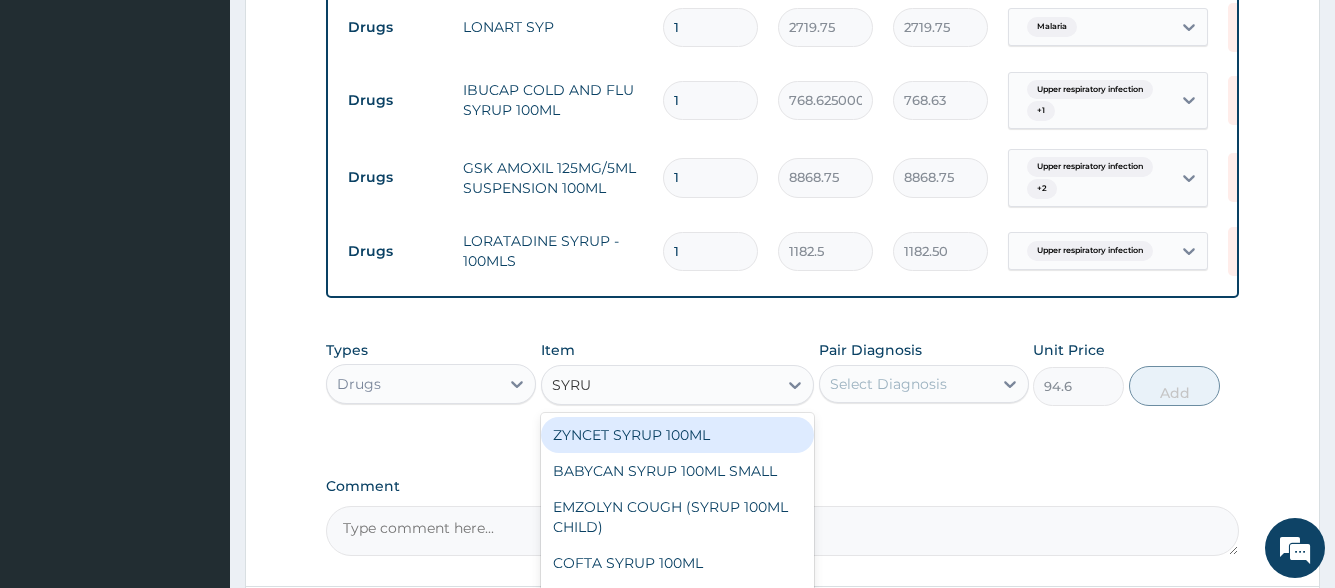 type on "SYRUP" 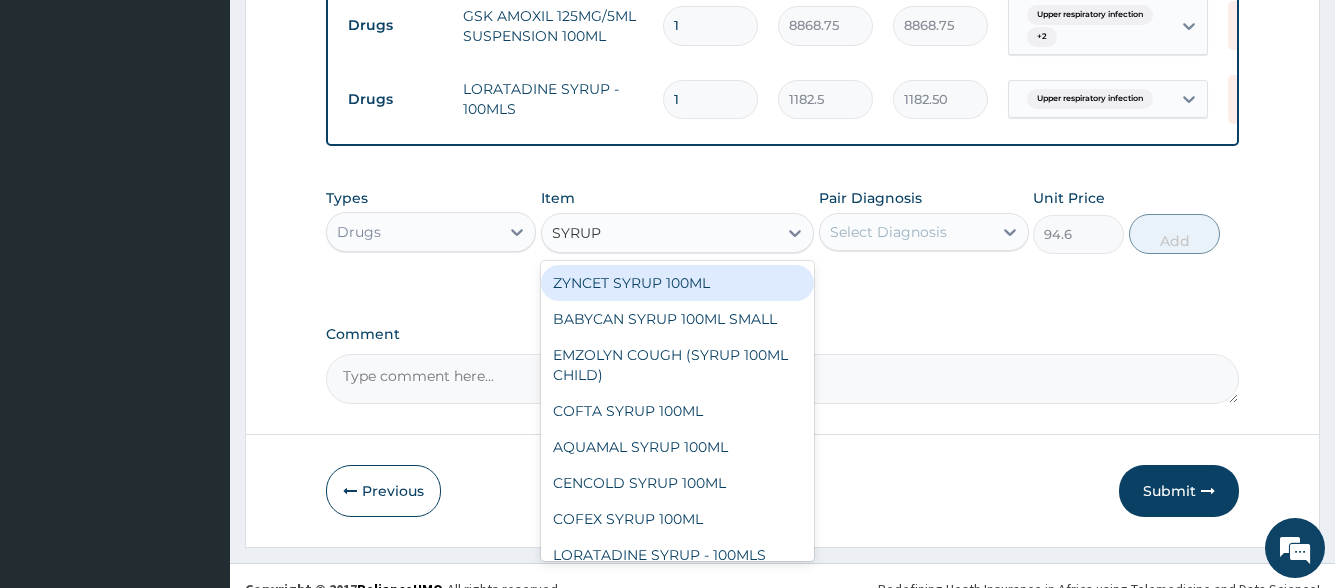 scroll, scrollTop: 1278, scrollLeft: 0, axis: vertical 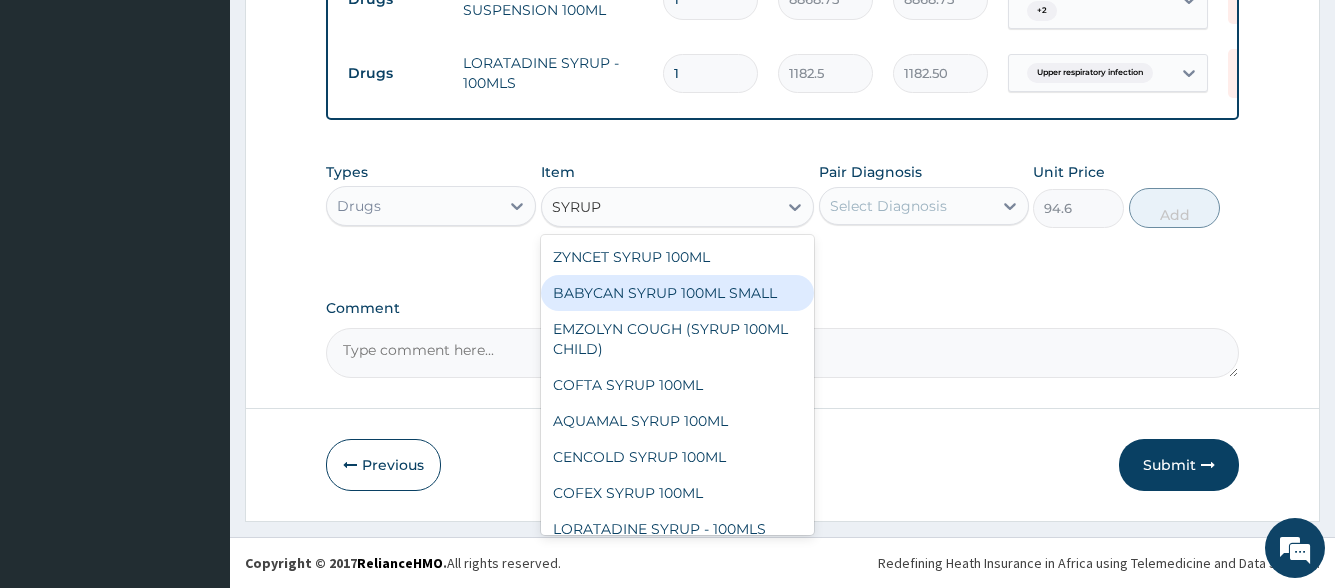click on "BABYCAN SYRUP 100ML SMALL" at bounding box center (678, 293) 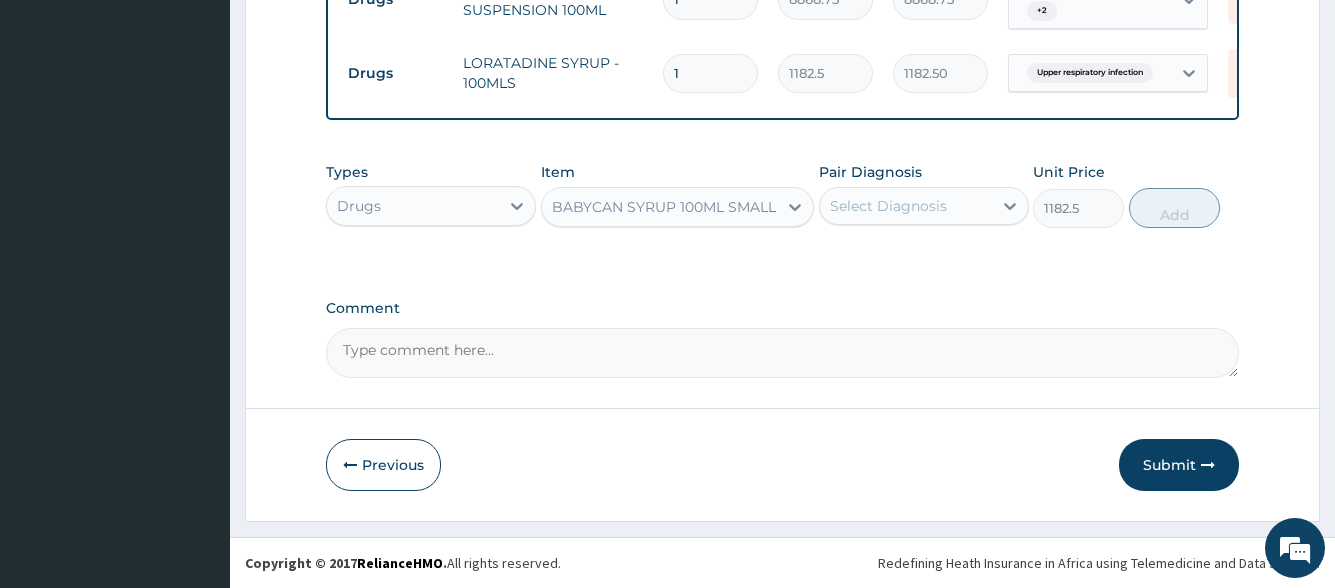 click on "Select Diagnosis" at bounding box center (888, 206) 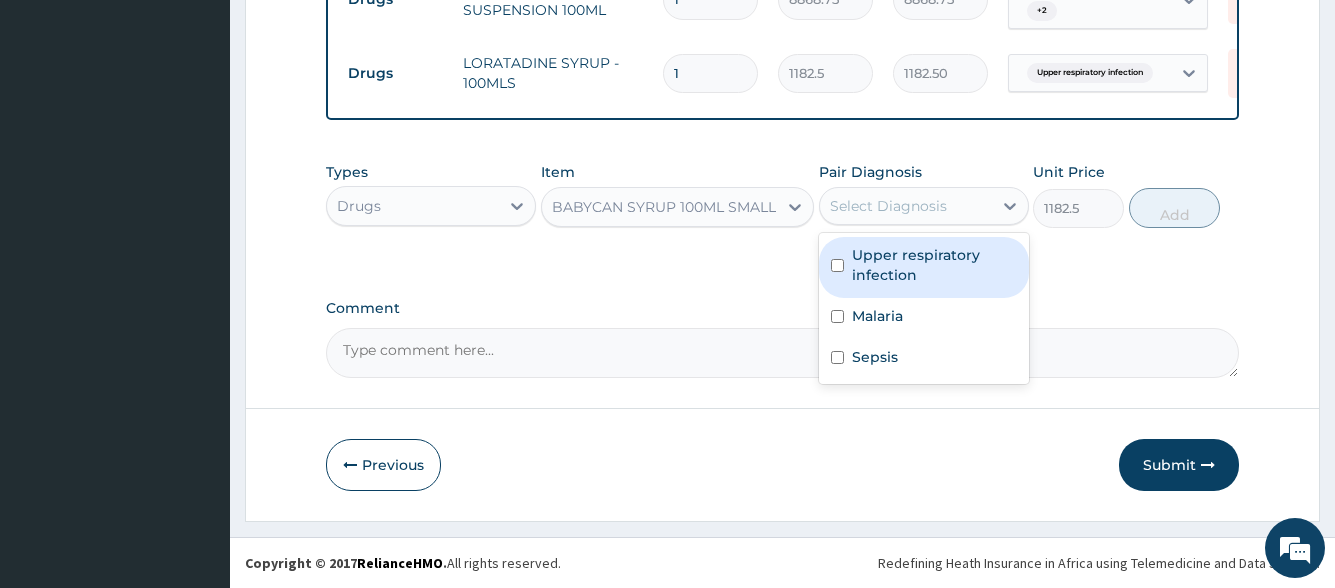 click on "Upper respiratory infection" at bounding box center [934, 265] 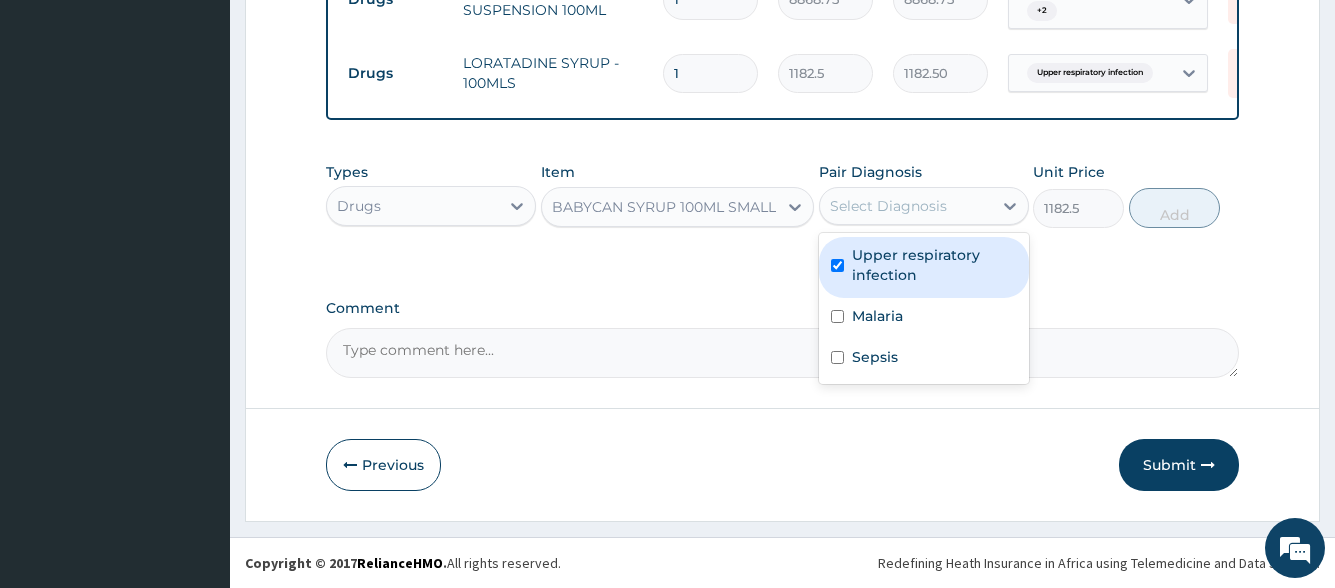 checkbox on "true" 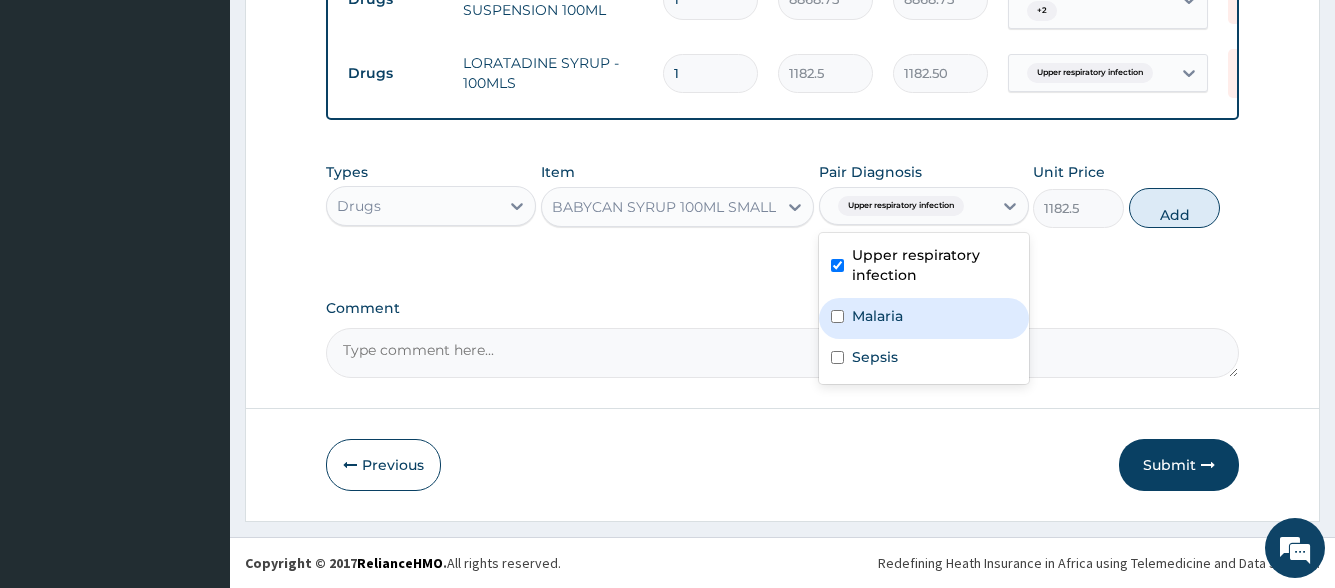 click on "Malaria" at bounding box center (877, 316) 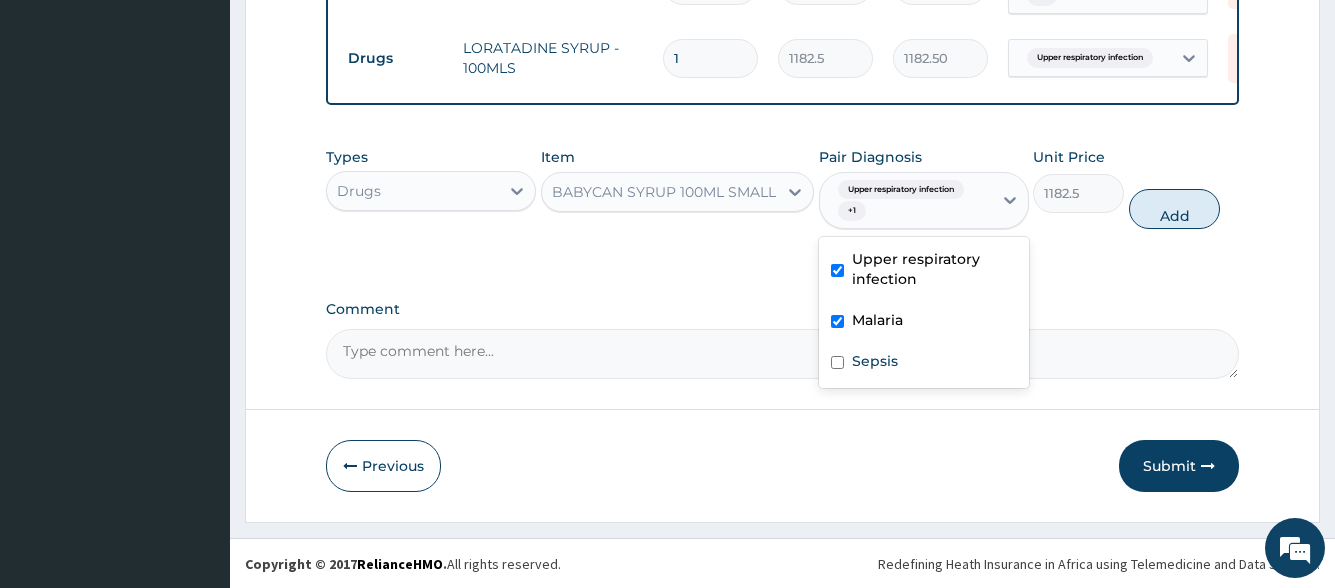 click on "Malaria" at bounding box center (924, 322) 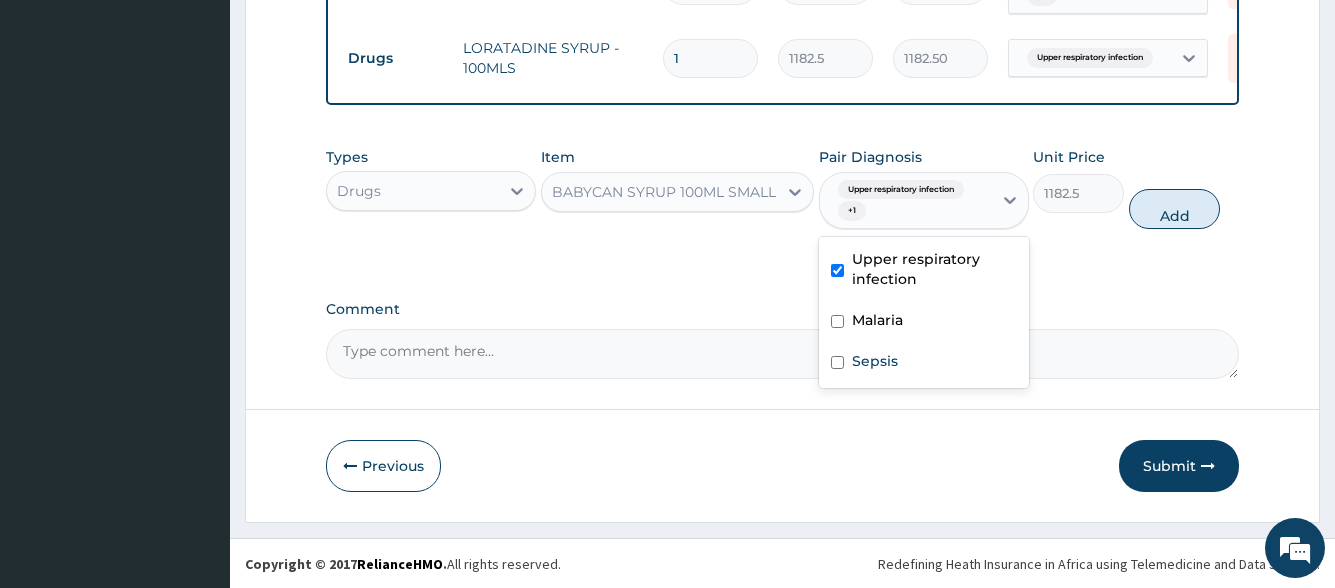 checkbox on "false" 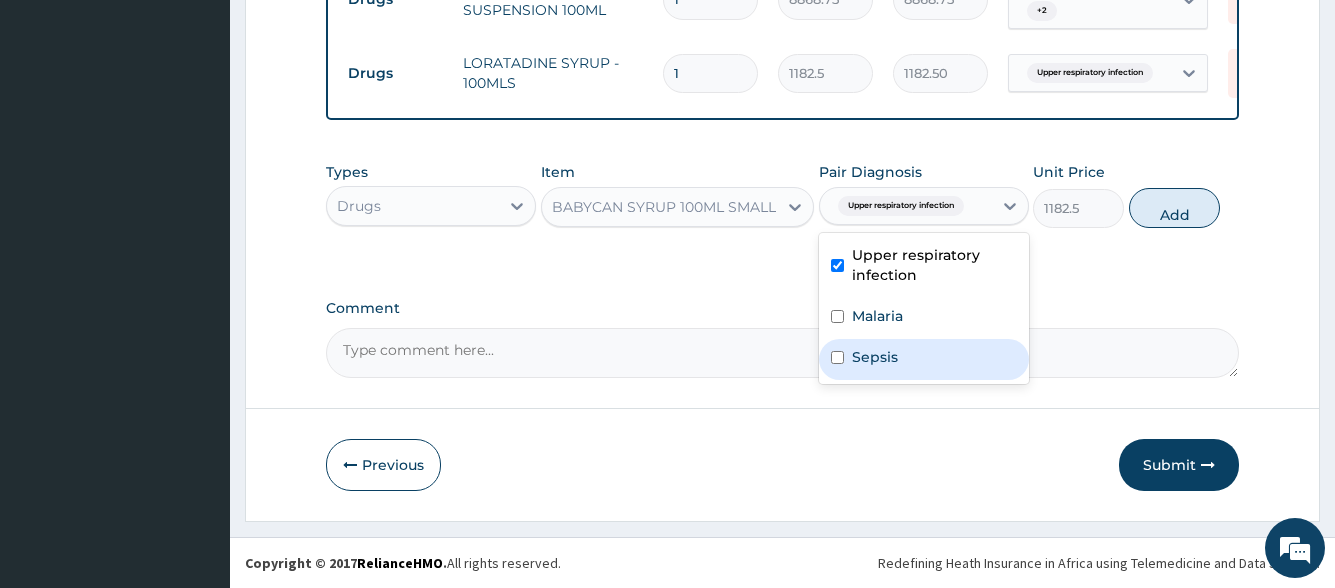 click on "Sepsis" at bounding box center [924, 359] 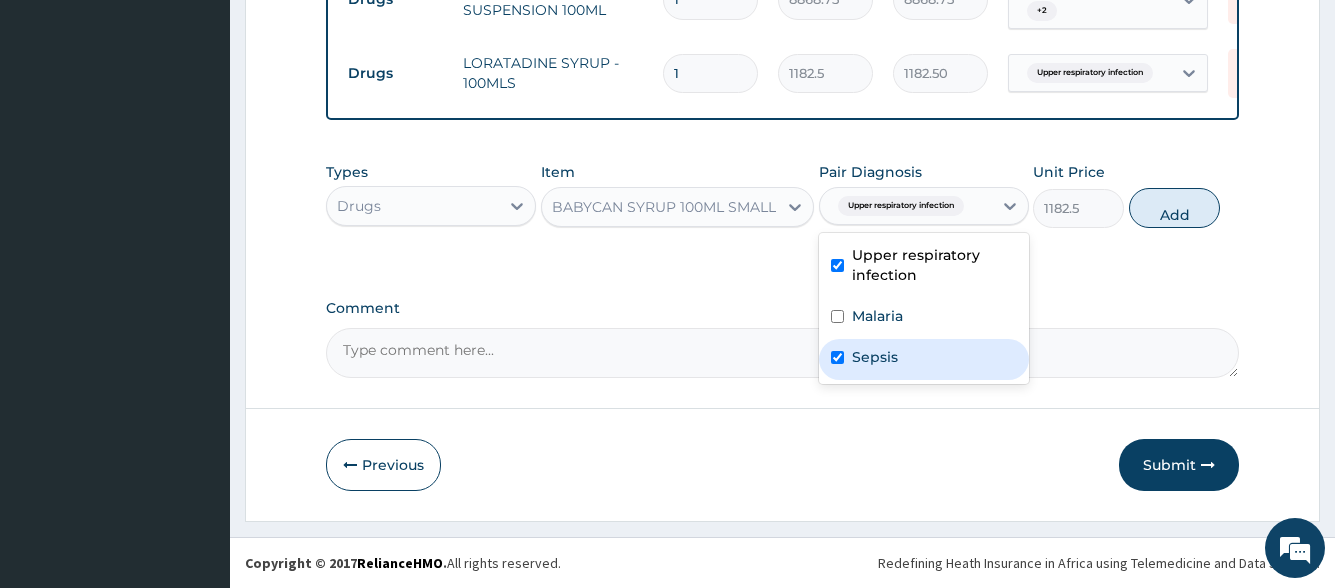 checkbox on "true" 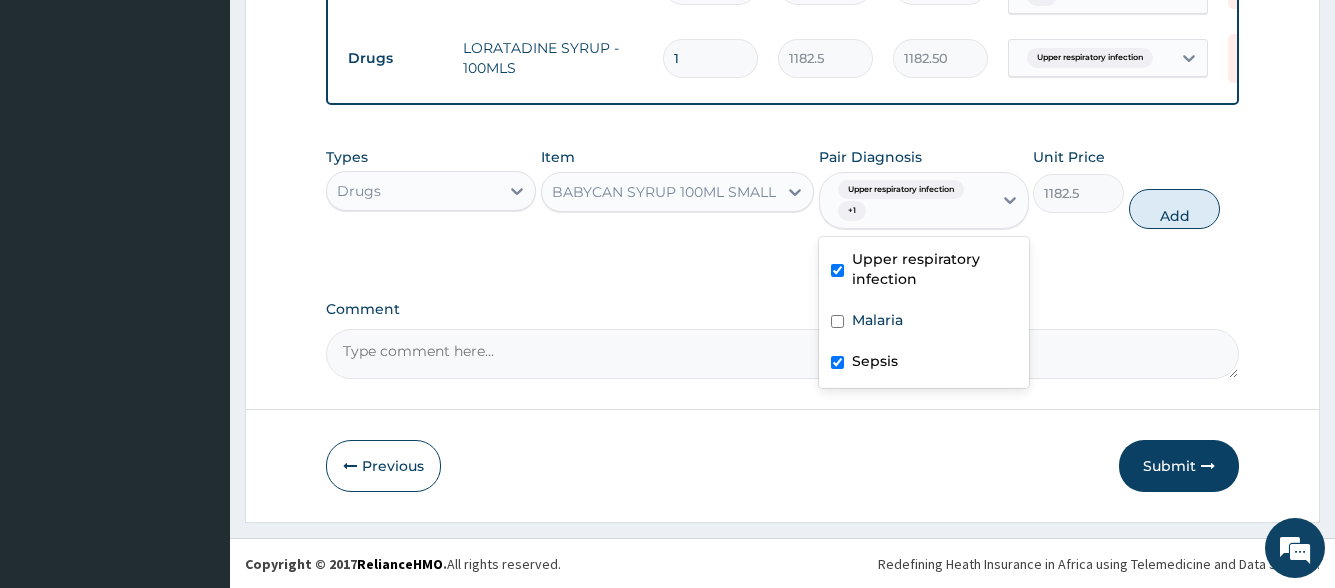 click on "Malaria" at bounding box center [924, 322] 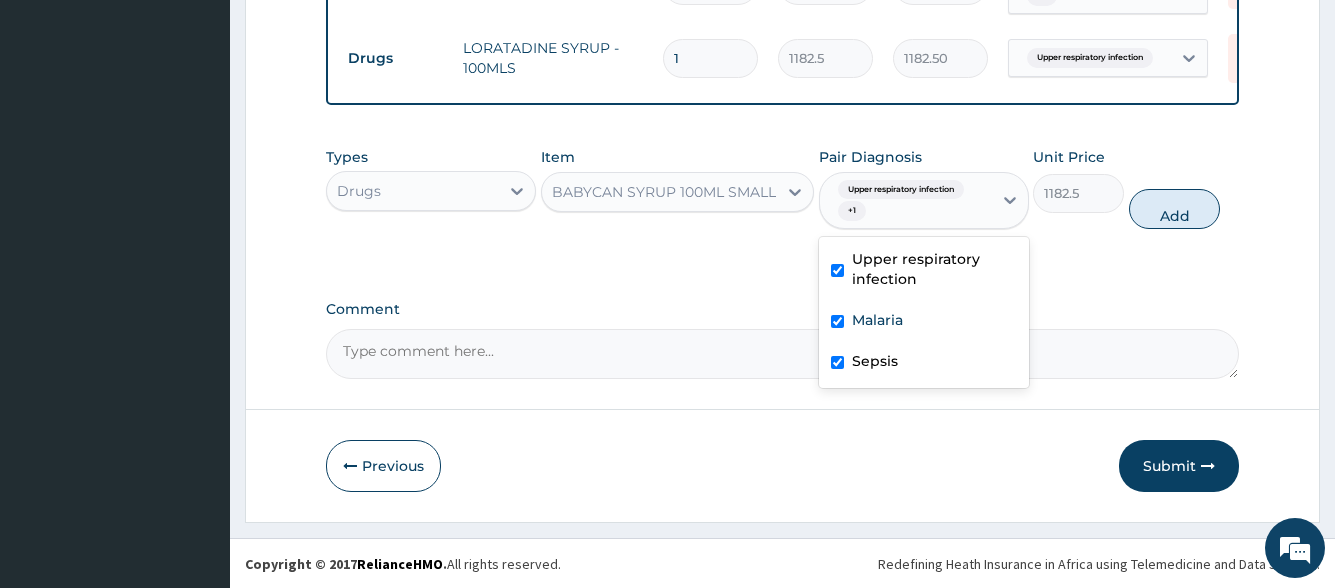 checkbox on "true" 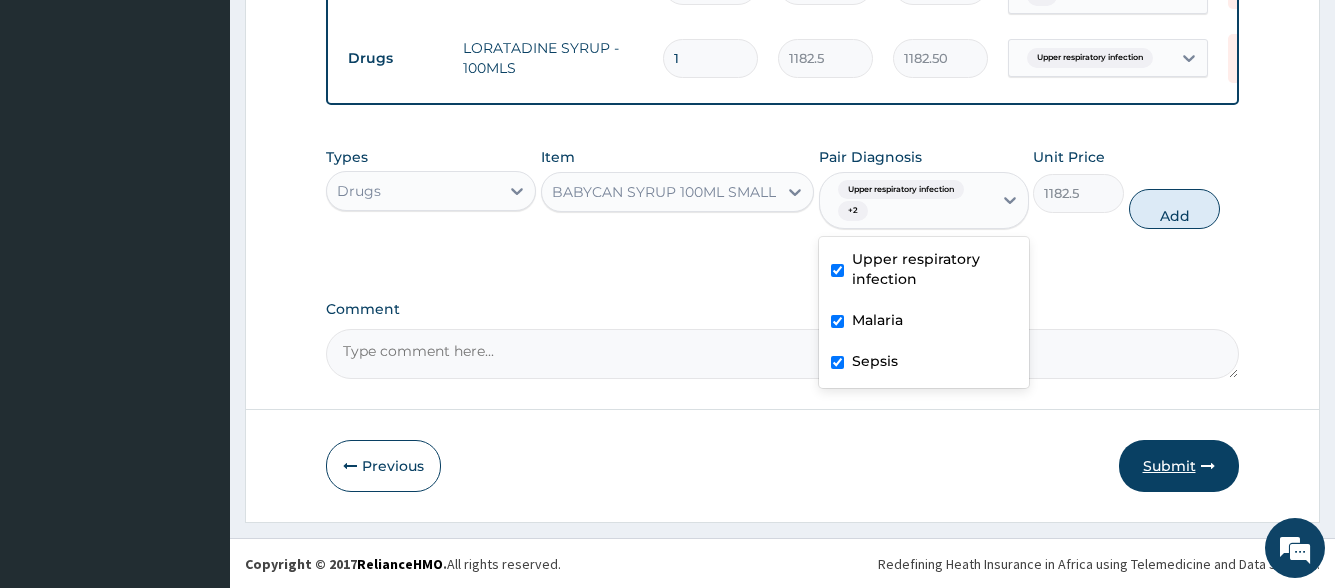 click on "Submit" at bounding box center (1179, 466) 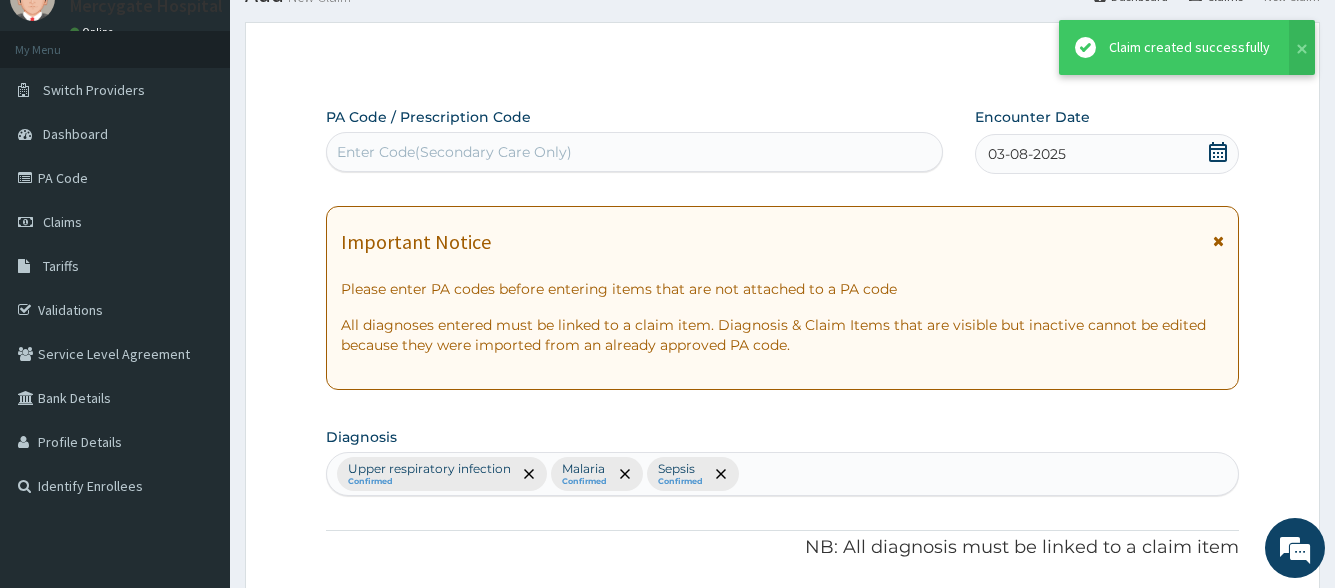 scroll, scrollTop: 1278, scrollLeft: 0, axis: vertical 